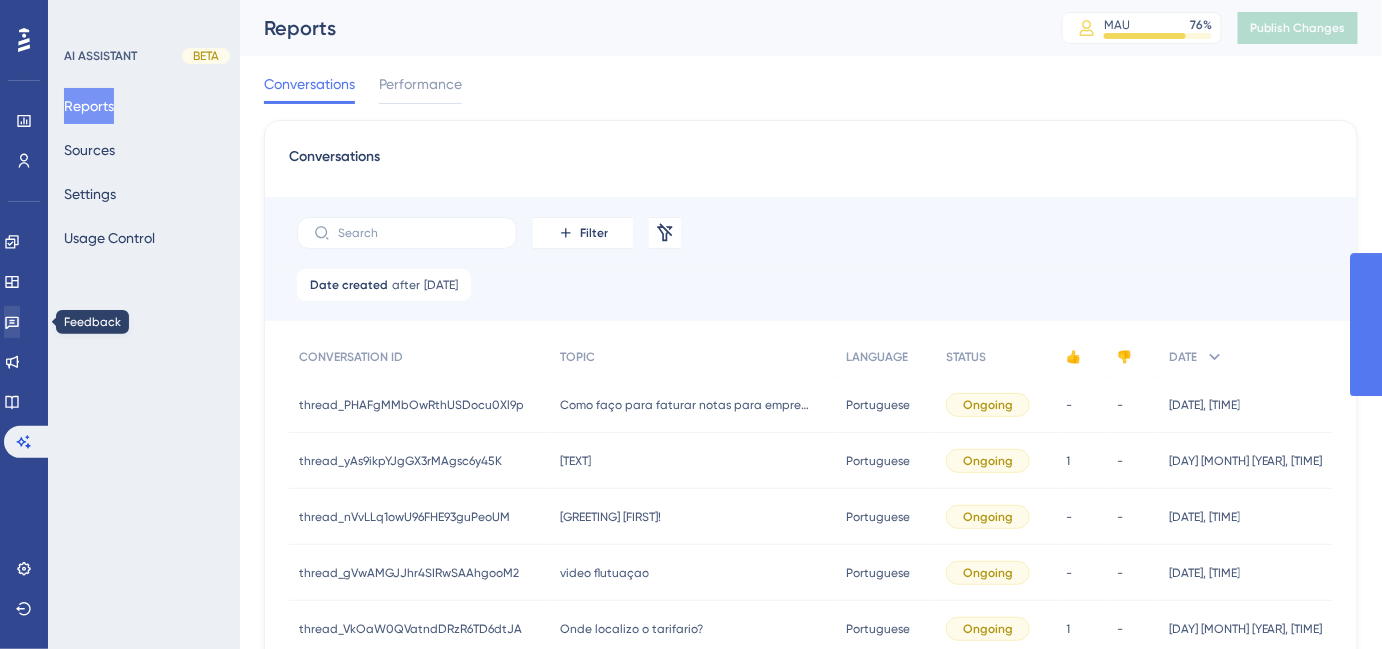 scroll, scrollTop: 0, scrollLeft: 0, axis: both 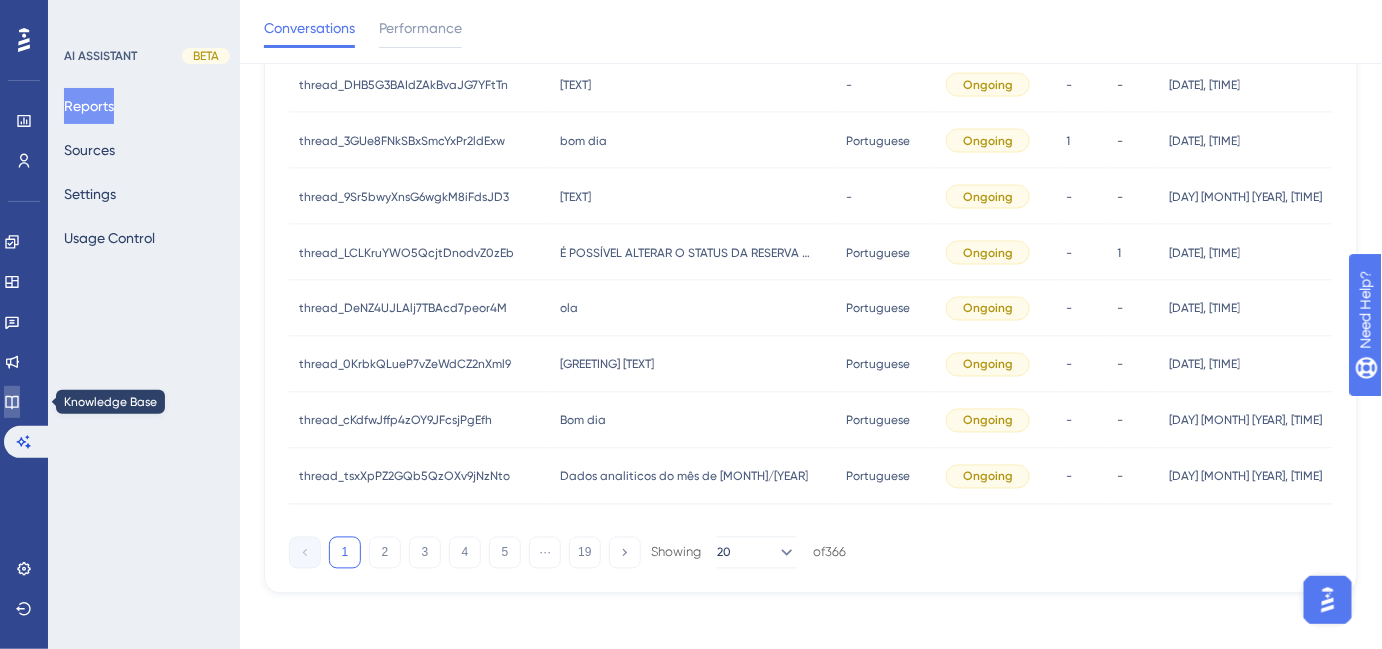 click 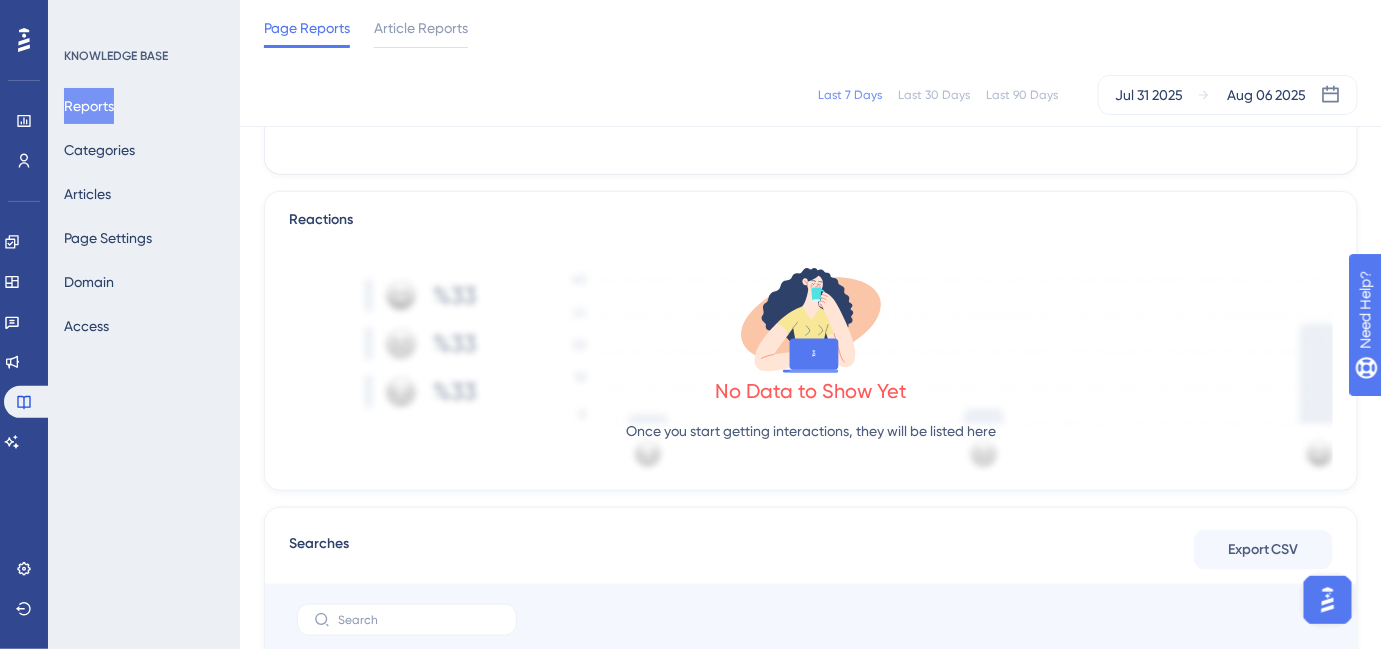 scroll, scrollTop: 181, scrollLeft: 0, axis: vertical 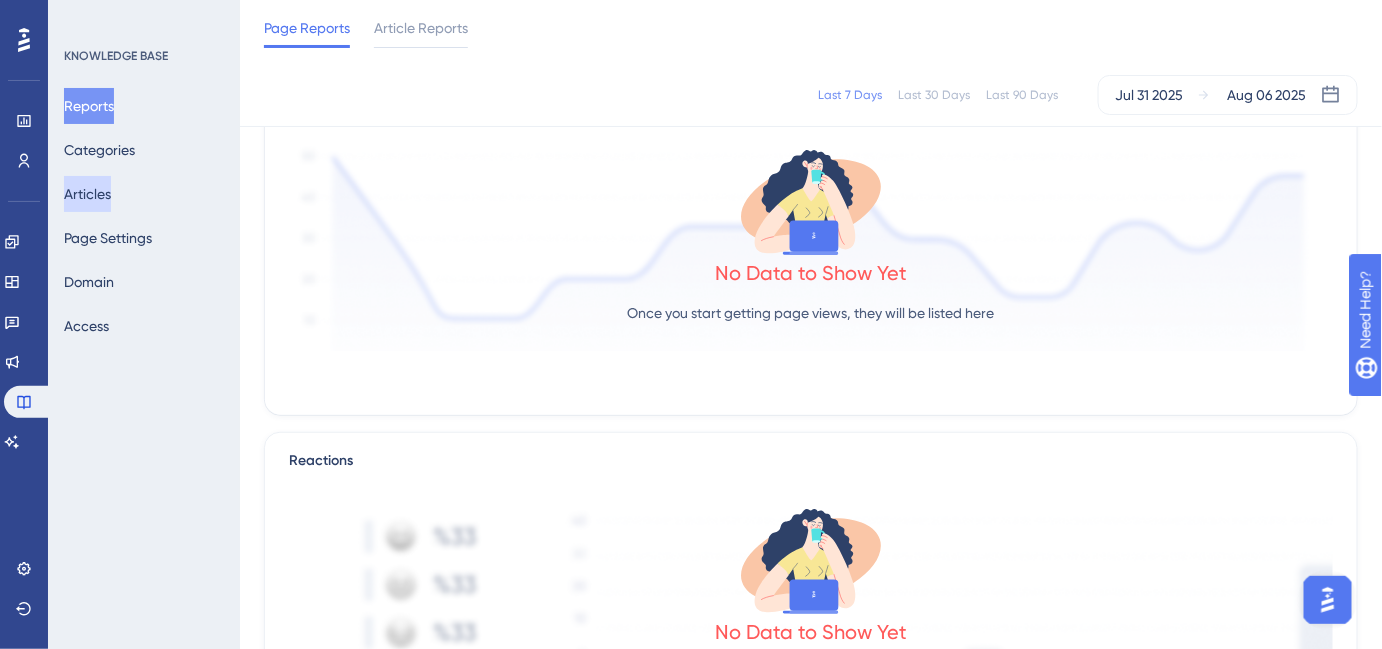 click on "Articles" at bounding box center (87, 194) 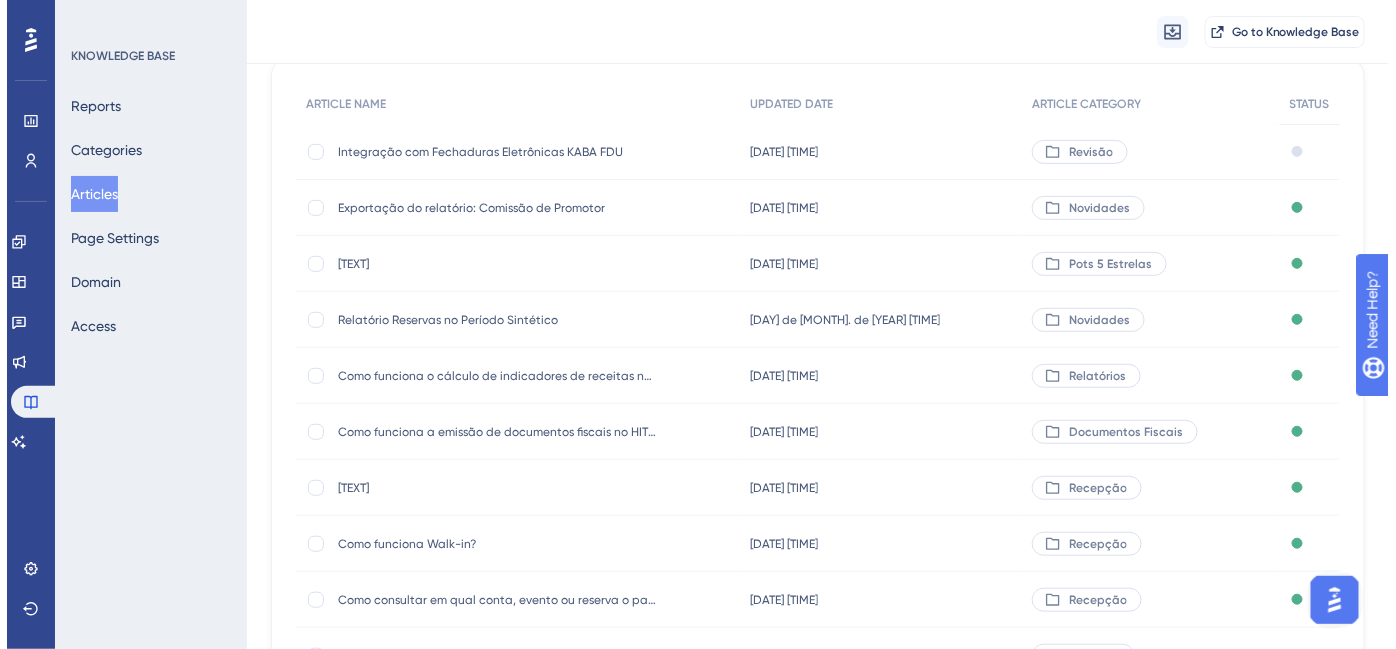 scroll, scrollTop: 0, scrollLeft: 0, axis: both 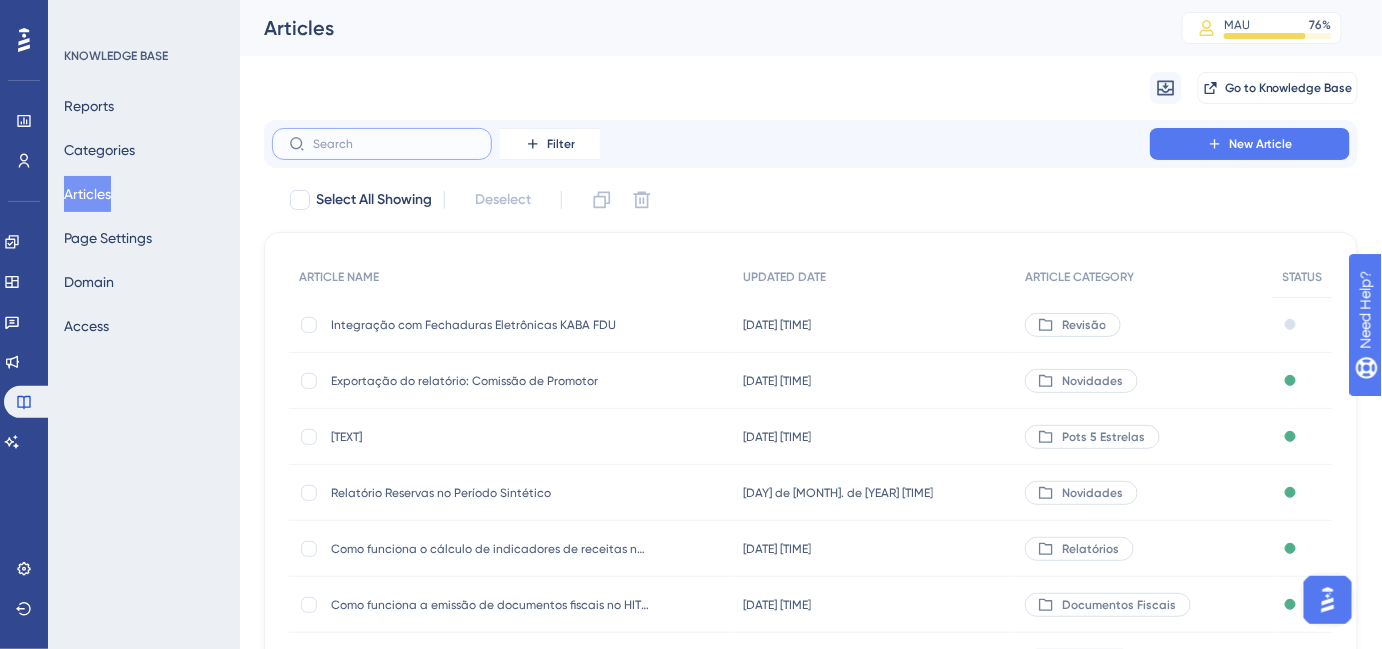 click at bounding box center (394, 144) 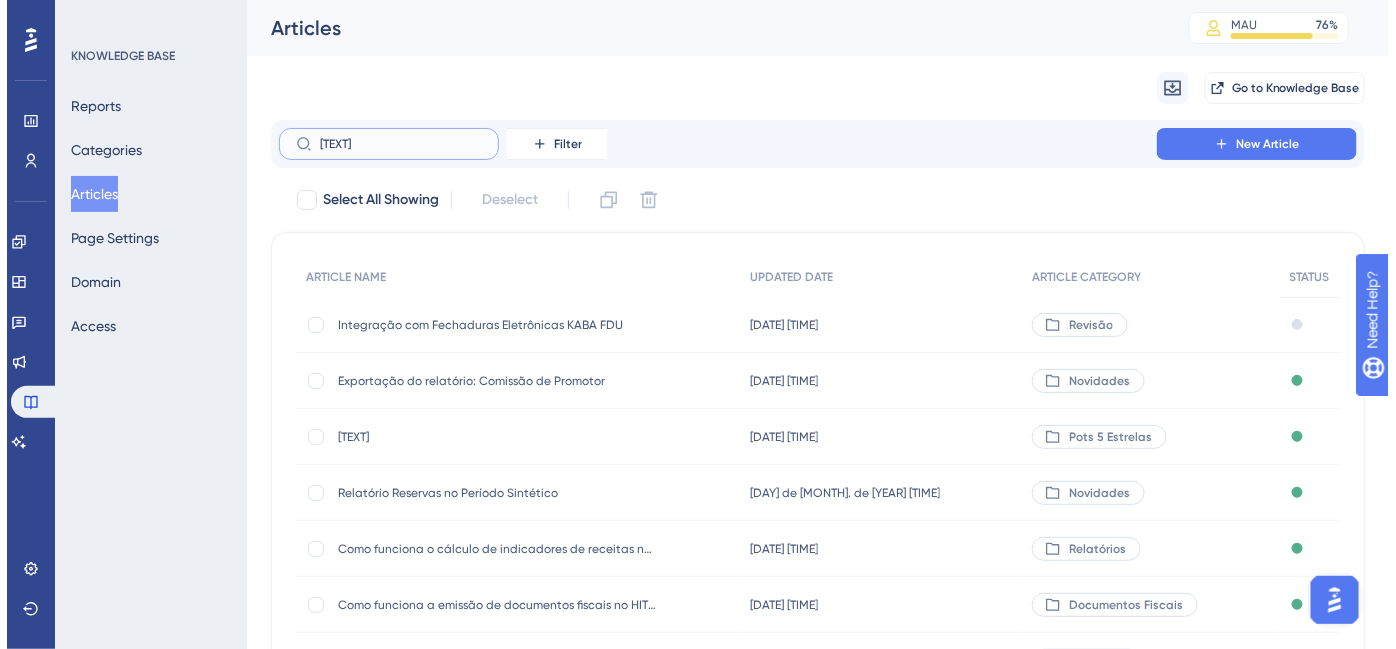 scroll, scrollTop: 0, scrollLeft: 147, axis: horizontal 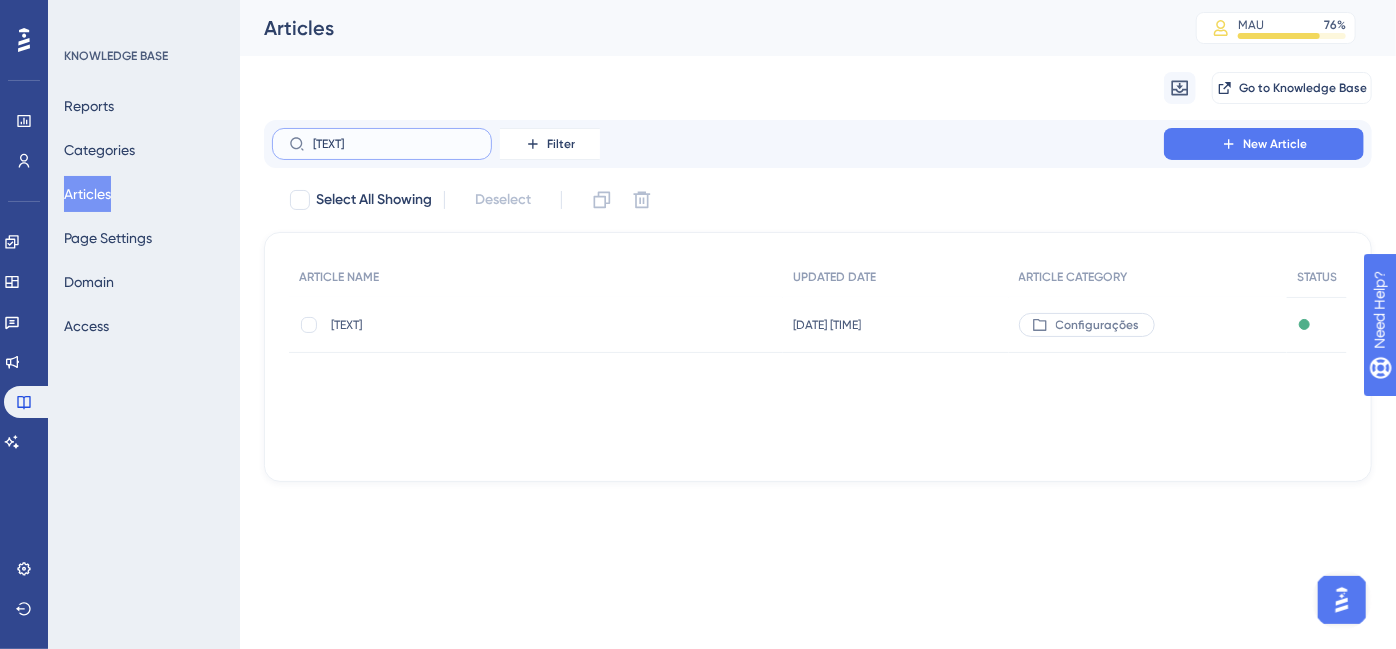 type on "Como personalizar os atalhos da página inicial do HITS?" 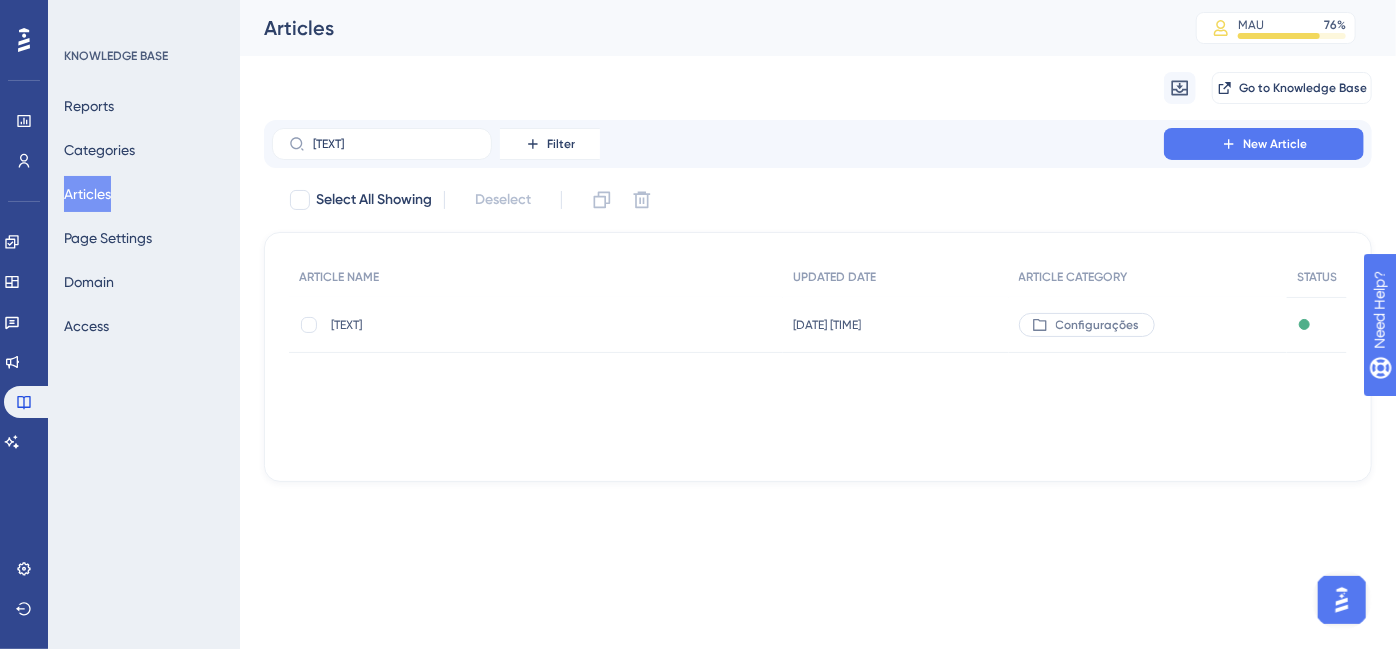 click on "Como personalizar os atalhos da página inicial do HITS?" at bounding box center [491, 325] 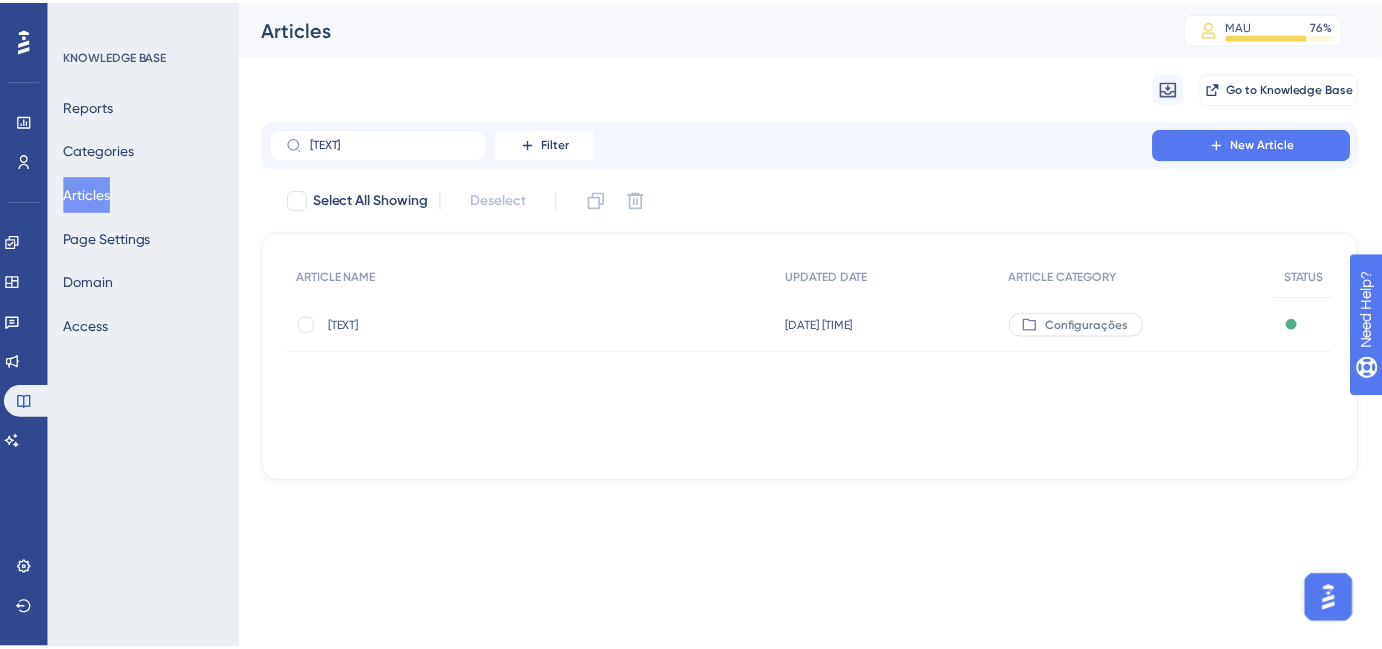 scroll, scrollTop: 0, scrollLeft: 0, axis: both 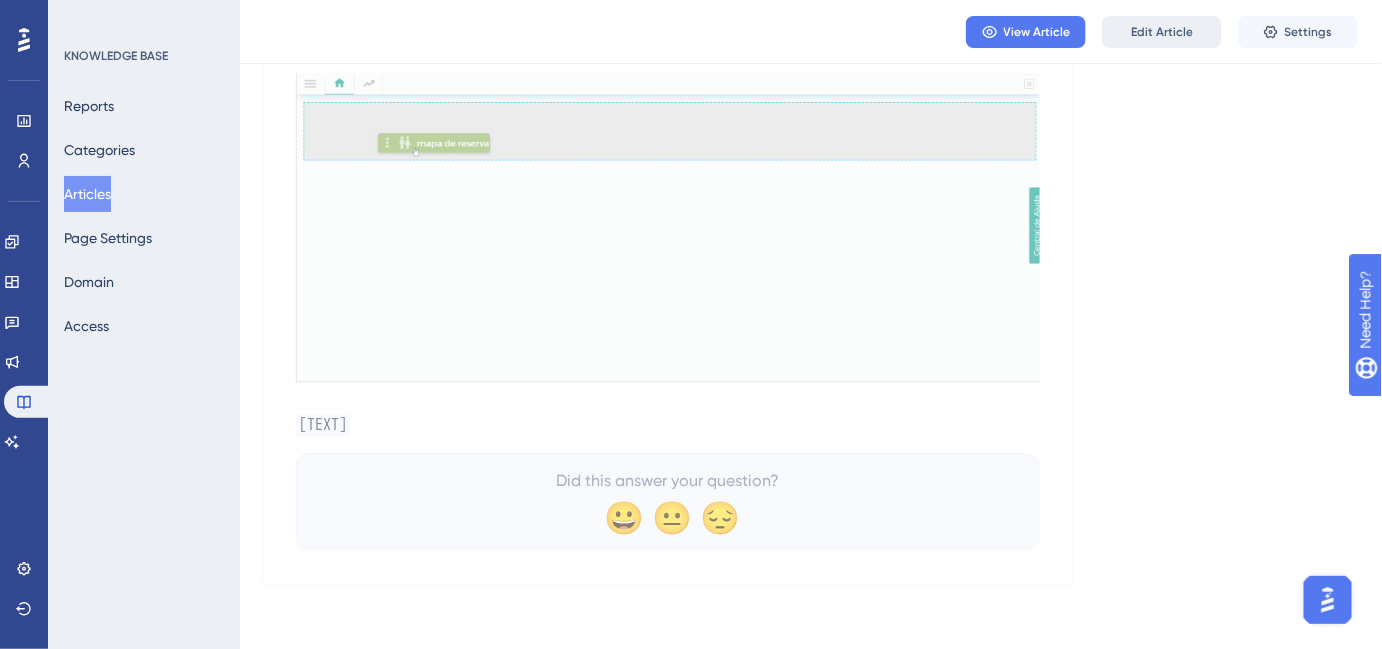 click on "Edit Article" at bounding box center [1162, 32] 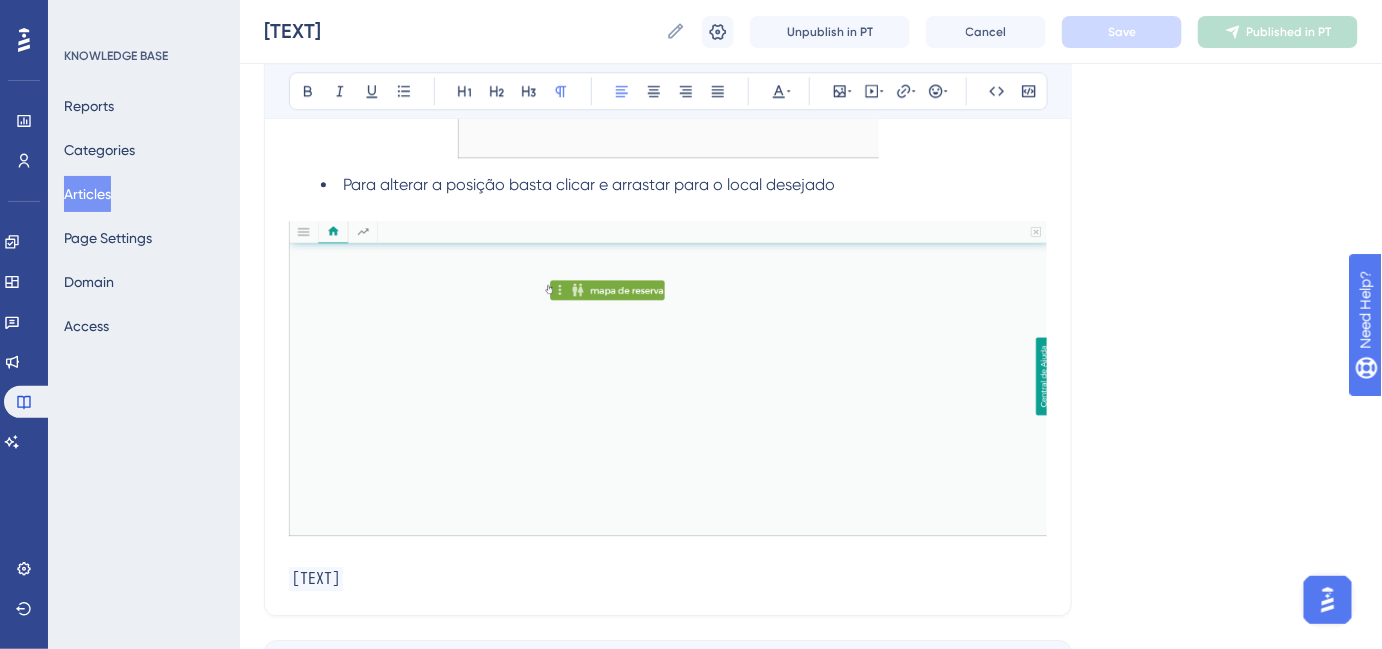 scroll, scrollTop: 1808, scrollLeft: 0, axis: vertical 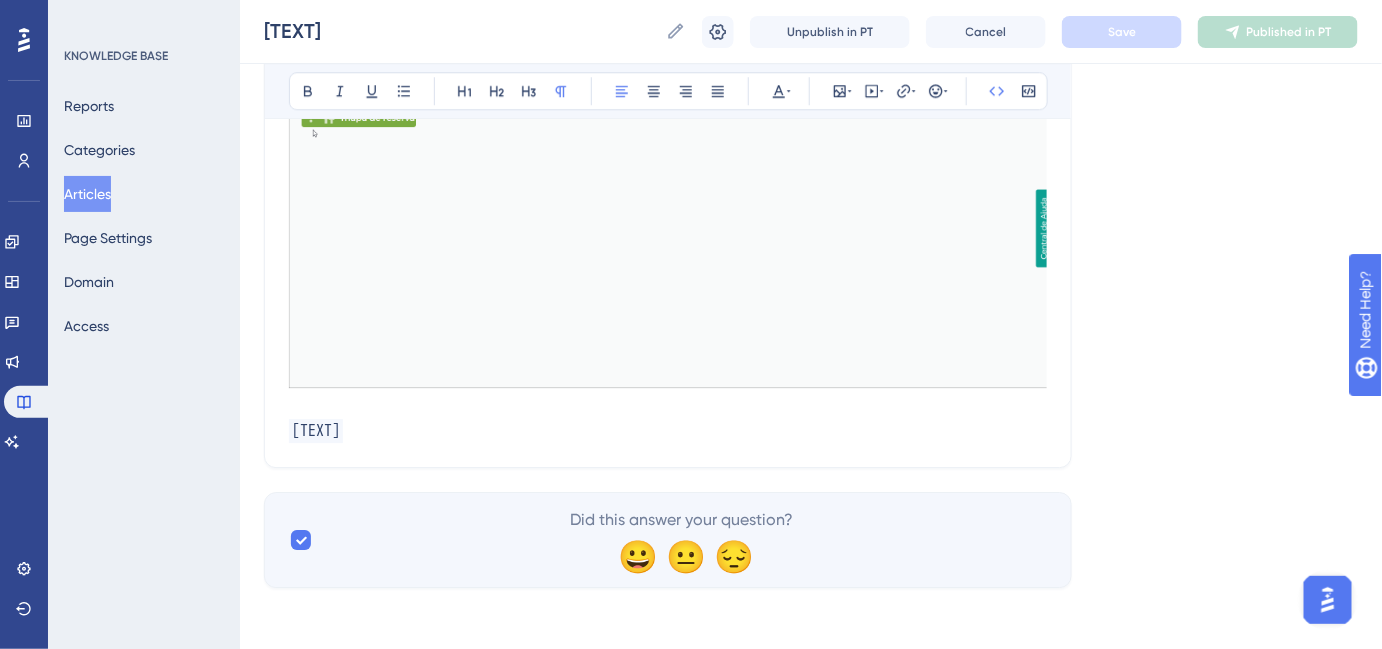 click on "Palavras chaves: área de trabalho, home, atalhos, ícones mais acessados, tela inicial" at bounding box center (316, 431) 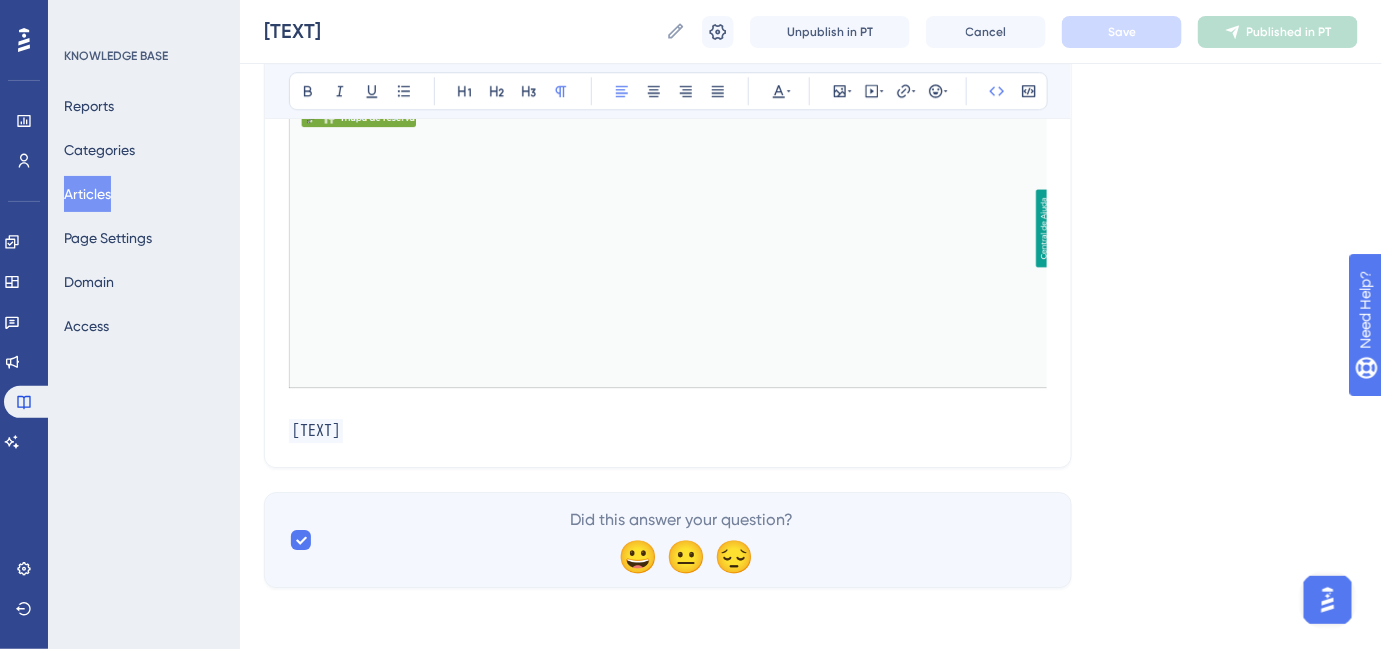 type 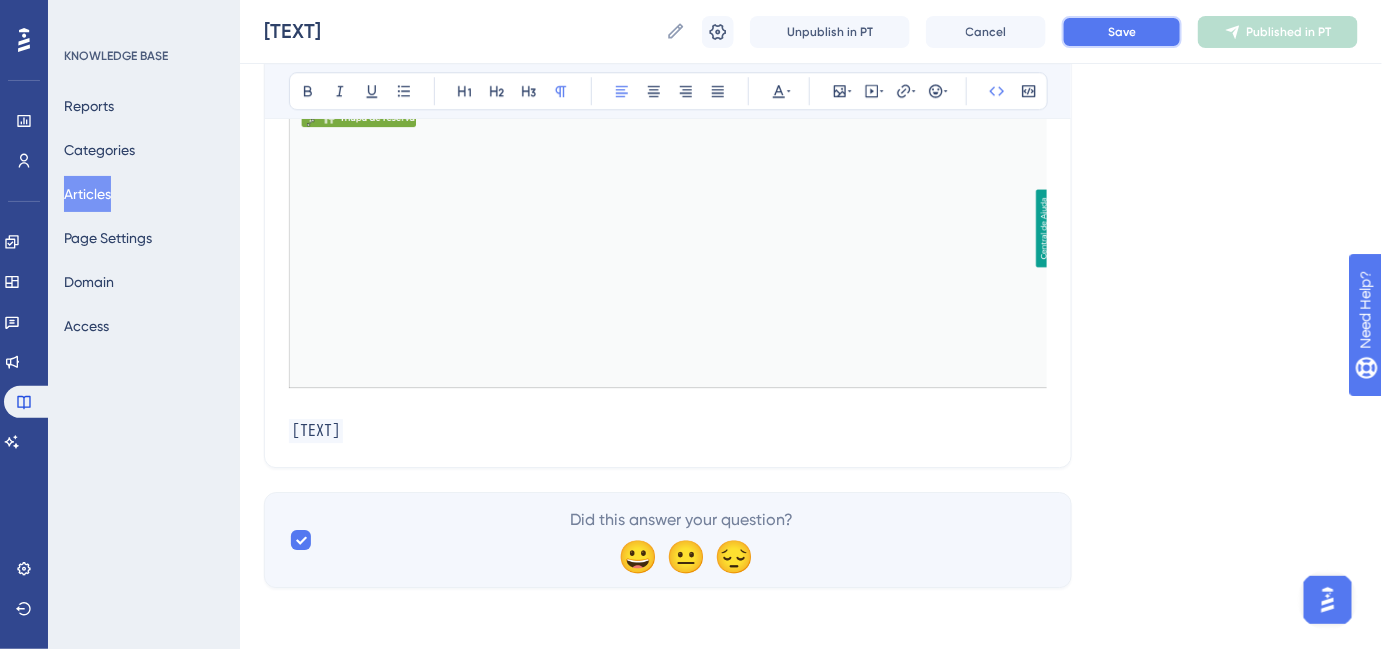 click on "Save" at bounding box center (1122, 32) 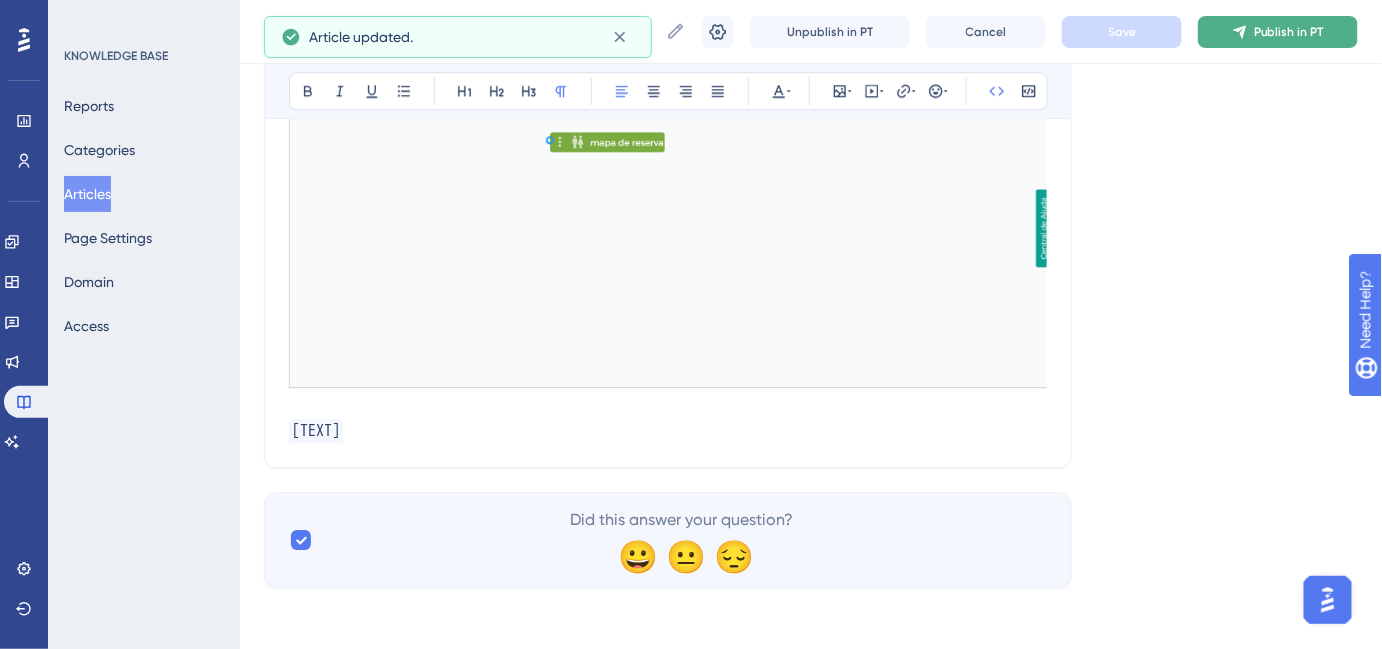 click on "Publish in PT" at bounding box center (1278, 32) 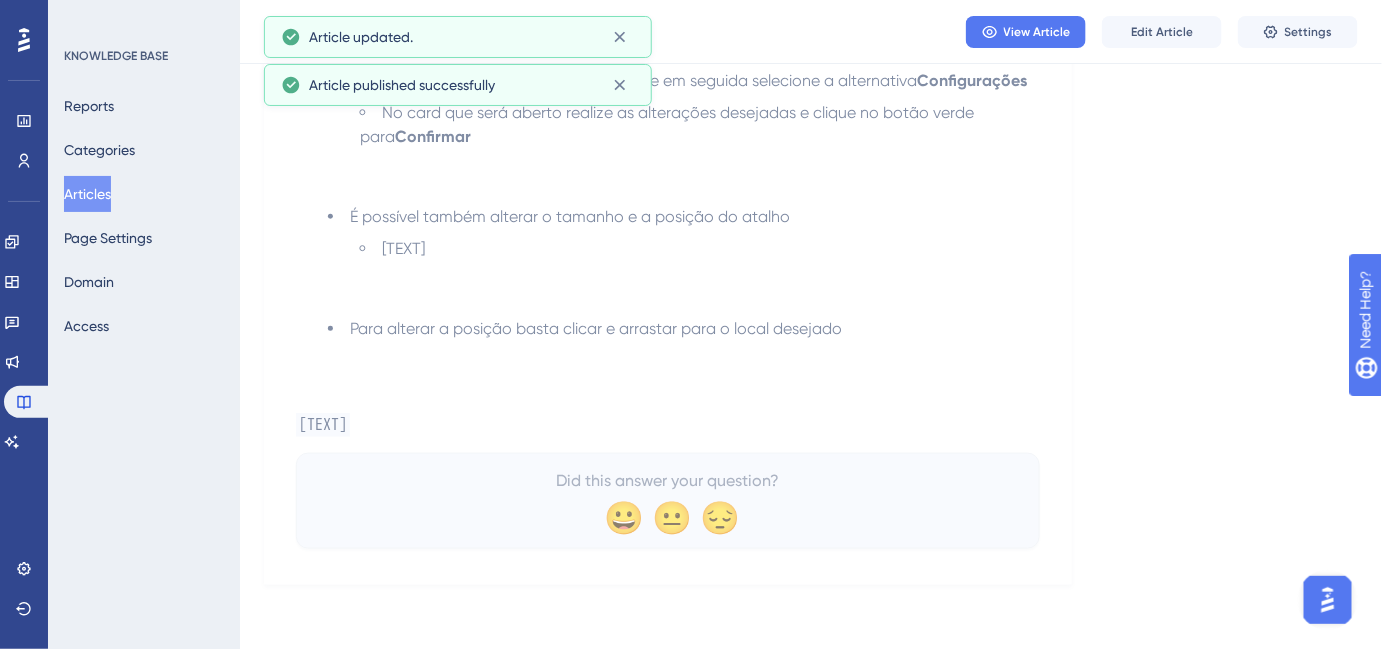 scroll, scrollTop: 1715, scrollLeft: 0, axis: vertical 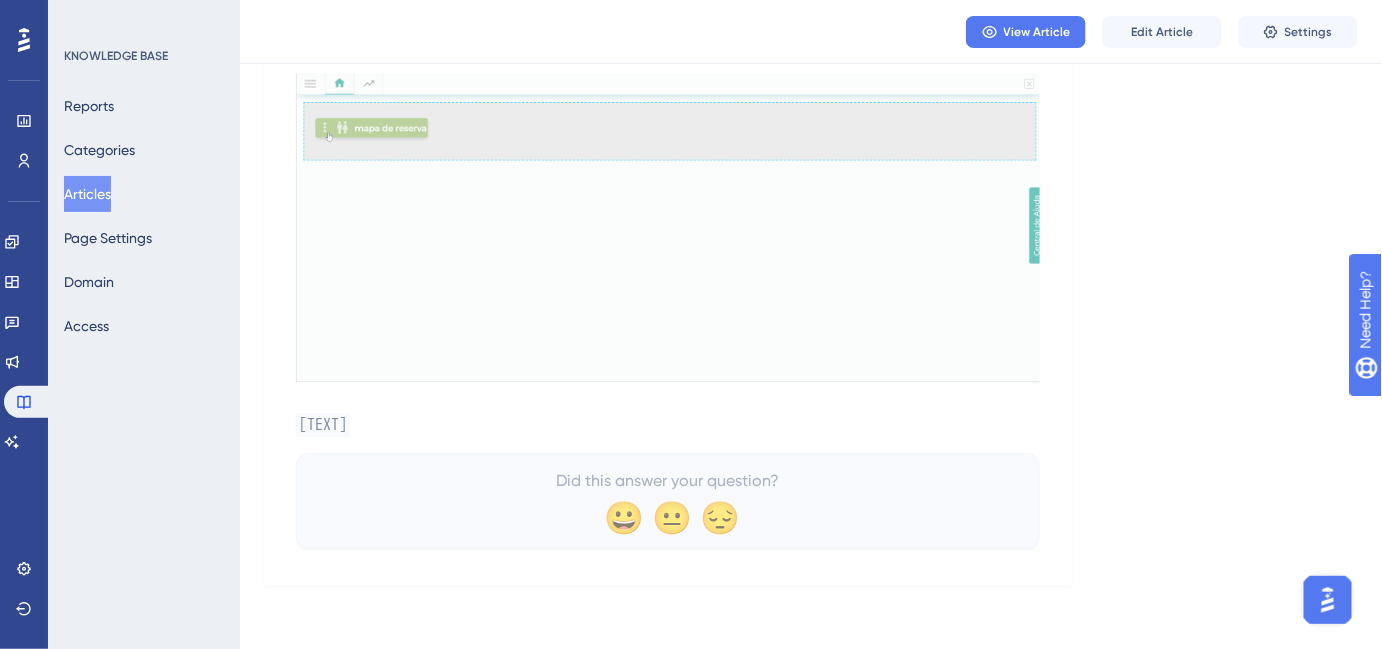 click at bounding box center (24, 40) 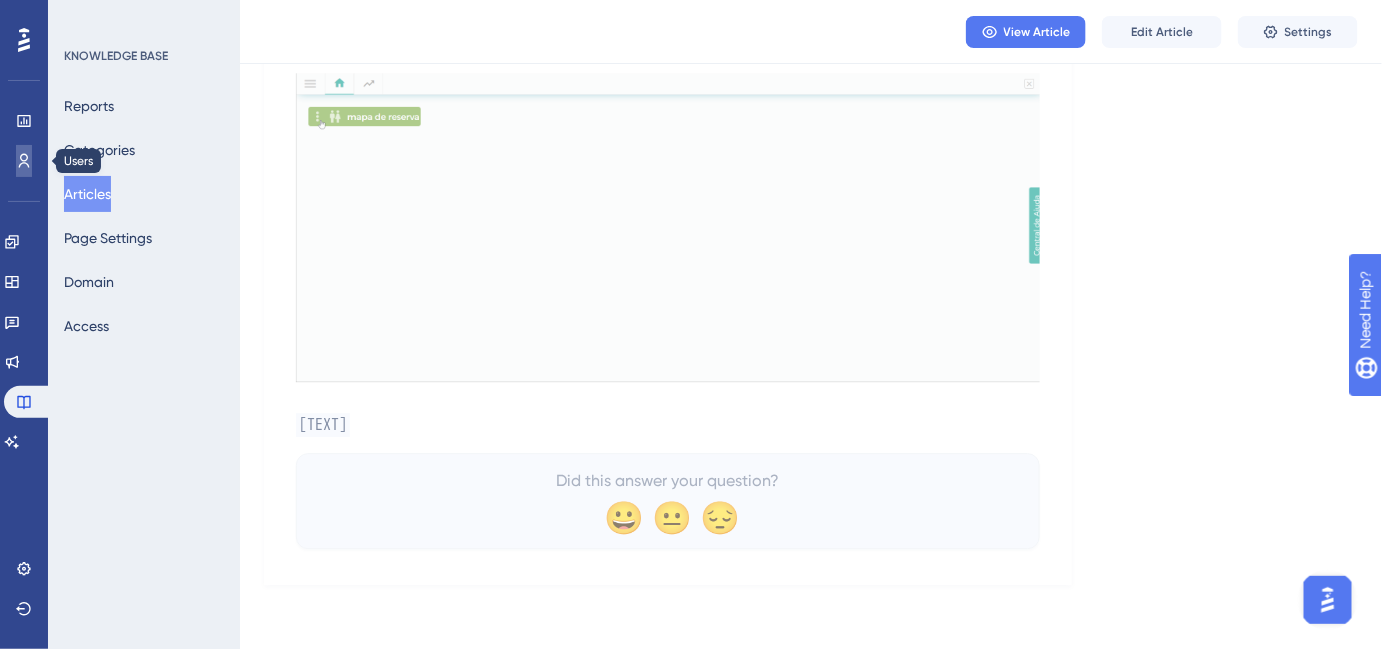 click at bounding box center [24, 161] 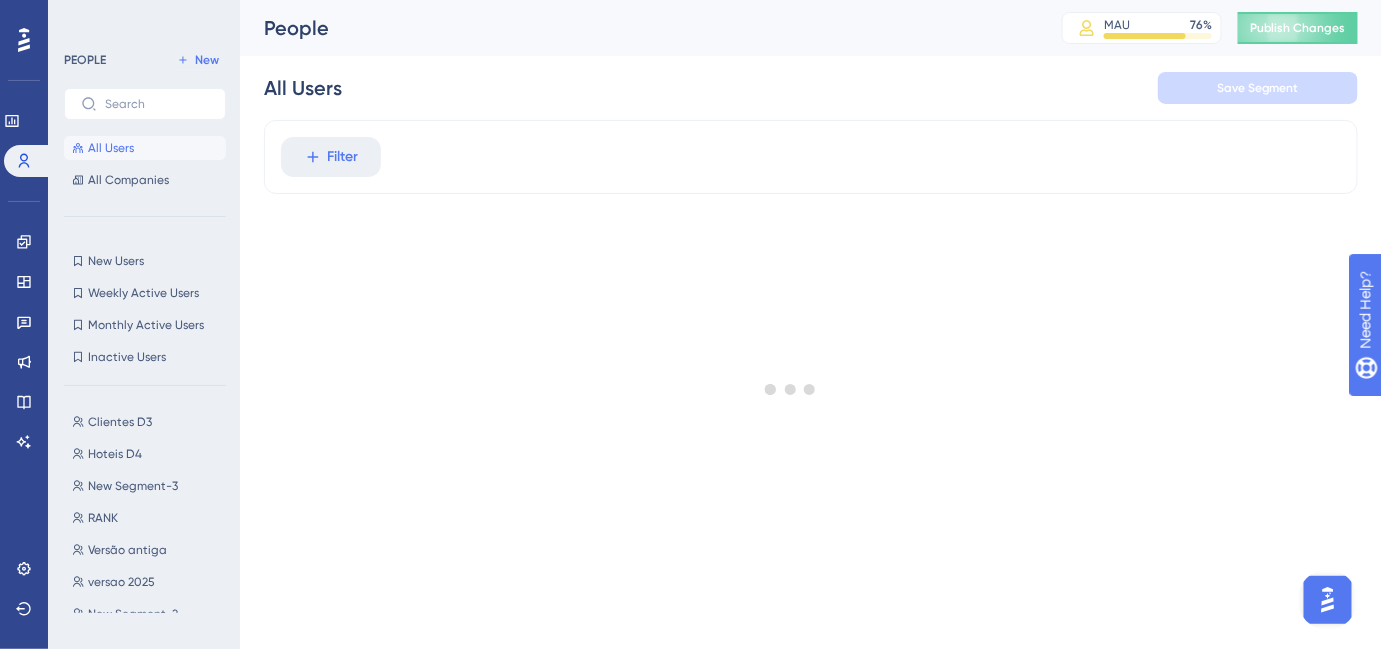 scroll, scrollTop: 0, scrollLeft: 0, axis: both 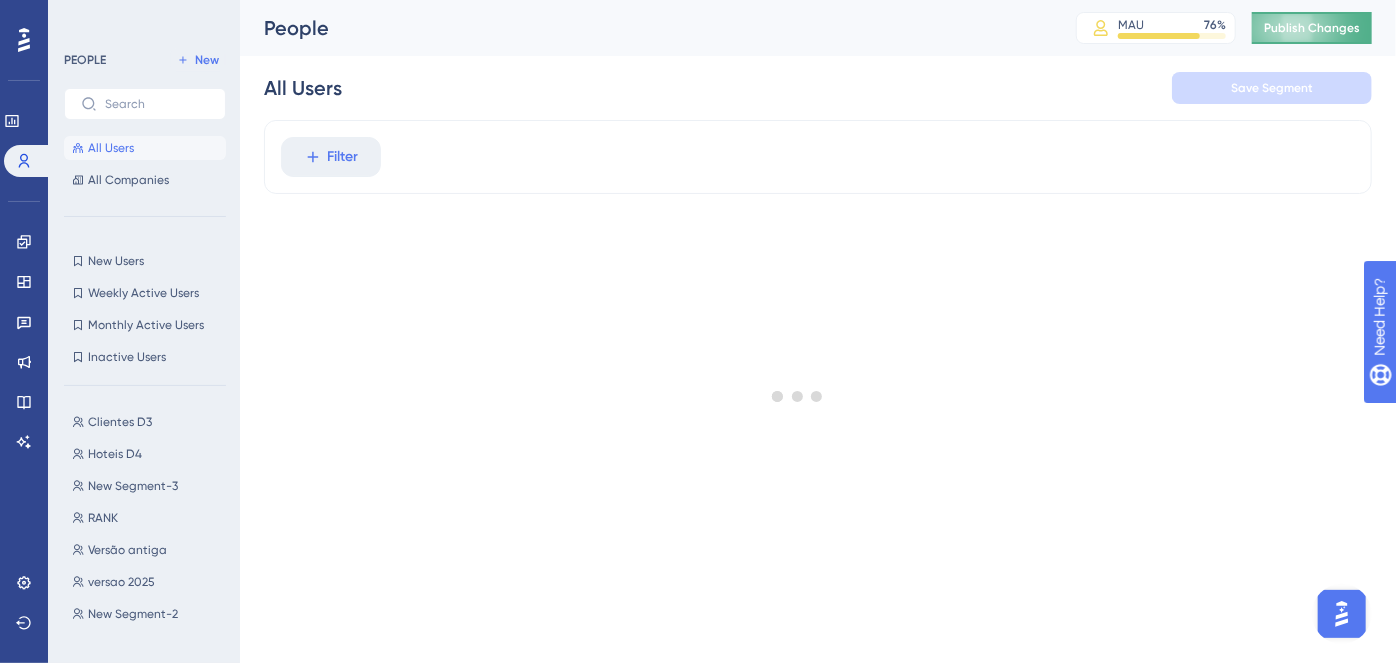 click on "Publish Changes" at bounding box center (1312, 28) 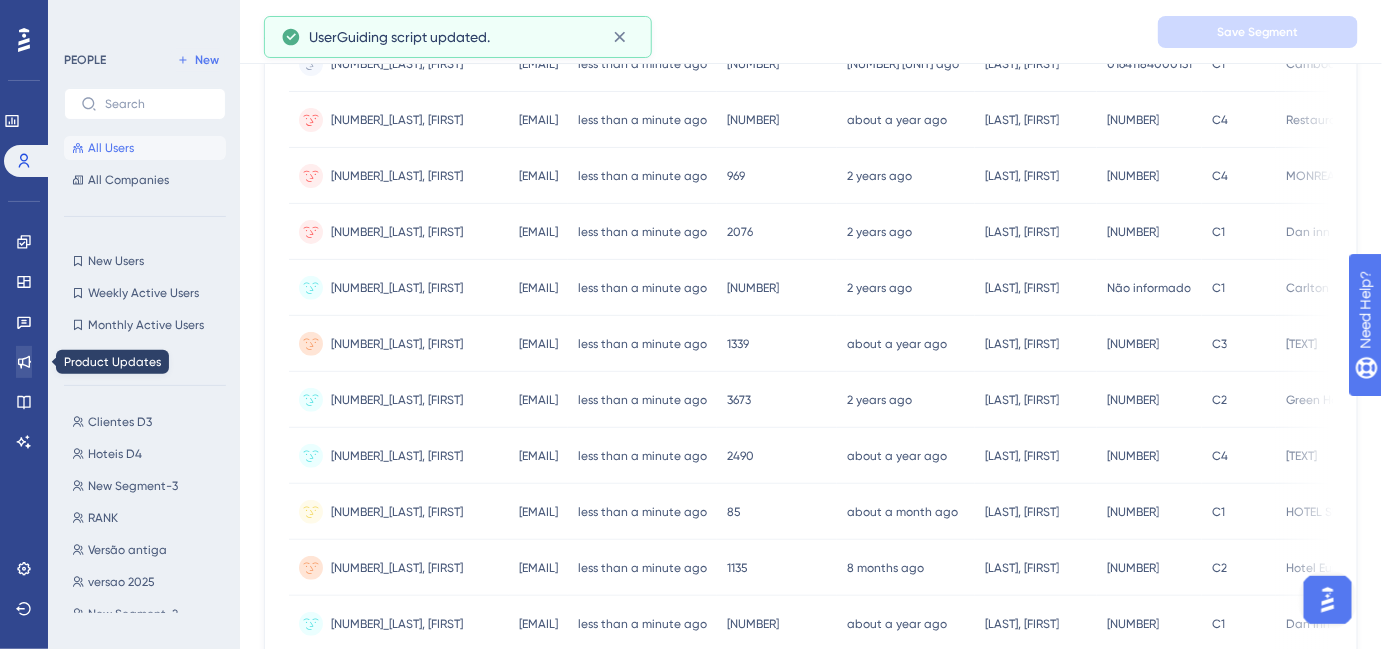 scroll, scrollTop: 363, scrollLeft: 0, axis: vertical 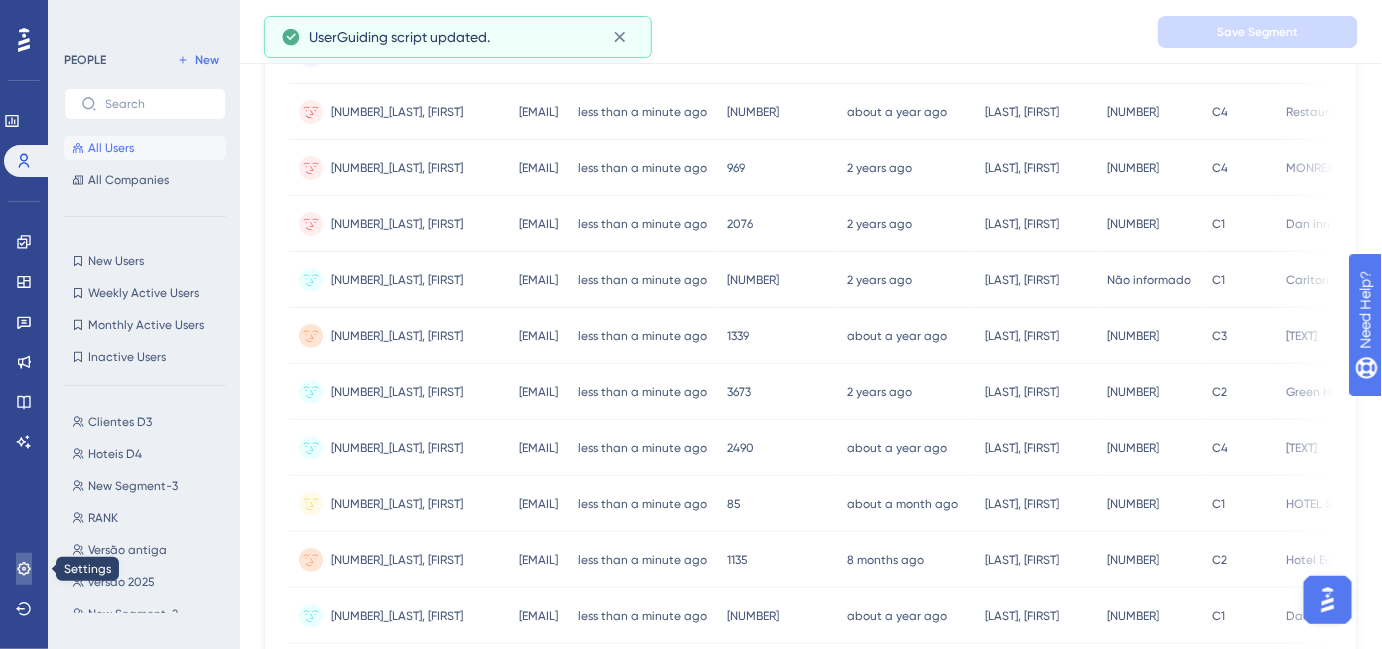 click 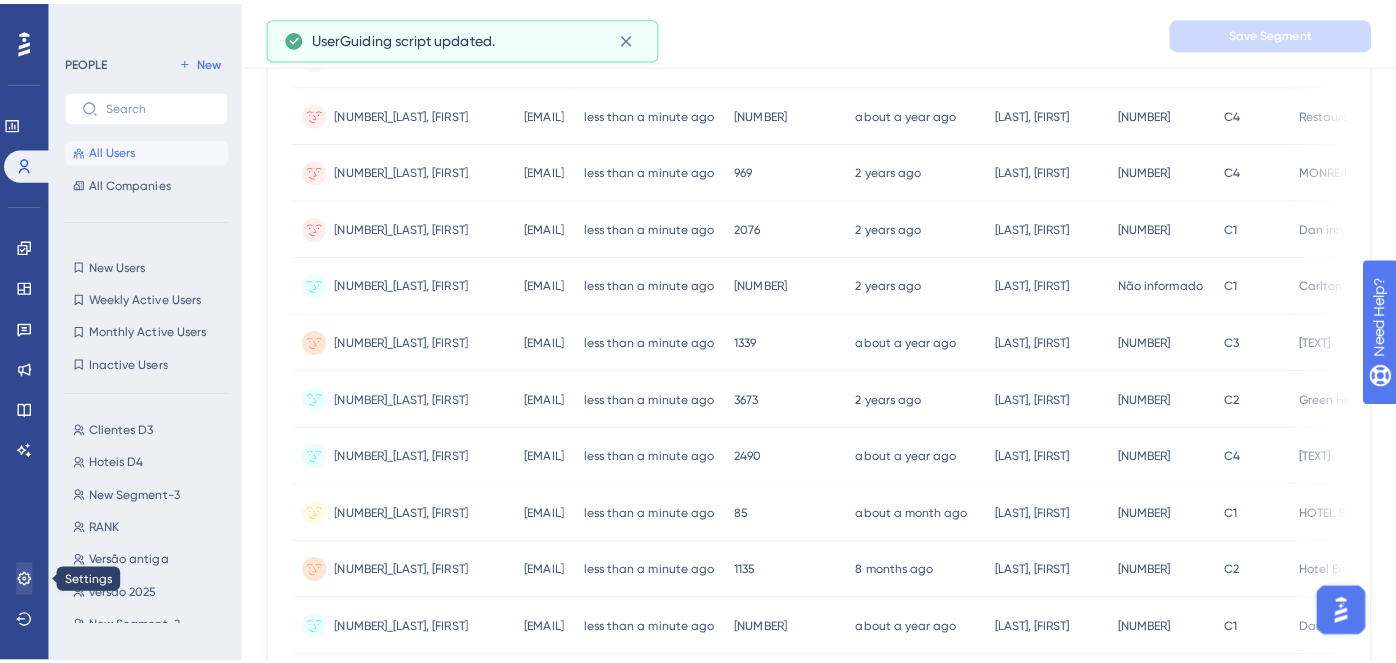 scroll, scrollTop: 0, scrollLeft: 0, axis: both 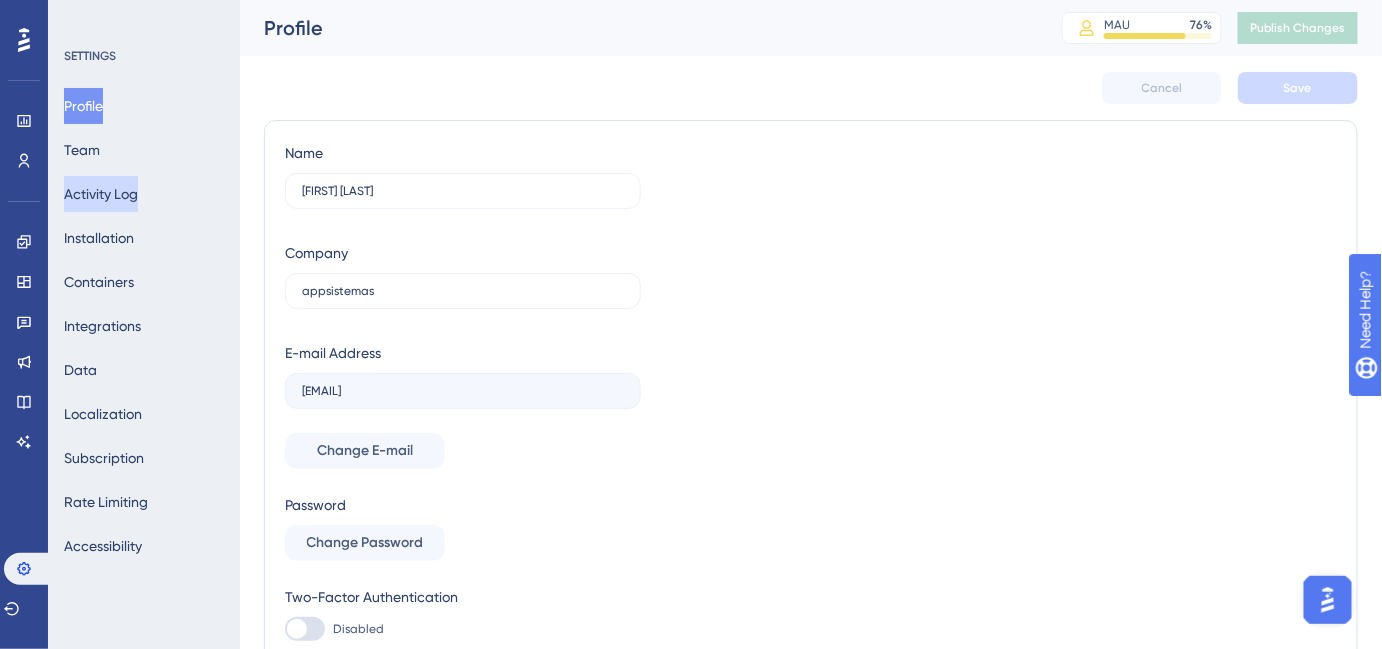 click on "Activity Log" at bounding box center (101, 194) 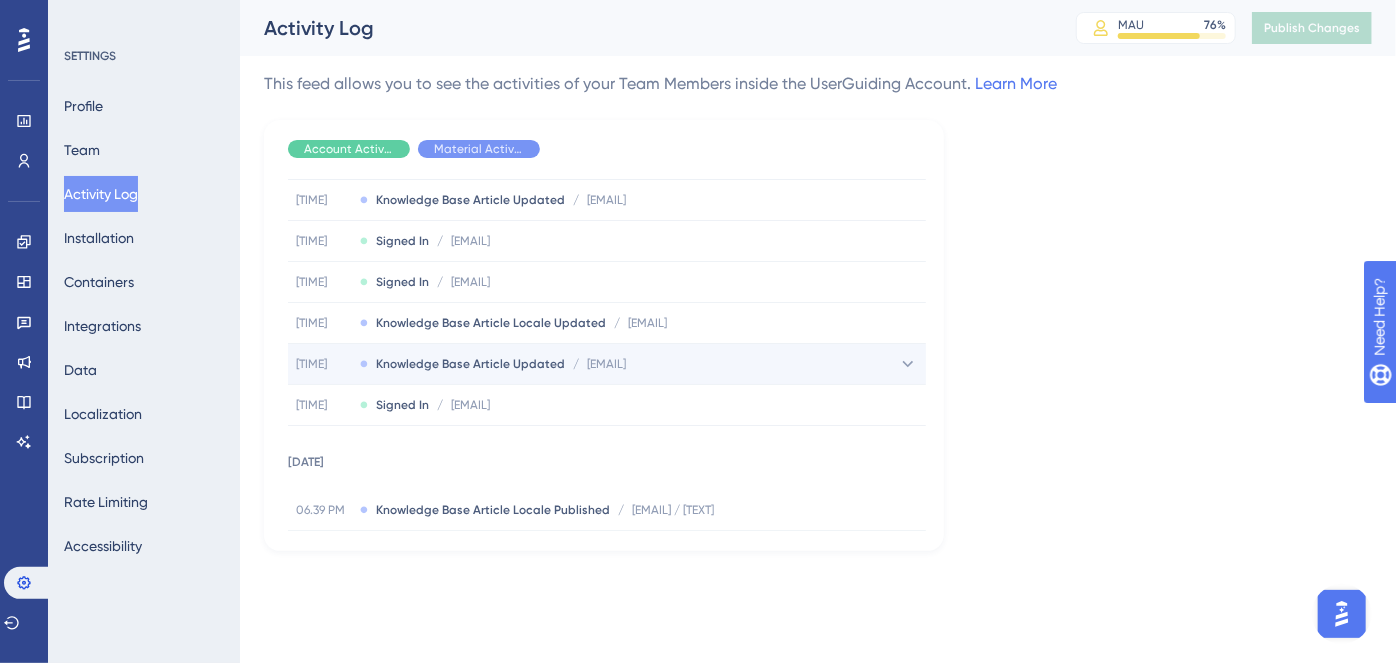 scroll, scrollTop: 272, scrollLeft: 0, axis: vertical 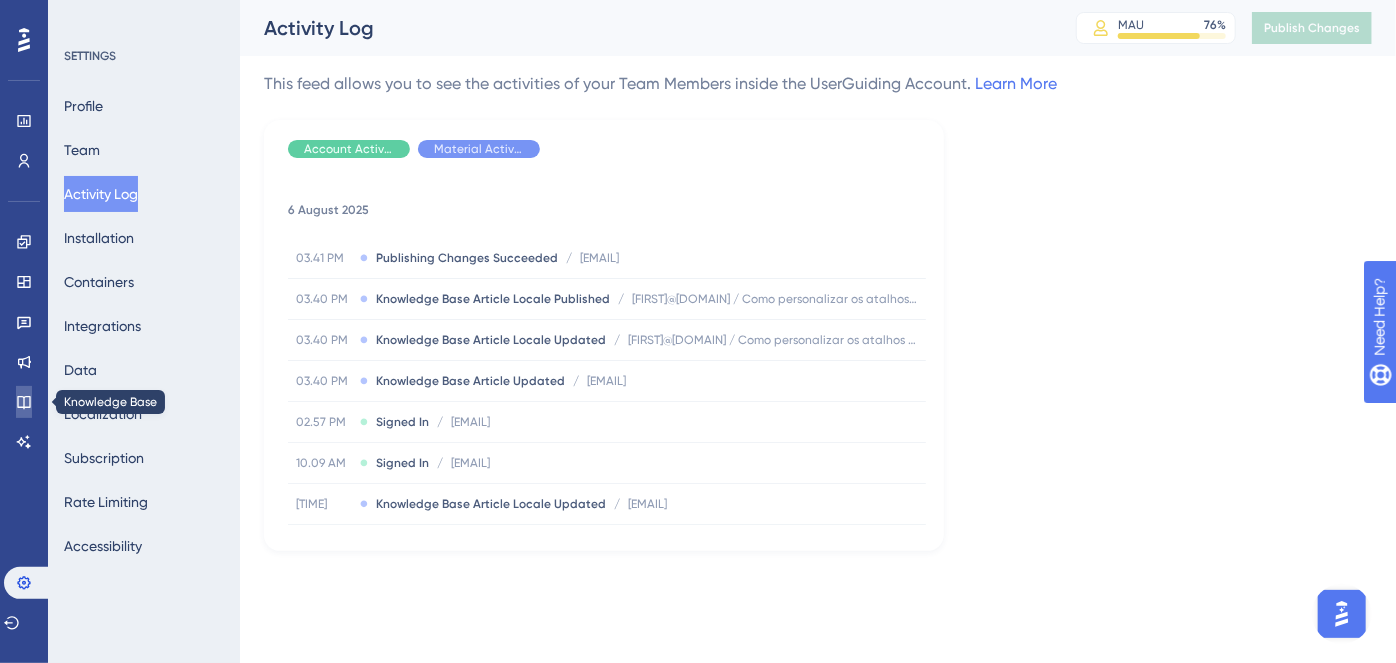 click at bounding box center [24, 402] 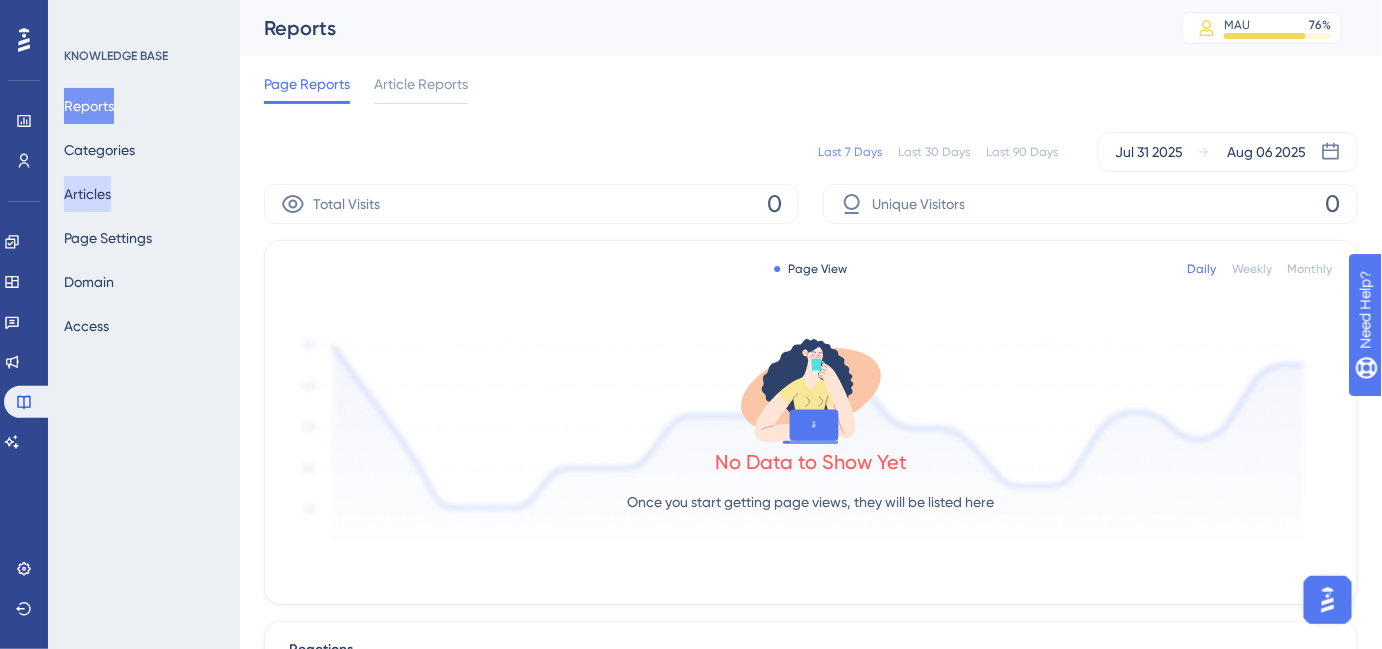 click on "Articles" at bounding box center [87, 194] 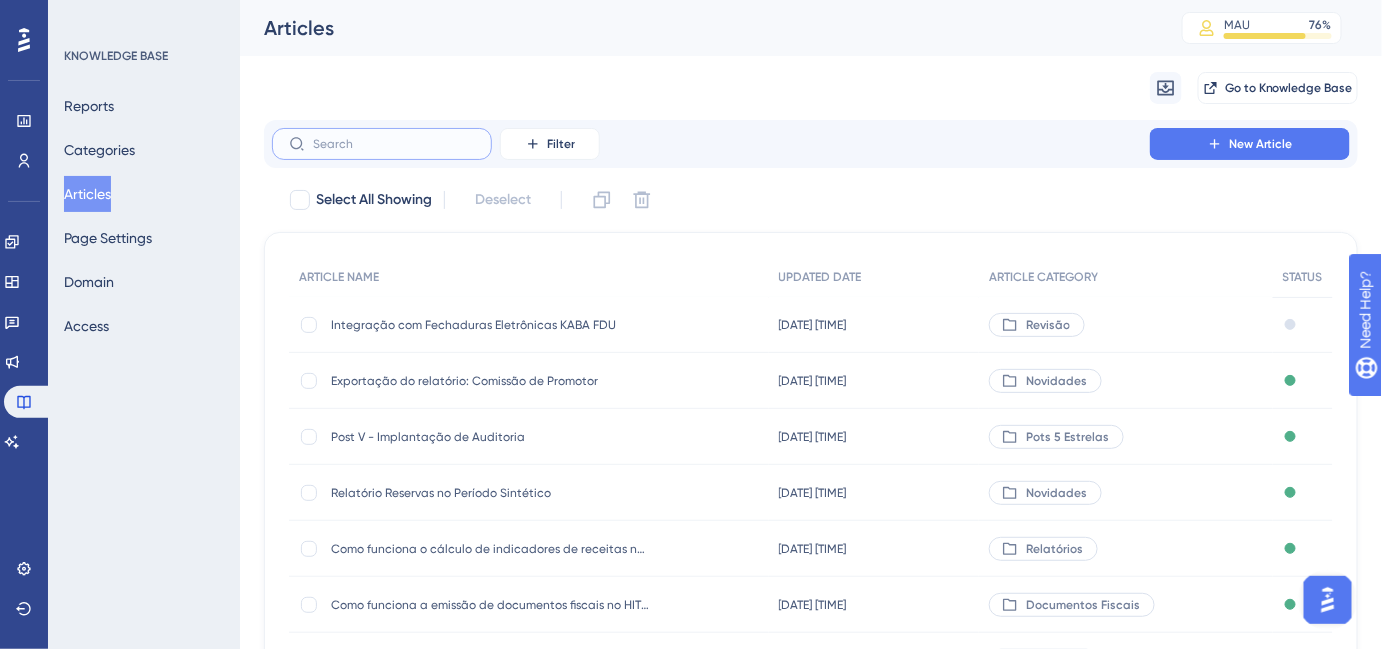 click at bounding box center [394, 144] 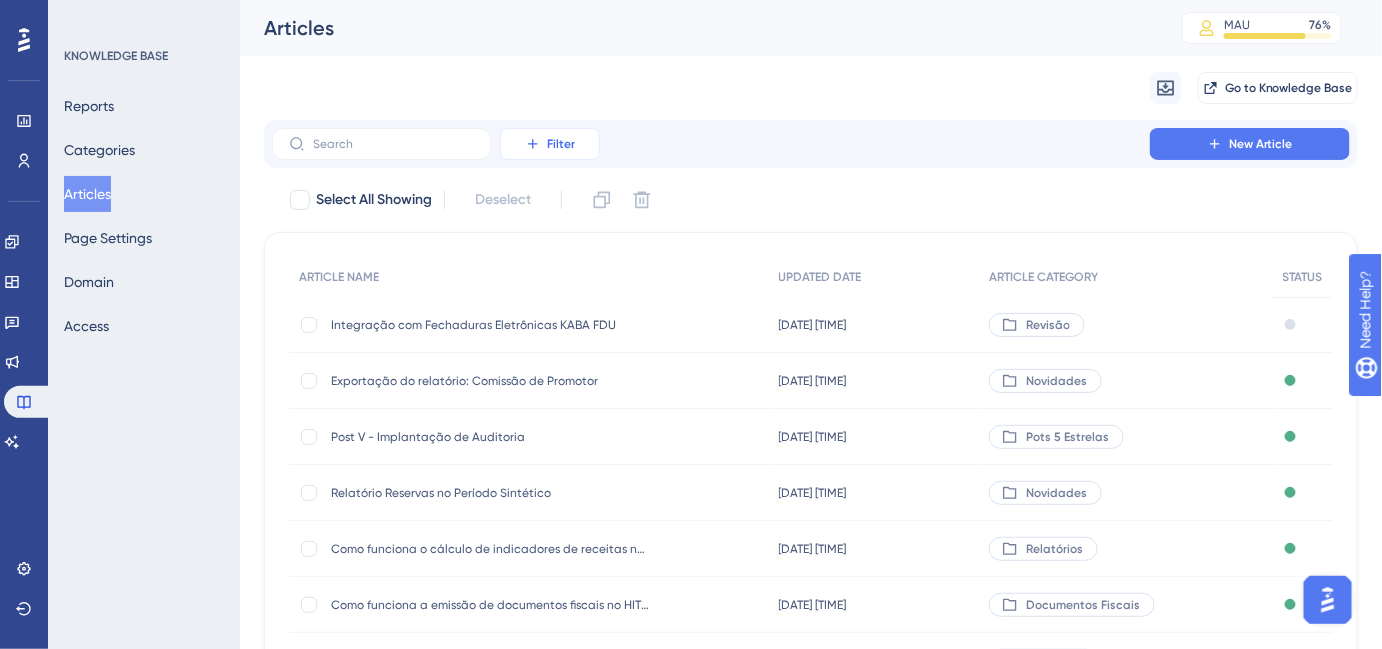 click on "Filter" at bounding box center (561, 144) 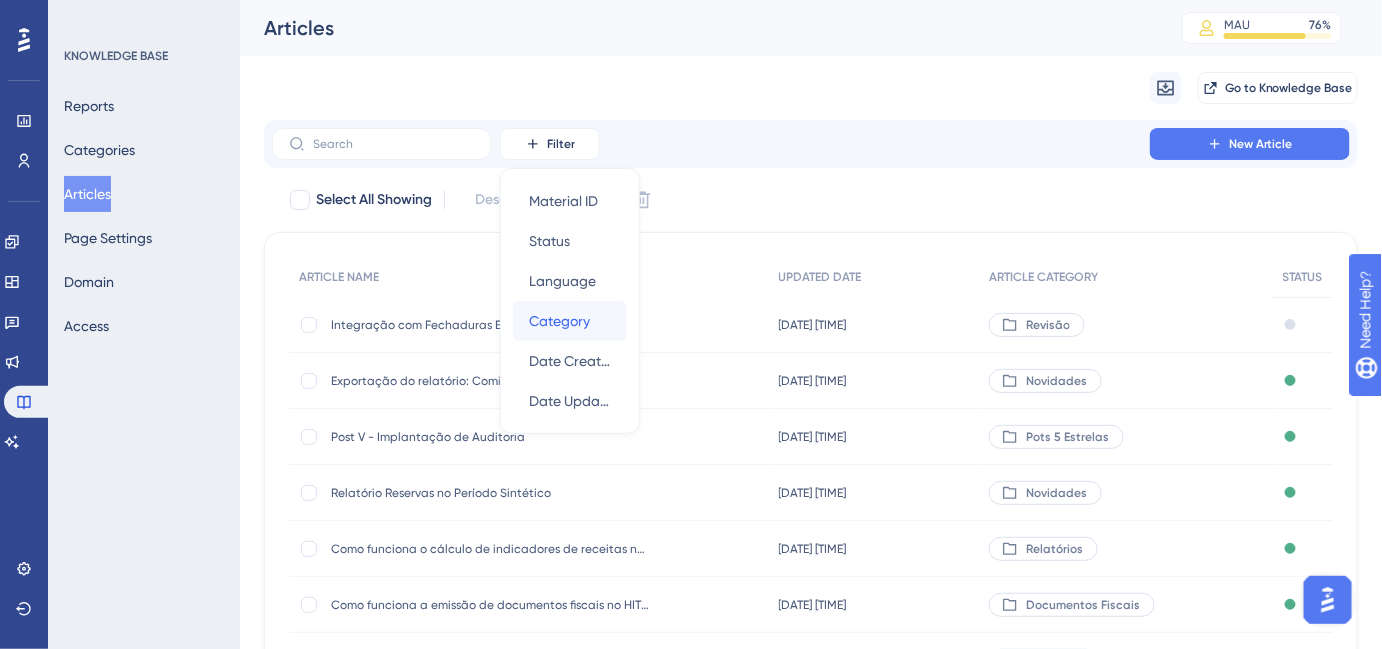 click on "Category" at bounding box center [559, 321] 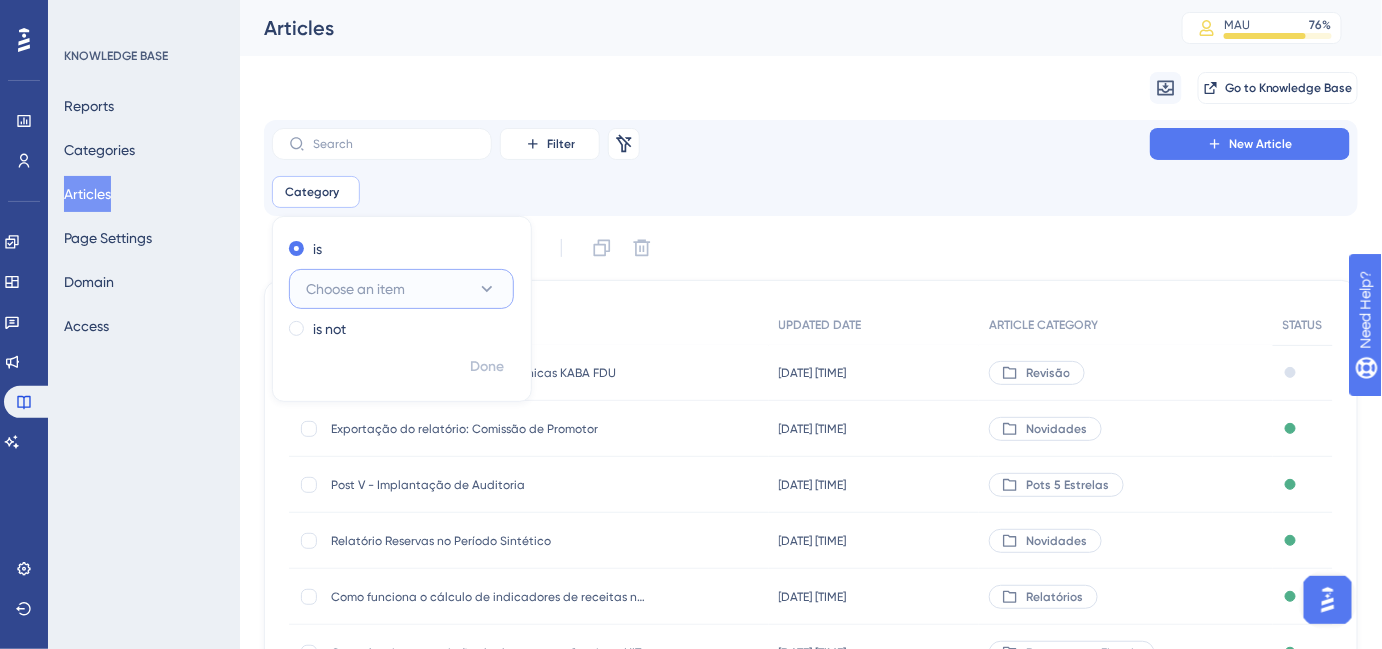 click on "Choose an item" at bounding box center (355, 289) 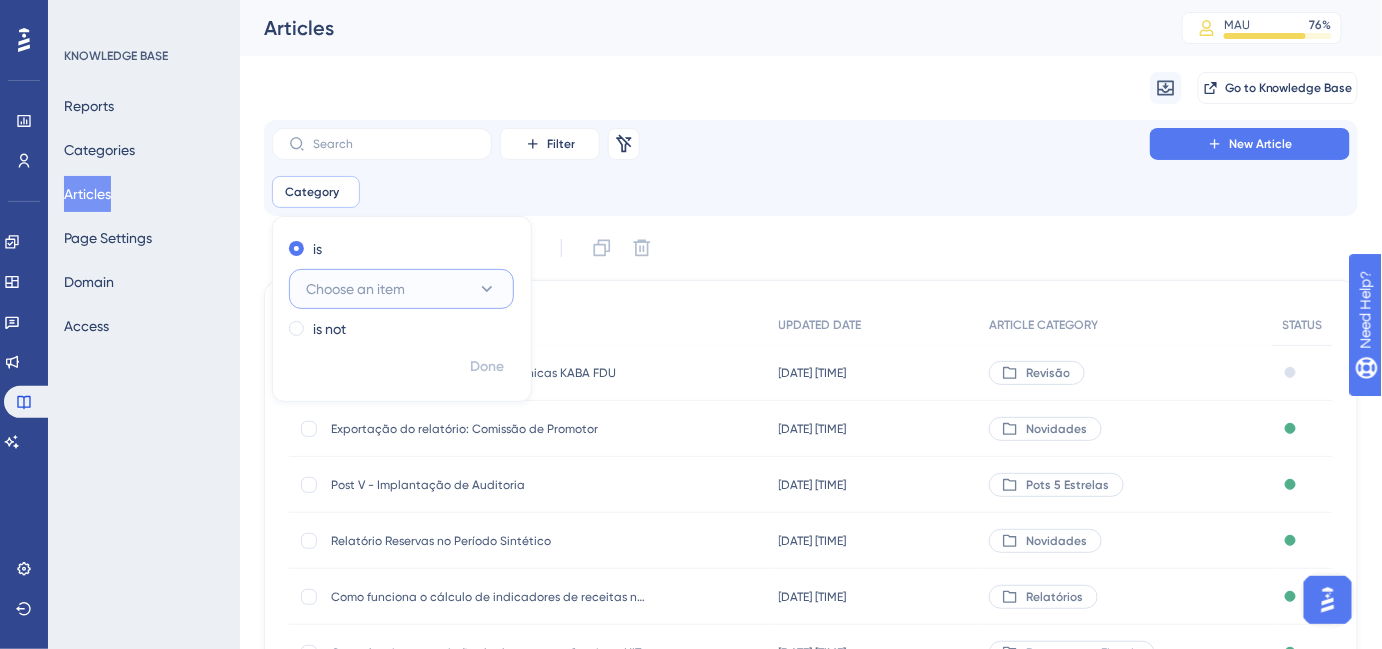 scroll, scrollTop: 192, scrollLeft: 0, axis: vertical 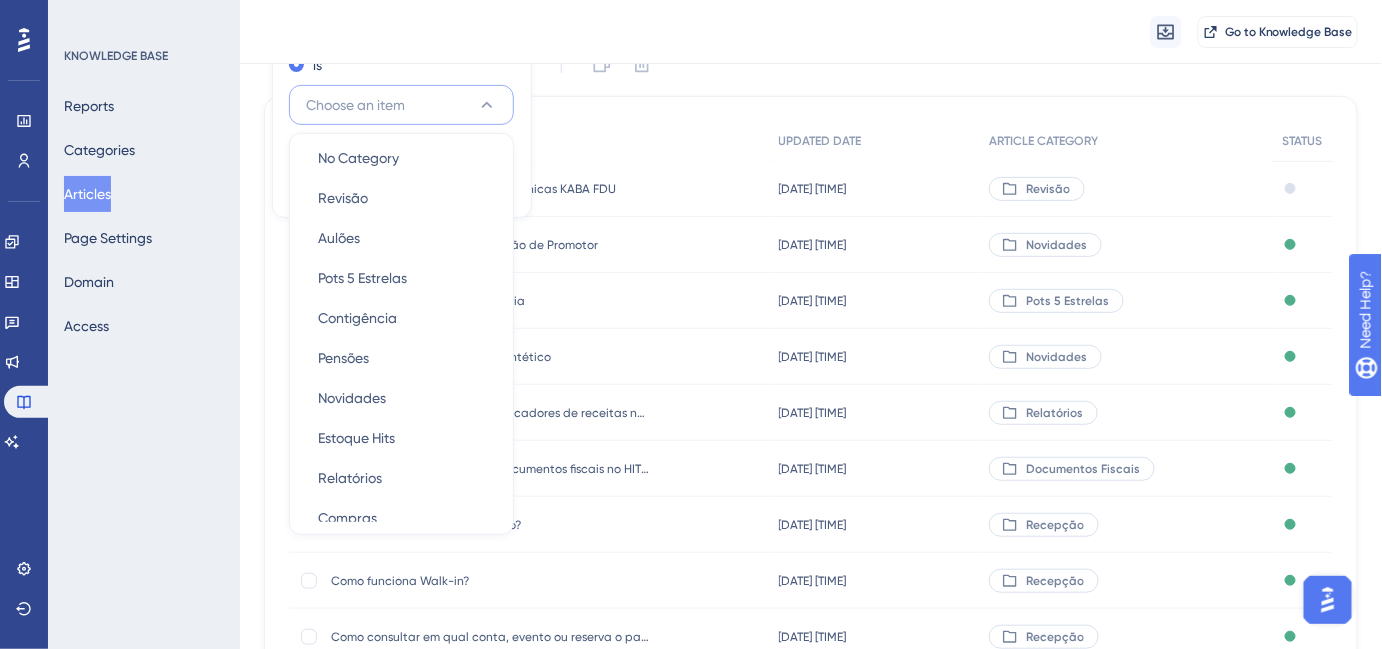 click on "Category Remove is Choose an item No Category No Category Revisão Revisão Aulões Aulões Pots 5 Estrelas Pots 5 Estrelas Contigência Contigência Pensões Pensões Novidades Novidades Estoque Hits Estoque Hits Relatórios Relatórios Compras Compras Governança Mobile Governança Mobile Procedimentos Internos Procedimentos Internos Documentos Fiscais Documentos Fiscais Faturamento Faturamento Governança Governança Eventos Eventos Auditoria Auditoria Recepção Recepção Configurações Configurações Reservas Reservas Getting Started Getting Started is not Done" at bounding box center [811, 8] 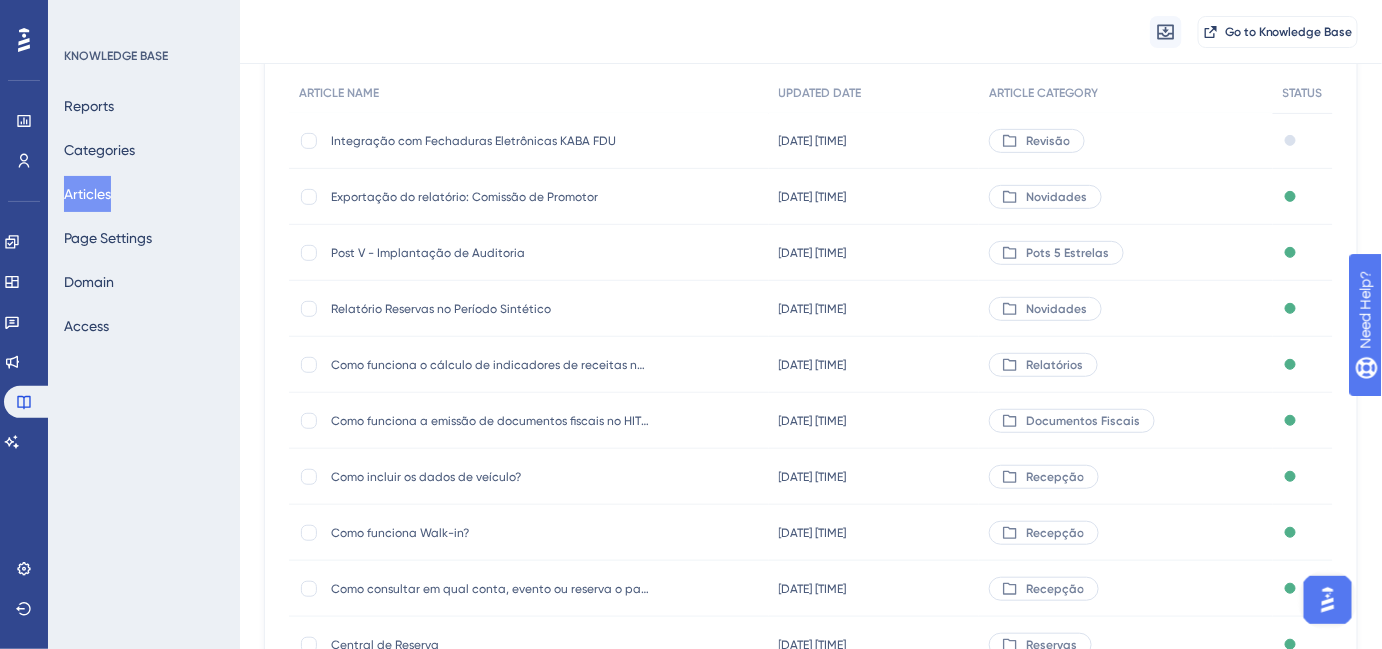scroll, scrollTop: 0, scrollLeft: 0, axis: both 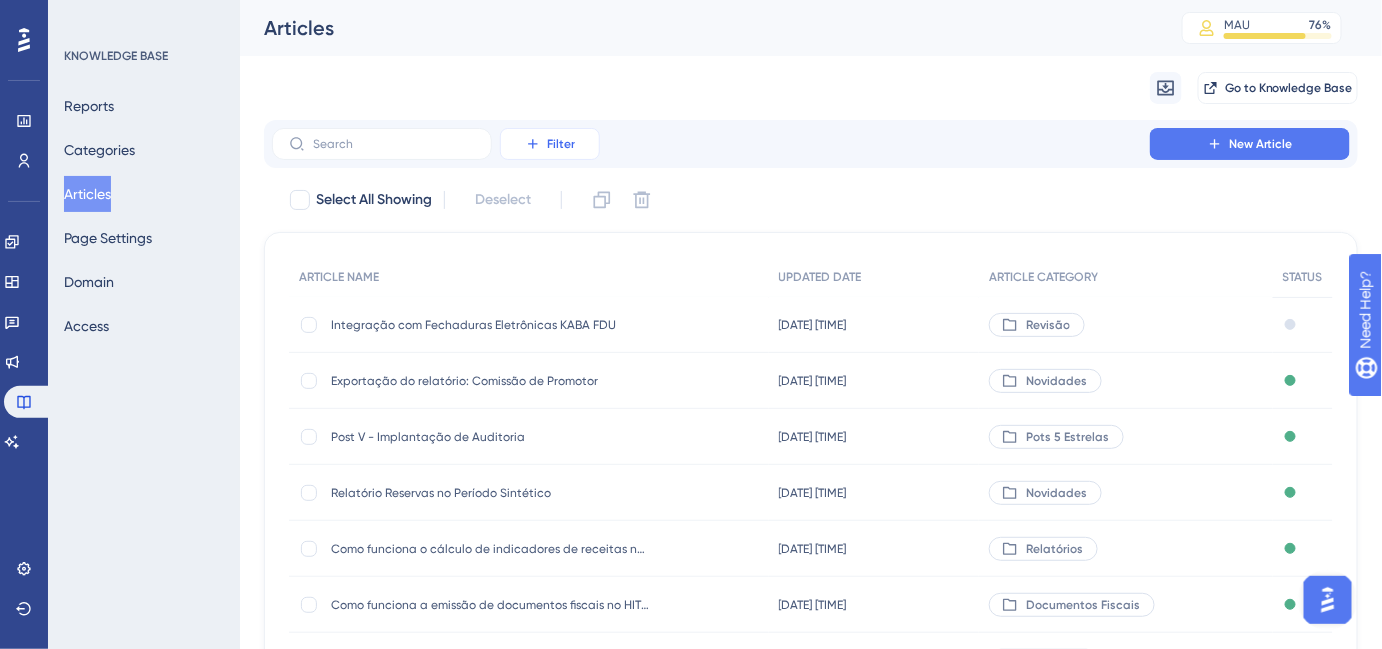 click on "Filter" at bounding box center (561, 144) 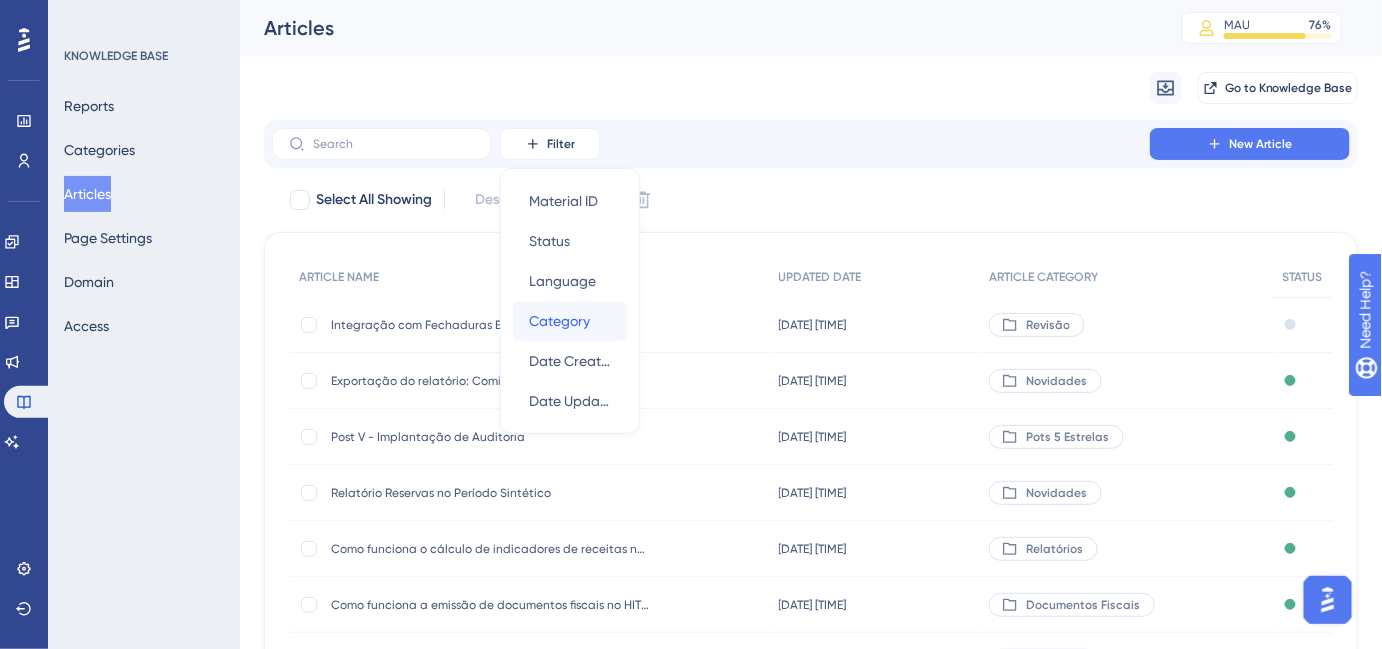 click on "Category" at bounding box center (559, 321) 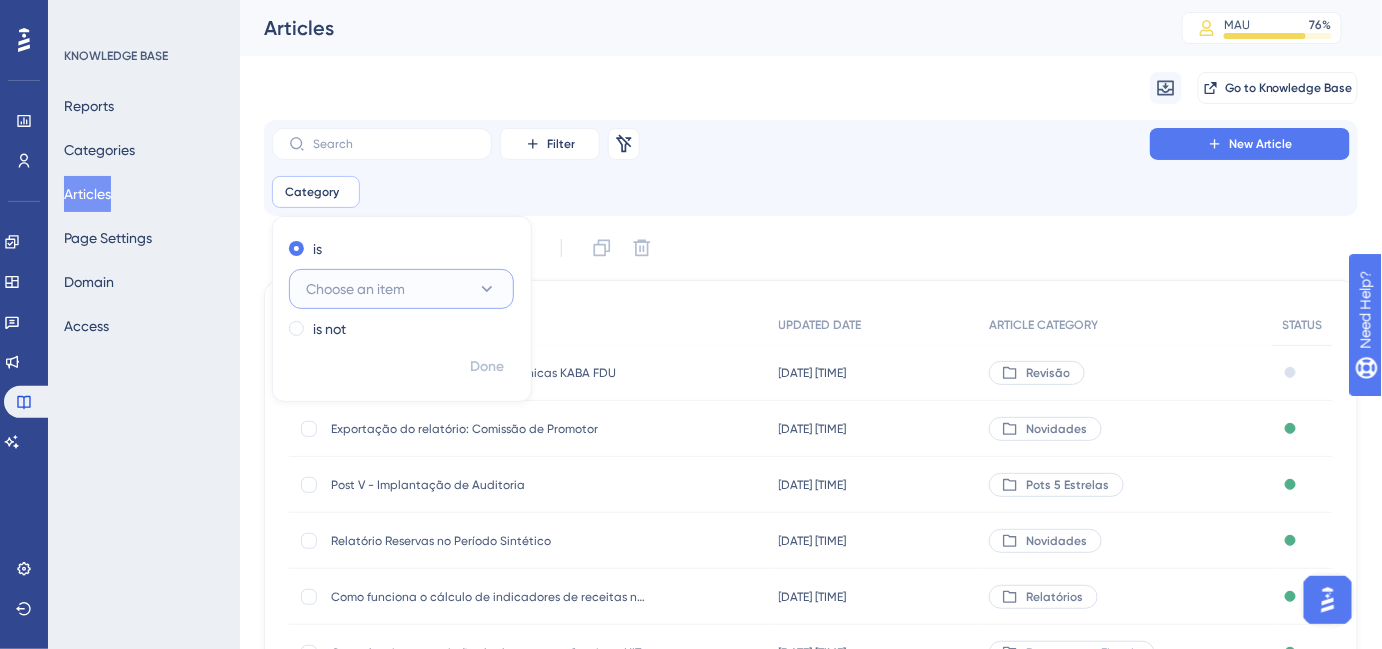 click on "Choose an item" at bounding box center [355, 289] 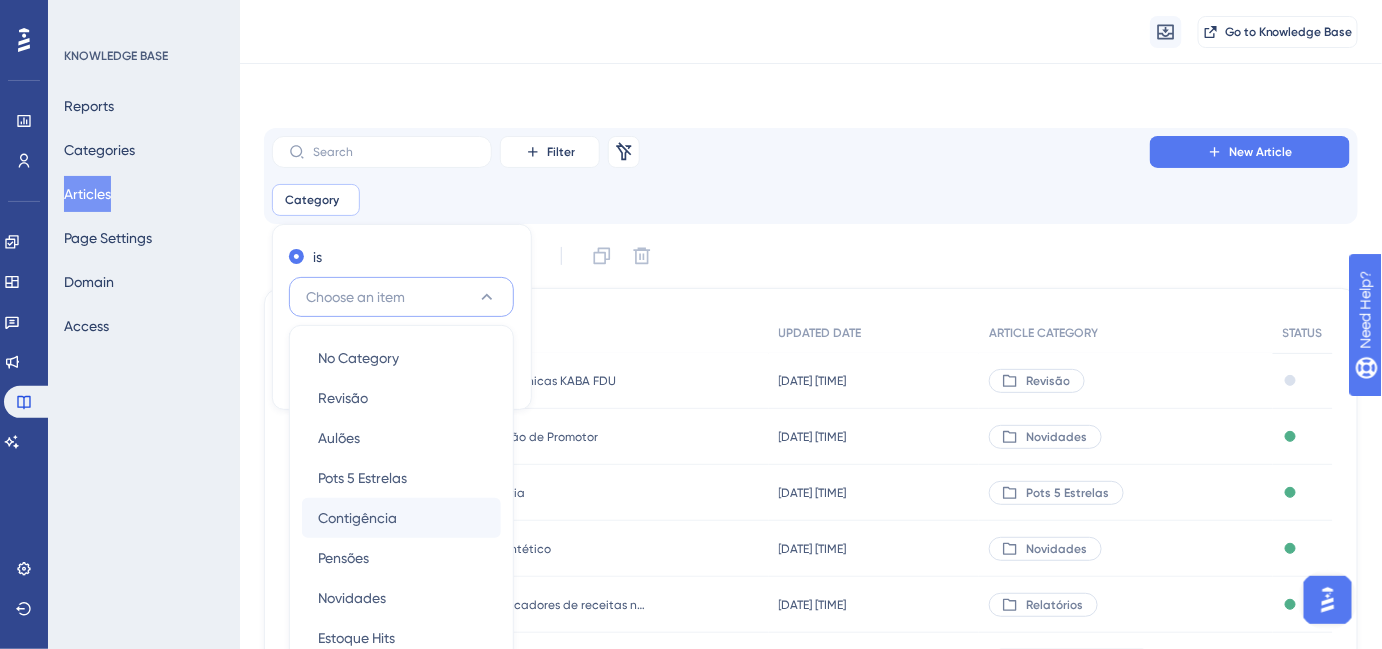scroll, scrollTop: 193, scrollLeft: 0, axis: vertical 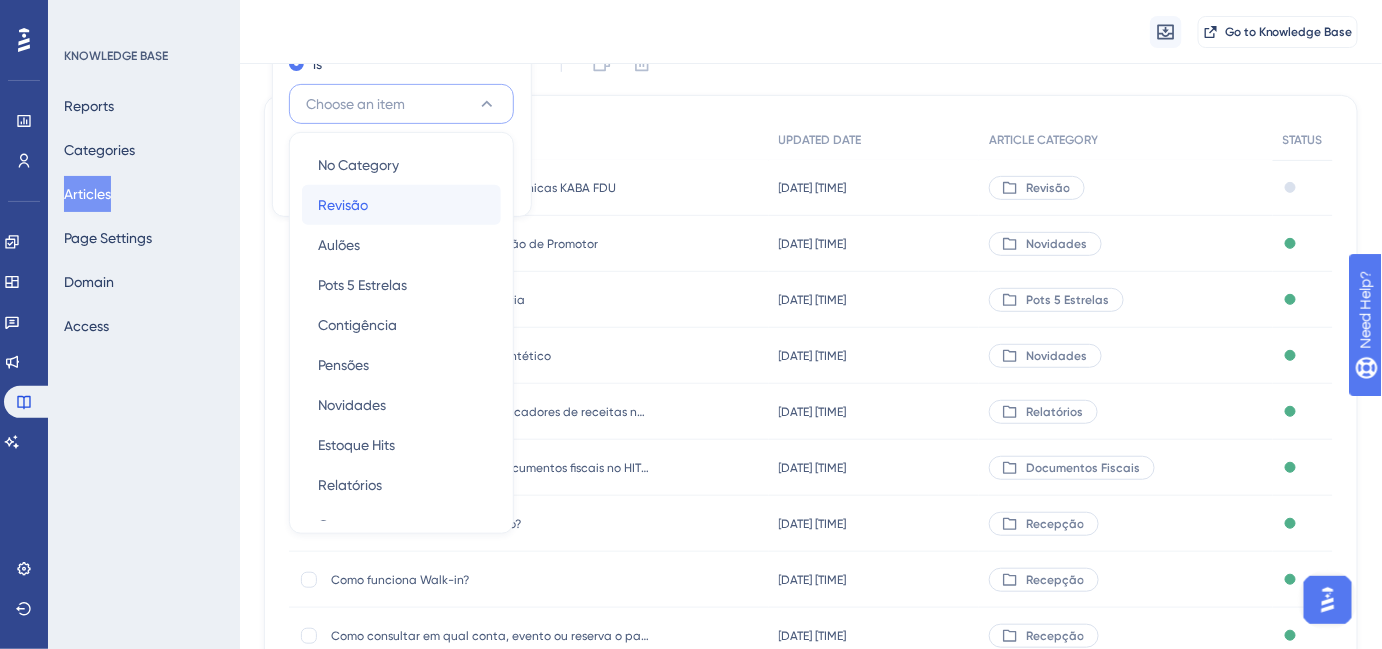 click on "Revisão Revisão" at bounding box center [401, 205] 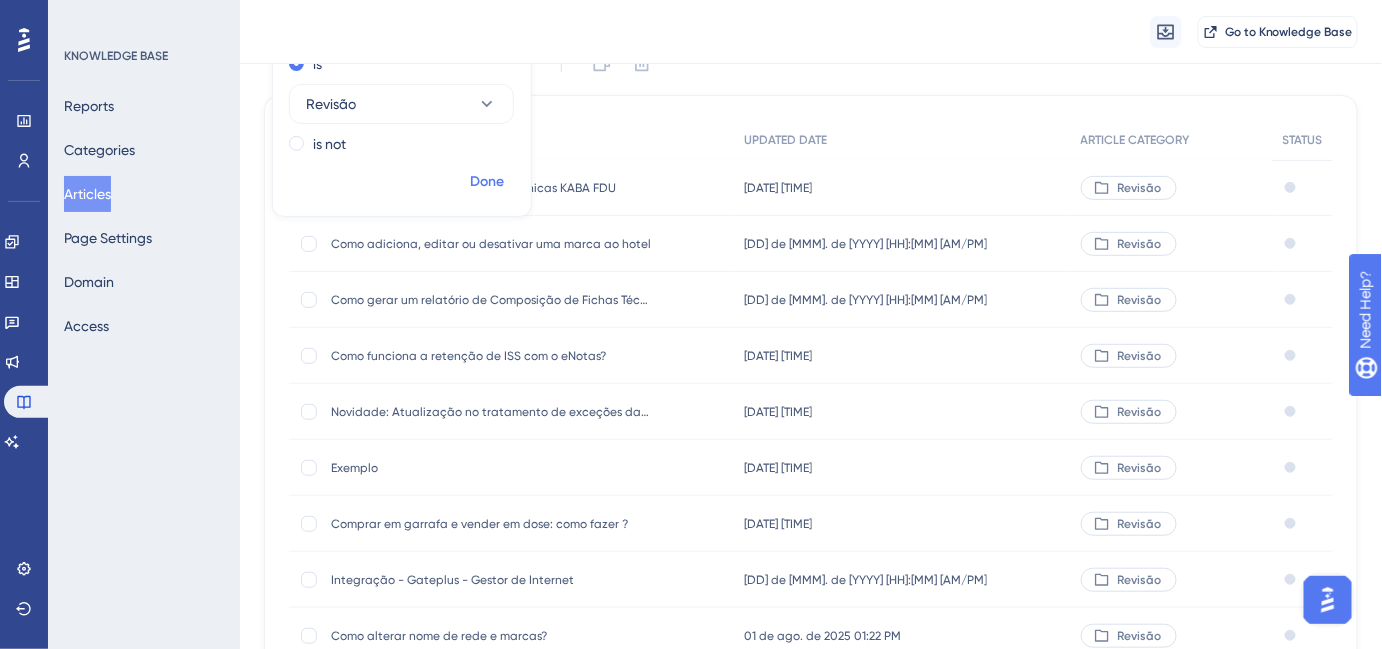 click on "Done" at bounding box center (487, 182) 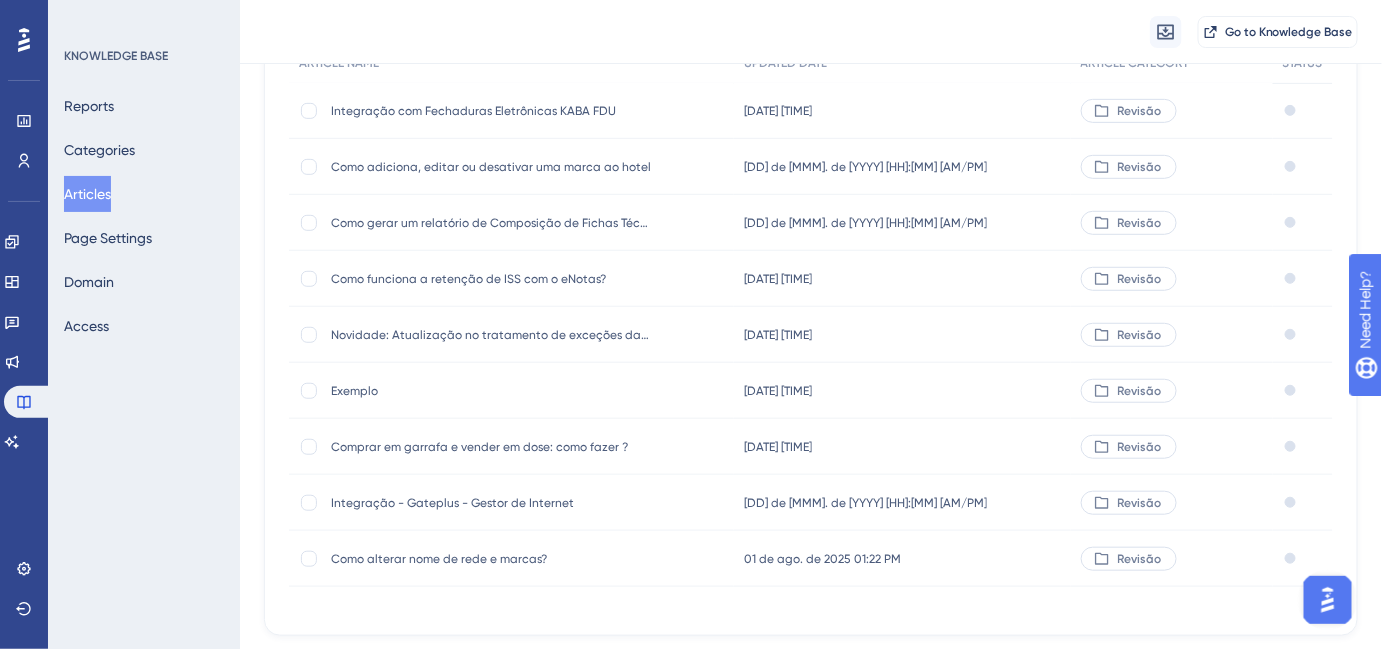 scroll, scrollTop: 320, scrollLeft: 0, axis: vertical 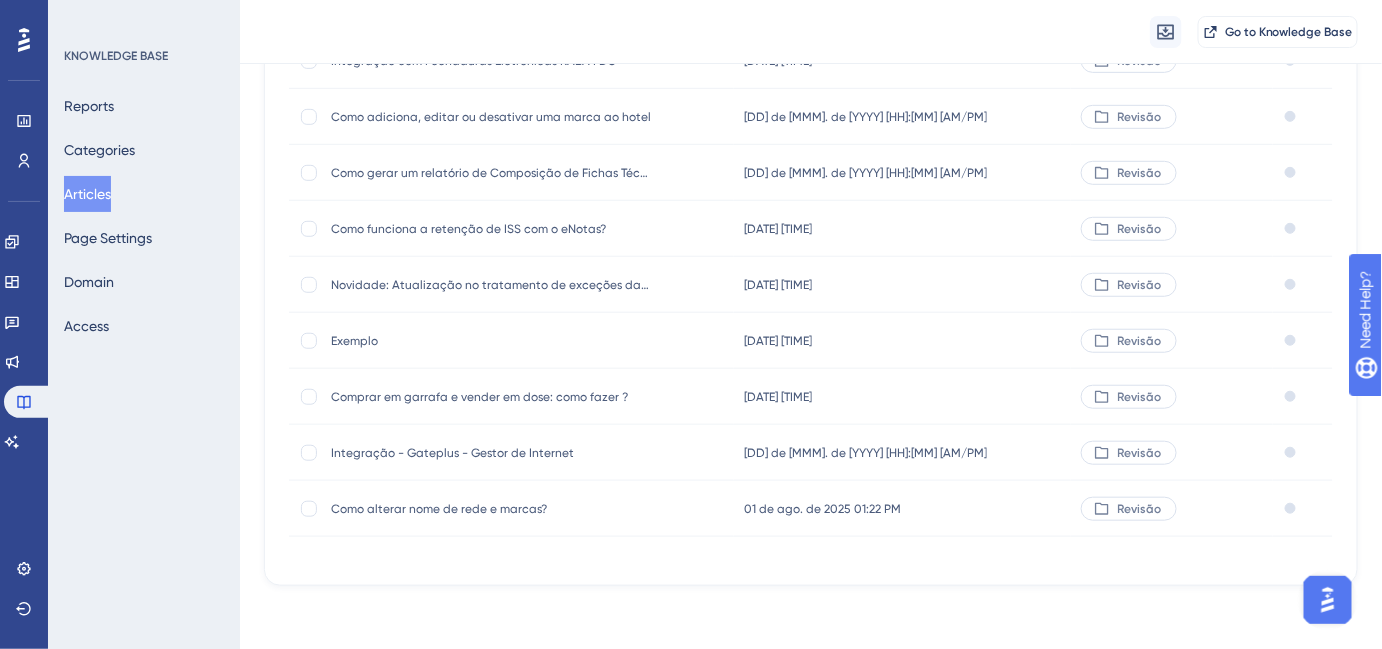 click on "Integração - Gateplus - Gestor de Internet" at bounding box center (491, 453) 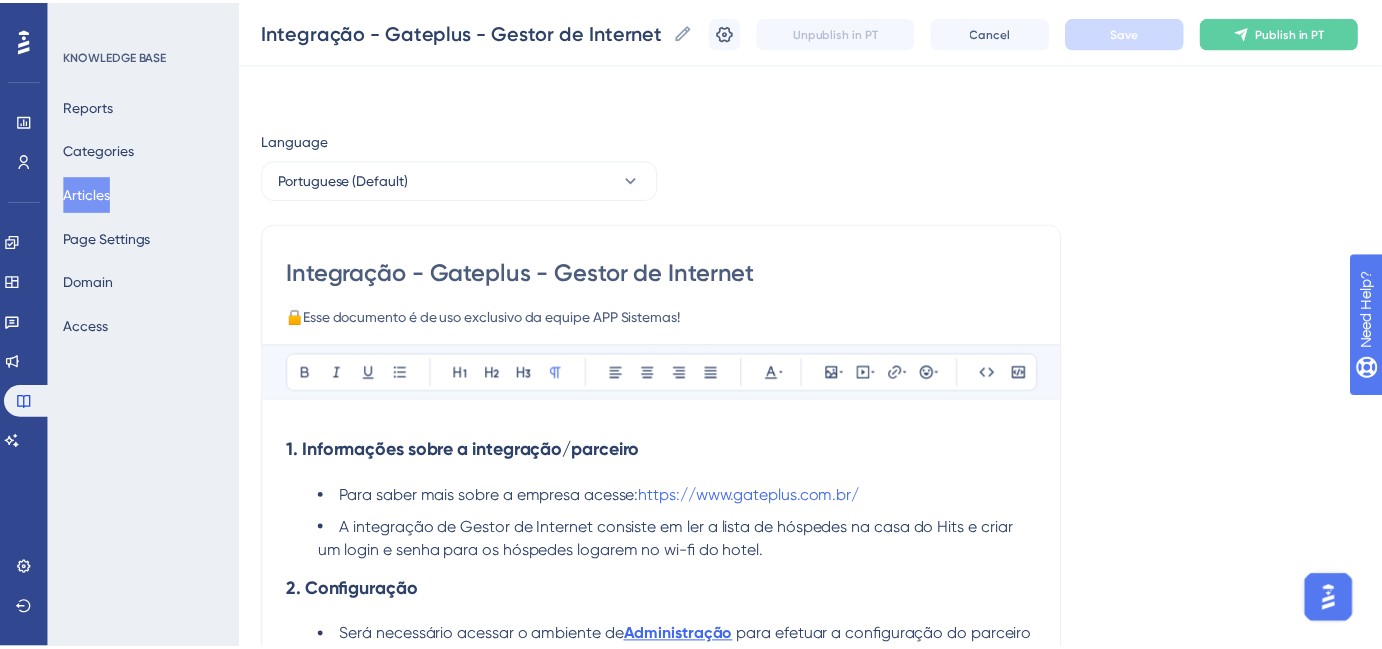 scroll, scrollTop: 1158, scrollLeft: 0, axis: vertical 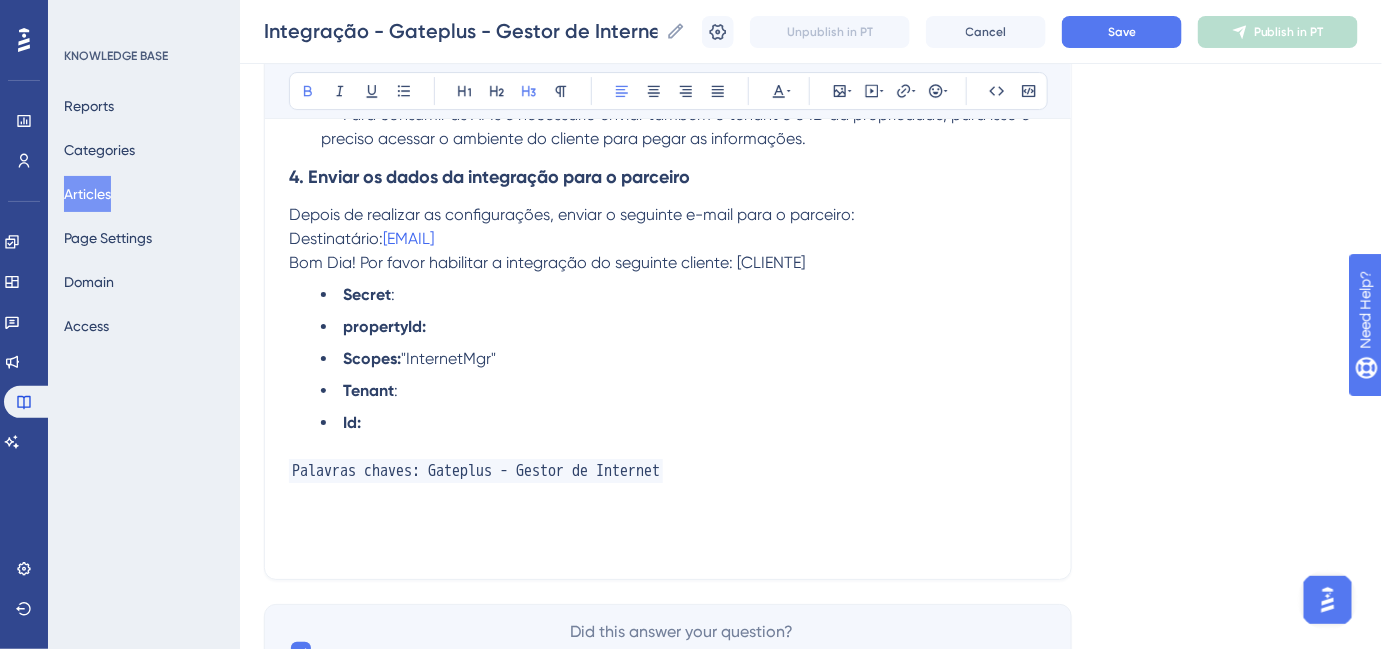 click on "Palavras chaves: Gateplus - Gestor de Internet" at bounding box center [476, 471] 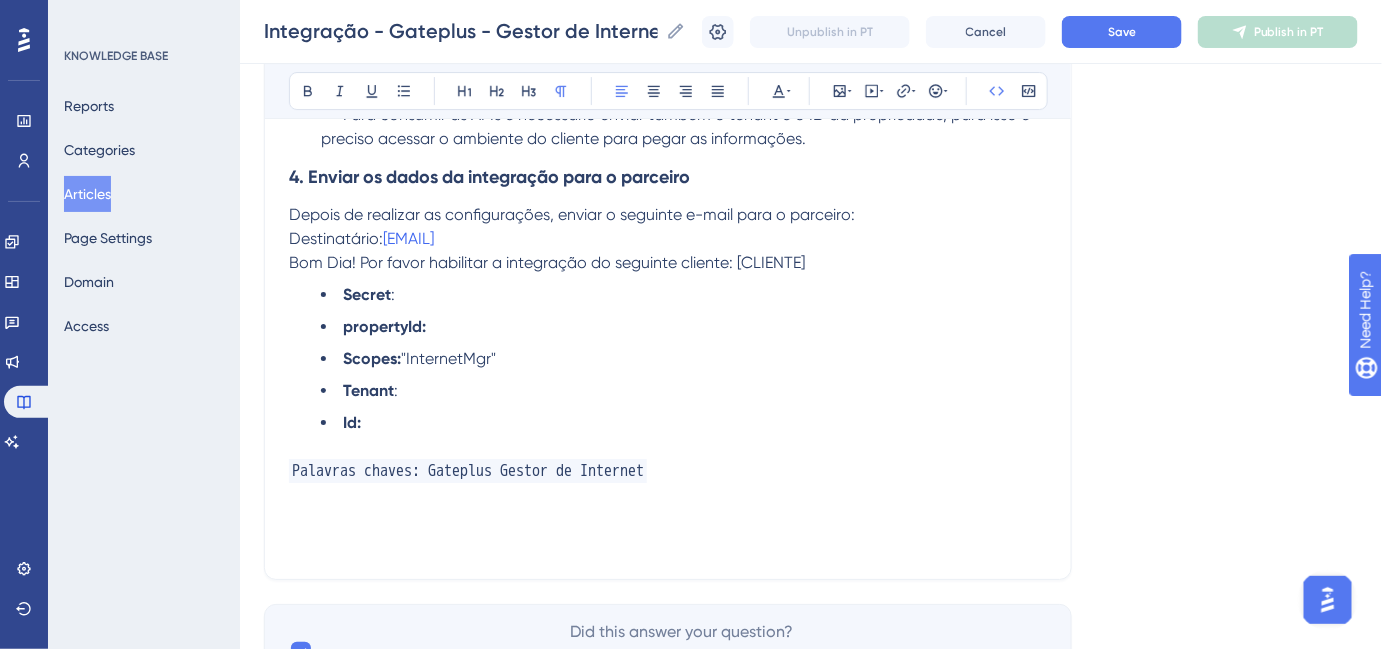 type 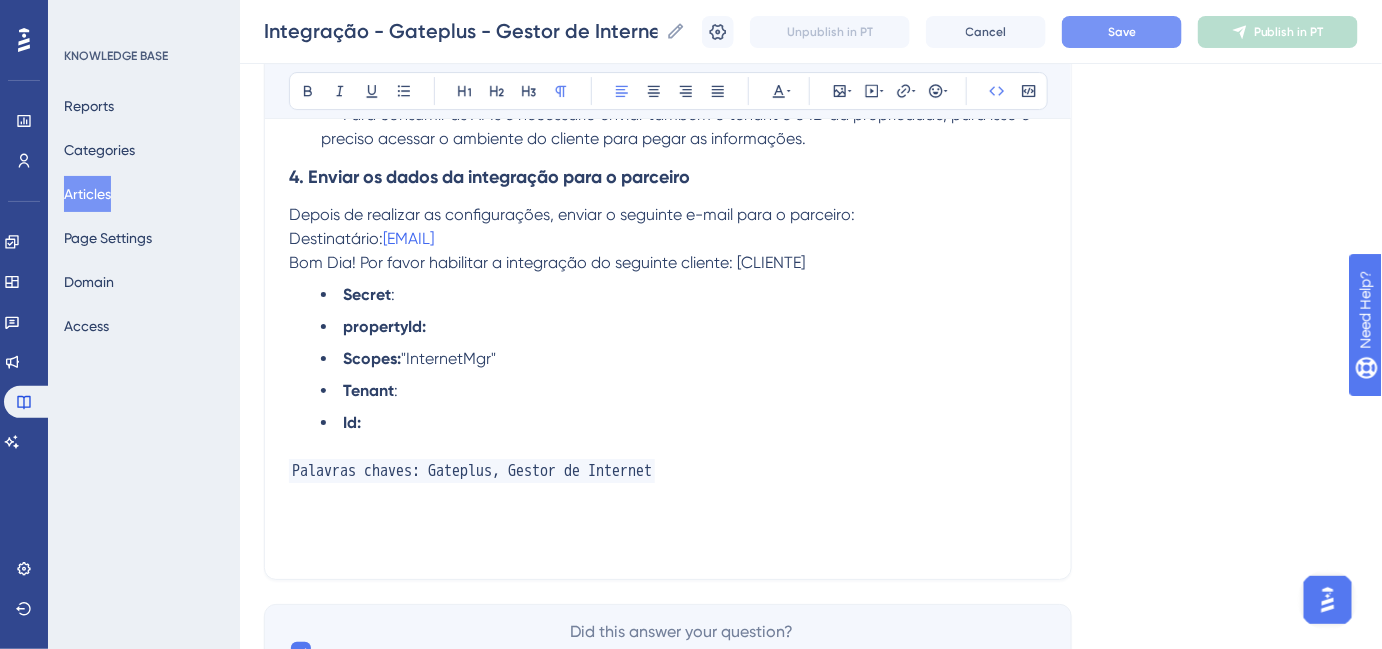 click on "Save" at bounding box center [1122, 32] 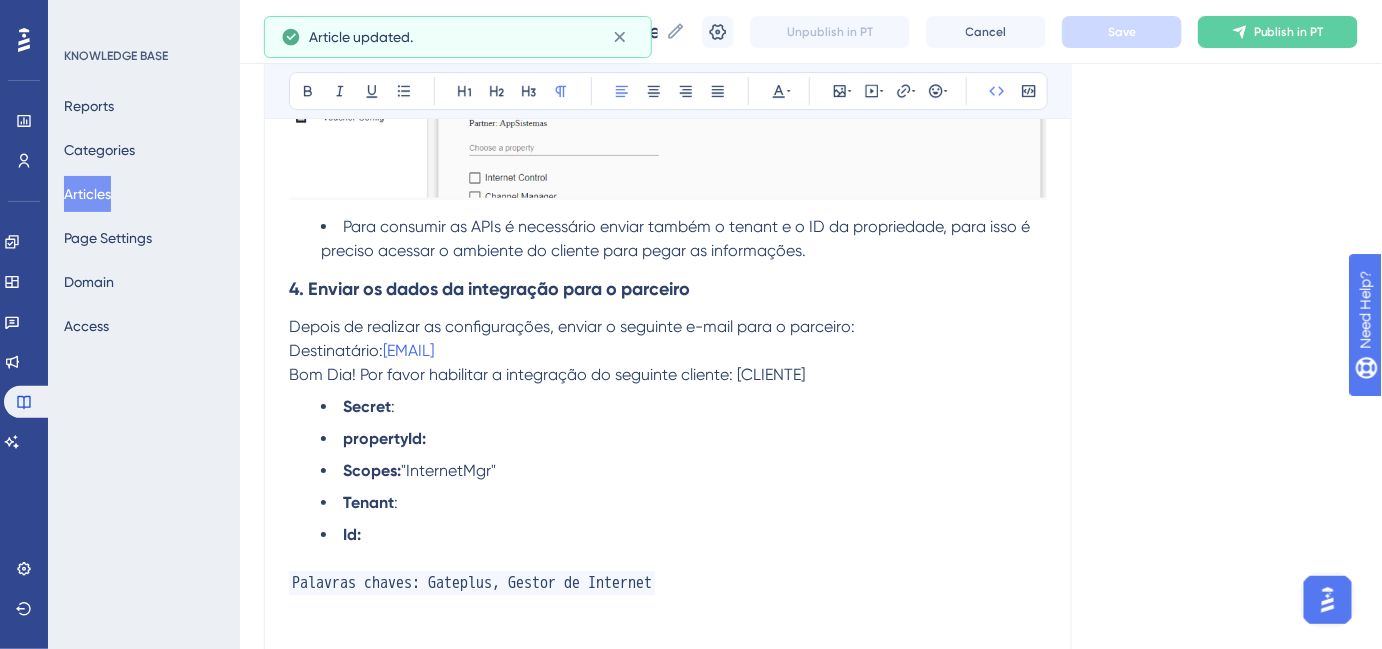 scroll, scrollTop: 1909, scrollLeft: 0, axis: vertical 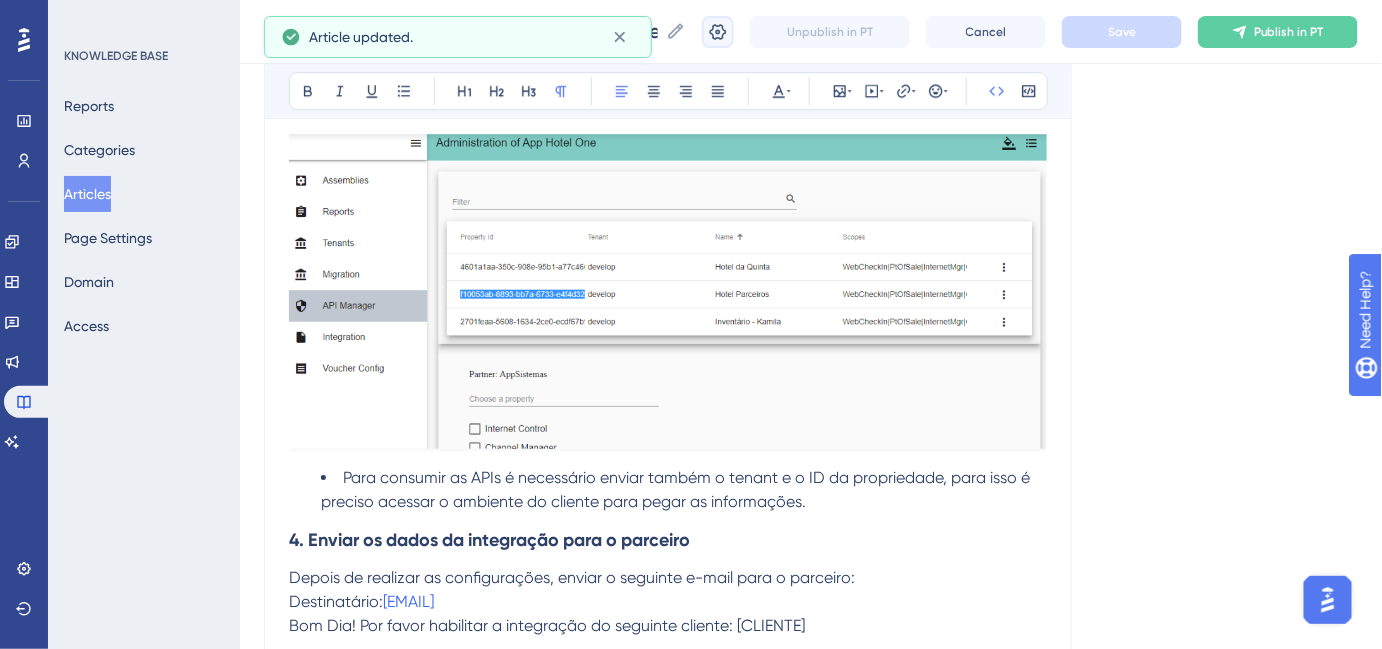 click 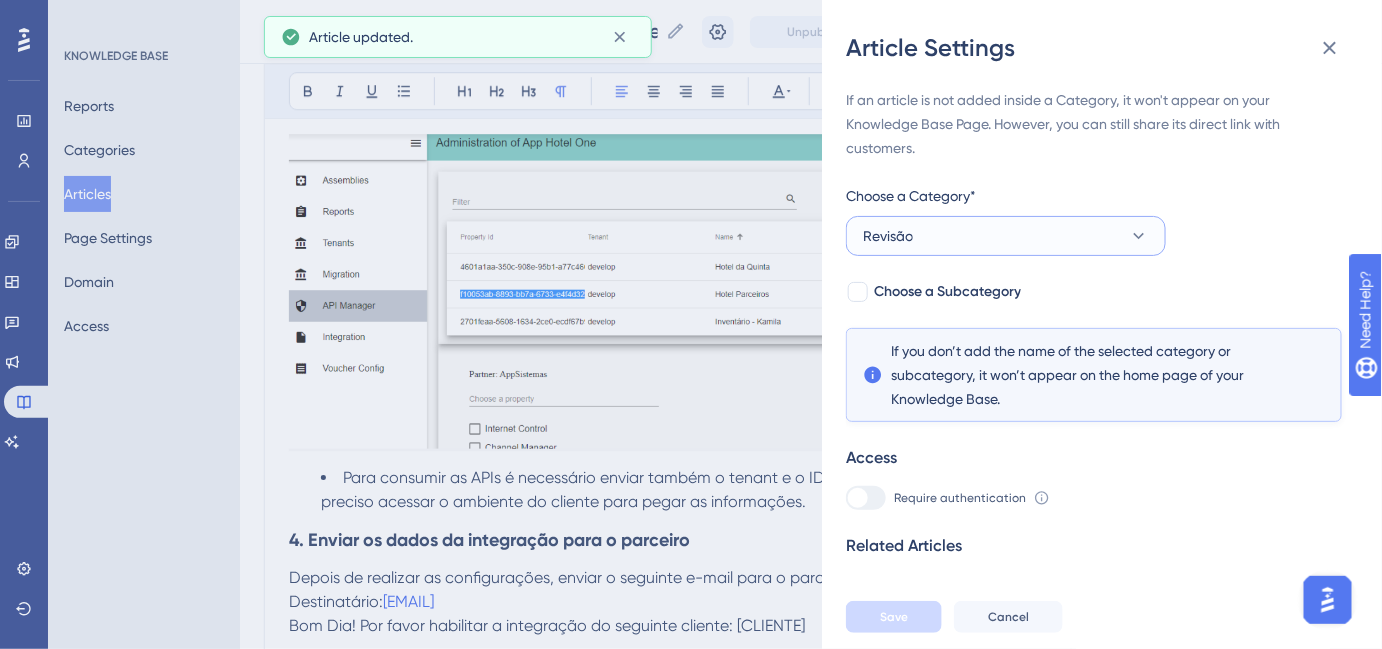 click on "Revisão" at bounding box center [1006, 236] 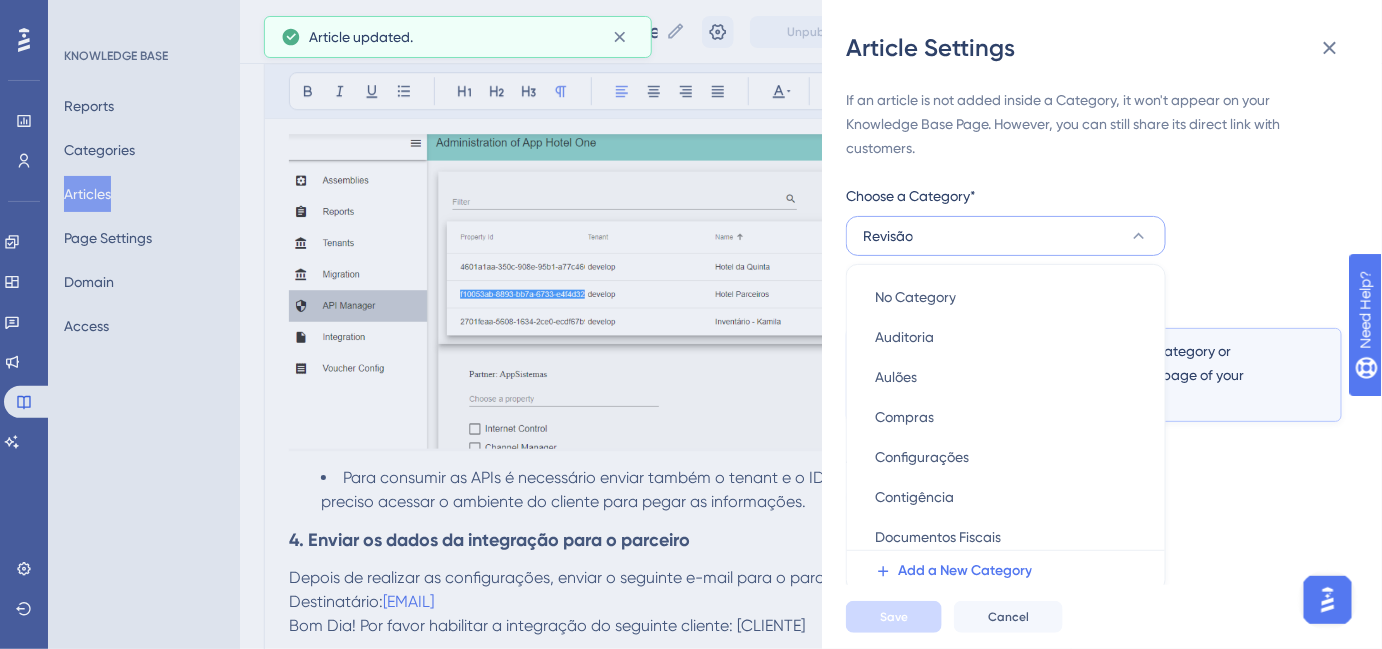 scroll, scrollTop: 83, scrollLeft: 0, axis: vertical 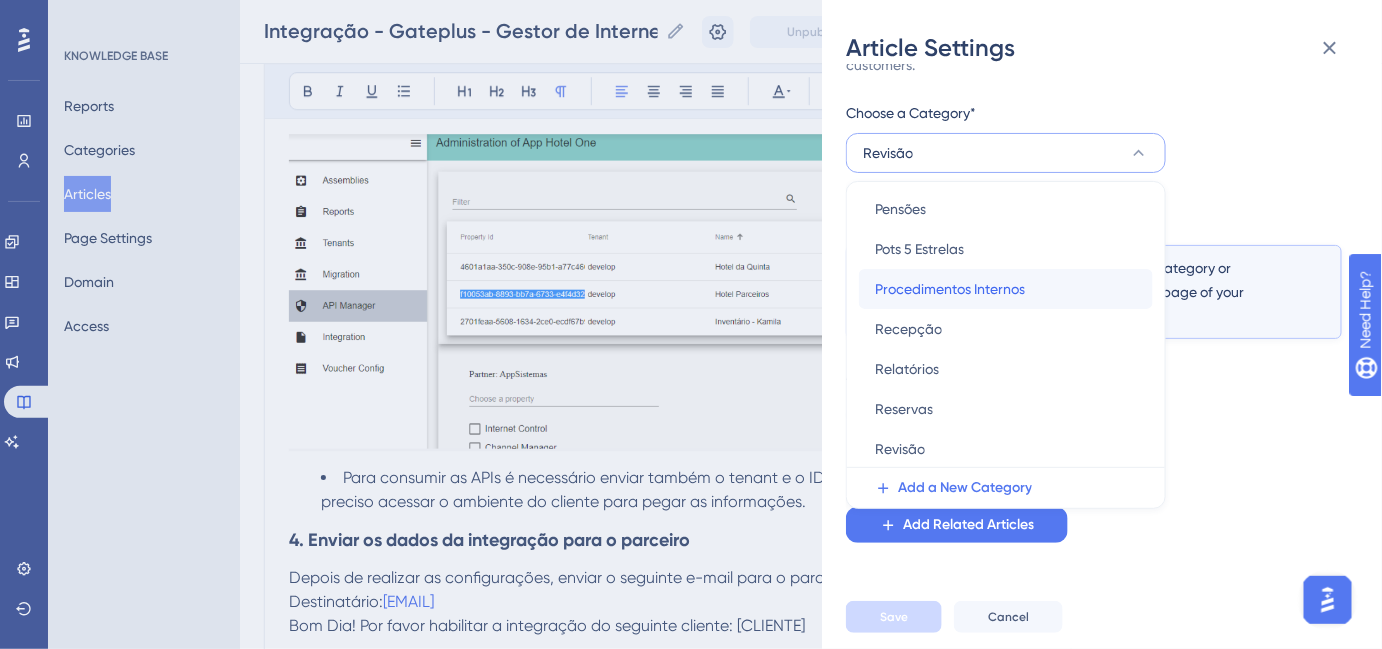 click on "Procedimentos Internos" at bounding box center [950, 289] 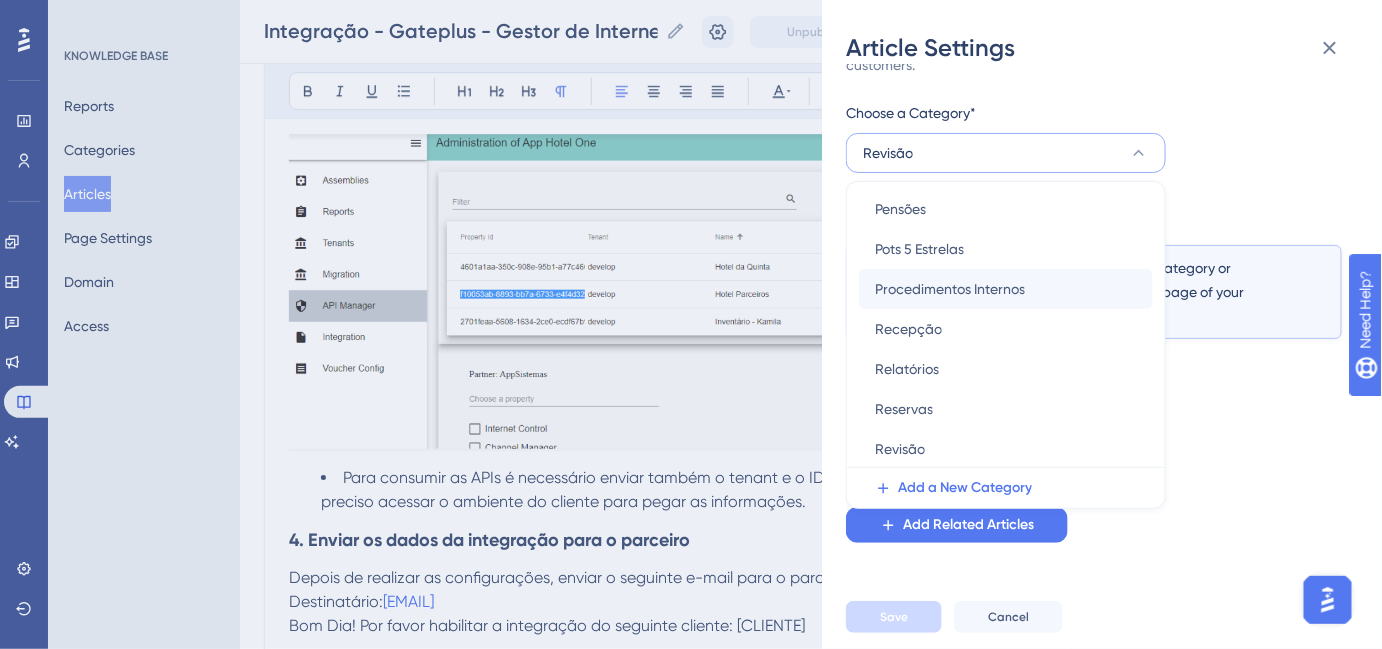 scroll, scrollTop: 26, scrollLeft: 0, axis: vertical 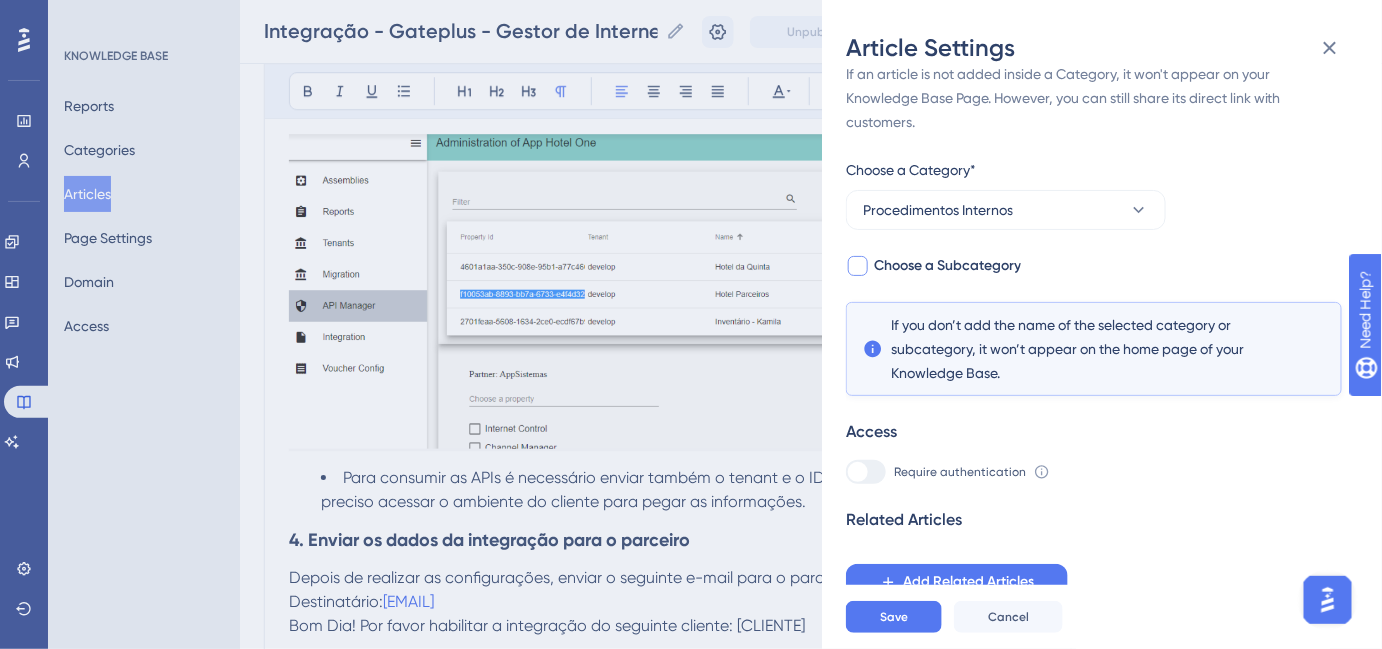 click on "Choose a Subcategory" at bounding box center [947, 266] 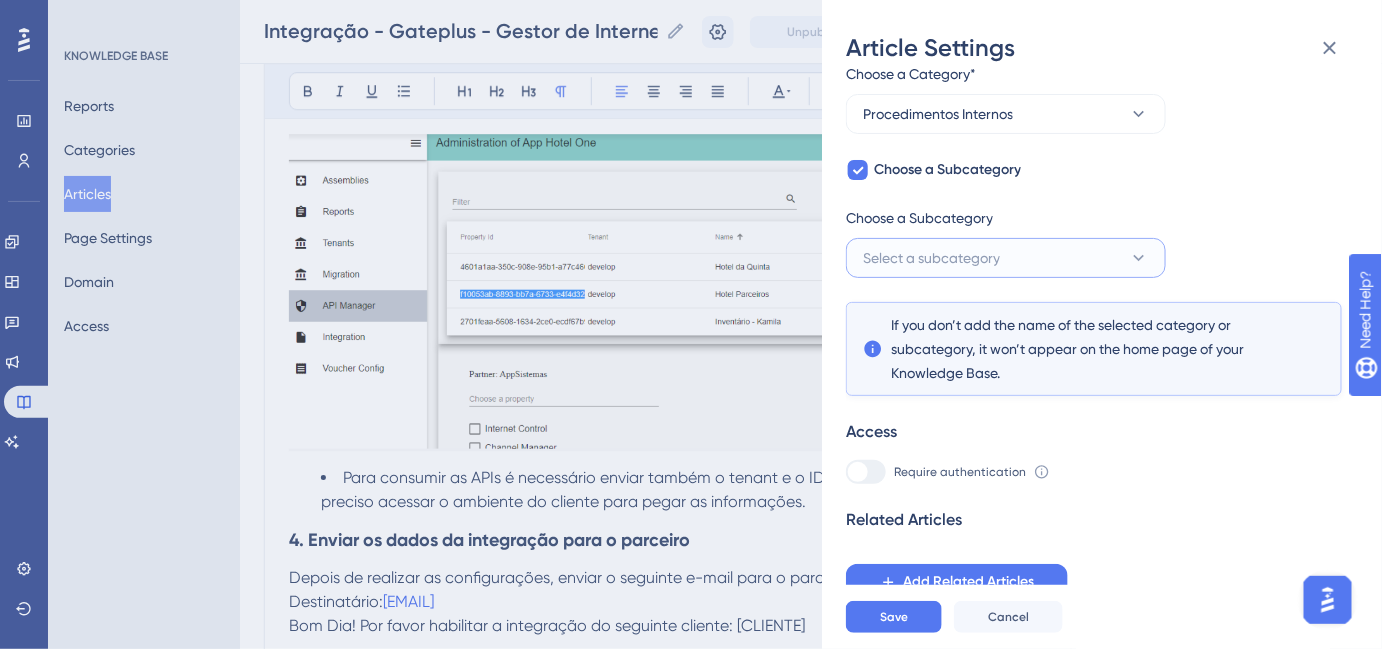 click on "Select a subcategory" at bounding box center (931, 258) 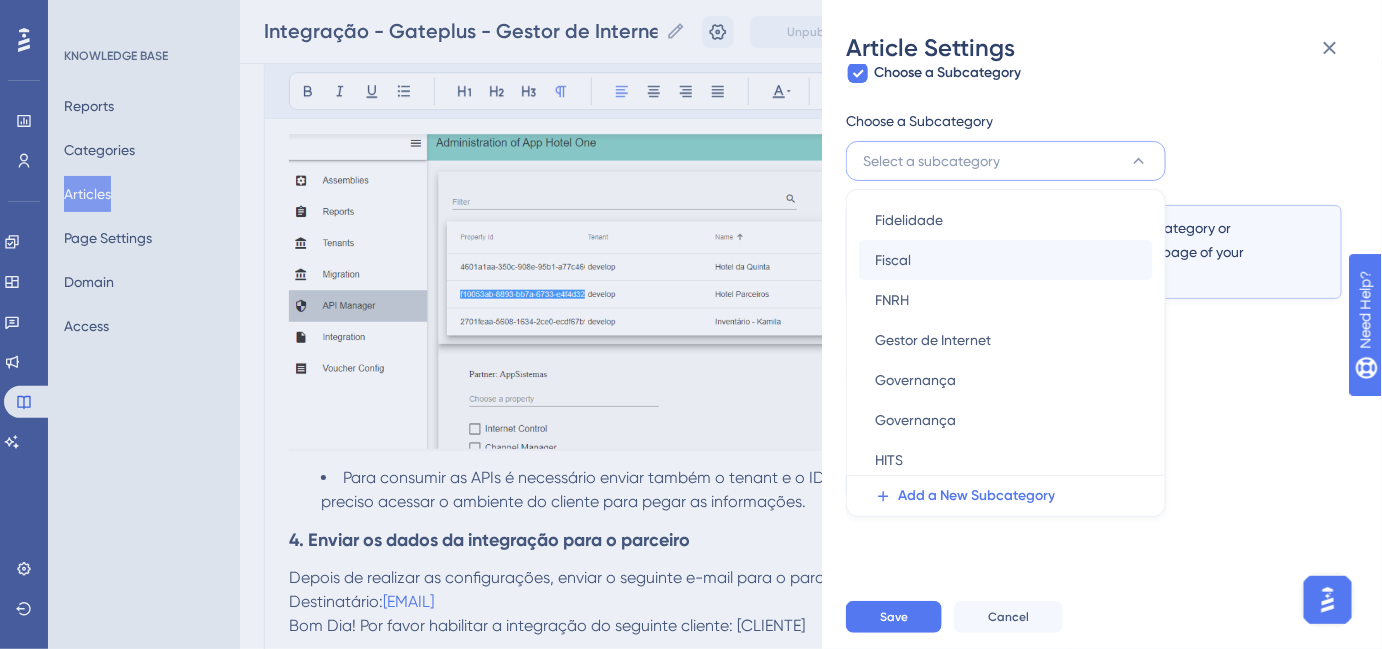 scroll, scrollTop: 363, scrollLeft: 0, axis: vertical 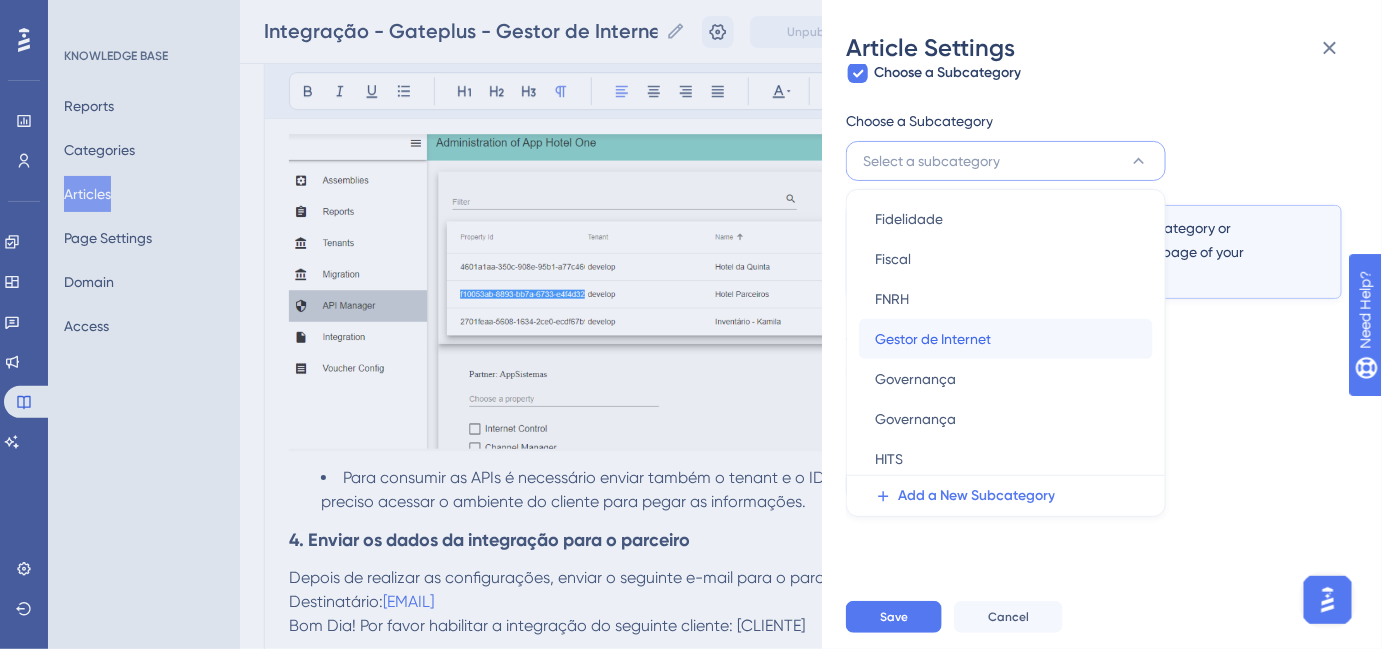 click on "Gestor de Internet" at bounding box center (933, 339) 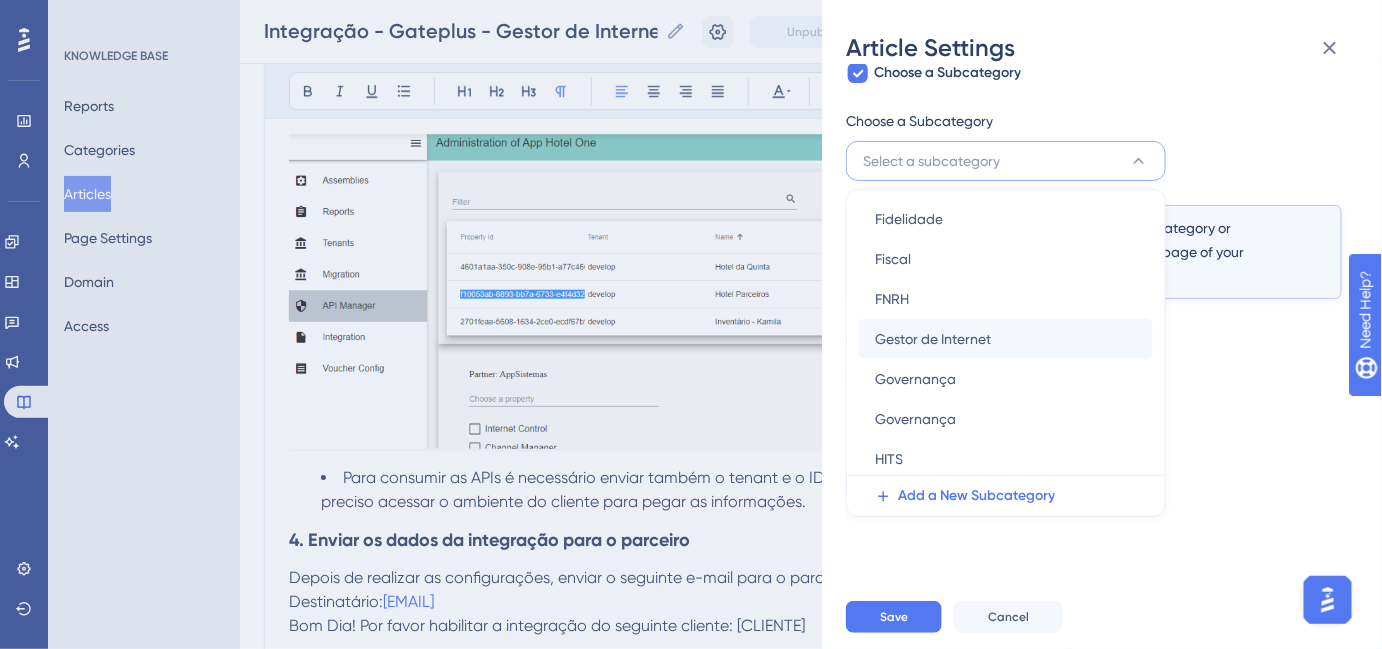 scroll, scrollTop: 122, scrollLeft: 0, axis: vertical 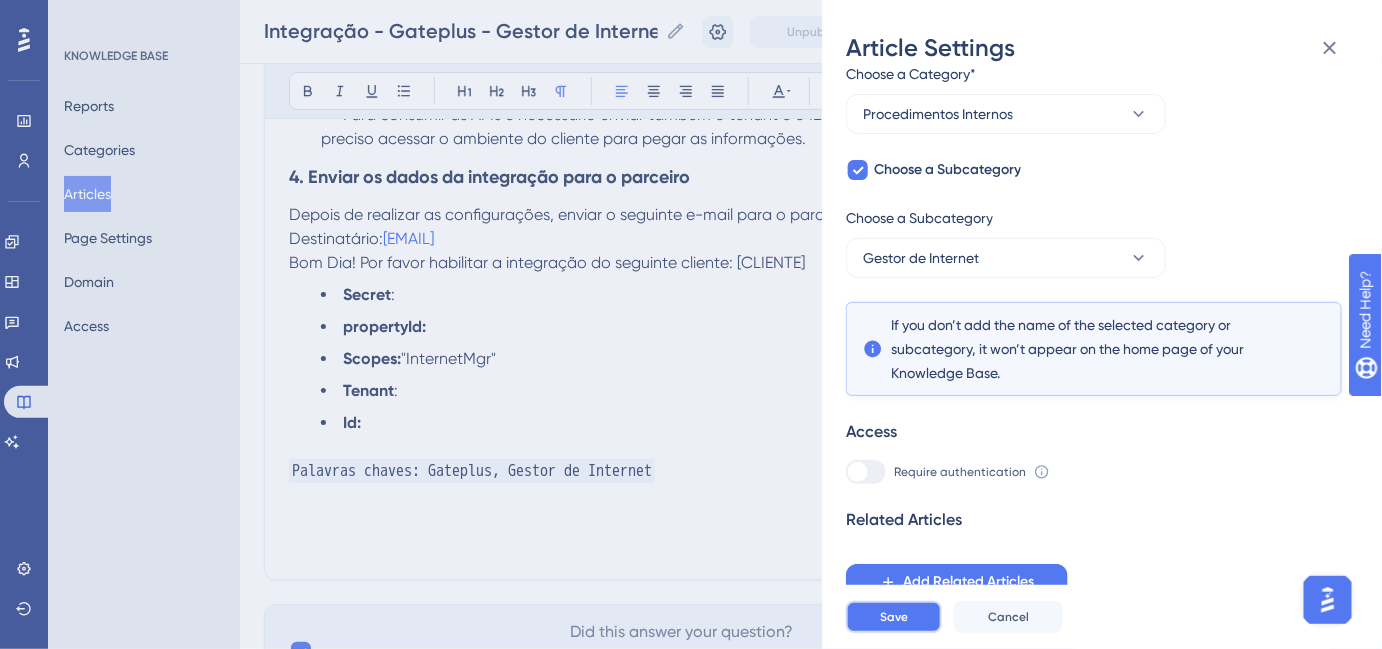 click on "Save" at bounding box center [894, 617] 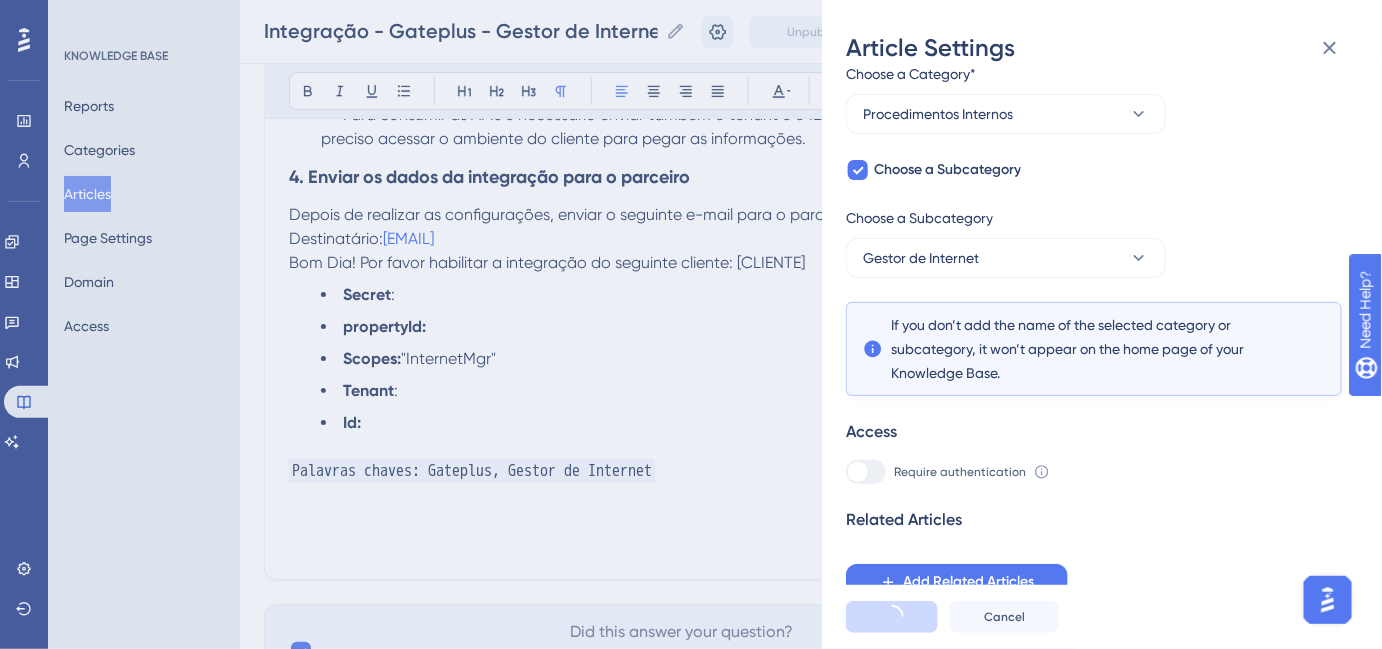 scroll, scrollTop: 0, scrollLeft: 0, axis: both 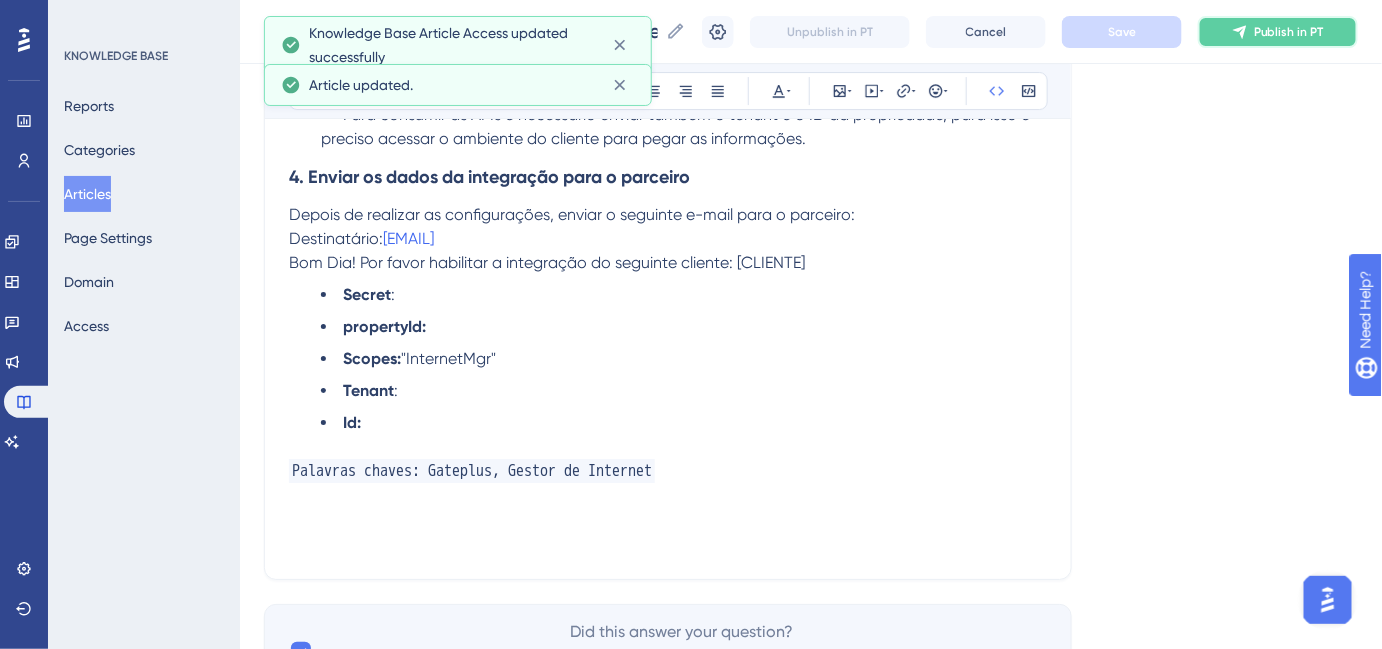 click on "Publish in PT" at bounding box center (1278, 32) 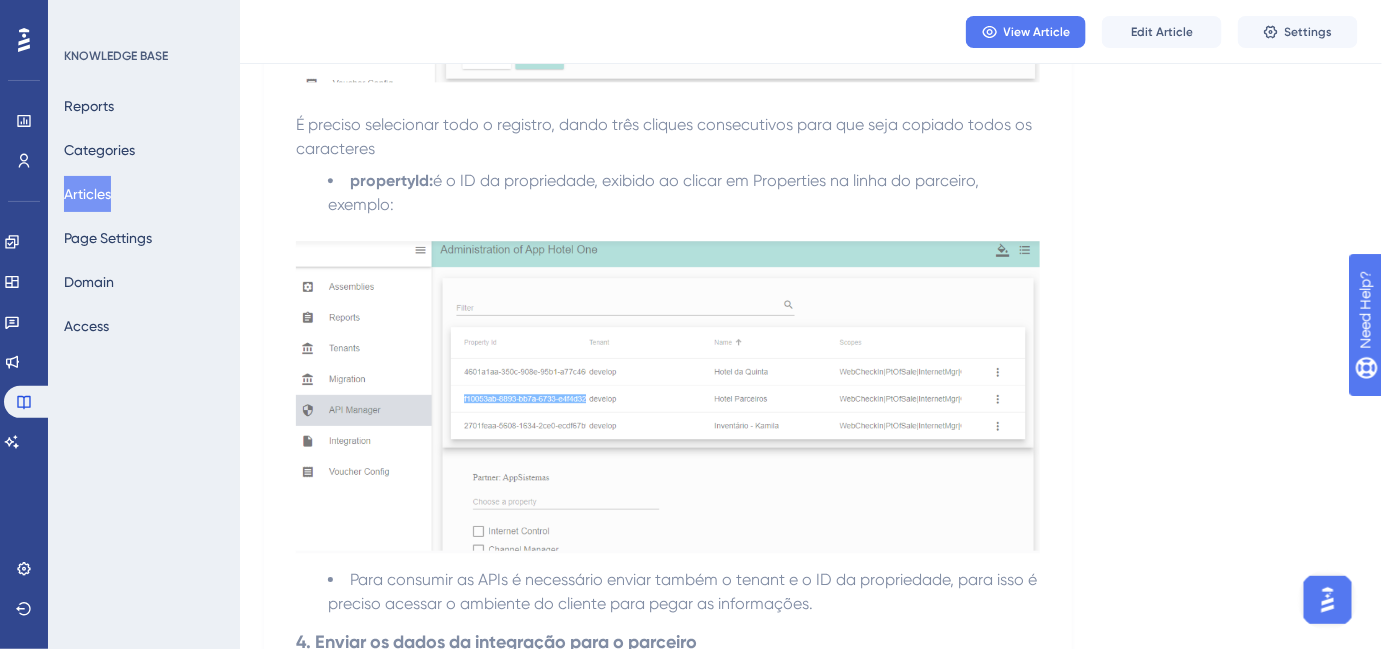 scroll, scrollTop: 1727, scrollLeft: 0, axis: vertical 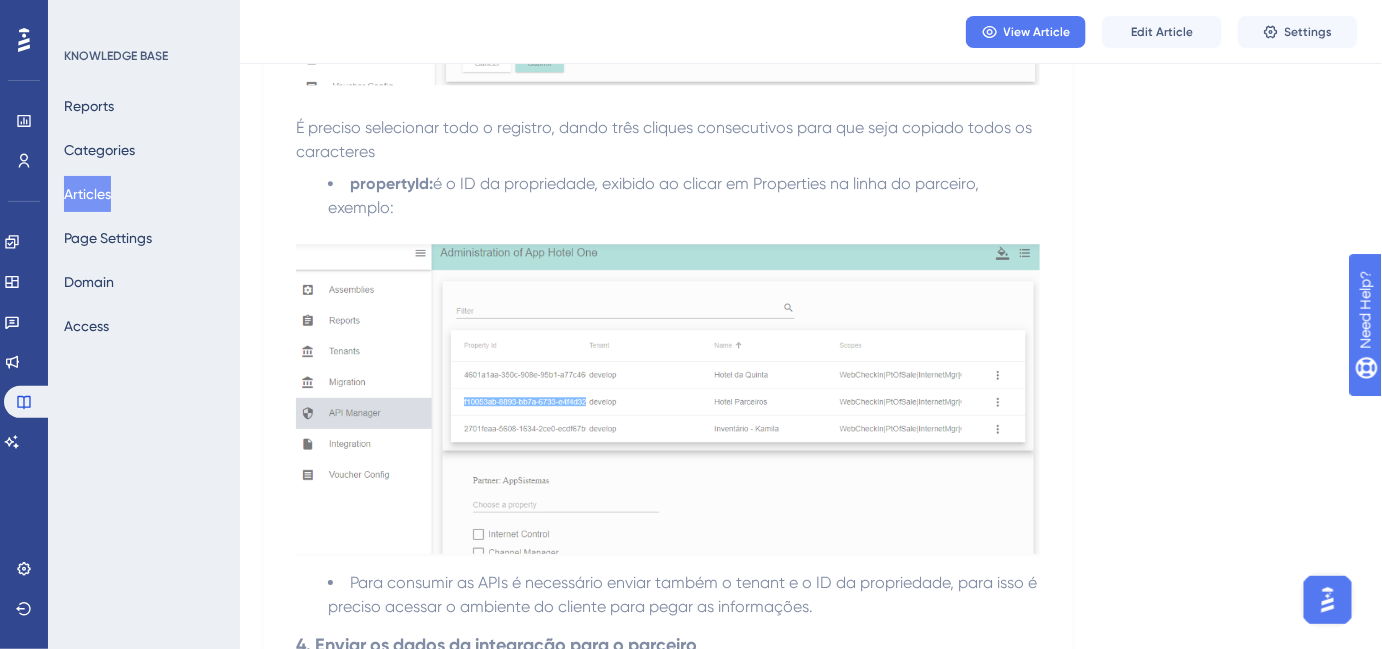 click on "Articles" at bounding box center [87, 194] 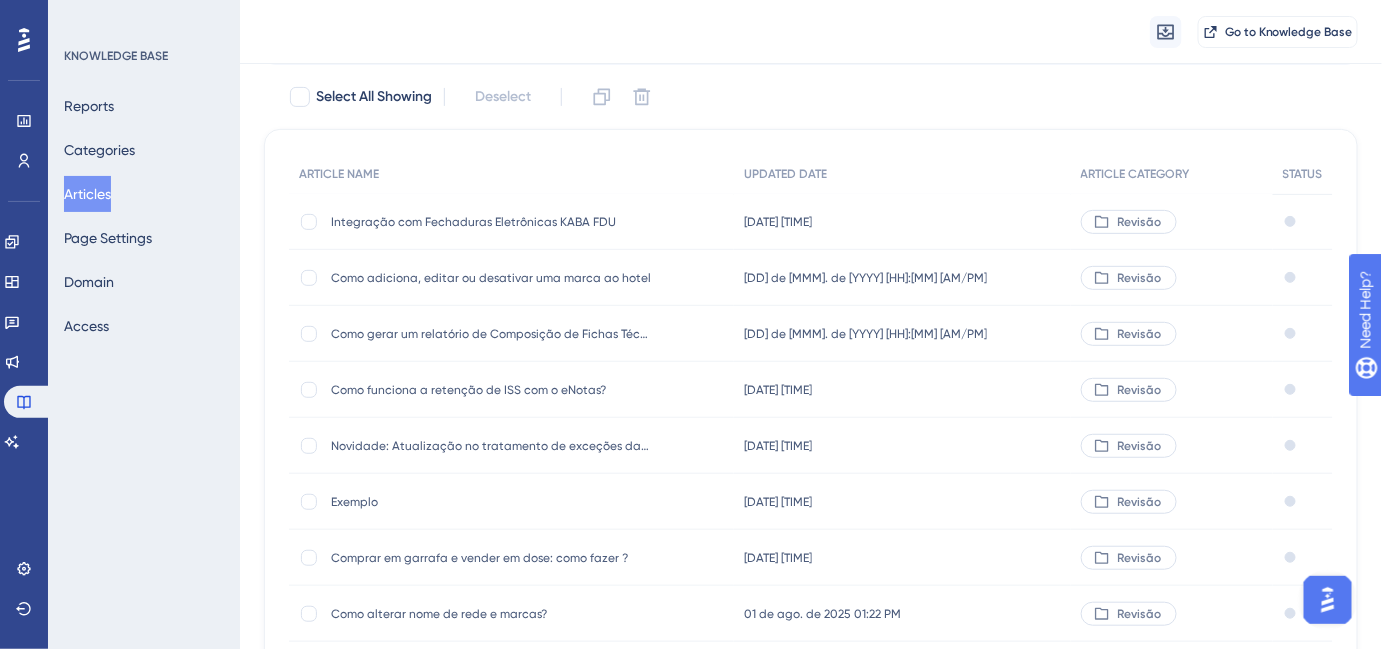 scroll, scrollTop: 181, scrollLeft: 0, axis: vertical 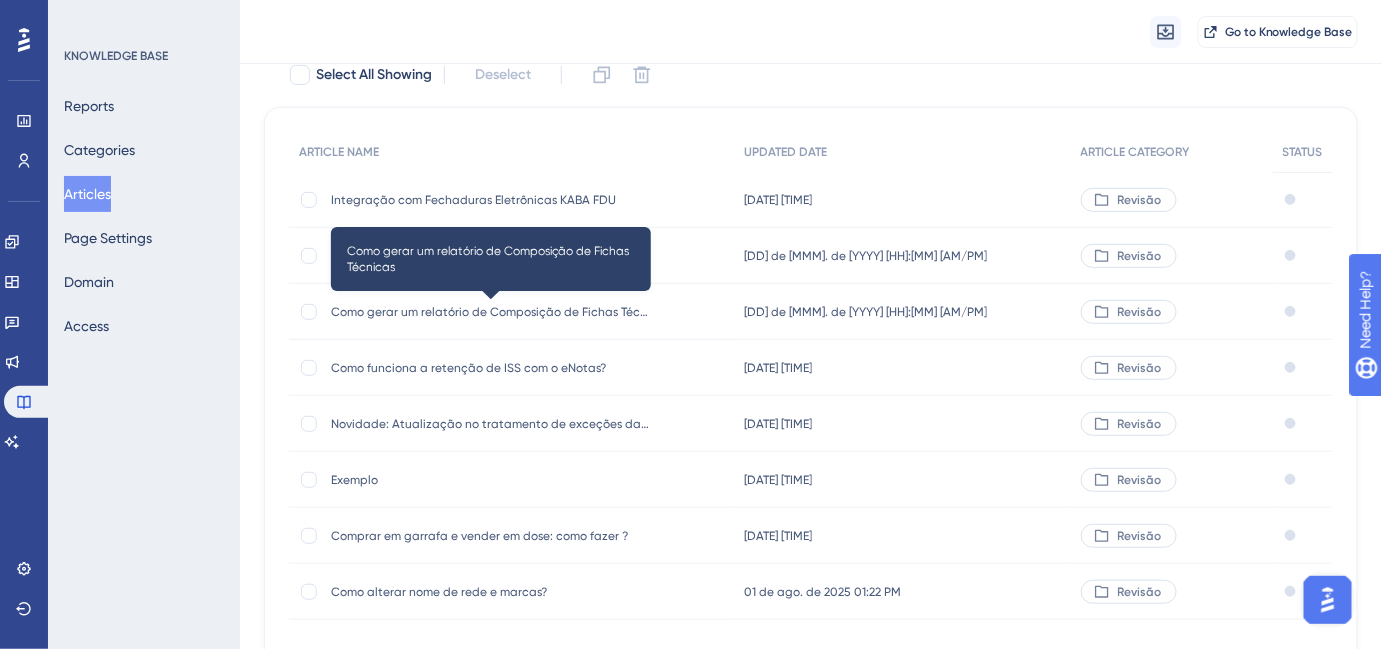 click on "Como gerar um relatório de Composição de Fichas Técnicas" at bounding box center [491, 312] 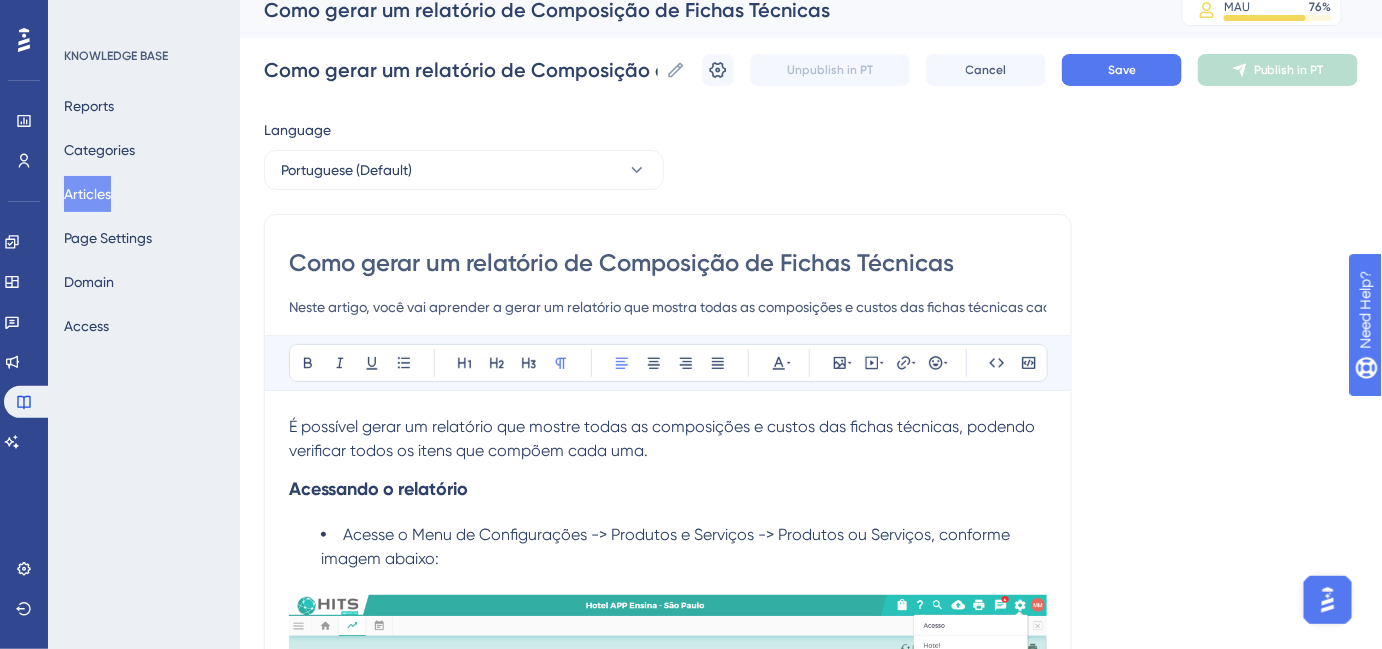 scroll, scrollTop: 0, scrollLeft: 0, axis: both 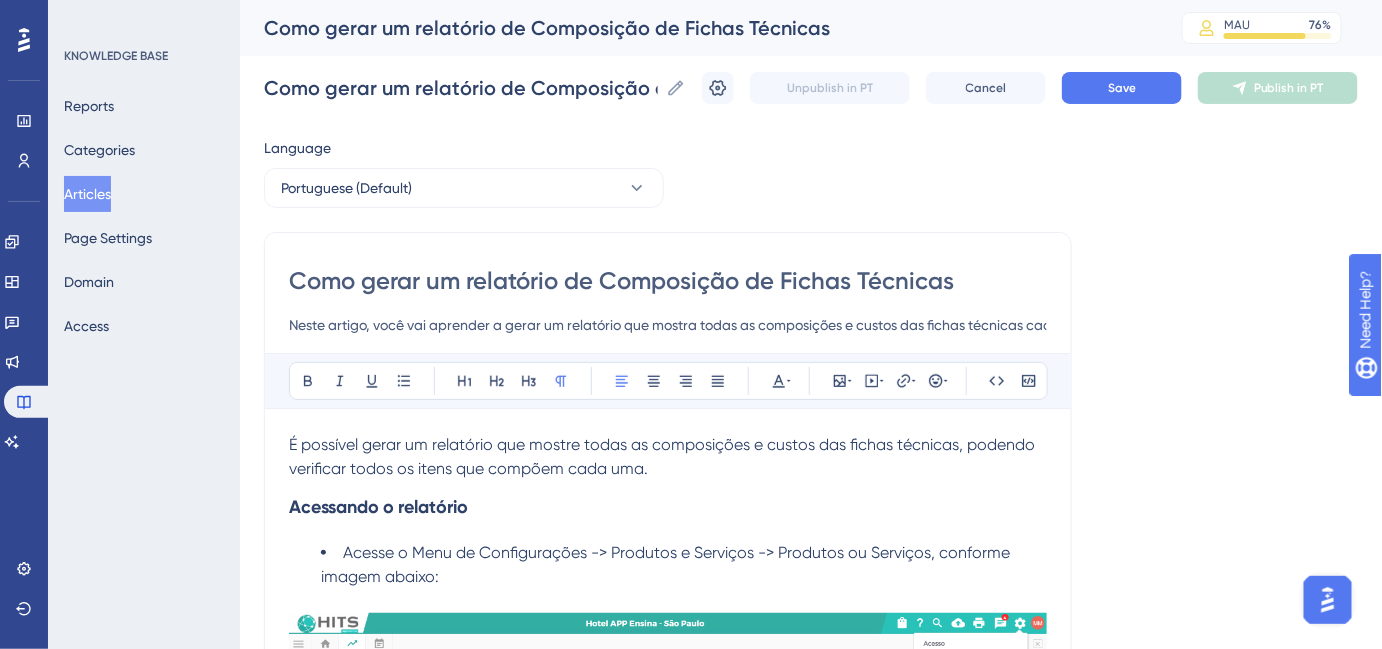 click on "Como gerar um relatório de Composição de Fichas Técnicas" at bounding box center (668, 281) 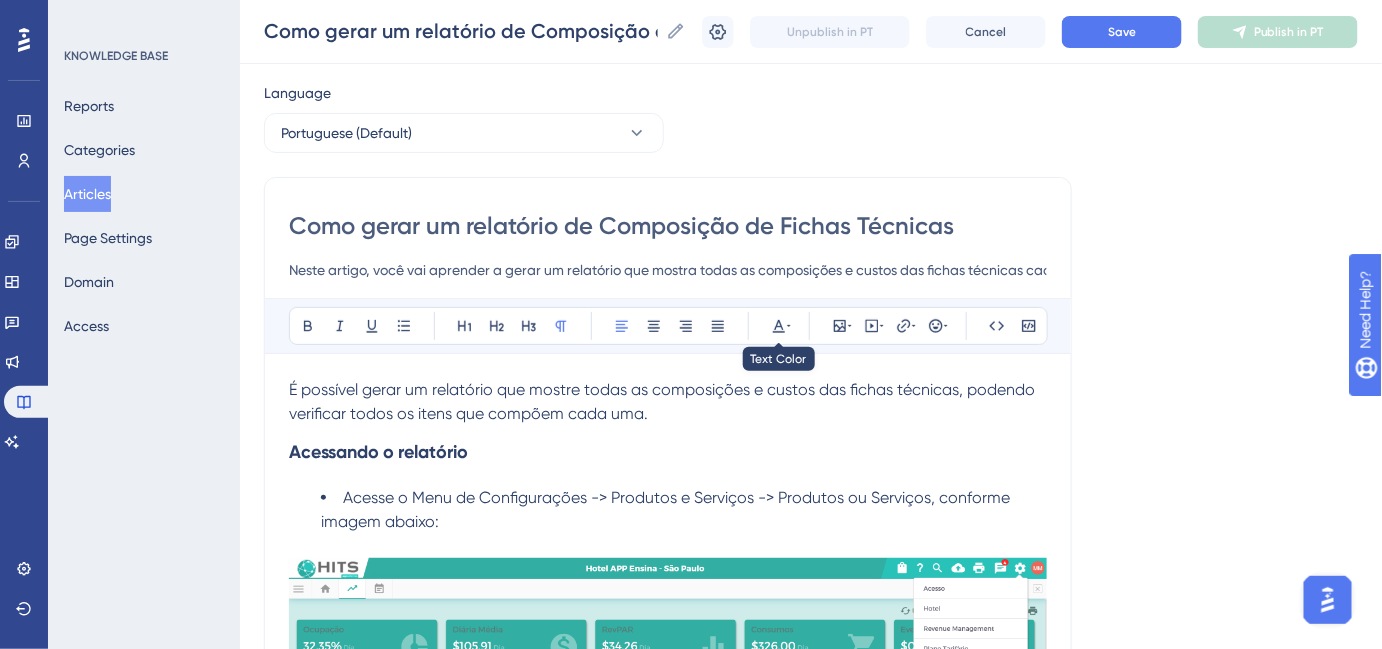 scroll, scrollTop: 90, scrollLeft: 0, axis: vertical 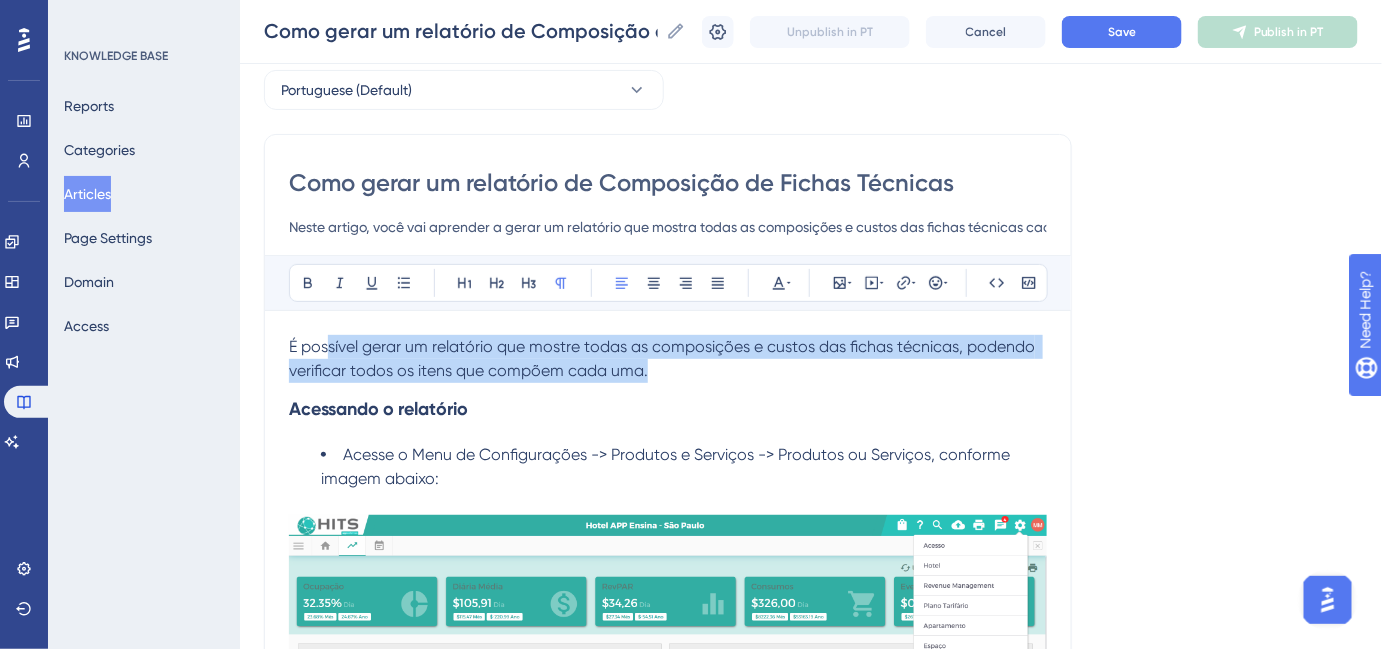drag, startPoint x: 329, startPoint y: 347, endPoint x: 666, endPoint y: 360, distance: 337.25064 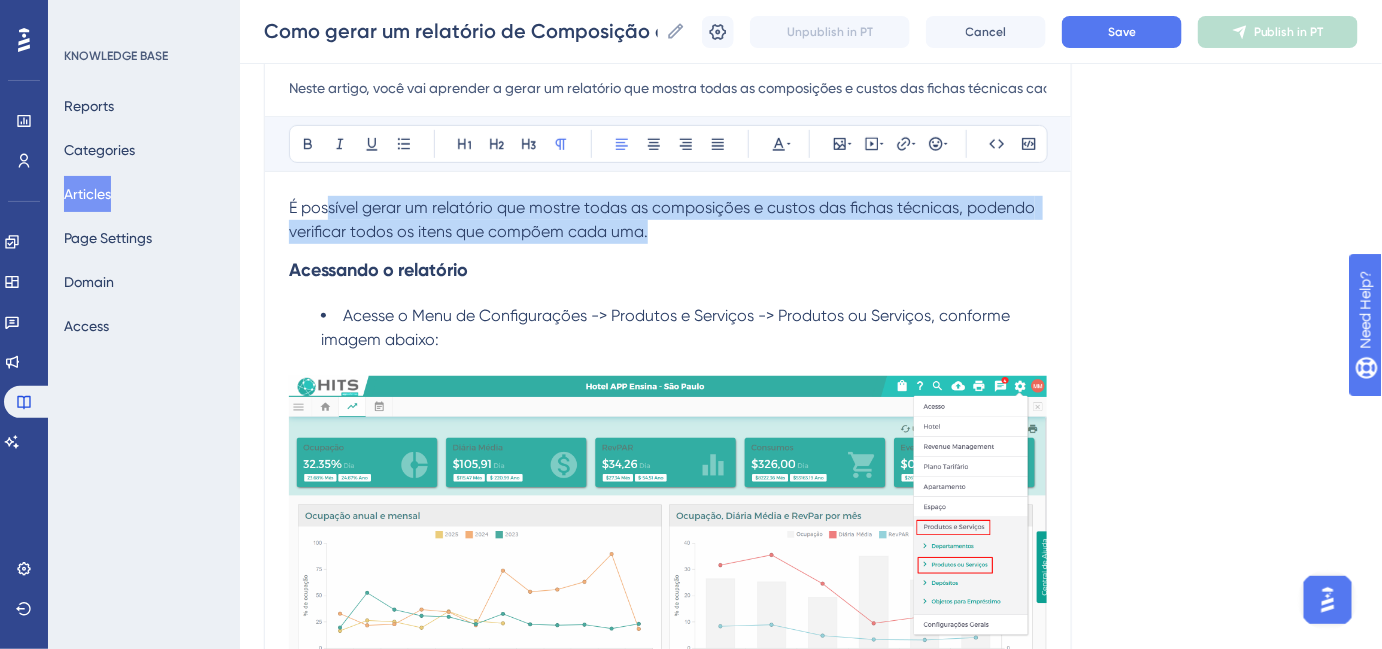 scroll, scrollTop: 272, scrollLeft: 0, axis: vertical 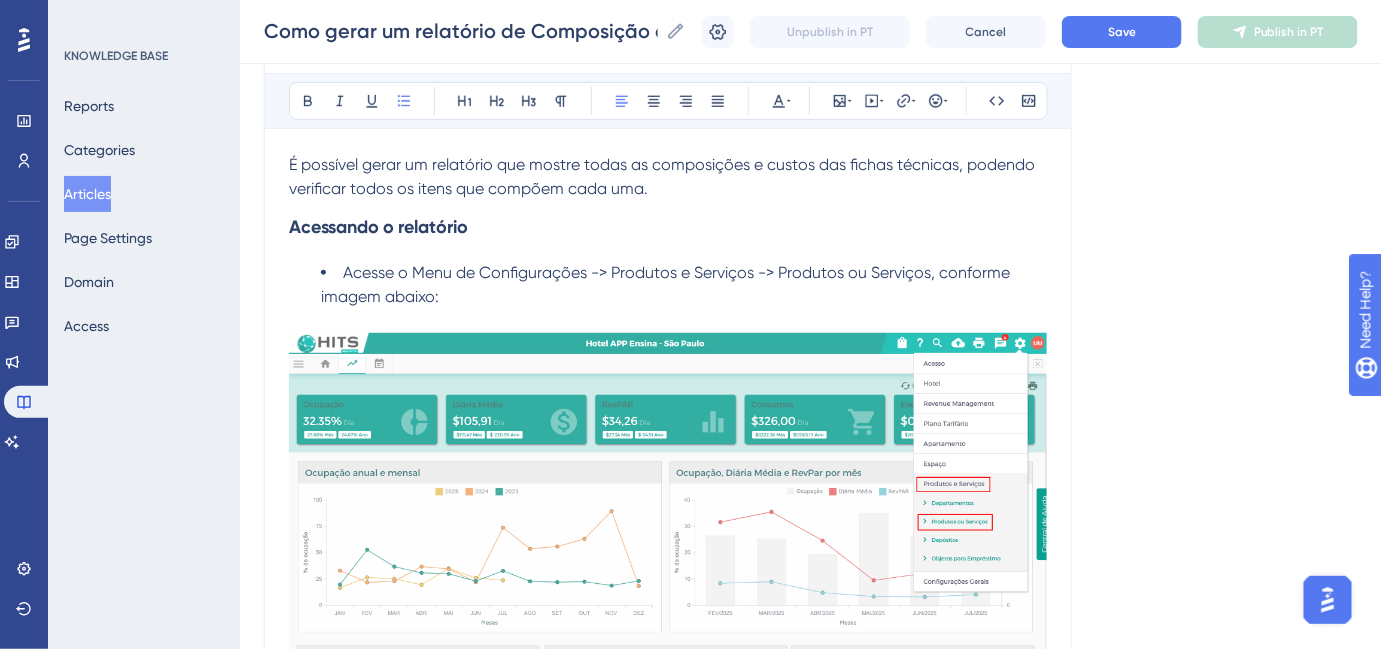 click on "Acesse o Menu de Configurações -> Produtos e Serviços -> Produtos ou Serviços, conforme imagem abaixo:" at bounding box center [667, 284] 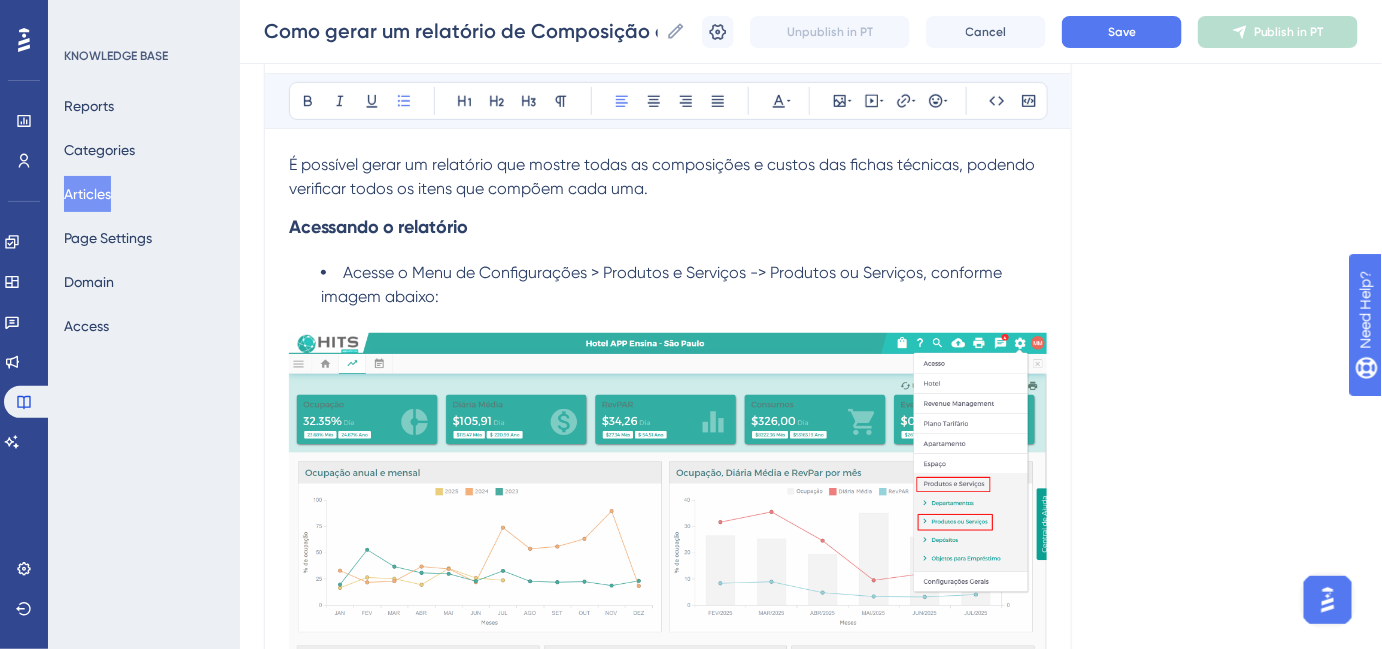 click on "Acesse o Menu de Configurações > Produtos e Serviços -> Produtos ou Serviços, conforme imagem abaixo:" at bounding box center (663, 284) 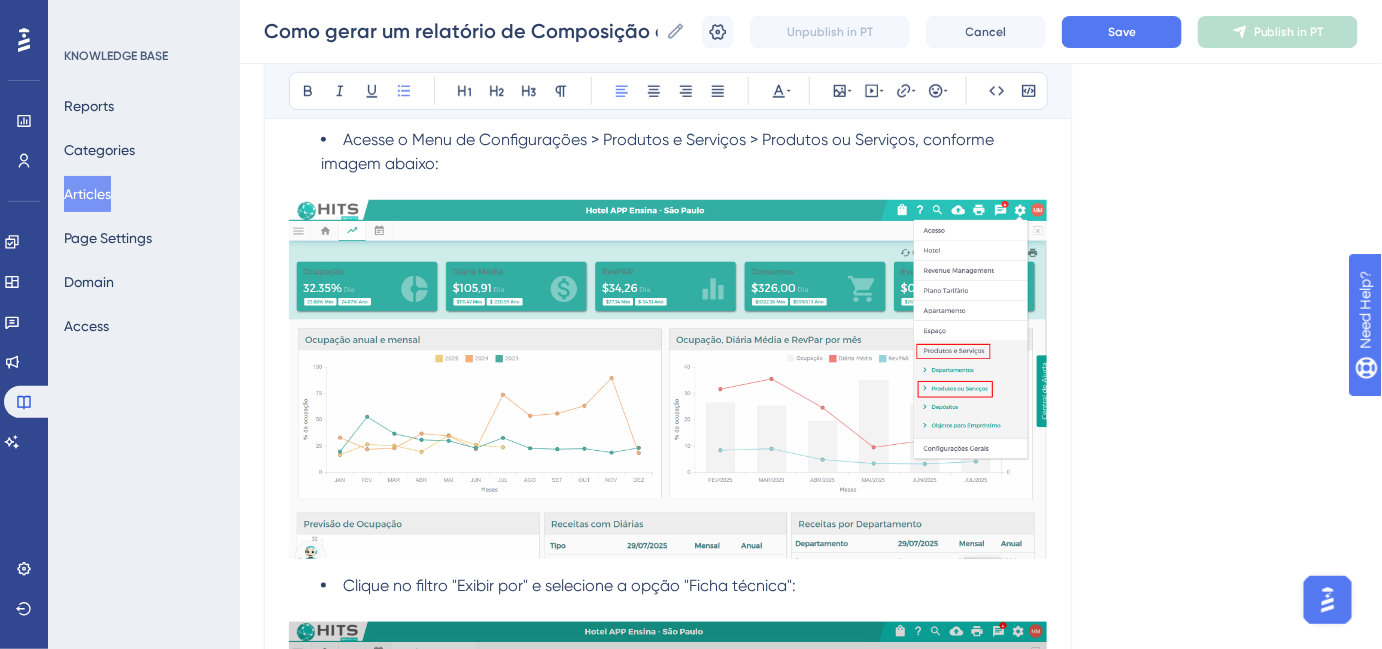 scroll, scrollTop: 363, scrollLeft: 0, axis: vertical 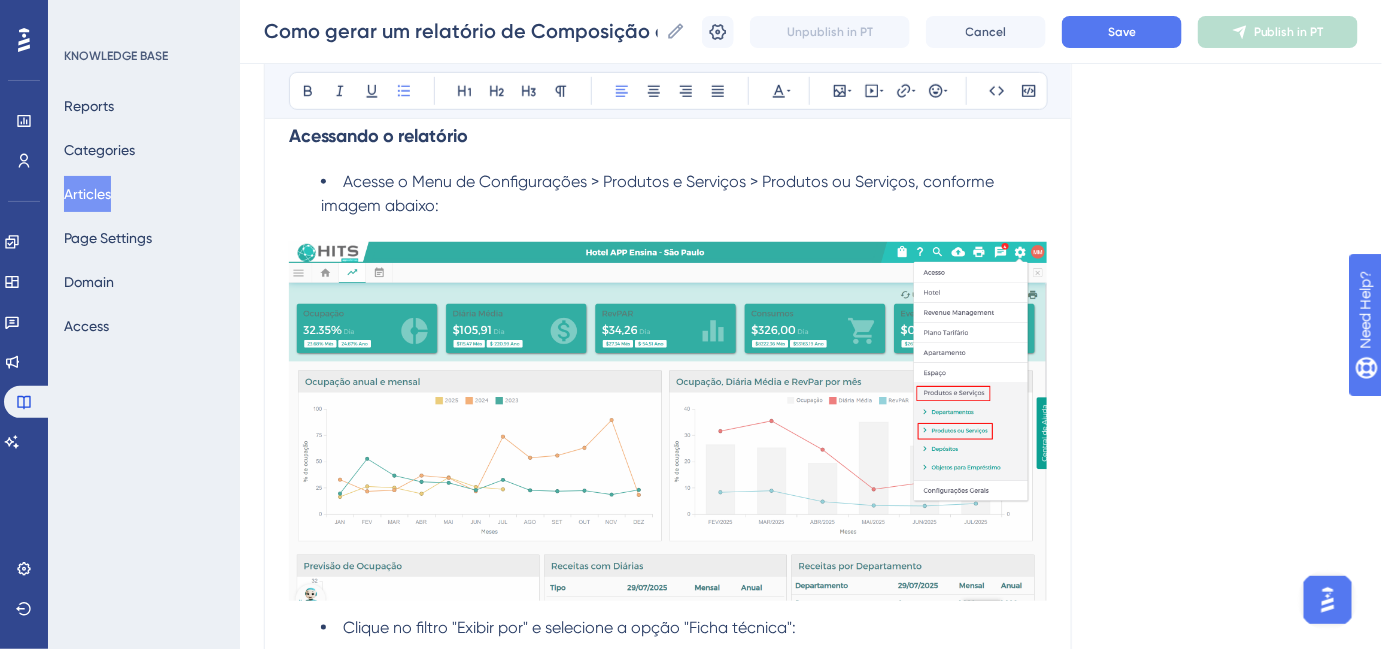 click at bounding box center [668, 421] 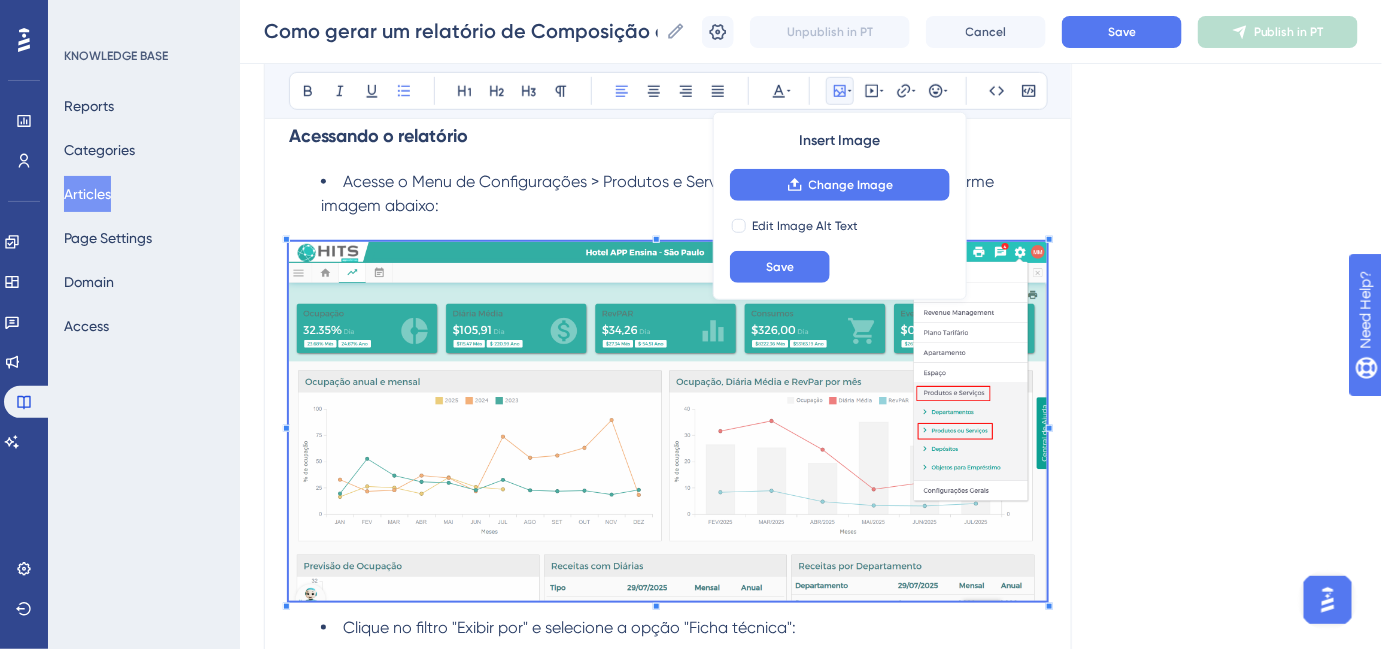 click at bounding box center (668, 421) 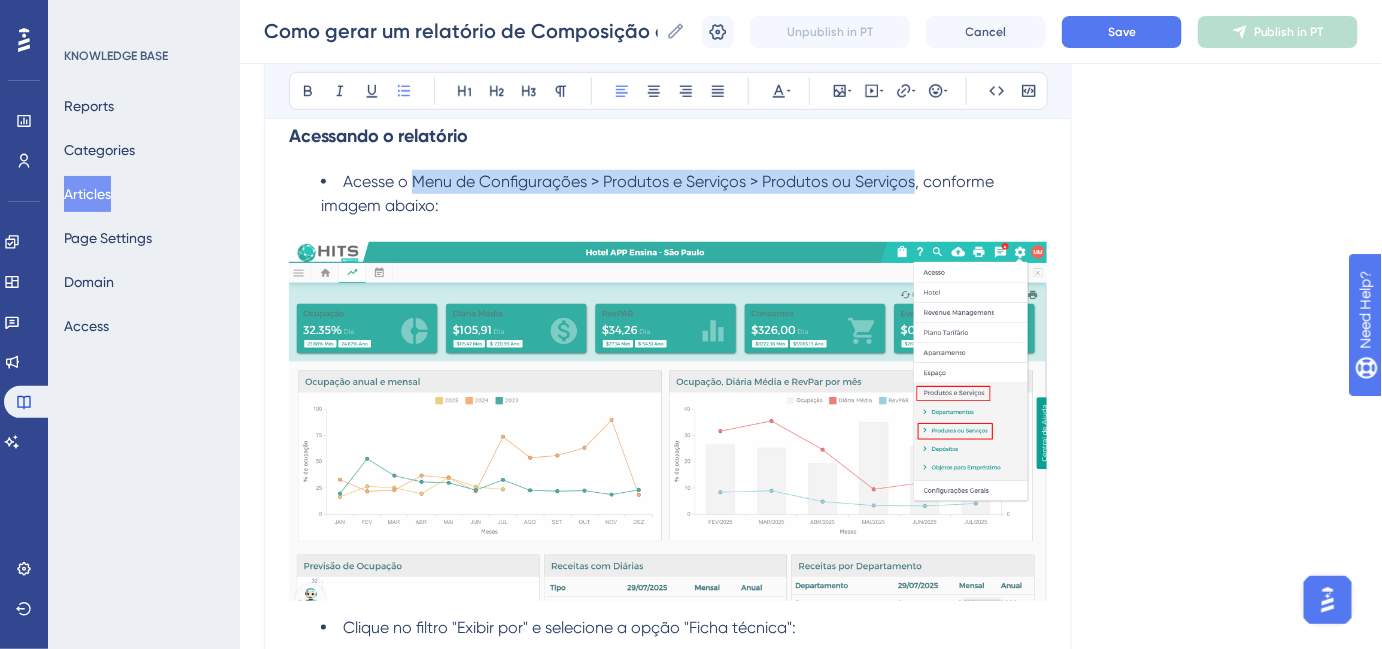 drag, startPoint x: 413, startPoint y: 179, endPoint x: 914, endPoint y: 176, distance: 501.00897 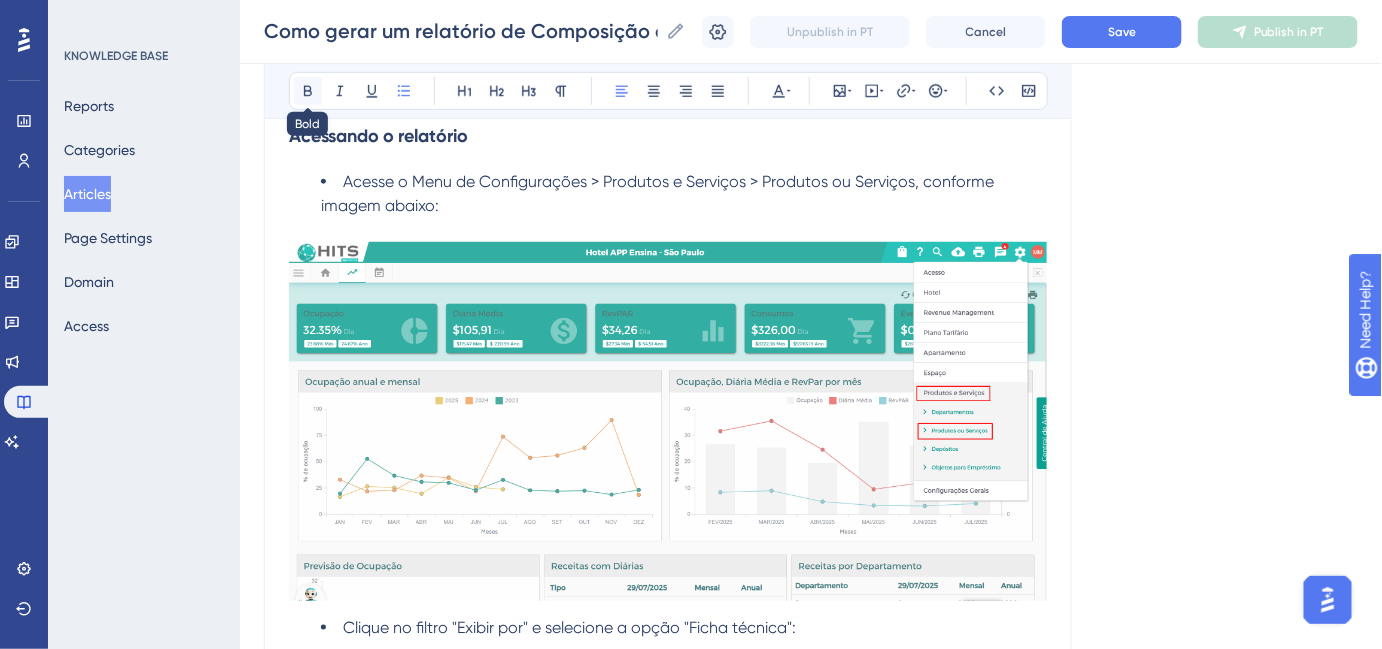 click at bounding box center (308, 91) 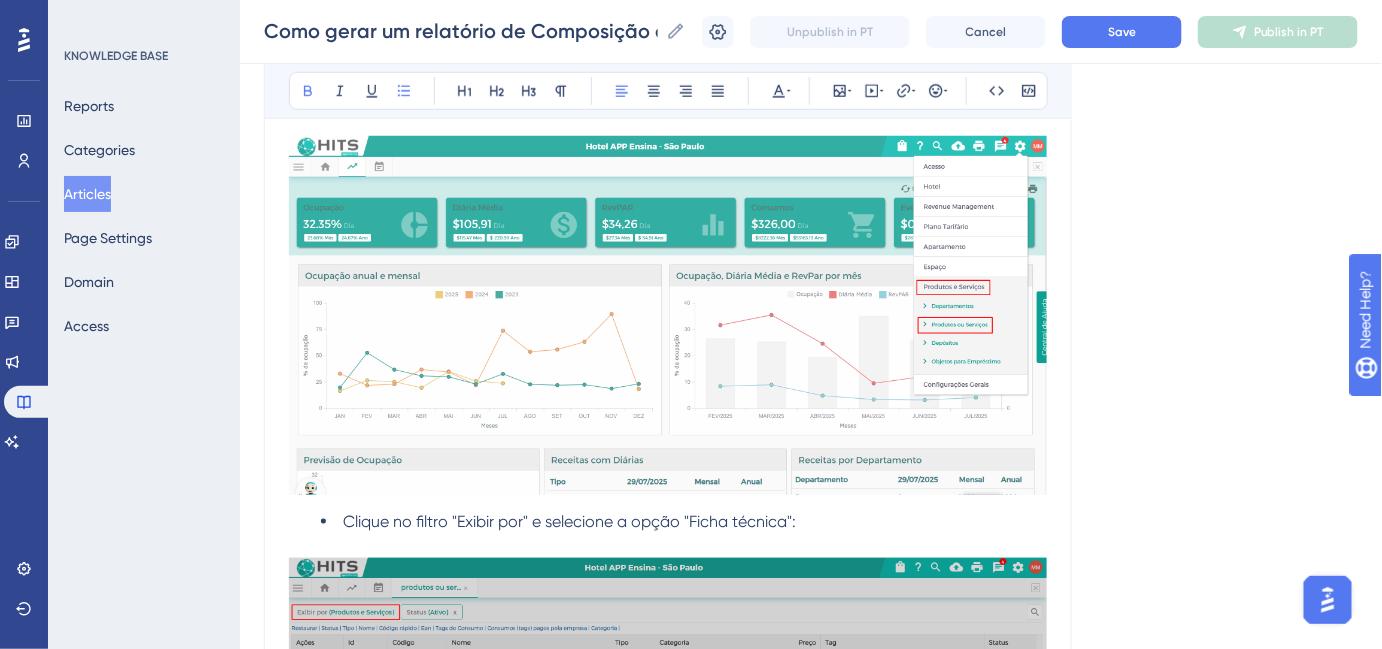 scroll, scrollTop: 636, scrollLeft: 0, axis: vertical 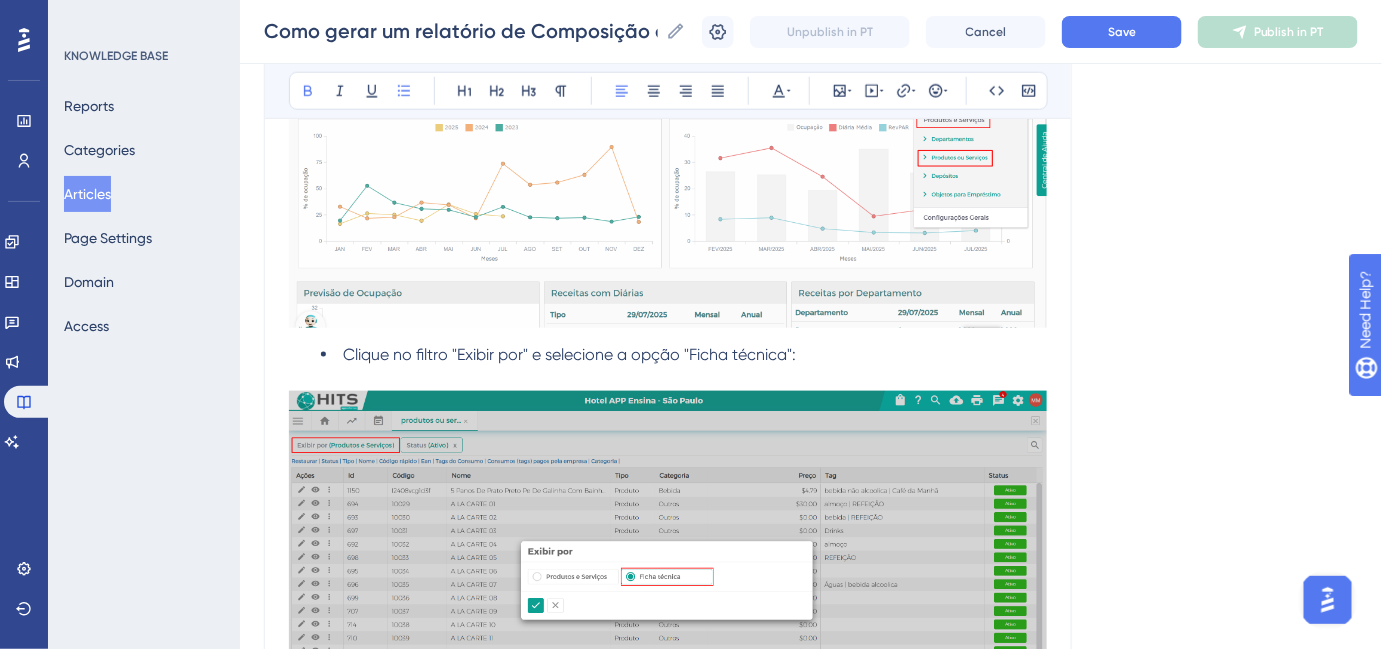 click on "Clique no filtro "Exibir por" e selecione a opção "Ficha técnica":" at bounding box center [569, 354] 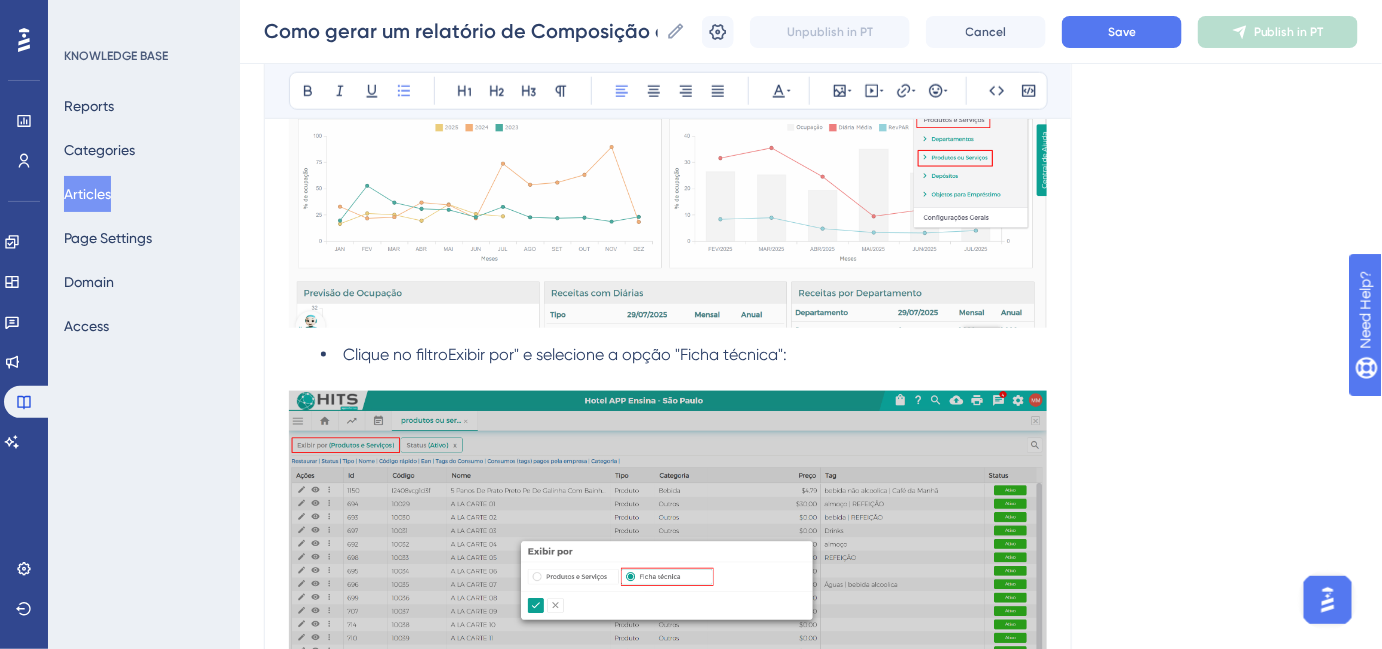 type 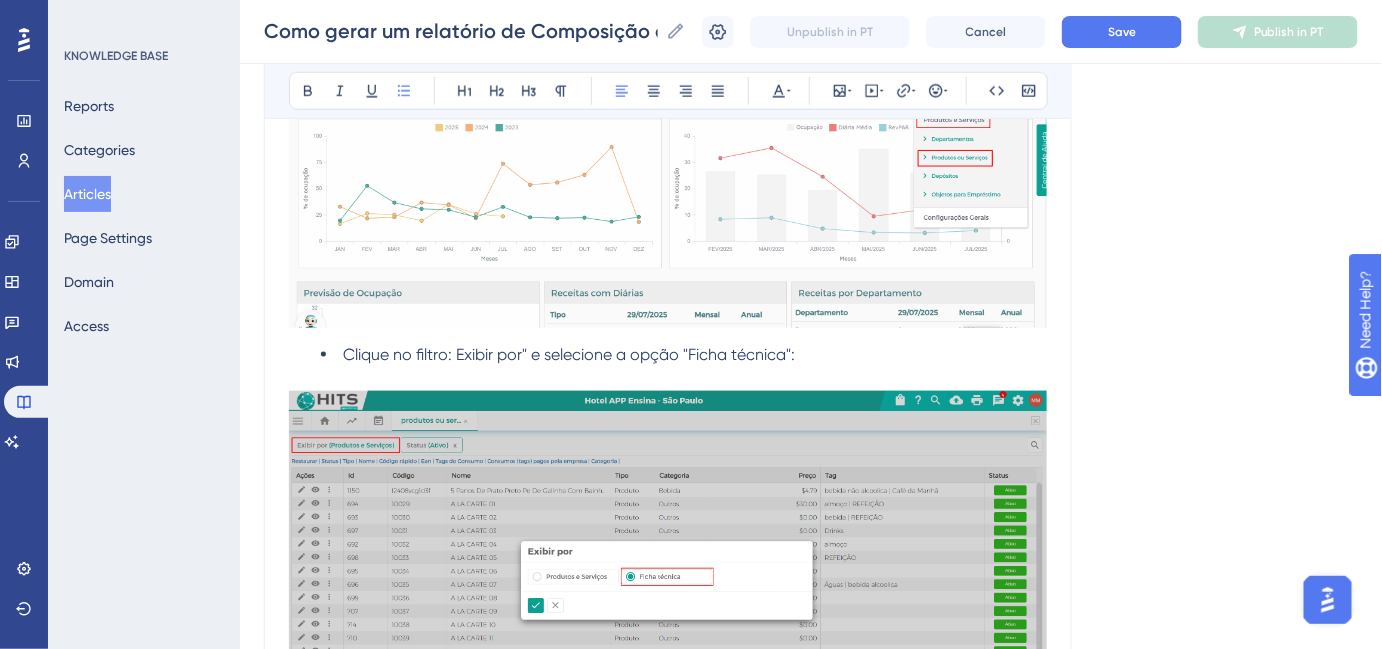 click on "Clique no filtro: Exibir por" e selecione a opção "Ficha técnica":" at bounding box center (569, 354) 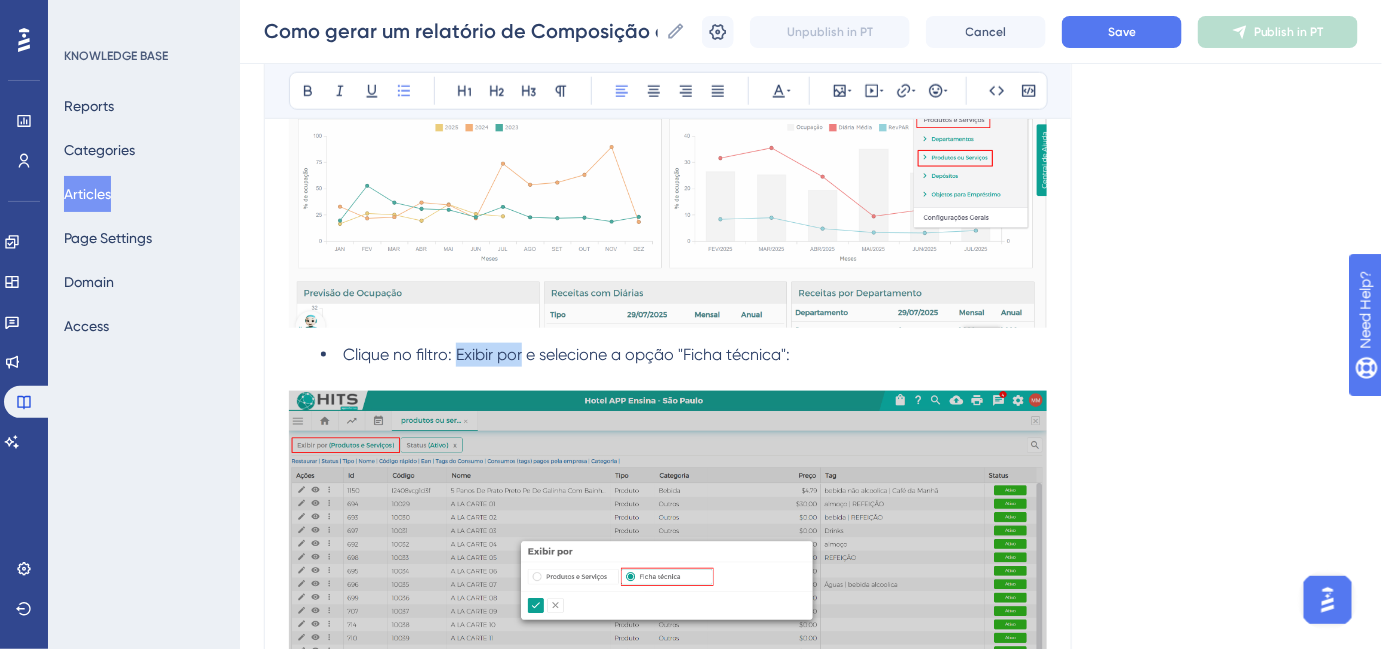 drag, startPoint x: 454, startPoint y: 350, endPoint x: 520, endPoint y: 348, distance: 66.0303 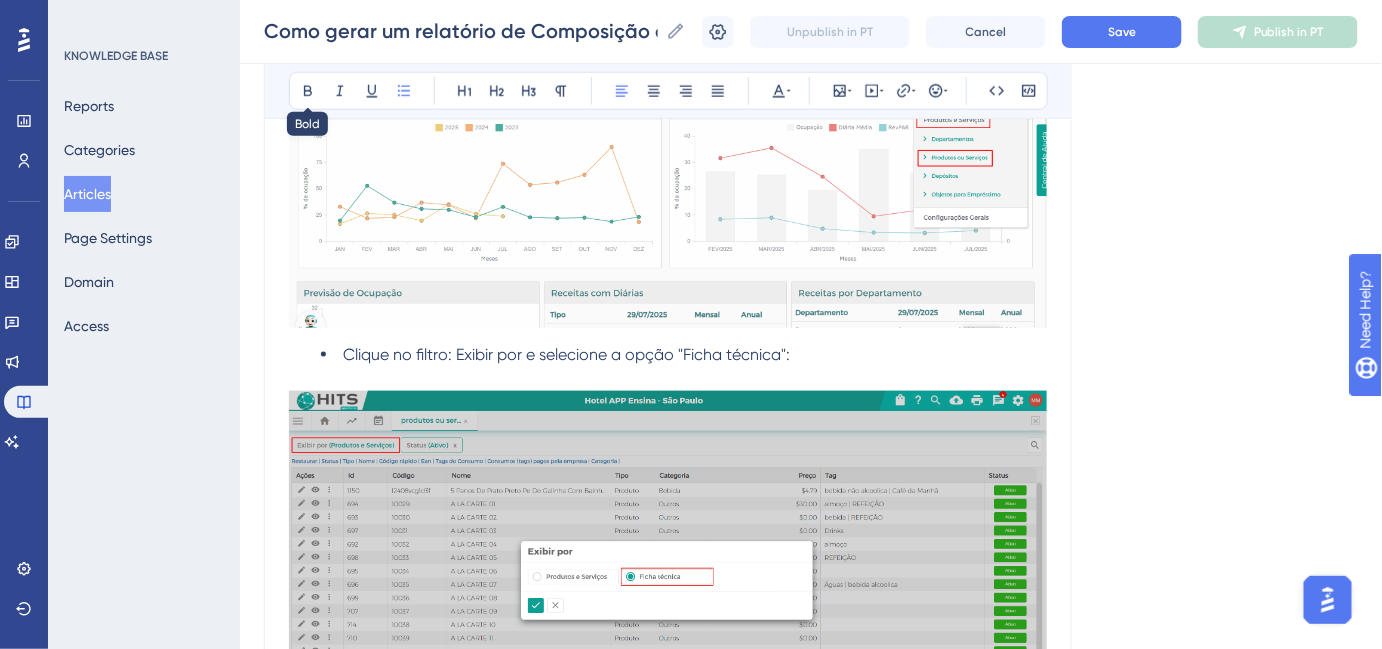 drag, startPoint x: 309, startPoint y: 88, endPoint x: 434, endPoint y: 173, distance: 151.16217 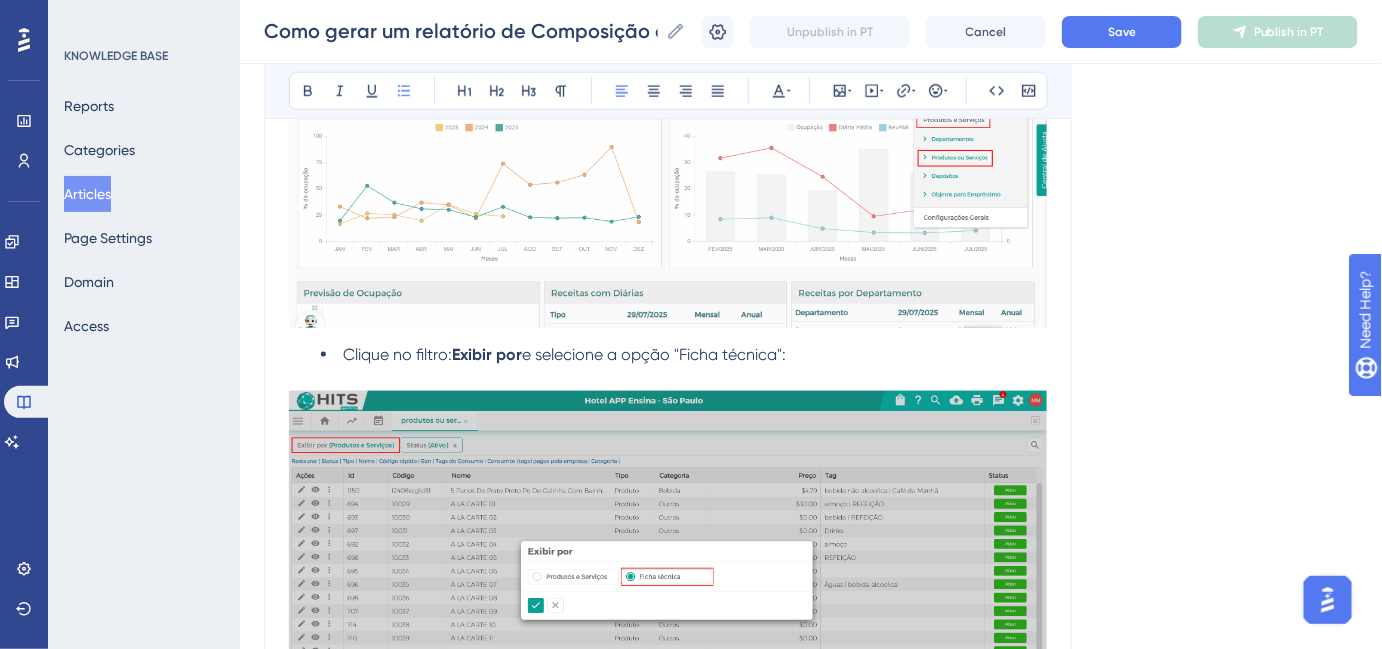 drag, startPoint x: 691, startPoint y: 350, endPoint x: 690, endPoint y: 375, distance: 25.019993 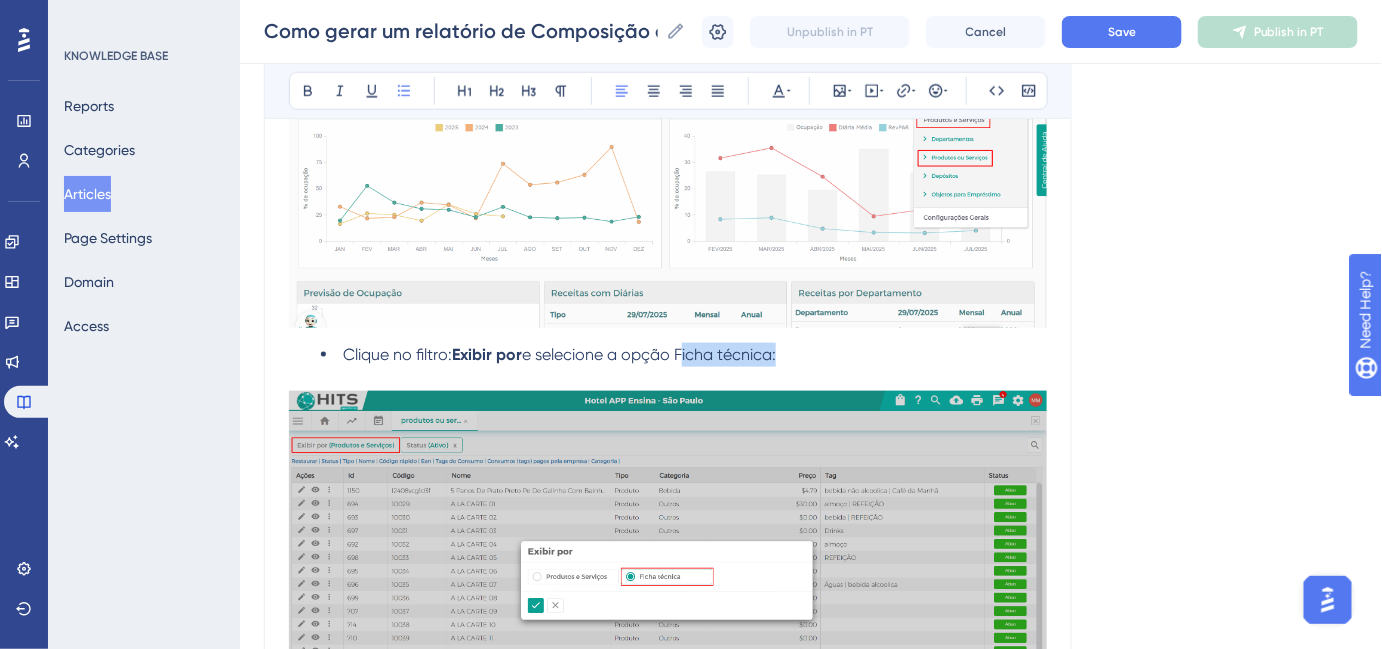 drag, startPoint x: 682, startPoint y: 353, endPoint x: 781, endPoint y: 353, distance: 99 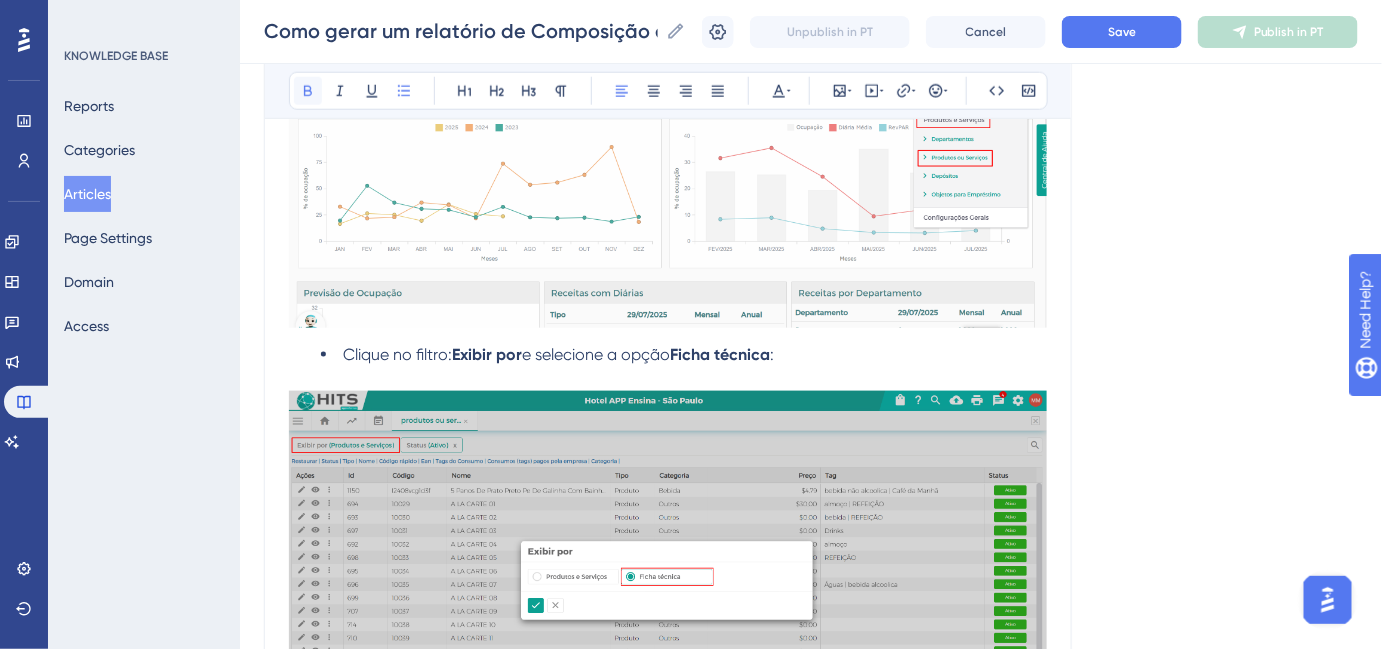 click 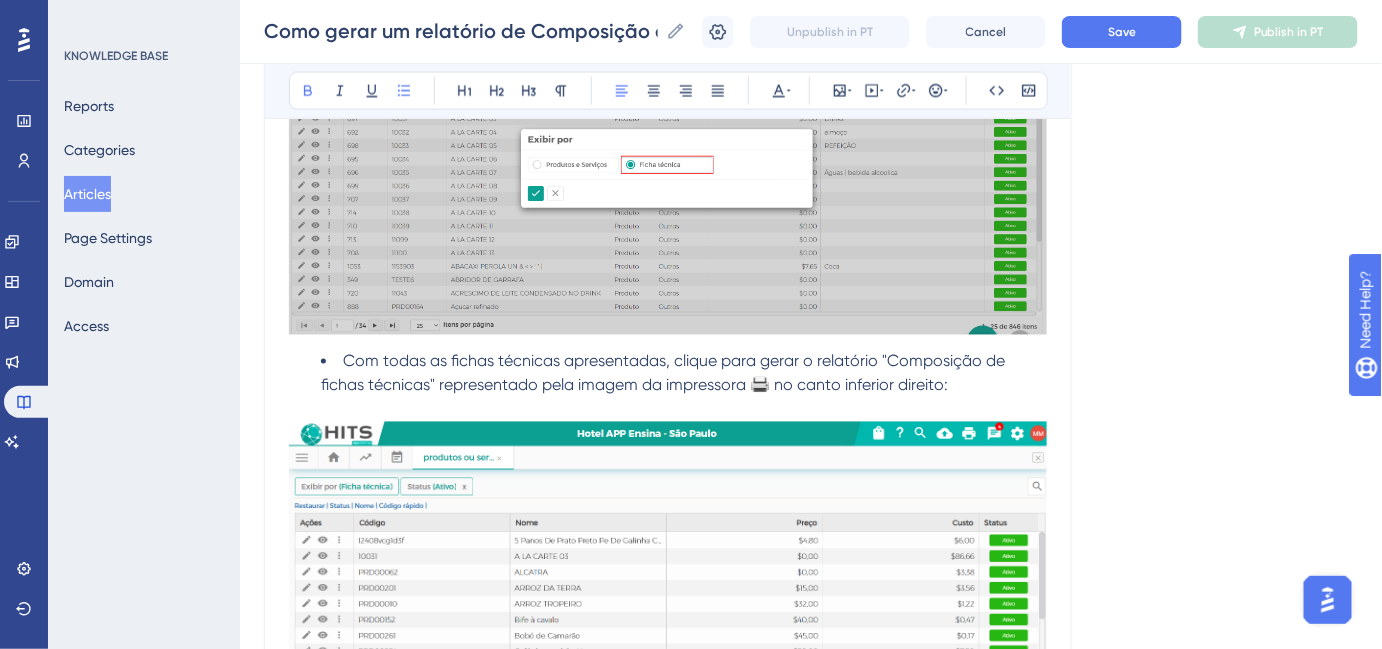 scroll, scrollTop: 1090, scrollLeft: 0, axis: vertical 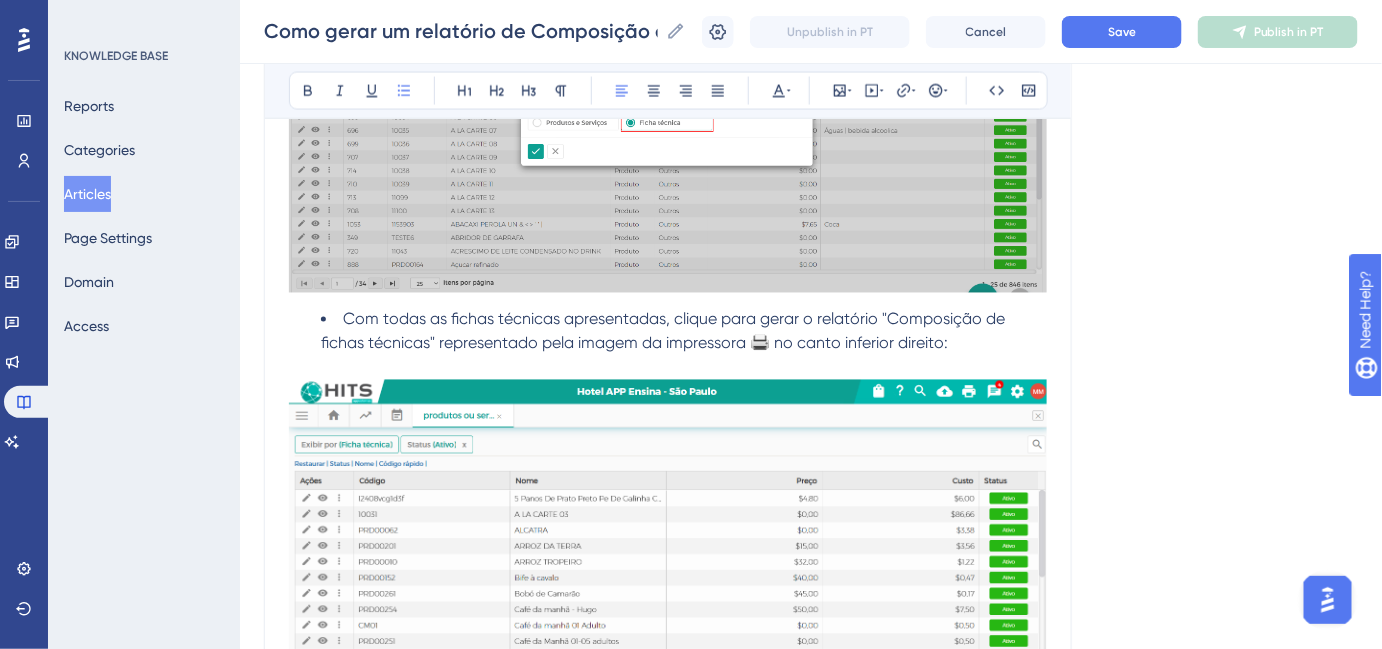 click on "Com todas as fichas técnicas apresentadas, clique para gerar o relatório "Composição de fichas técnicas" representado pela imagem da impressora 🖨️ no canto inferior direito:" at bounding box center (665, 331) 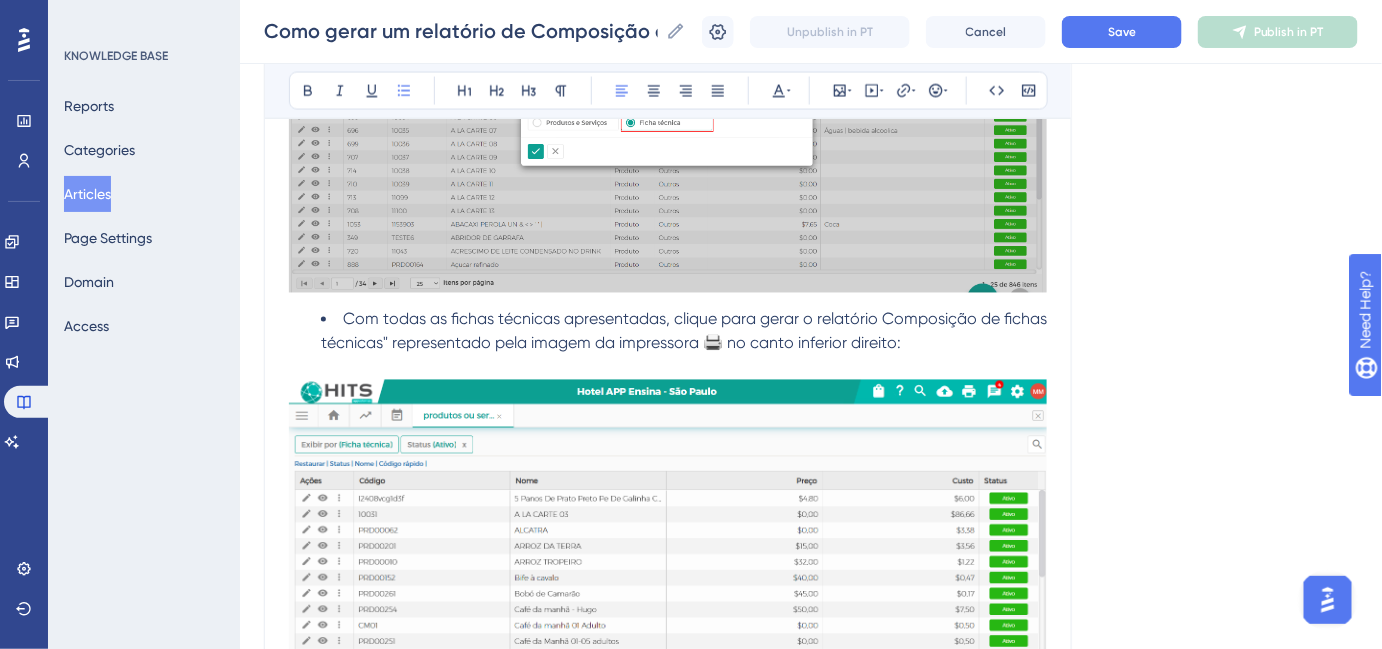 click on "Com todas as fichas técnicas apresentadas, clique para gerar o relatório Composição de fichas técnicas" representado pela imagem da impressora 🖨️ no canto inferior direito:" at bounding box center [686, 331] 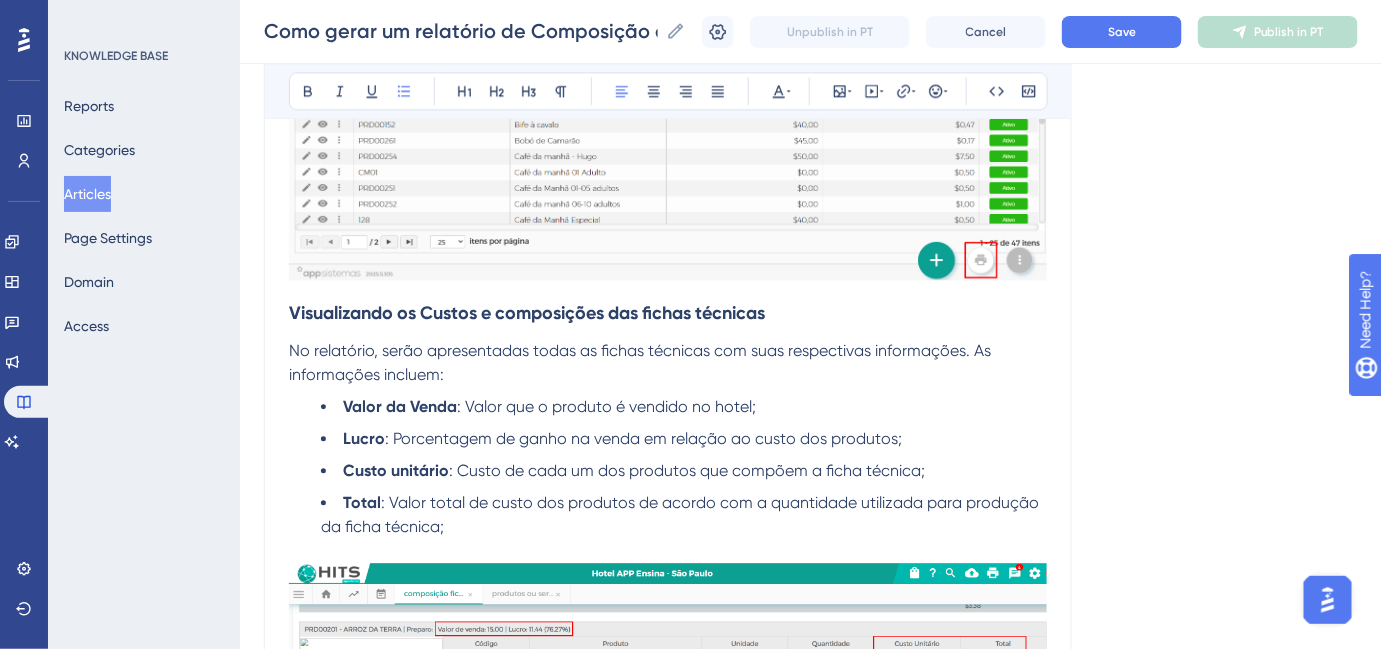 scroll, scrollTop: 1545, scrollLeft: 0, axis: vertical 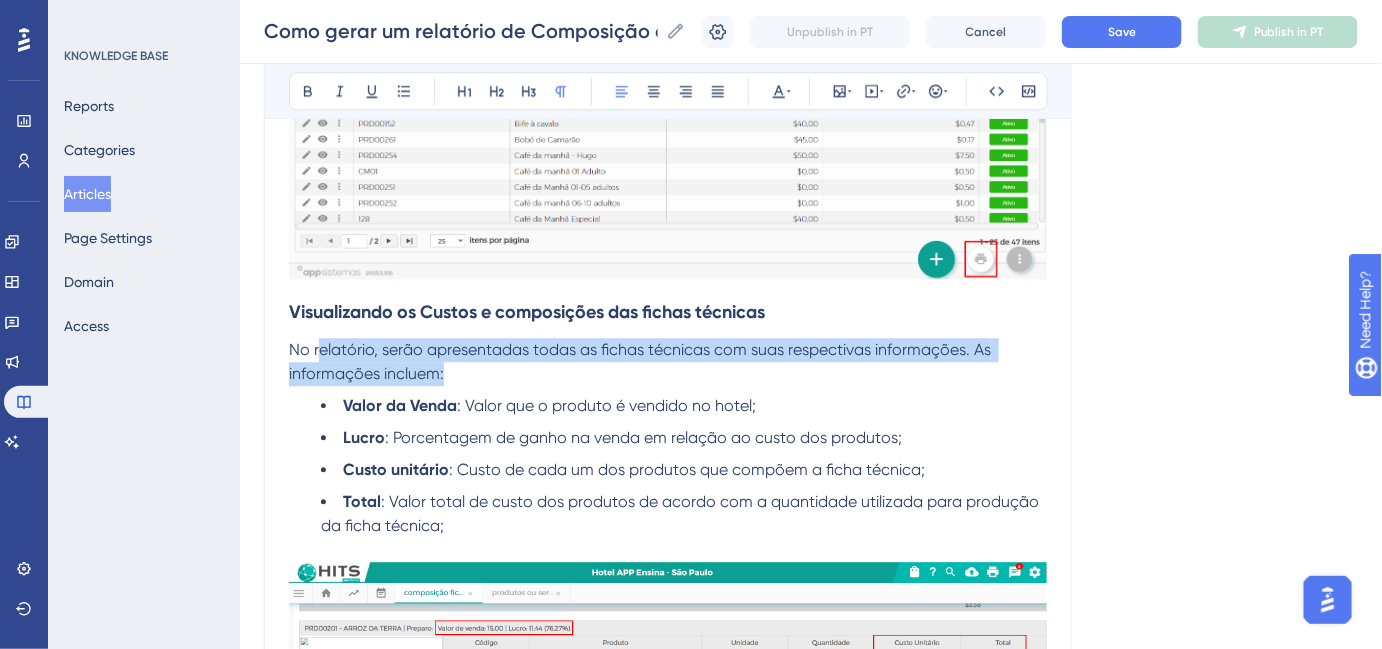 drag, startPoint x: 315, startPoint y: 354, endPoint x: 509, endPoint y: 362, distance: 194.16487 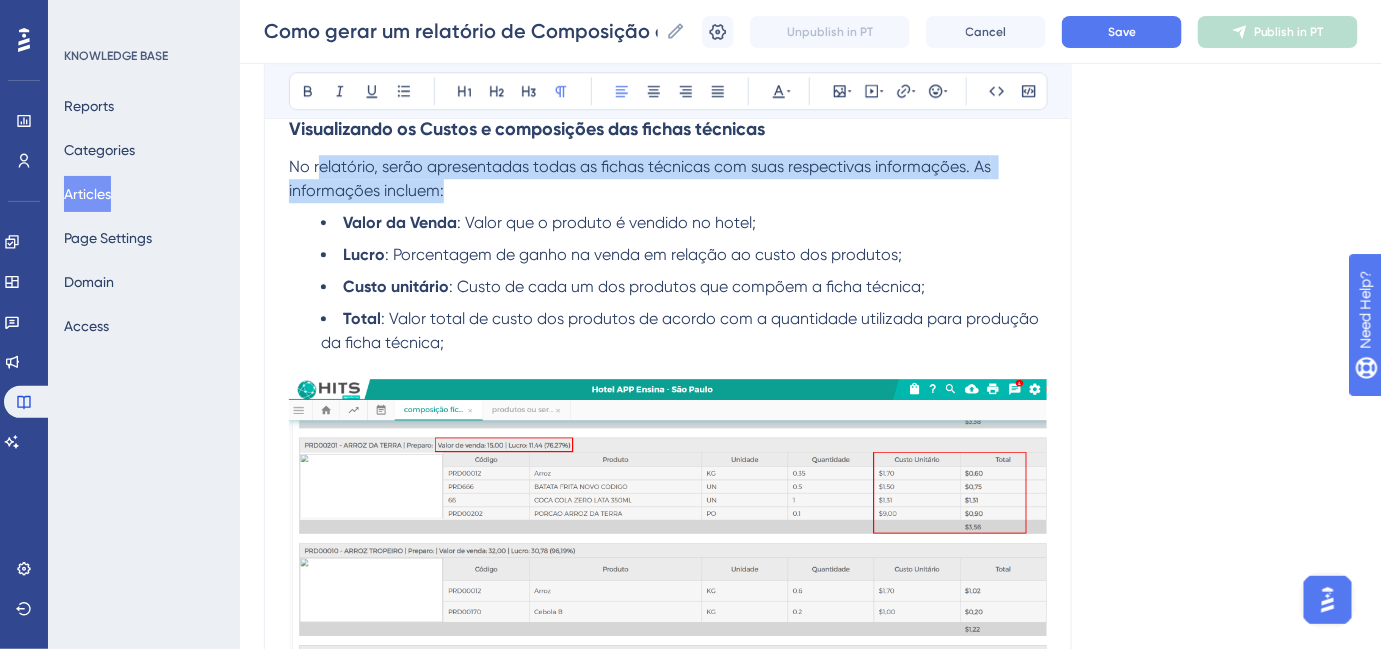 scroll, scrollTop: 1727, scrollLeft: 0, axis: vertical 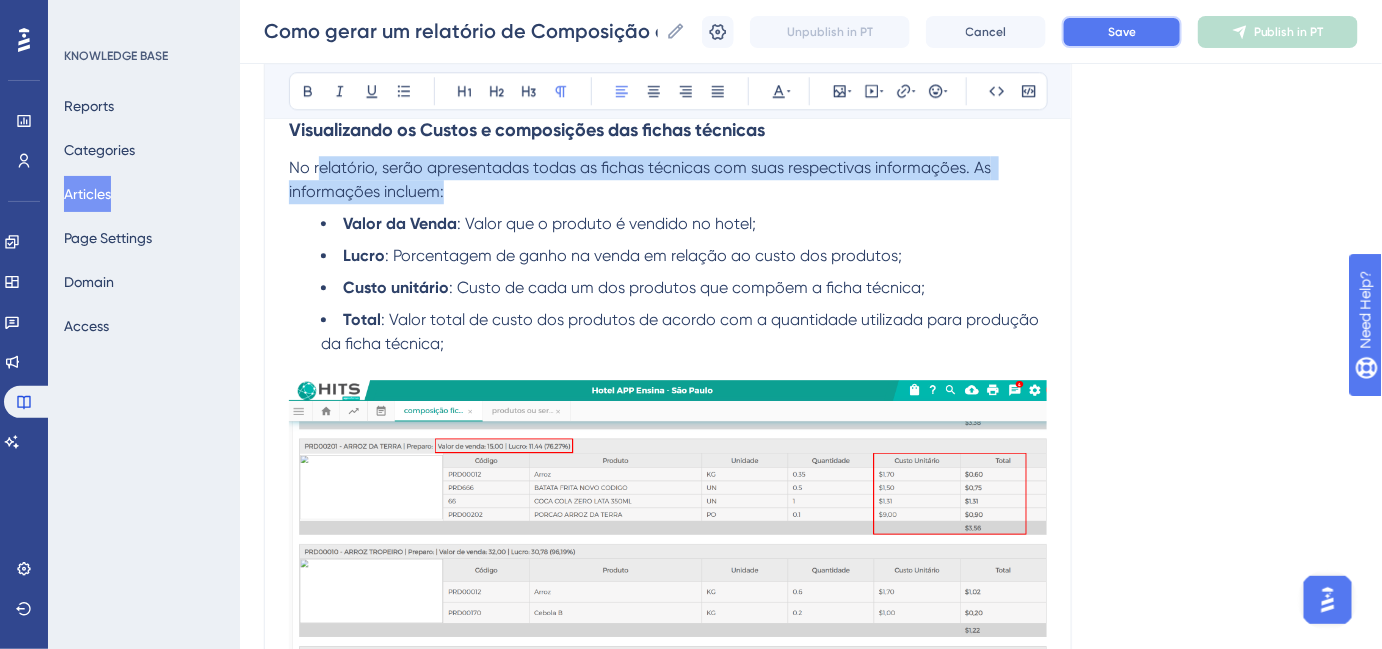 click on "Save" at bounding box center (1122, 32) 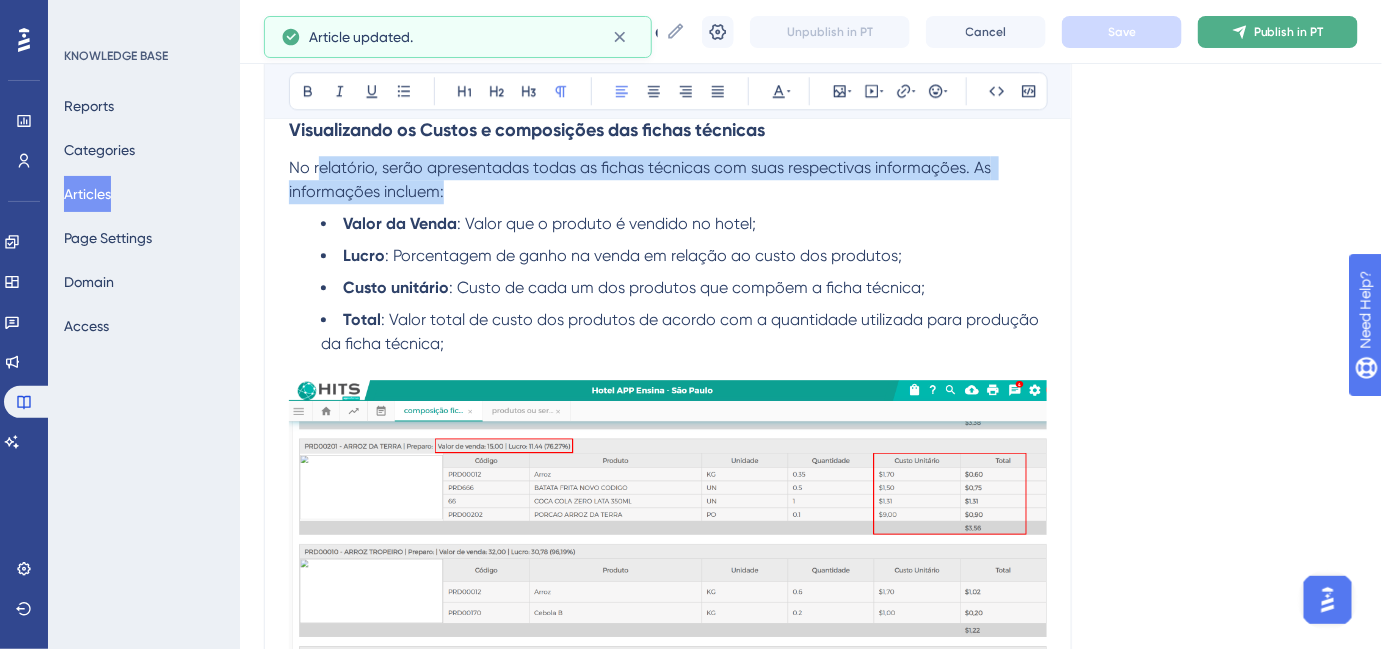 click on "Publish in PT" at bounding box center (1289, 32) 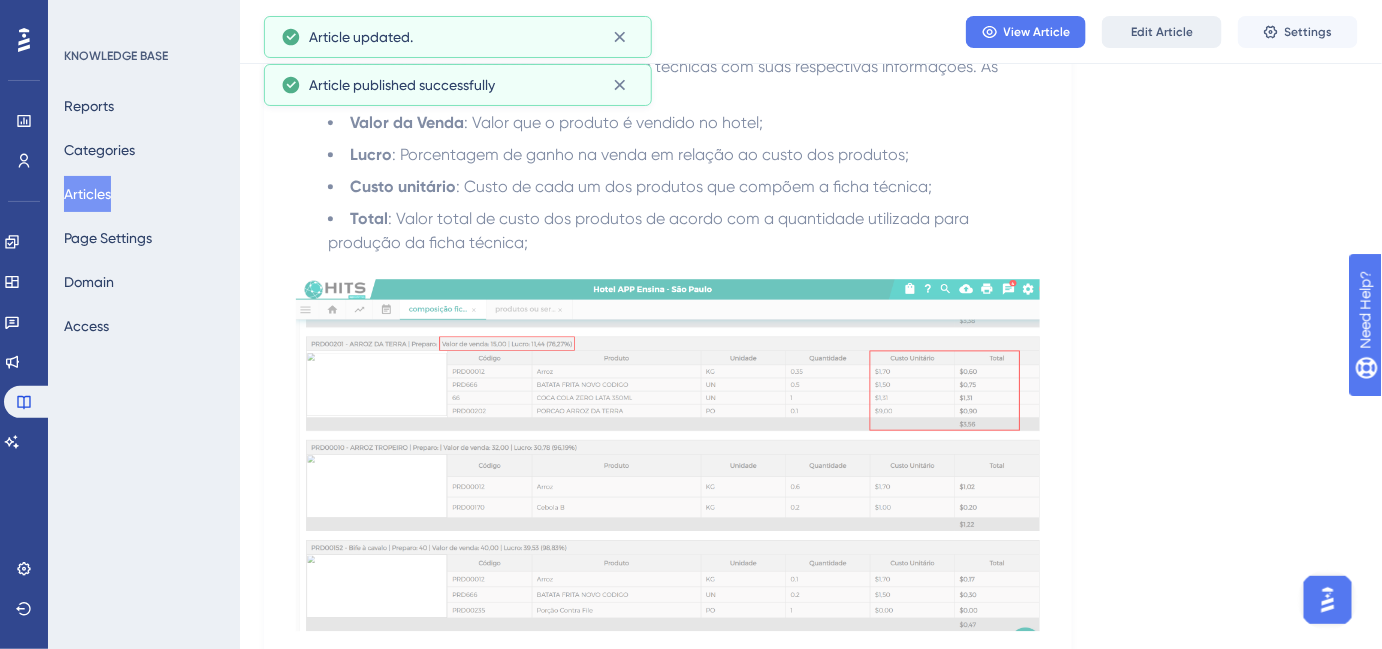 click on "Edit Article" at bounding box center [1162, 32] 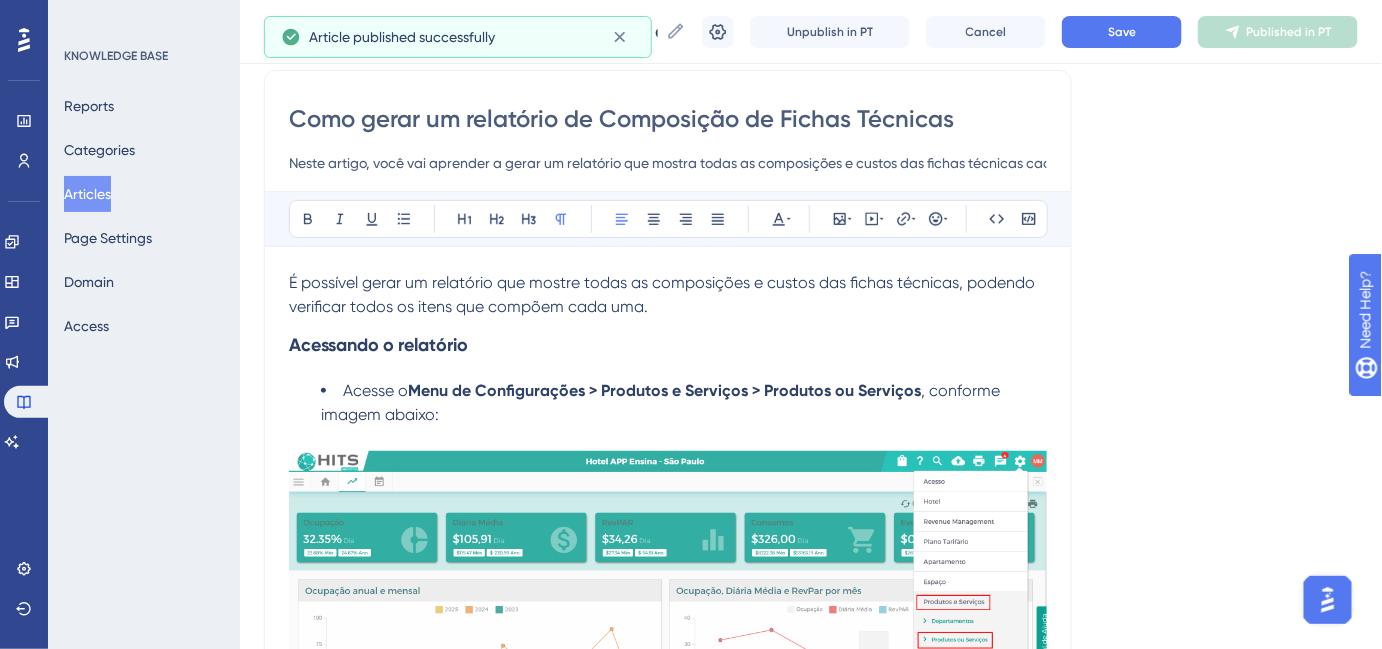 scroll, scrollTop: 0, scrollLeft: 0, axis: both 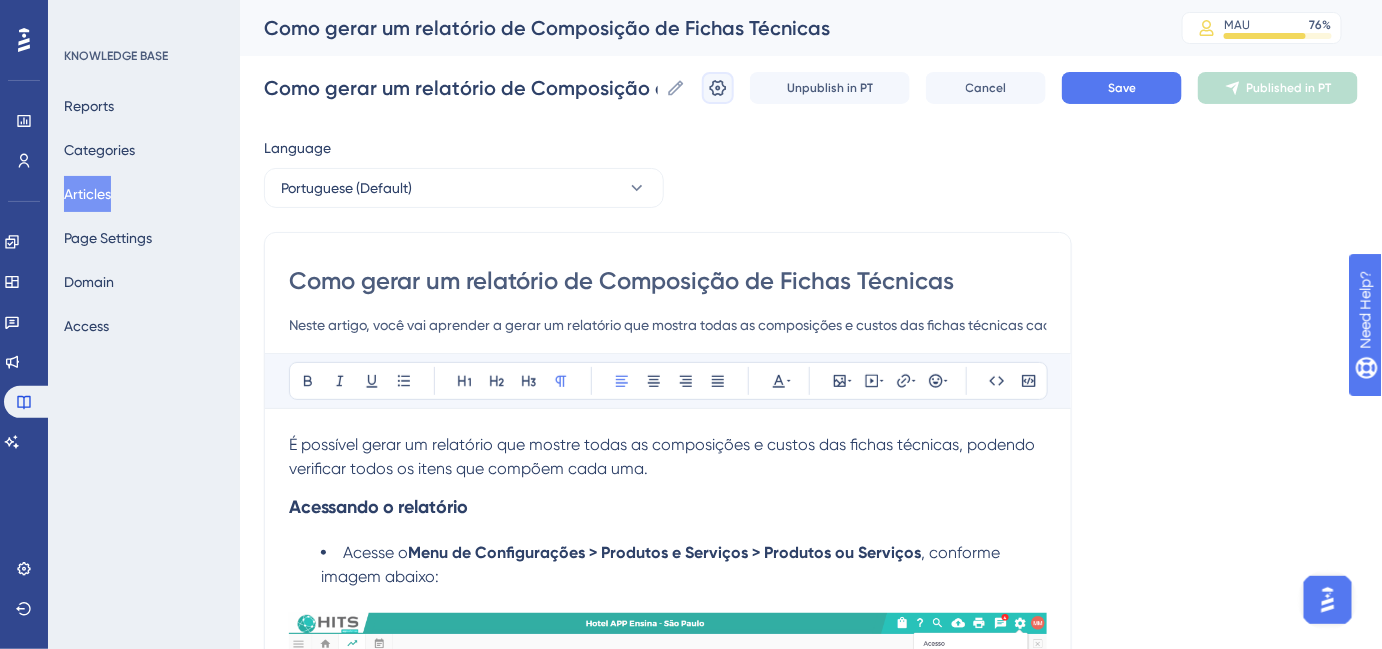 click 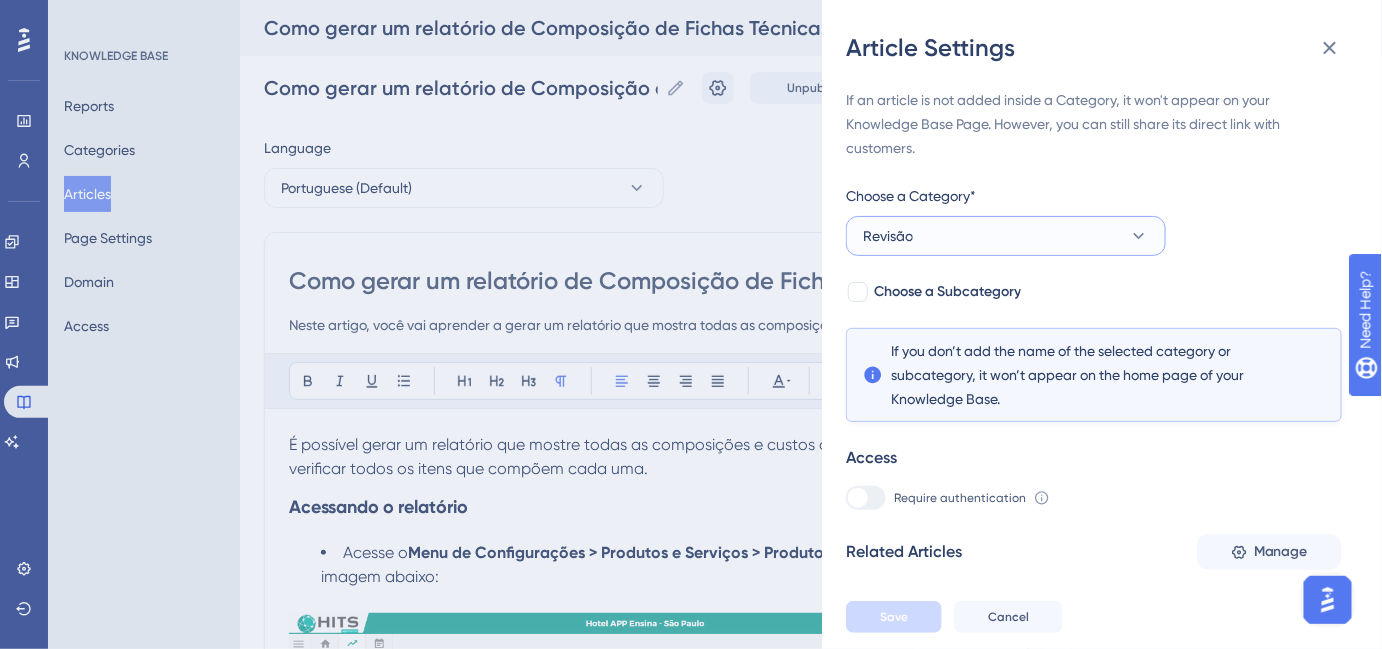 click on "Revisão" at bounding box center [1006, 236] 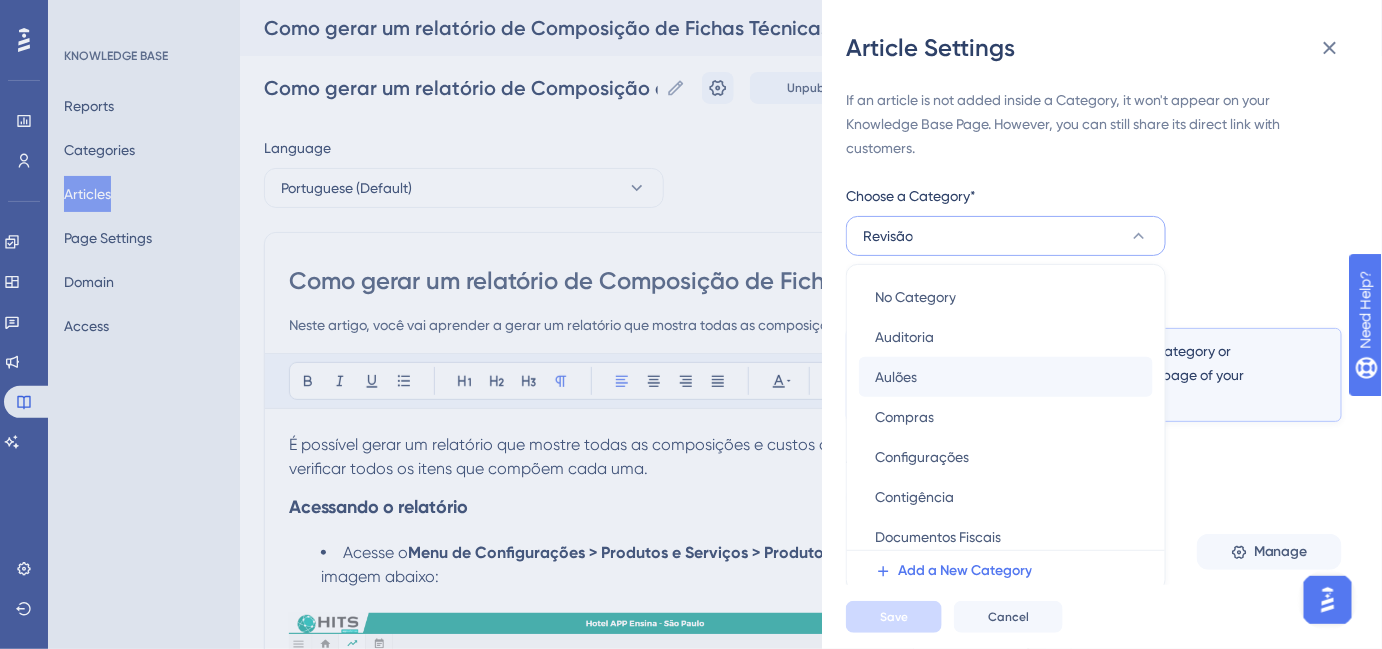 scroll, scrollTop: 84, scrollLeft: 0, axis: vertical 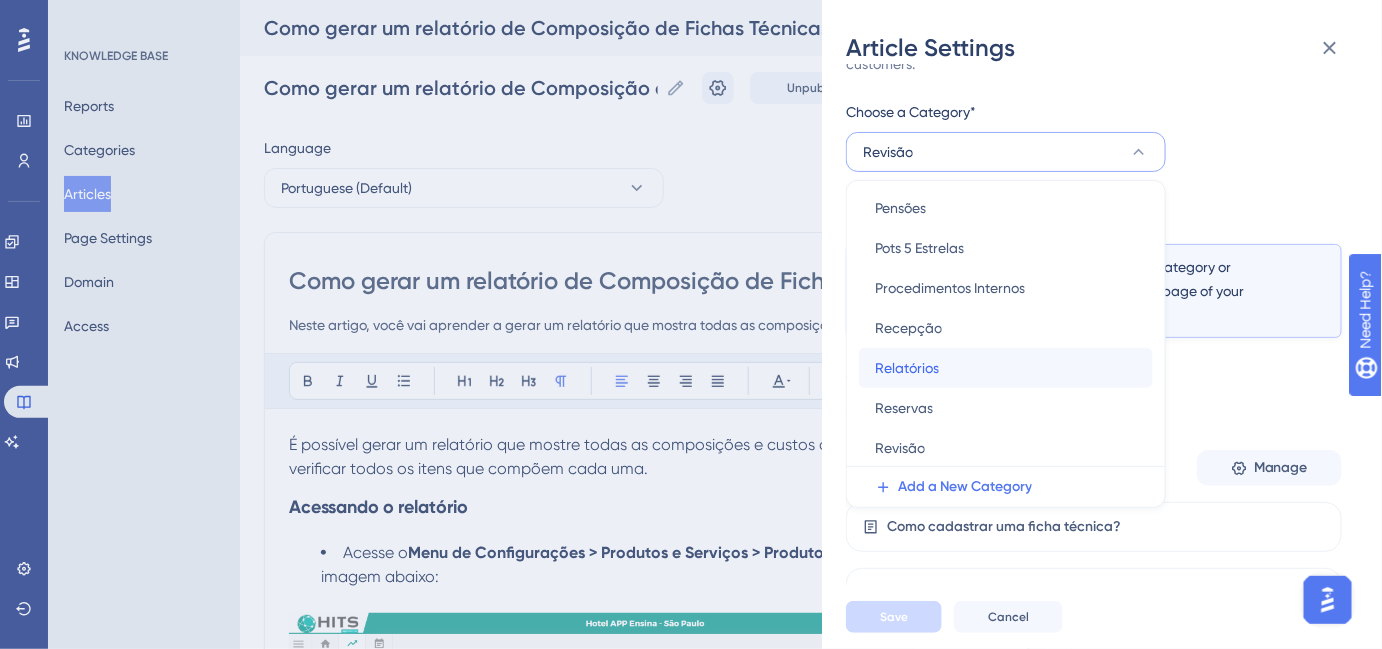 click on "Relatórios Relatórios" at bounding box center (1006, 368) 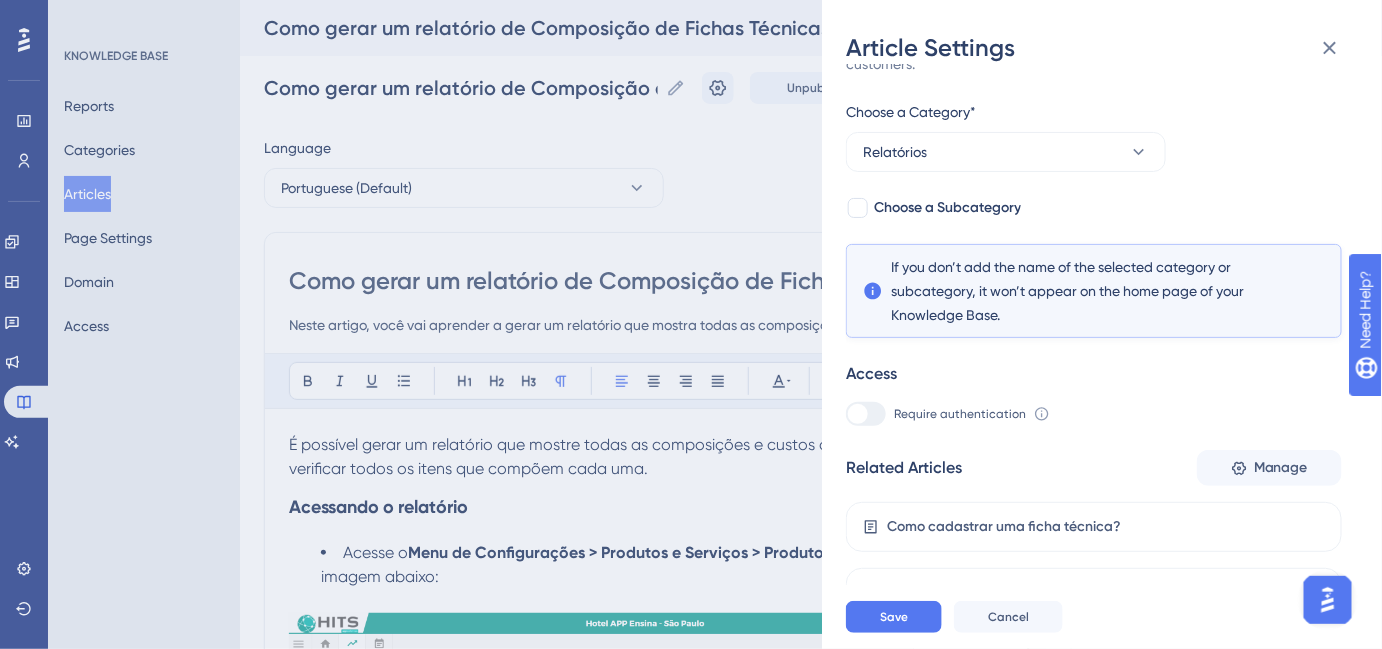 scroll, scrollTop: 166, scrollLeft: 0, axis: vertical 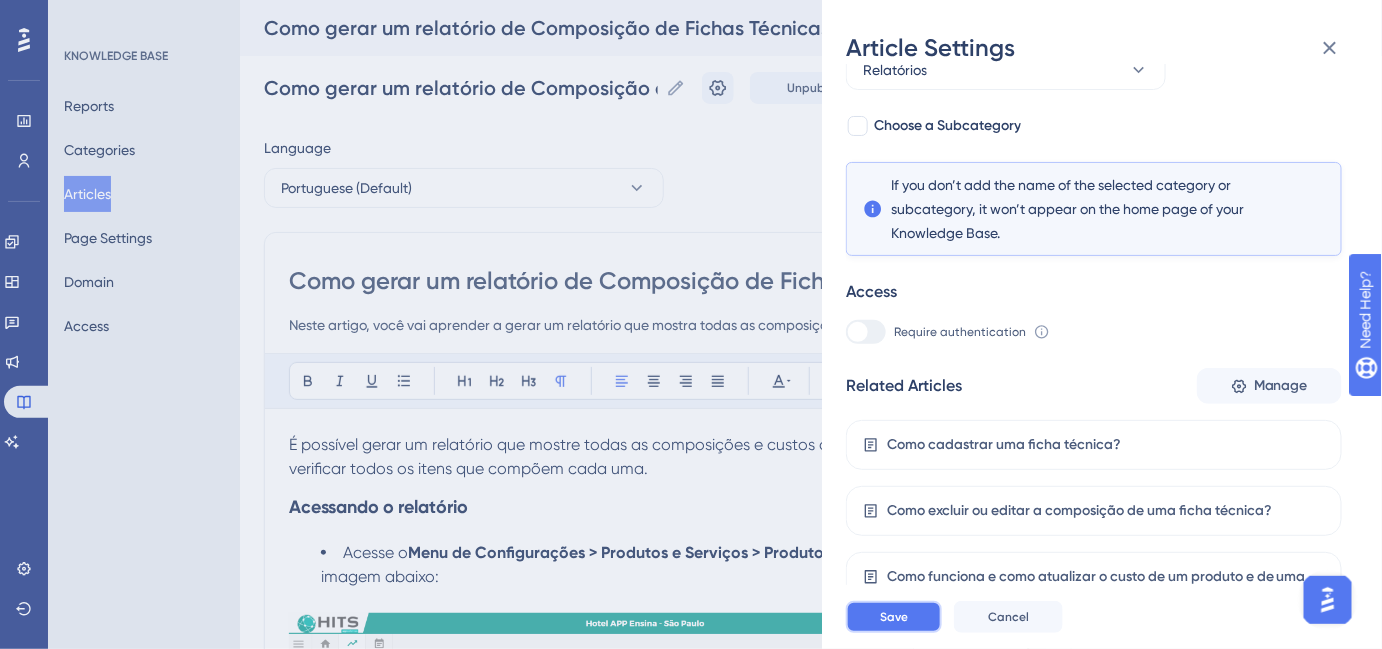 click on "Save" at bounding box center [894, 617] 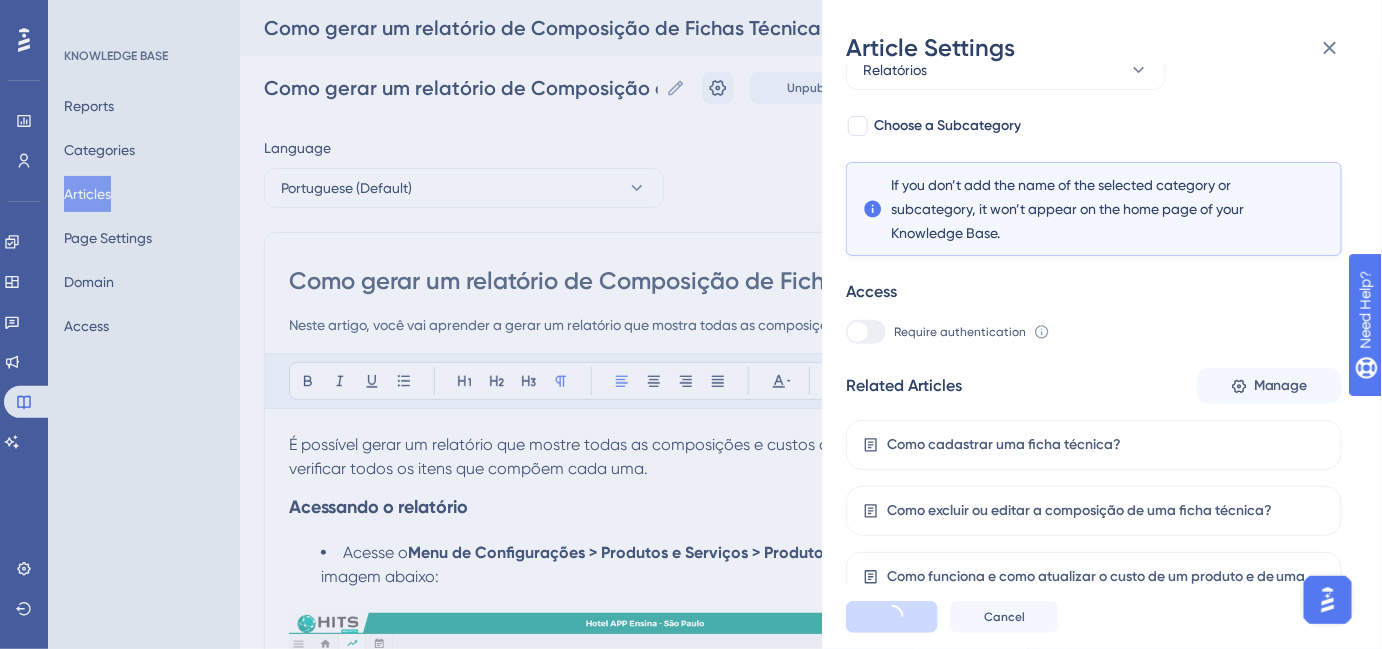 scroll, scrollTop: 0, scrollLeft: 0, axis: both 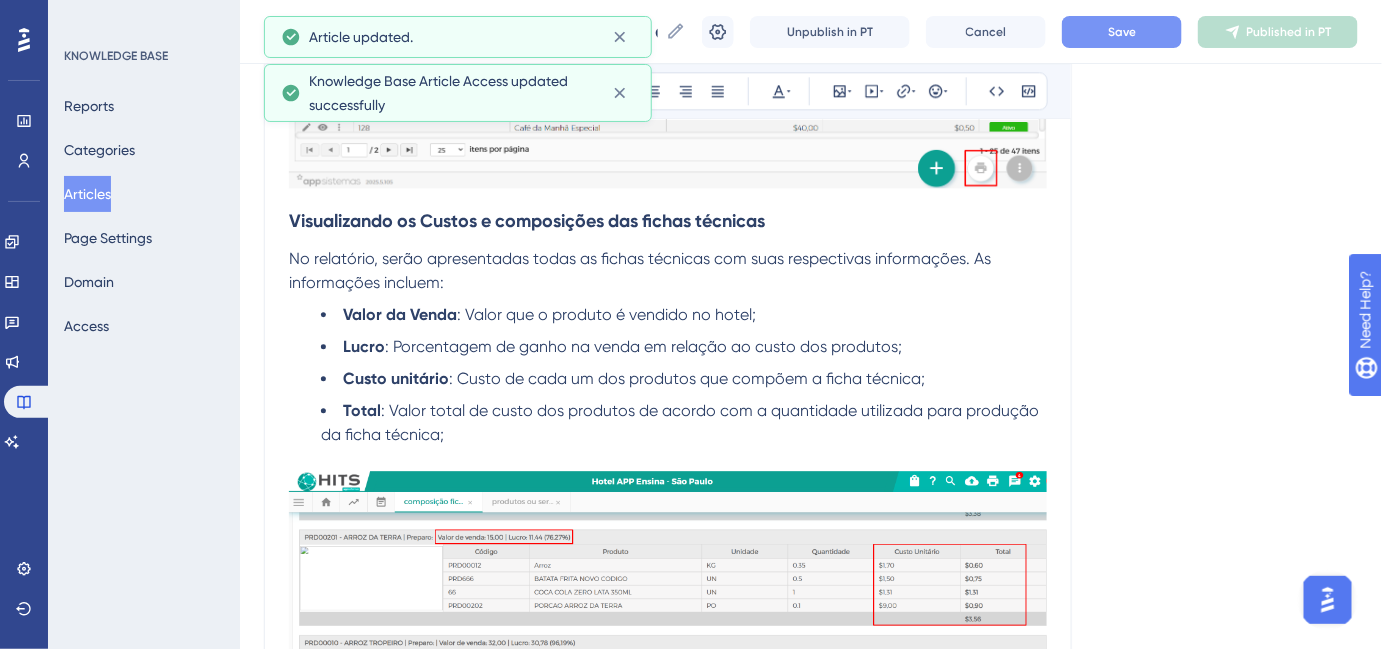 click on "Save" at bounding box center [1122, 32] 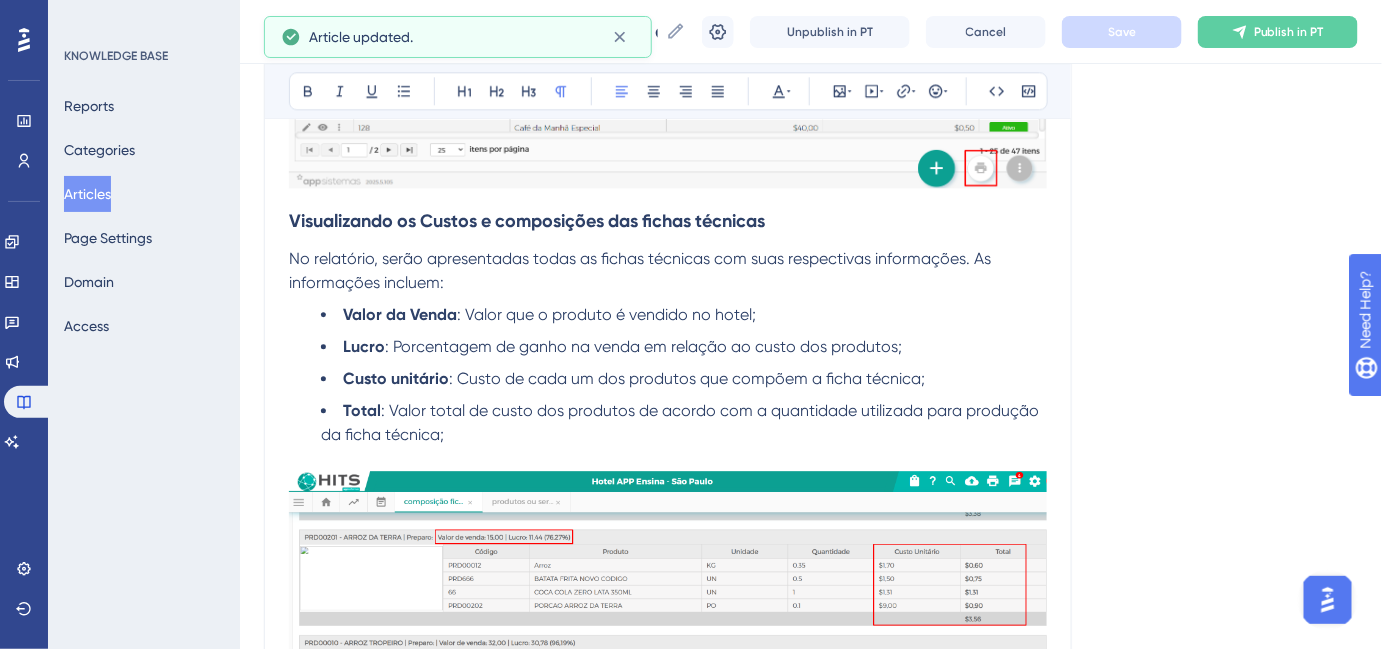 click on "Como gerar um relatório de Composição de Fichas Técnicas Como gerar um relatório de Composição de Fichas Técnicas Unpublish in PT Cancel Save Publish in PT" at bounding box center (811, 32) 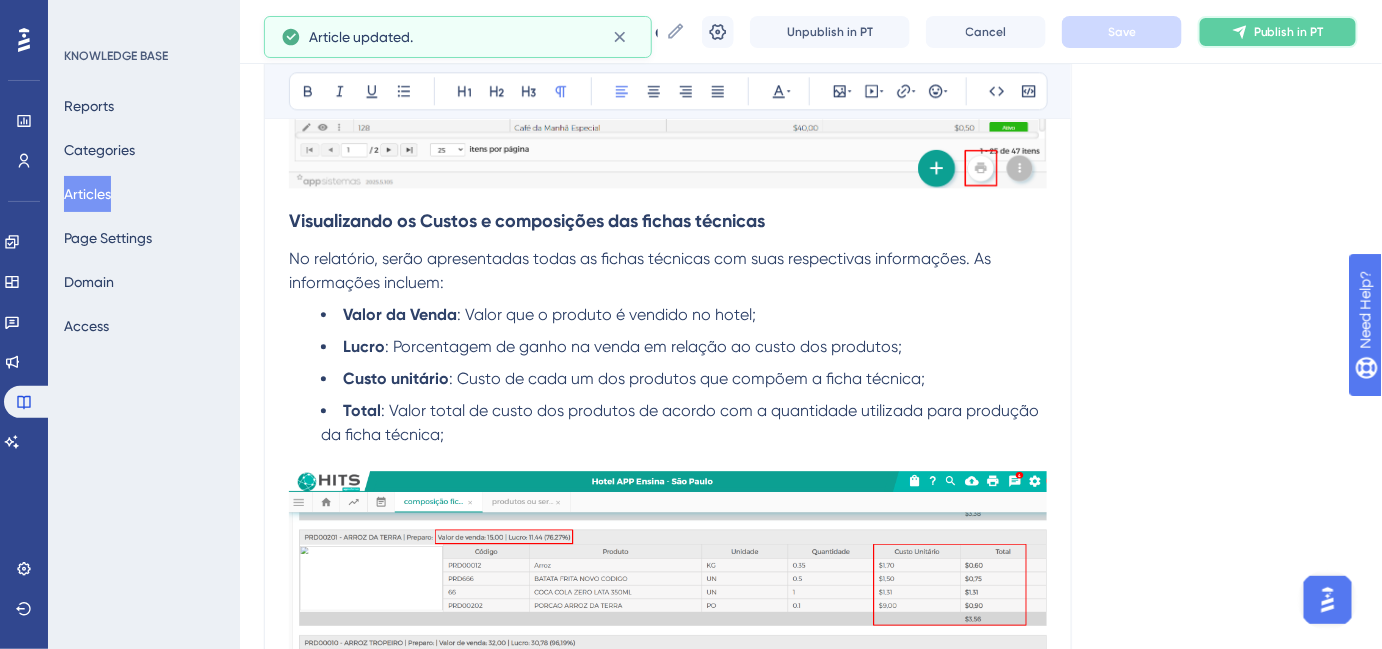 click 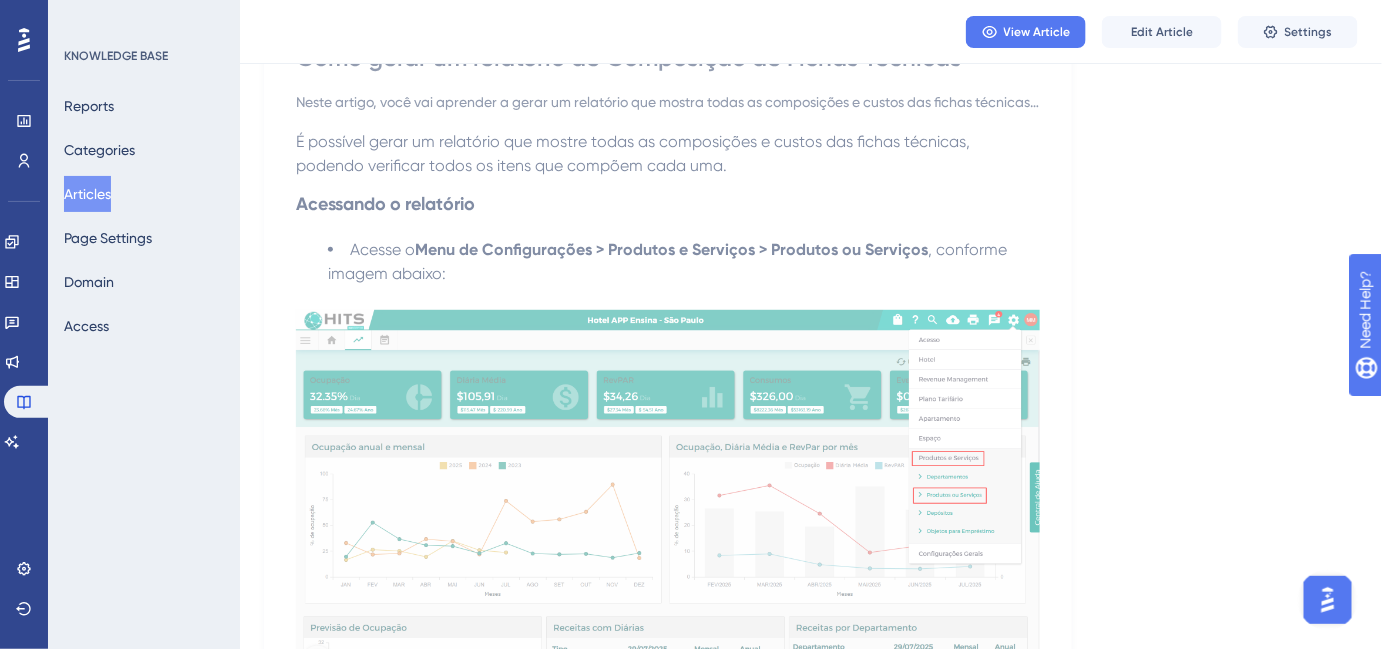 scroll, scrollTop: 0, scrollLeft: 0, axis: both 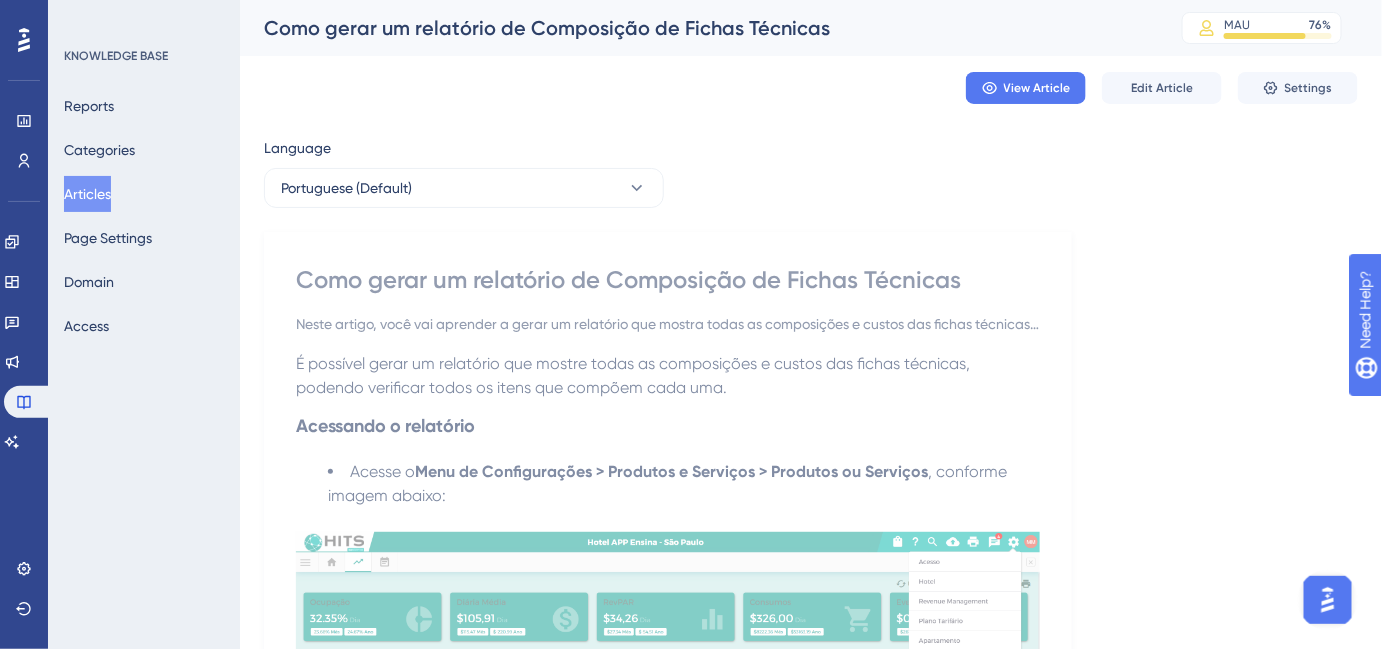 click on "Articles" at bounding box center [87, 194] 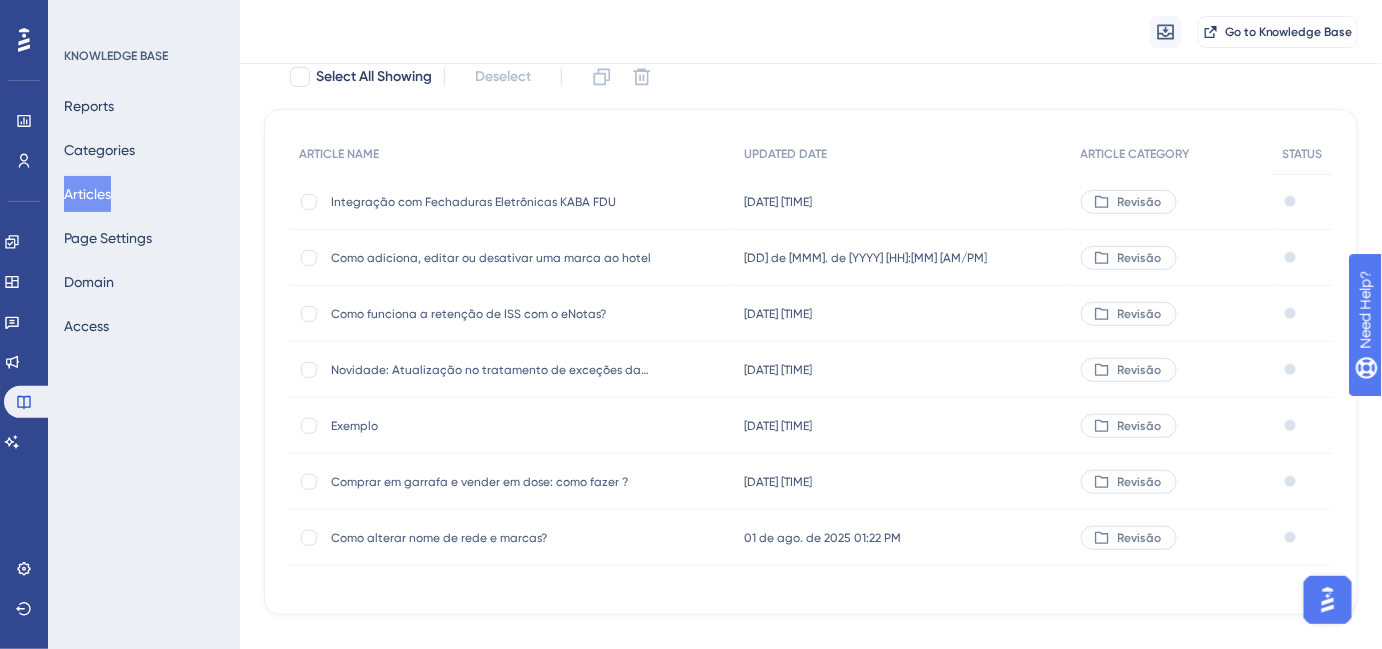 scroll, scrollTop: 181, scrollLeft: 0, axis: vertical 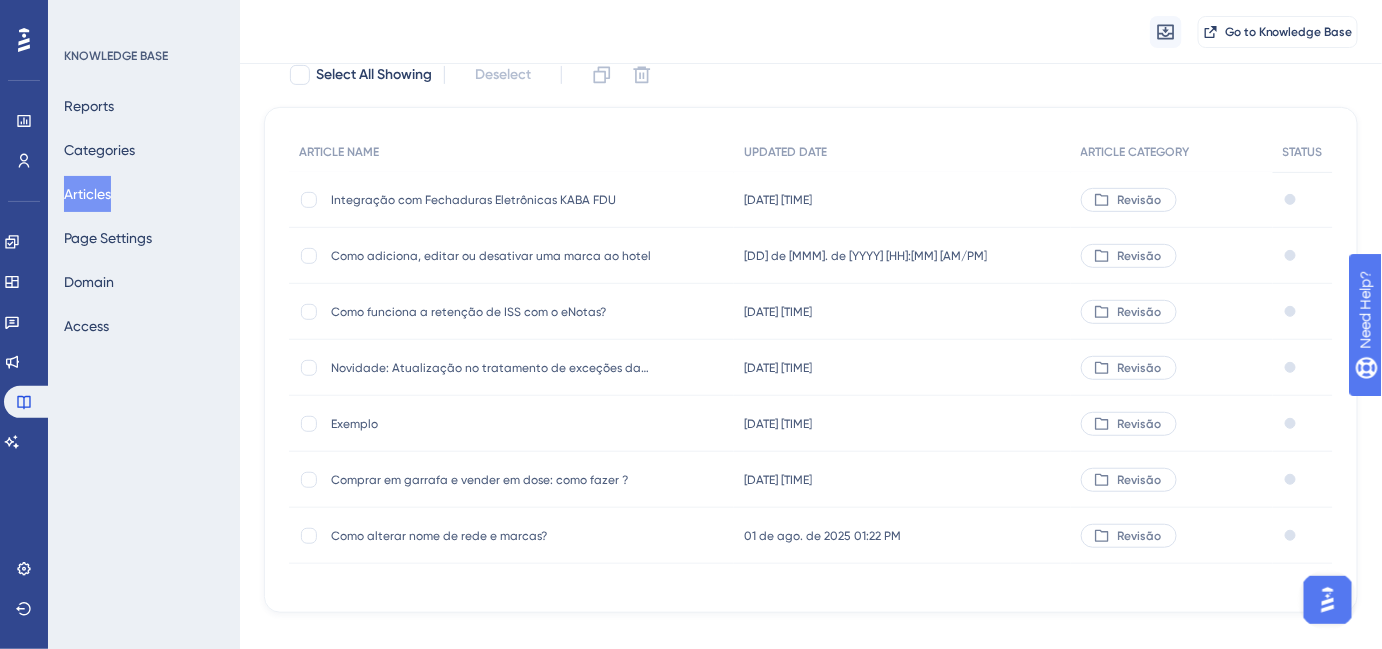 click on "Como adiciona, editar ou desativar uma marca ao hotel" at bounding box center [491, 256] 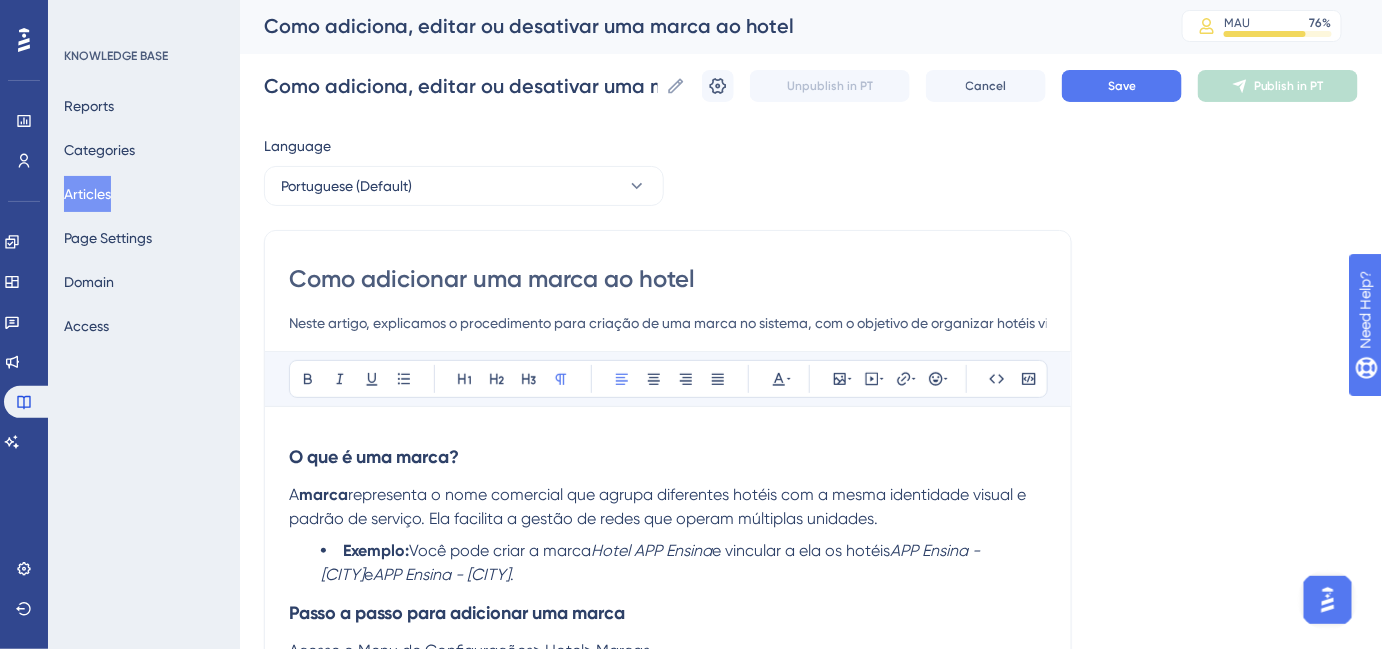 scroll, scrollTop: 0, scrollLeft: 0, axis: both 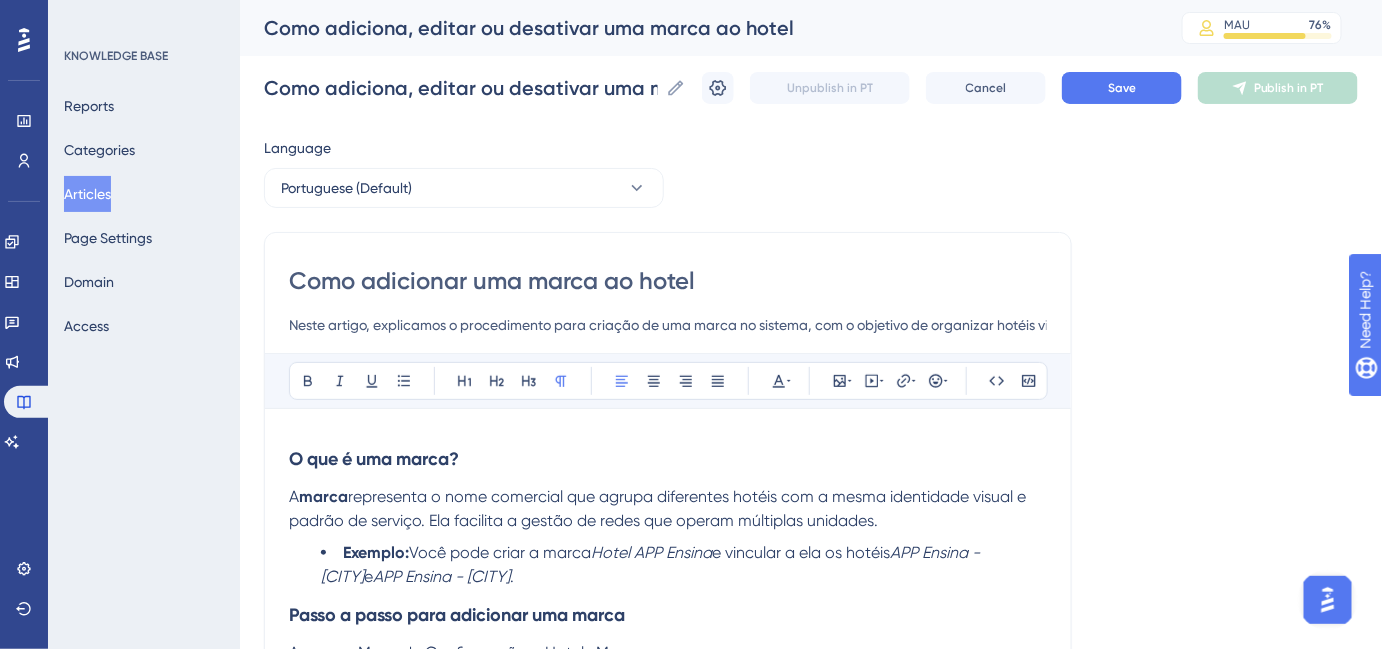 drag, startPoint x: 352, startPoint y: 318, endPoint x: 872, endPoint y: 312, distance: 520.0346 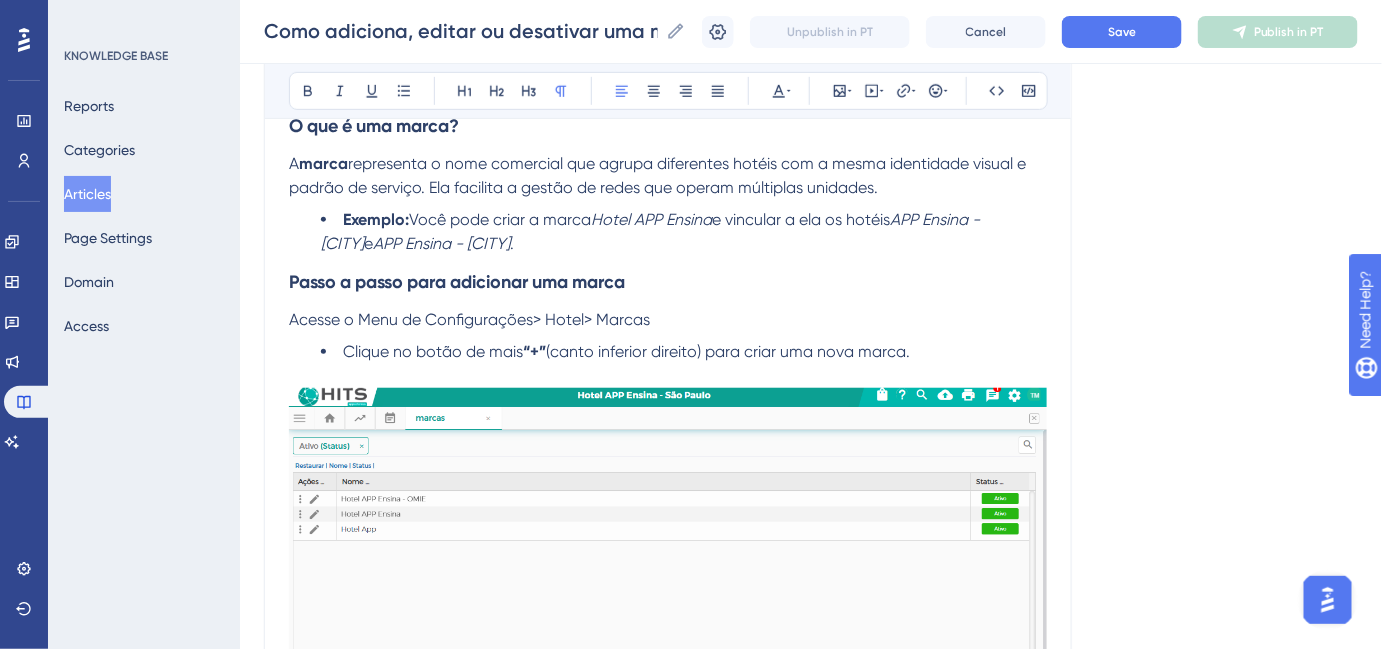 scroll, scrollTop: 363, scrollLeft: 0, axis: vertical 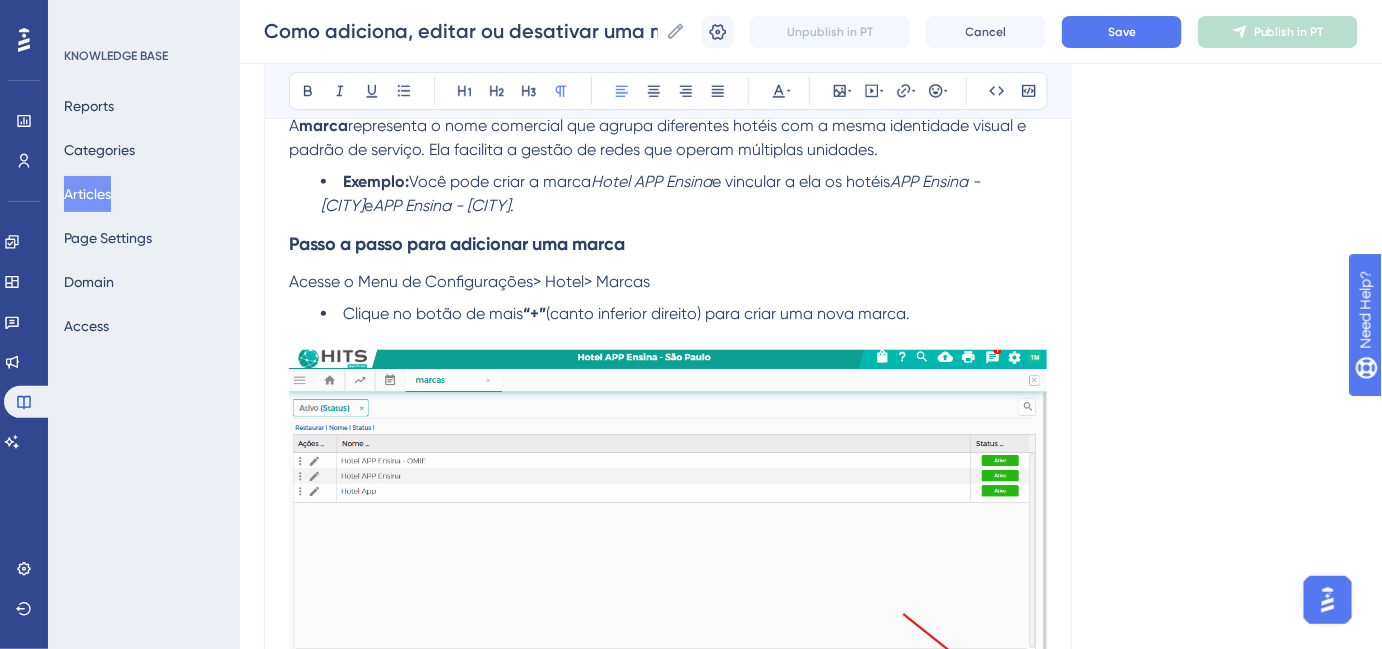click on "Como adicionar uma marca ao hotel Neste artigo, explicamos o procedimento para criação de uma marca no sistema, com o objetivo de organizar hotéis vinculados a uma mesma identidade comercial. Bold Italic Underline Bullet Point Heading 1 Heading 2 Heading 3 Normal Align Left Align Center Align Right Align Justify Text Color Insert Image Embed Video Hyperlink Emojis Code Code Block  O que é uma marca? A  marca  representa o nome comercial que agrupa diferentes hotéis com a mesma identidade visual e padrão de serviço. Ela facilita a gestão de redes que operam múltiplas unidades. Exemplo:  Você pode criar a marca  Hotel APP Ensina  e vincular a ela os hotéis  APP Ensina - São Paulo  e  APP Ensina - Rio de Janeiro . Passo a passo para adicionar uma marca Acesse o Menu de Configurações> Hotel> Marcas   Clique no botão de mais  “+”  (canto inferior direito) para criar uma nova marca. Preencha os campos obrigatórios, como: Nome : insira o nome da nova marca (ex:  Hotel APP Ensina ). verde  para  ." at bounding box center (668, 1473) 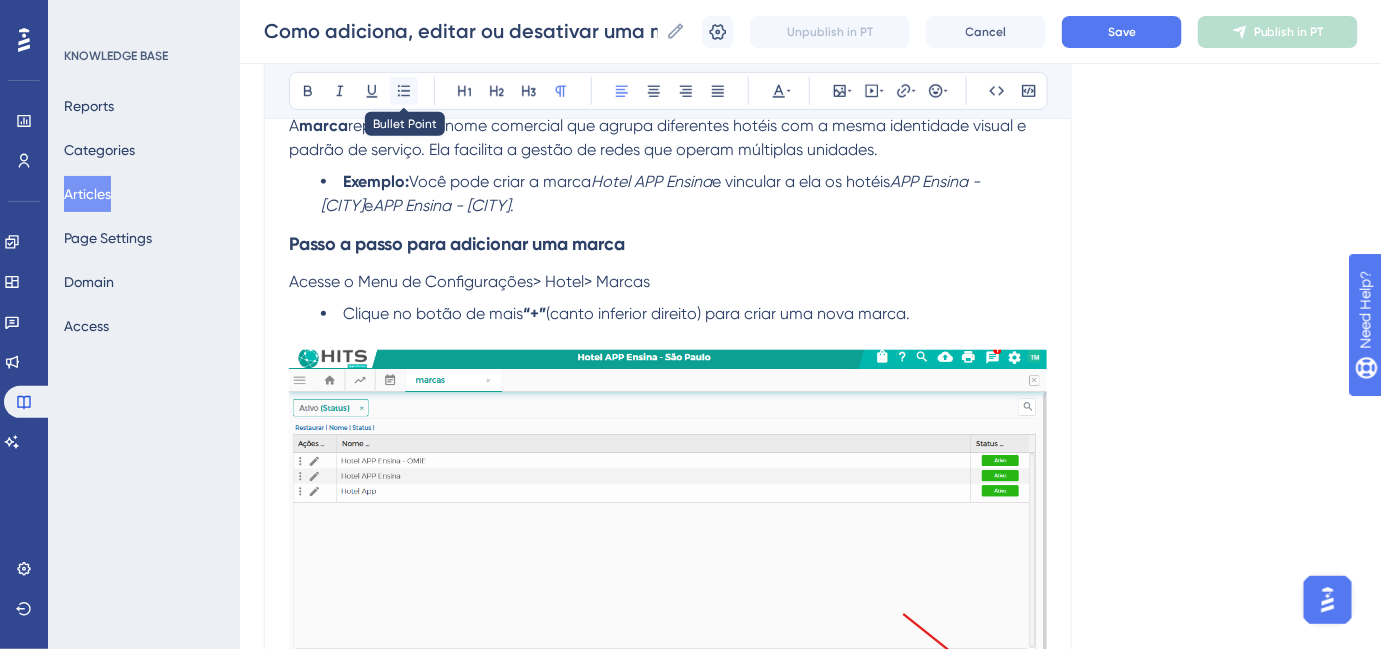 click 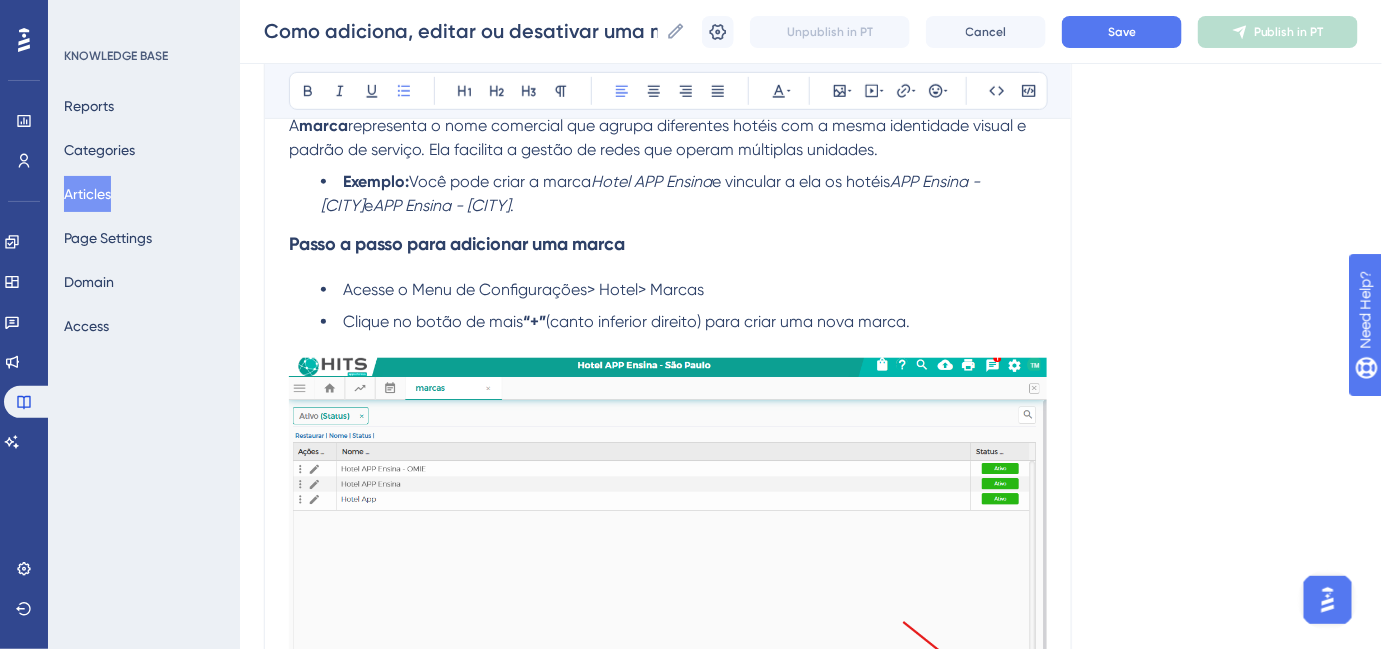 click on "Acesse o Menu de Configurações> Hotel> Marcas" at bounding box center [523, 289] 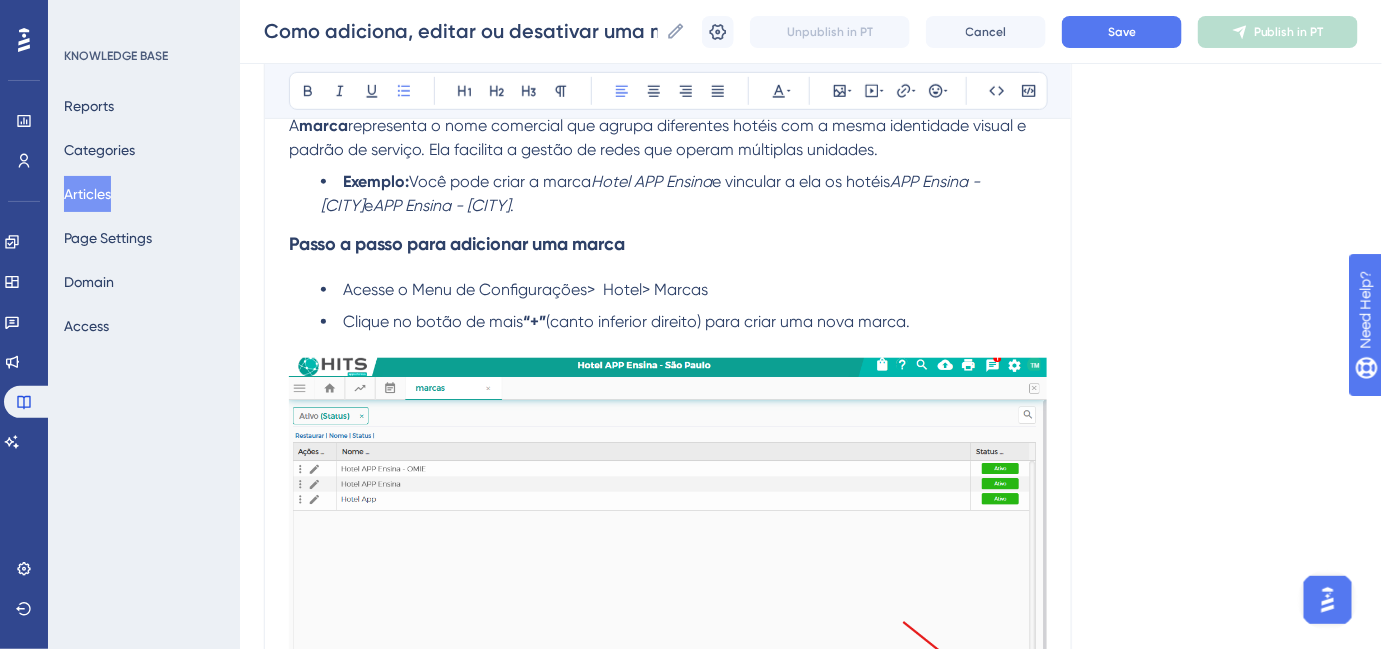 click on "Acesse o Menu de Configurações>  Hotel> Marcas" at bounding box center [525, 289] 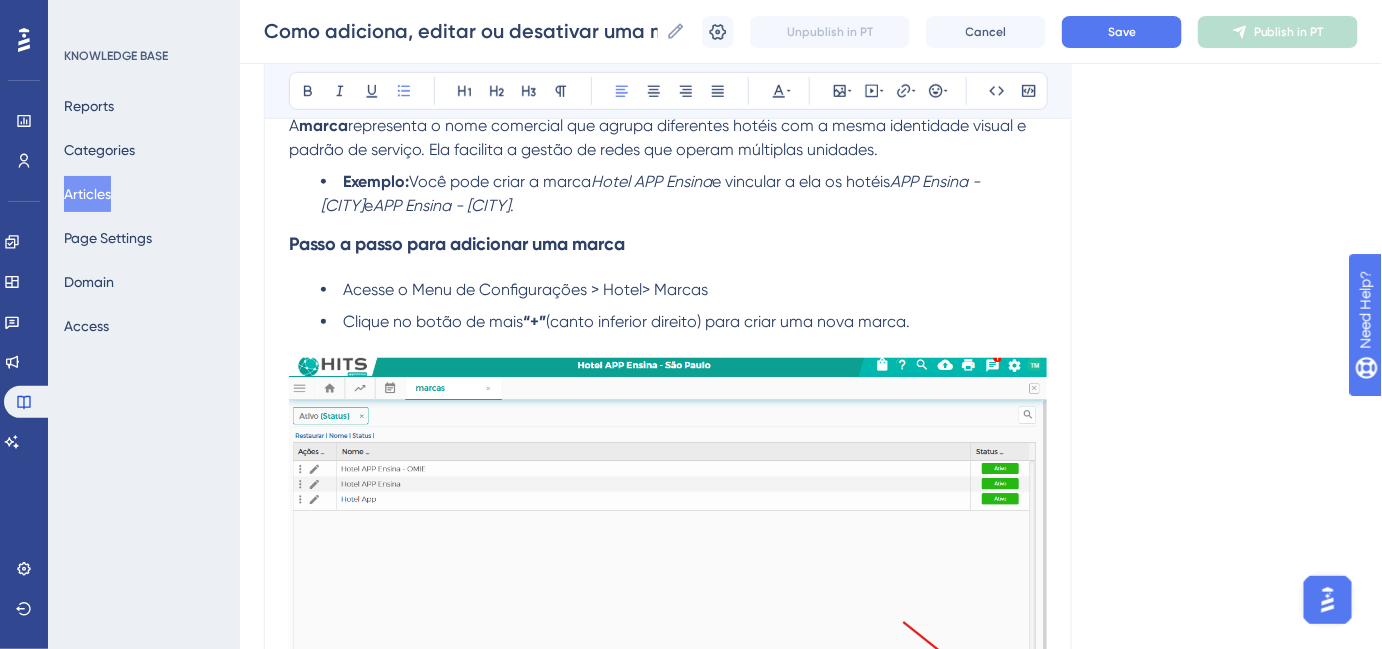 click on "Acesse o Menu de Configurações > Hotel> Marcas" at bounding box center [525, 289] 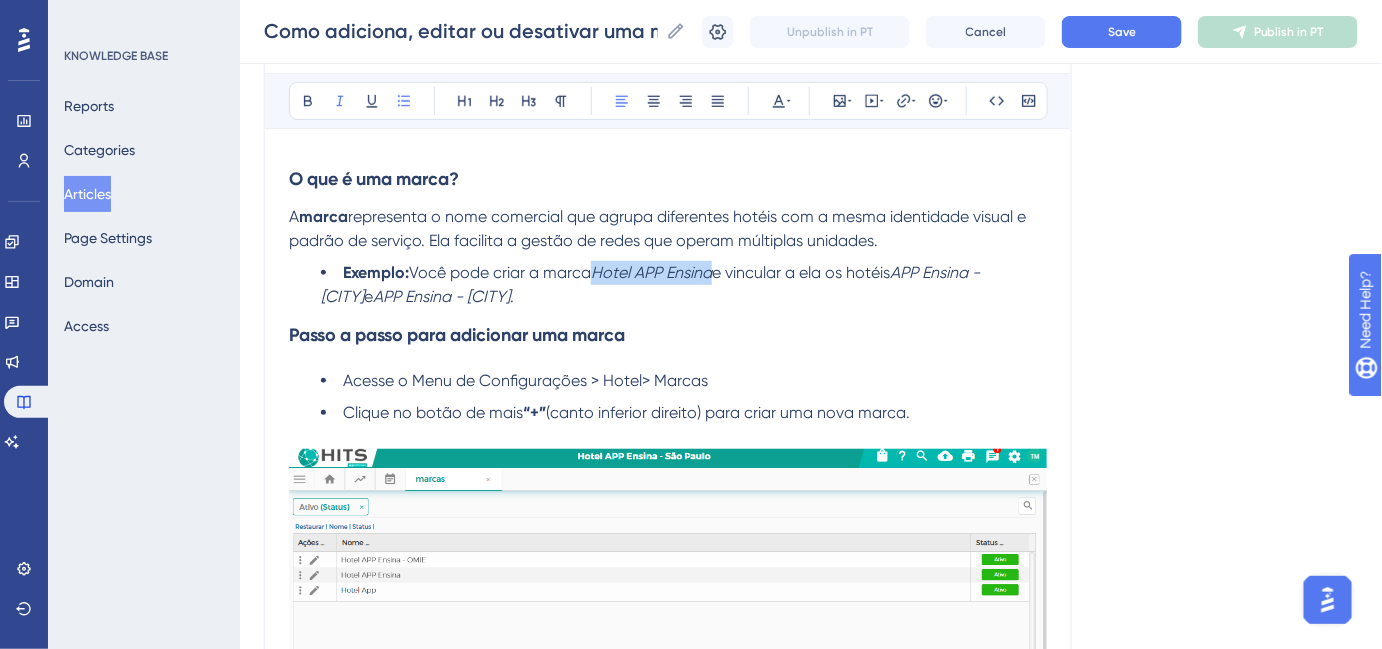 drag, startPoint x: 600, startPoint y: 270, endPoint x: 722, endPoint y: 264, distance: 122.14745 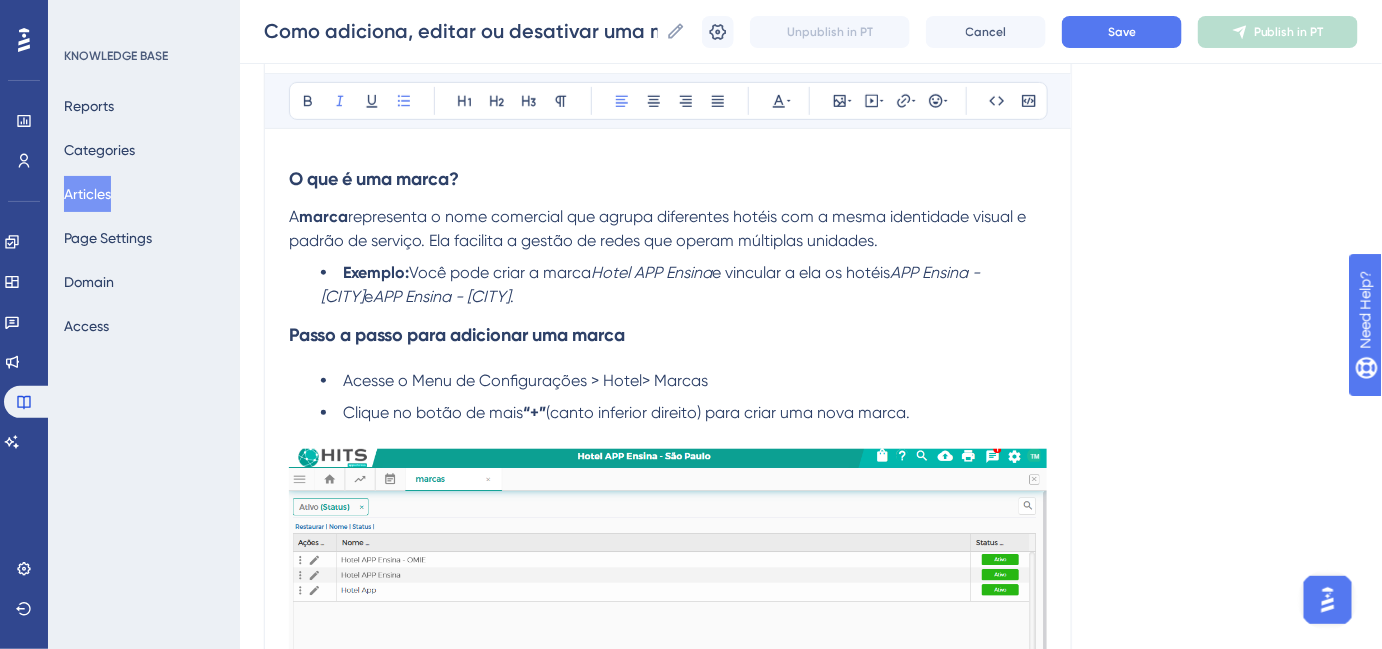 click on "Exemplo:  Você pode criar a marca  Hotel APP Ensina  e vincular a ela os hotéis  APP Ensina - São Paulo  e  APP Ensina - Rio de Janeiro ." at bounding box center [684, 285] 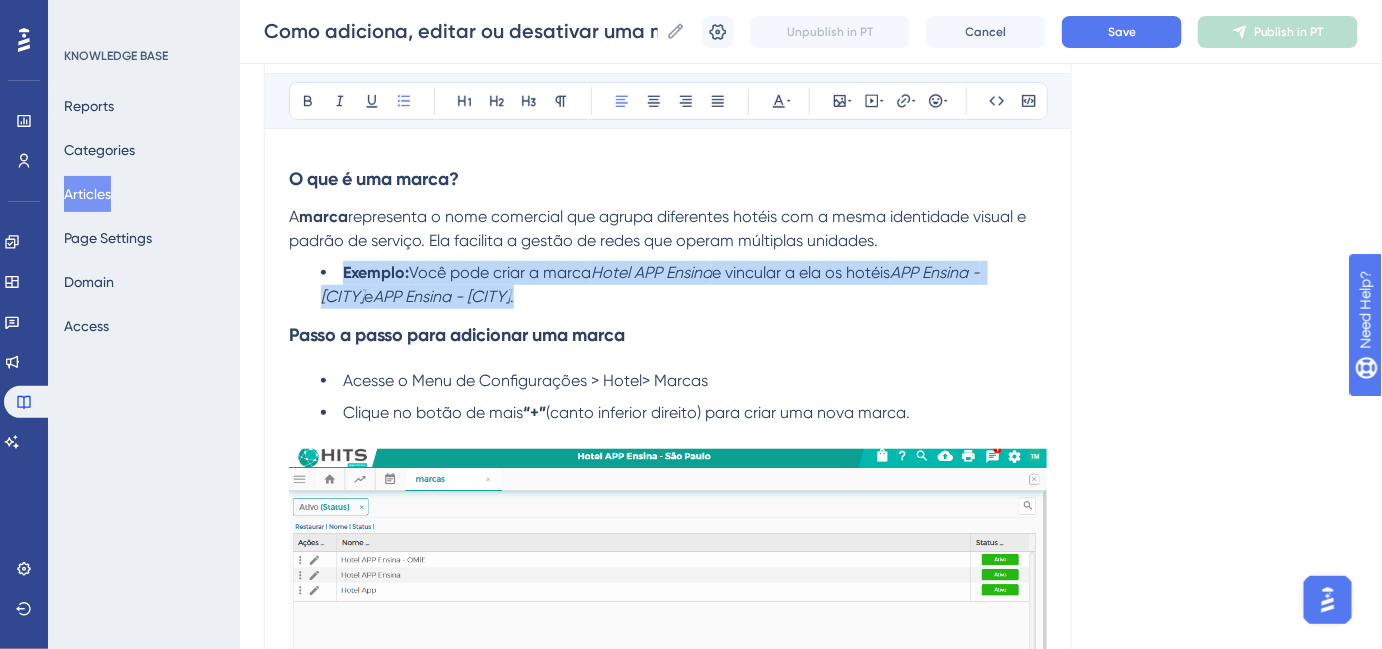 drag, startPoint x: 624, startPoint y: 295, endPoint x: 338, endPoint y: 276, distance: 286.63043 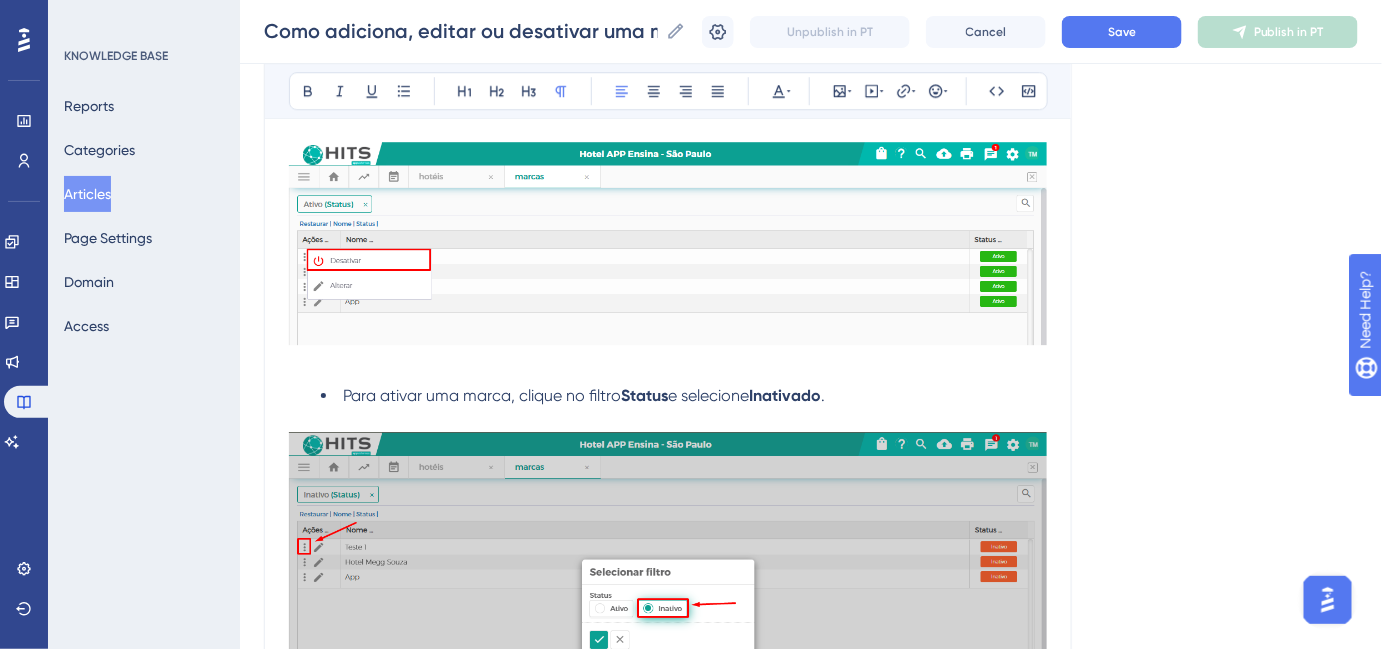 scroll, scrollTop: 1909, scrollLeft: 0, axis: vertical 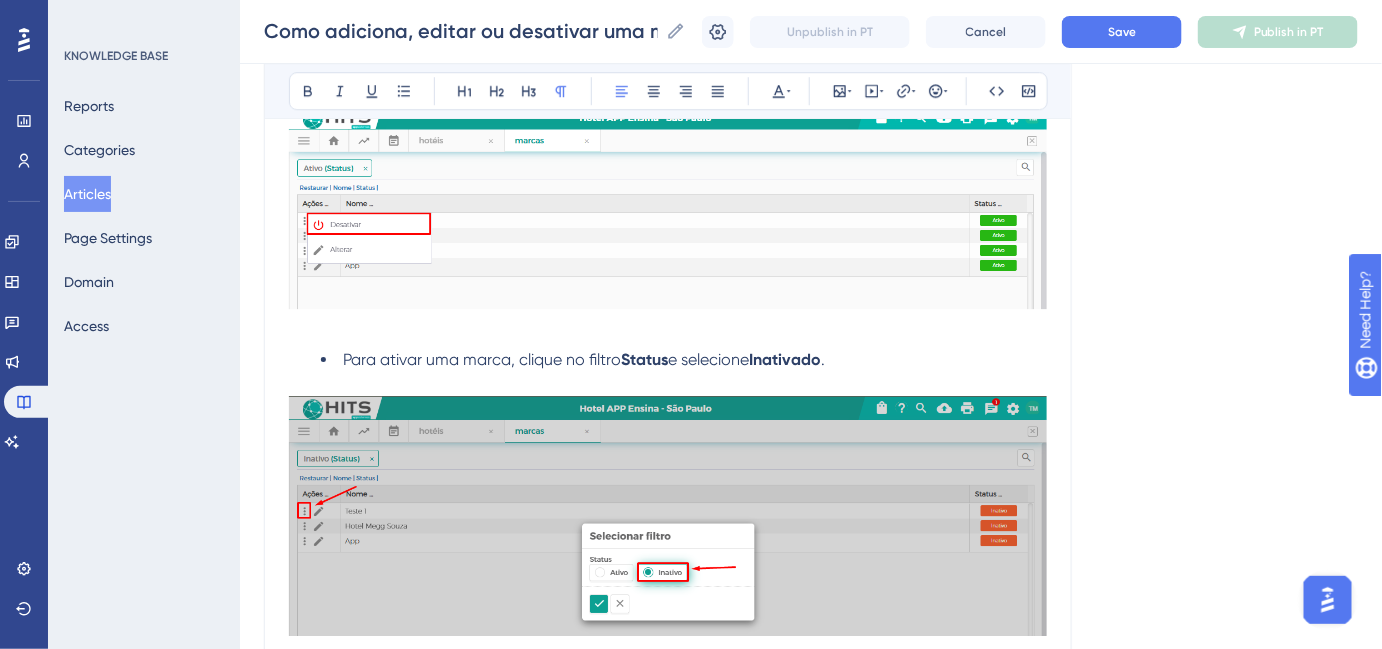 click at bounding box center [668, 328] 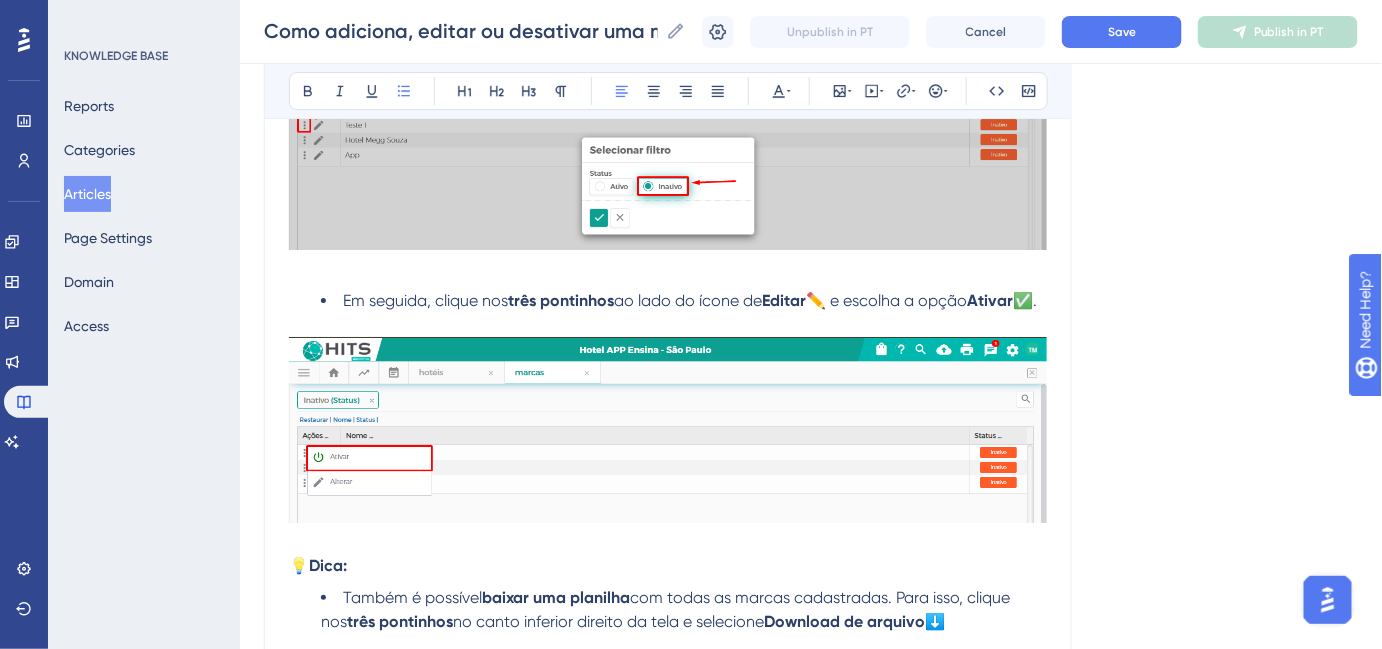 scroll, scrollTop: 2272, scrollLeft: 0, axis: vertical 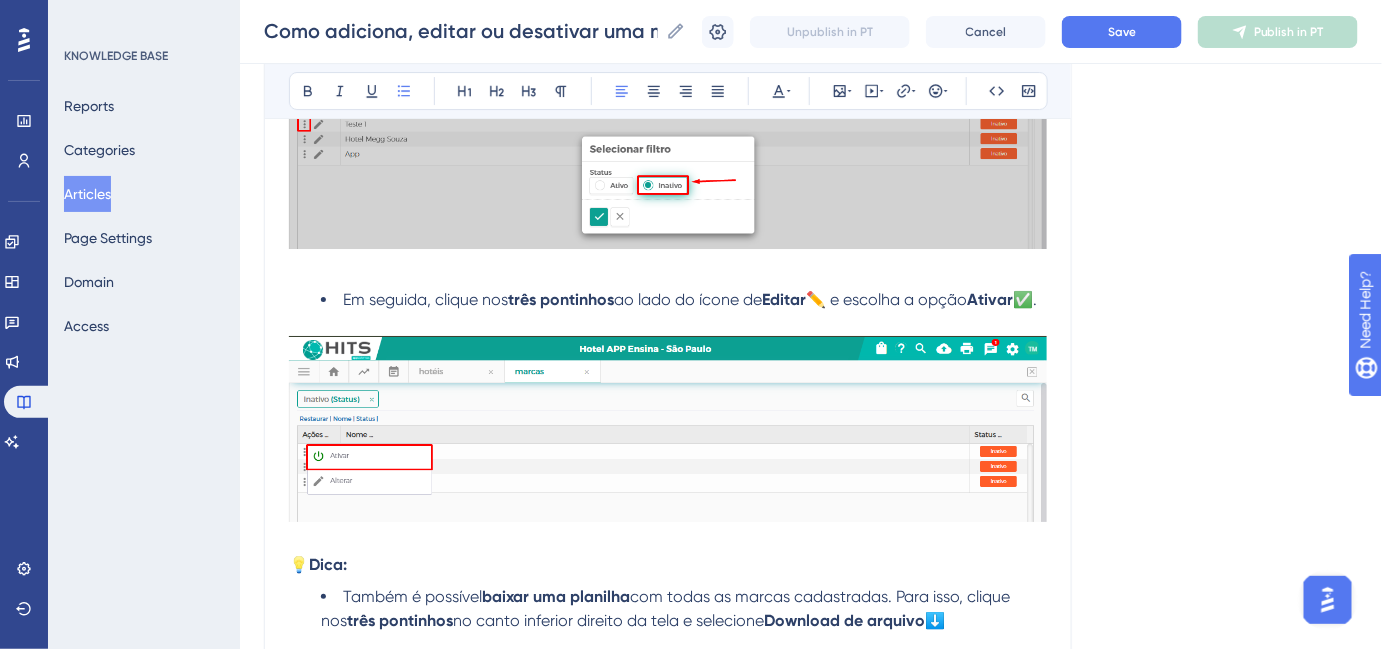 click on "A marca representa o nome comercial que agrupa diferentes hotéis com a mesma identidade visual e padrão de serviço. Ela facilita a gestão de redes que operam múltiplas unidades. Passo a passo para adicionar uma marca Acesse o Menu de Configurações > Hotel> Marcas   Clique no botão de mais  “+”  (canto inferior direito) para criar uma nova marca. Preencha os campos obrigatórios, como: Nome : insira o nome da nova marca (ex:  Hotel APP Ensina ). Adicionar foto: A opção de adicionar foto é opcional  Marque a opção  Realizar controle de cartão de identificação por marca  se necessário. Após preencher os dados da marca, clique no botão  verde  para  Confirmar  ✅ e  salvar  a nova marca criada. Como editar, desativar ou ativar marcas Para  Editar  ✏️ uma marca, clique no ícone de  lápis  na coluna  Ações  e selecione a opção  Alterar . Para  Desativar  uma marca, clique nos  três pontinhos  ao lado do ícone de edição e escolha a opção desejada. Status" at bounding box center (668, -384) 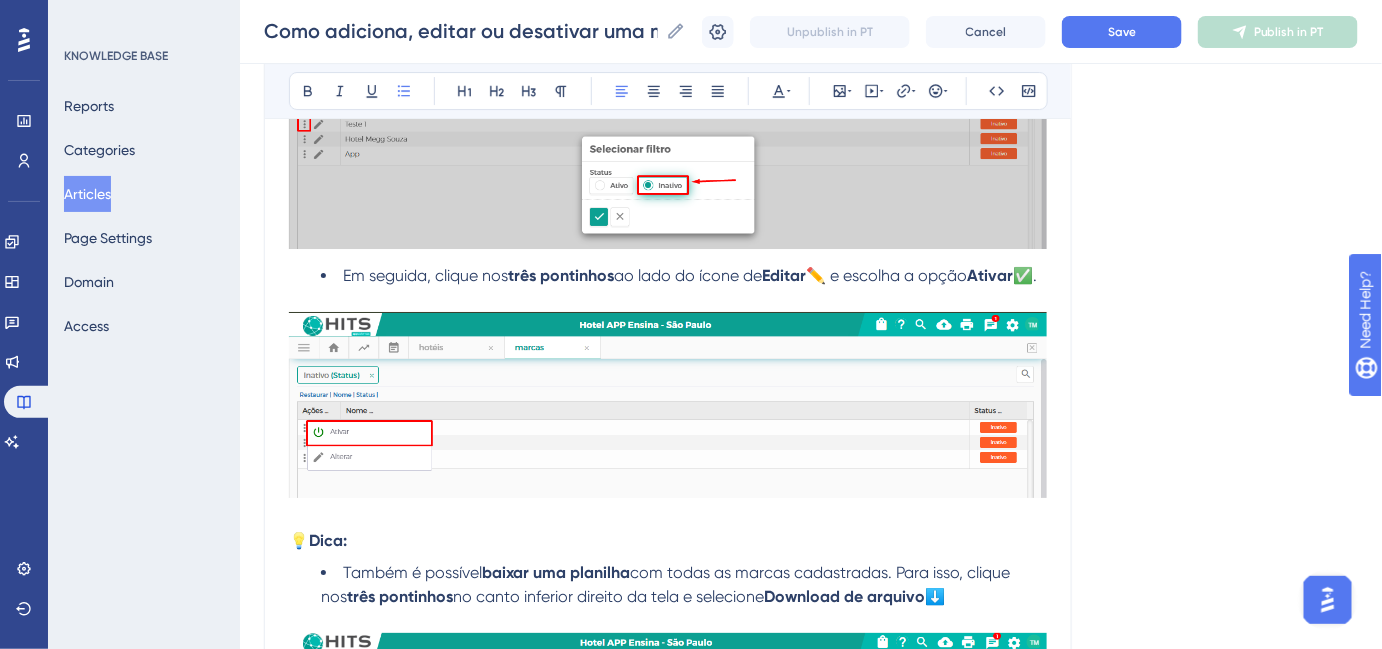 click on "Em seguida, clique nos  três pontinhos  ao lado do ícone de  Editar  ✏️ e escolha a opção  Ativar  ✅." at bounding box center [684, 276] 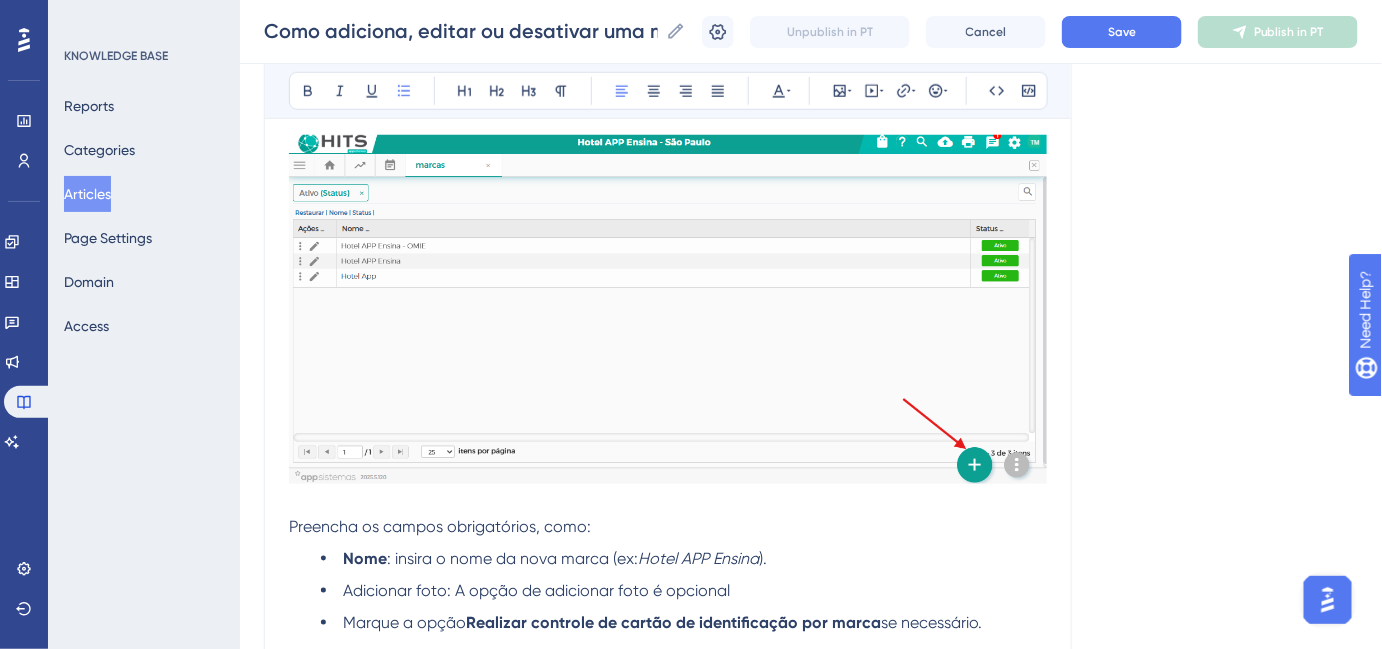 scroll, scrollTop: 636, scrollLeft: 0, axis: vertical 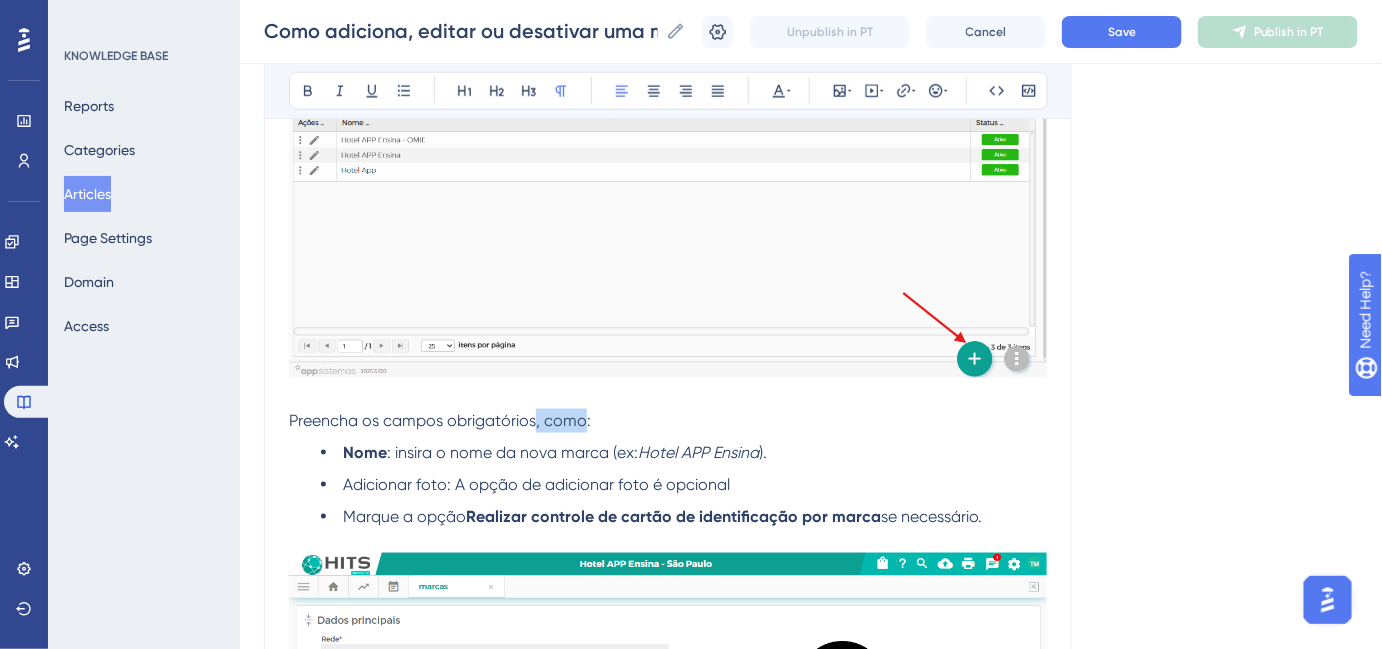 drag, startPoint x: 535, startPoint y: 419, endPoint x: 584, endPoint y: 420, distance: 49.010204 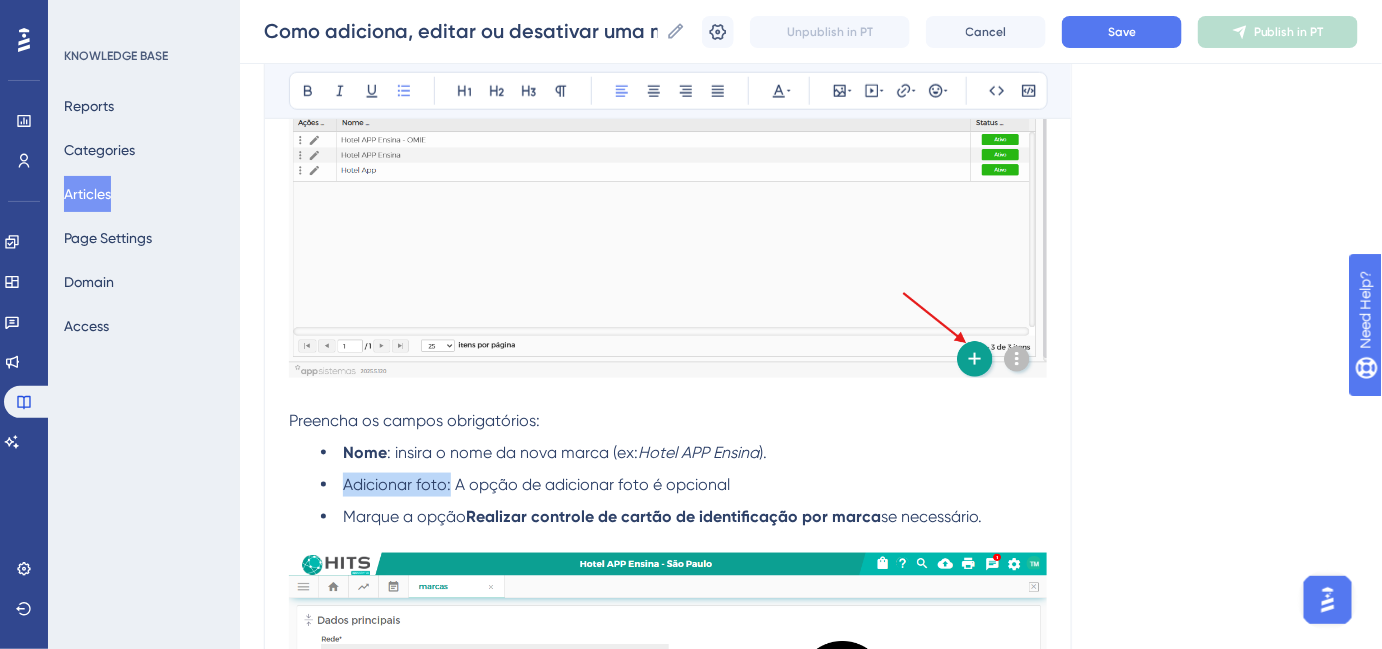 drag, startPoint x: 443, startPoint y: 478, endPoint x: 337, endPoint y: 480, distance: 106.01887 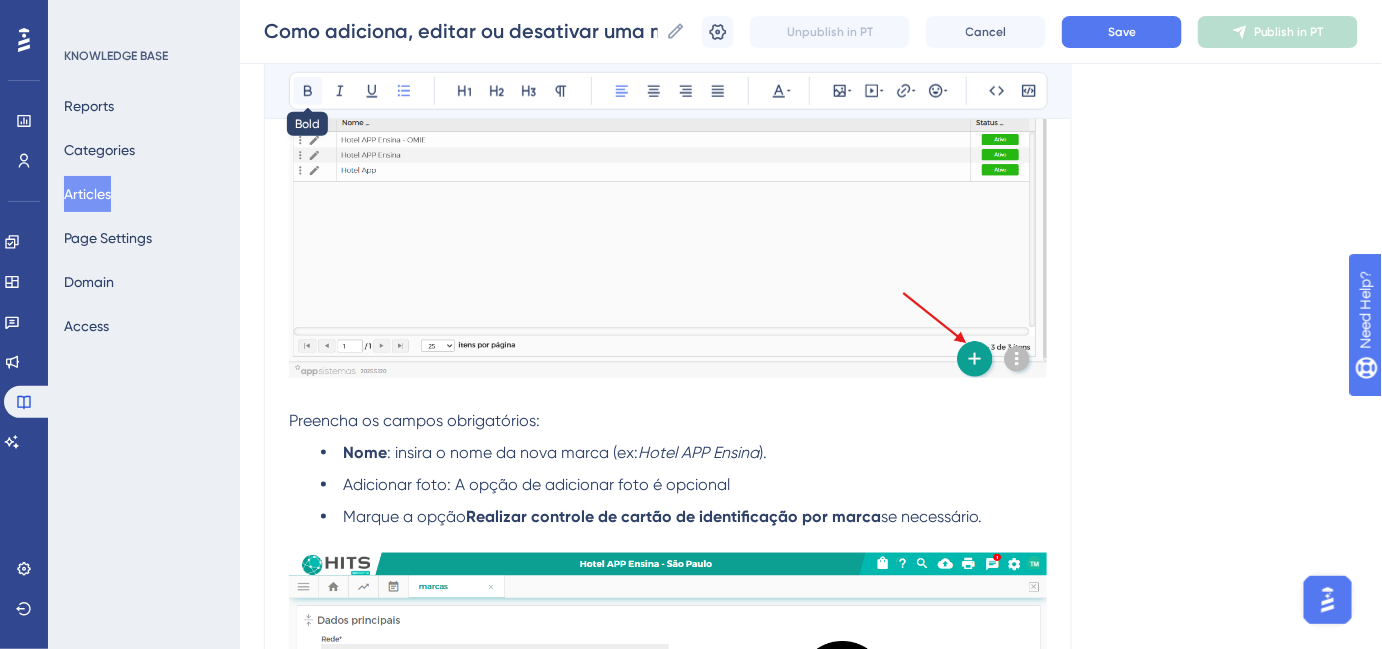 click 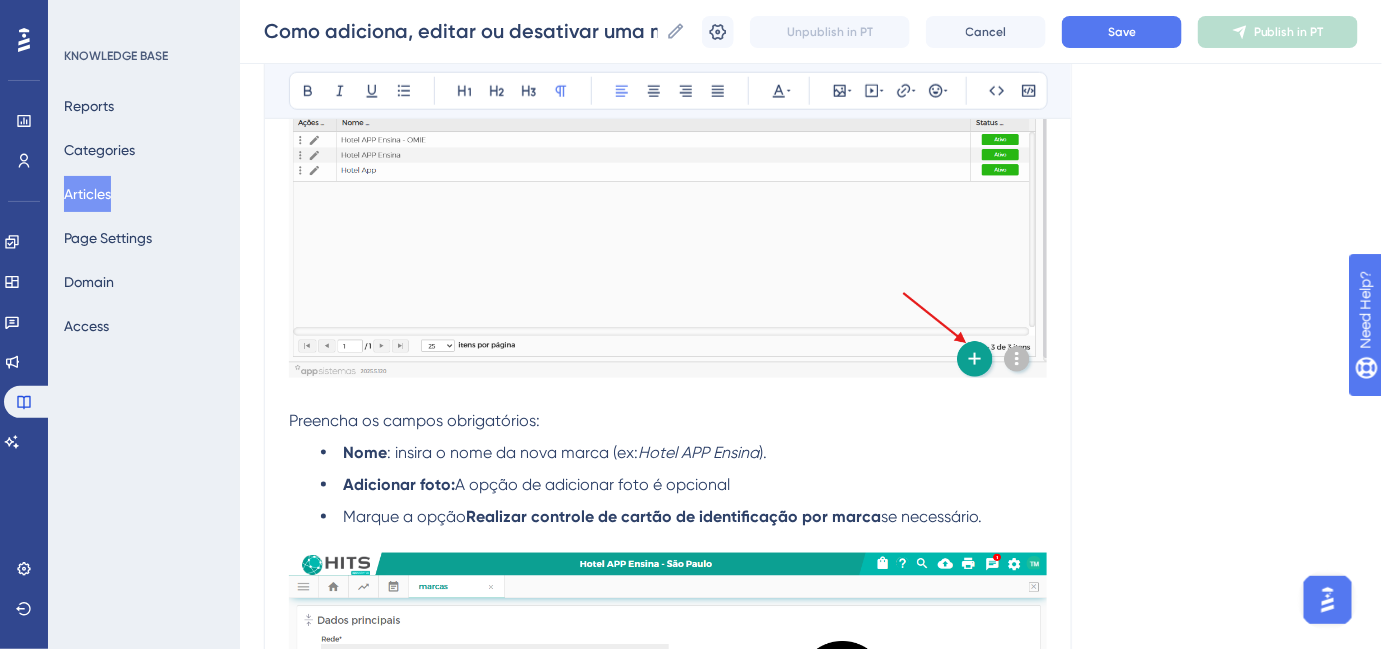click on "Preencha os campos obrigatórios:" at bounding box center [414, 420] 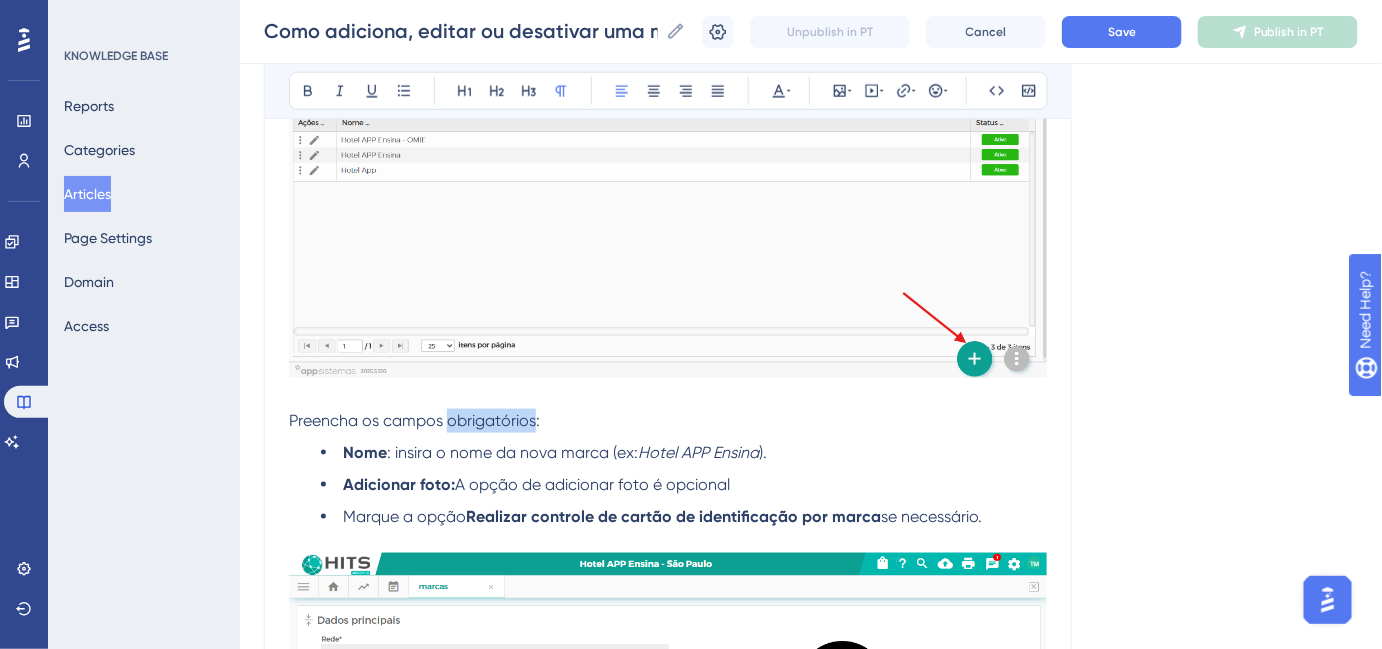 click on "Preencha os campos obrigatórios:" at bounding box center [414, 420] 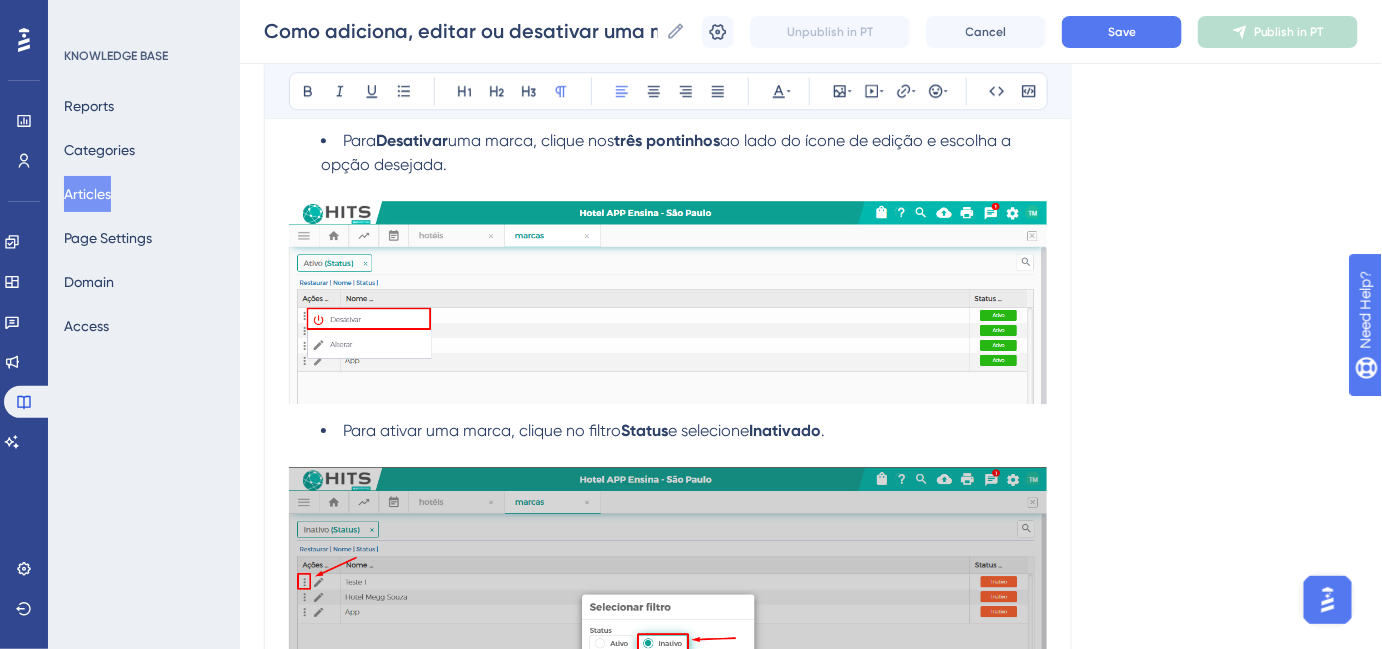 scroll, scrollTop: 1818, scrollLeft: 0, axis: vertical 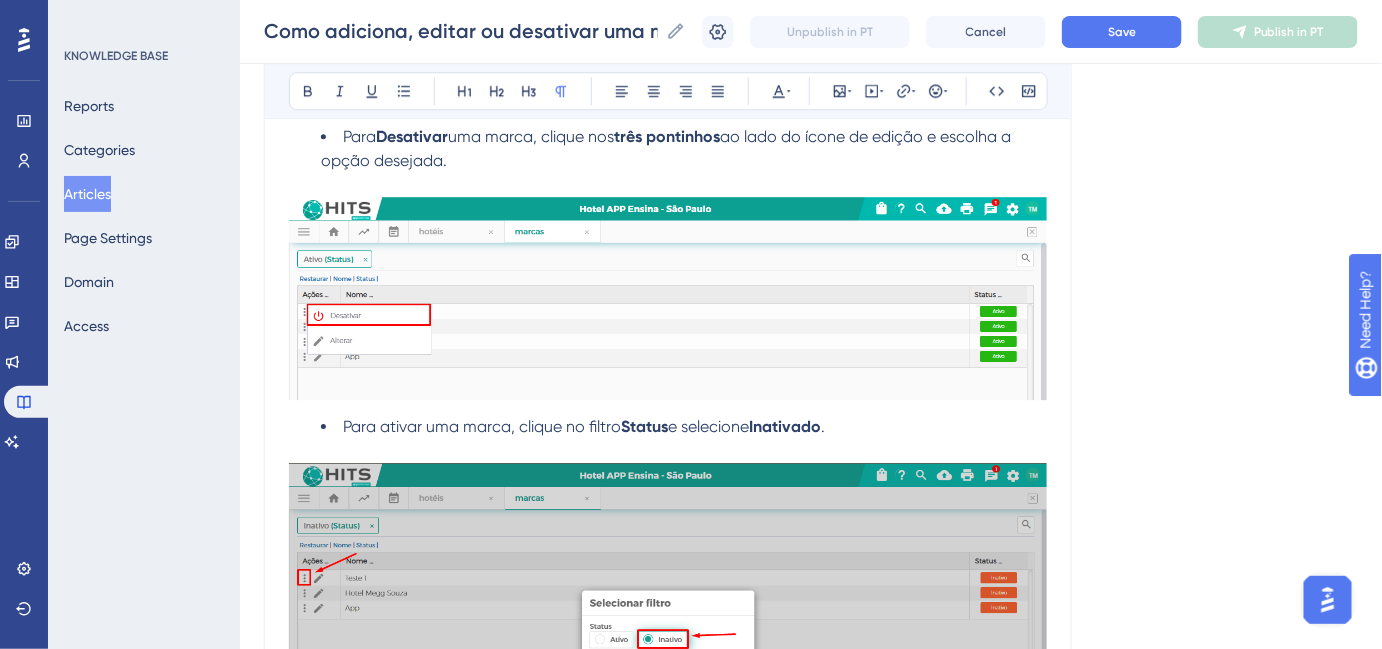 click at bounding box center [668, 451] 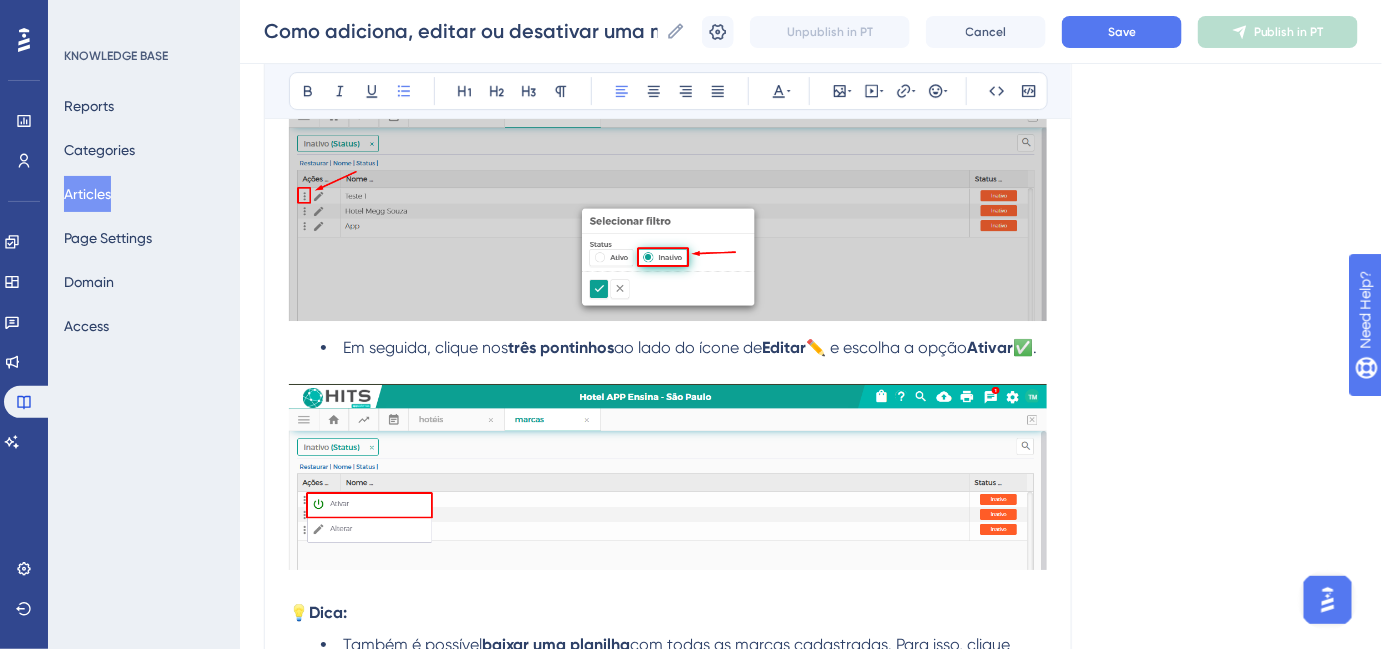 scroll, scrollTop: 2181, scrollLeft: 0, axis: vertical 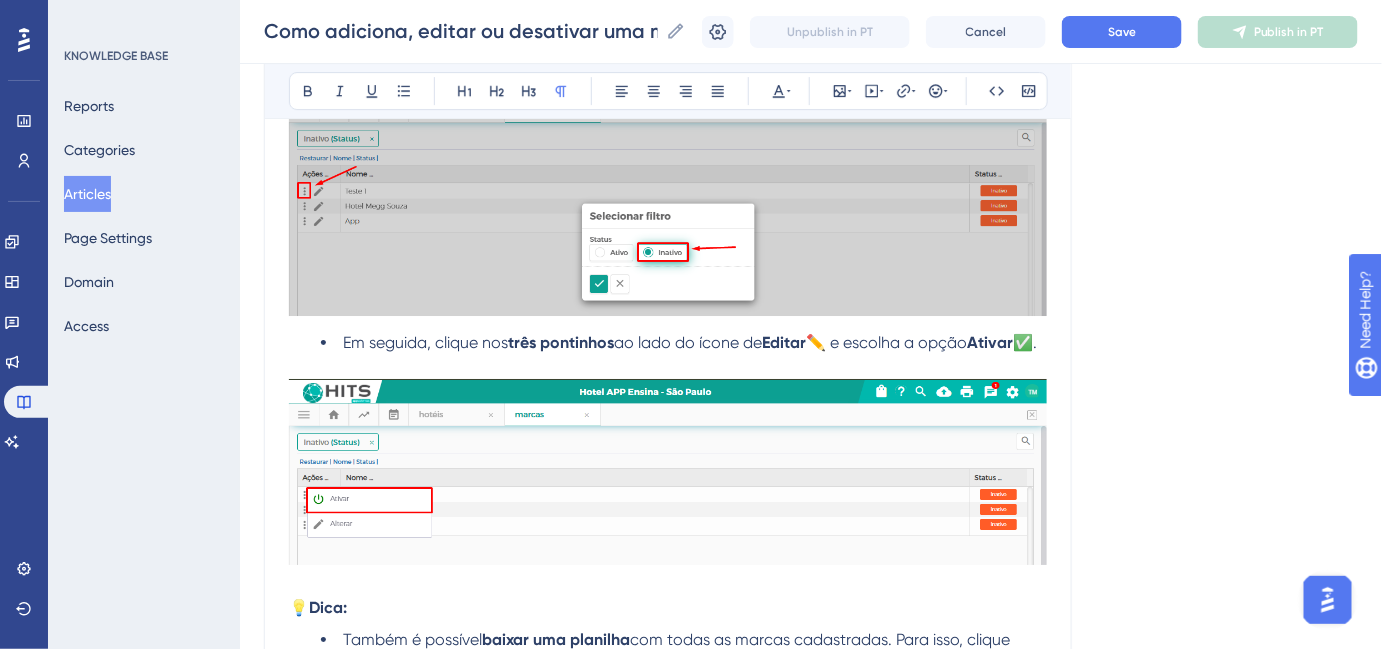 click at bounding box center [668, 367] 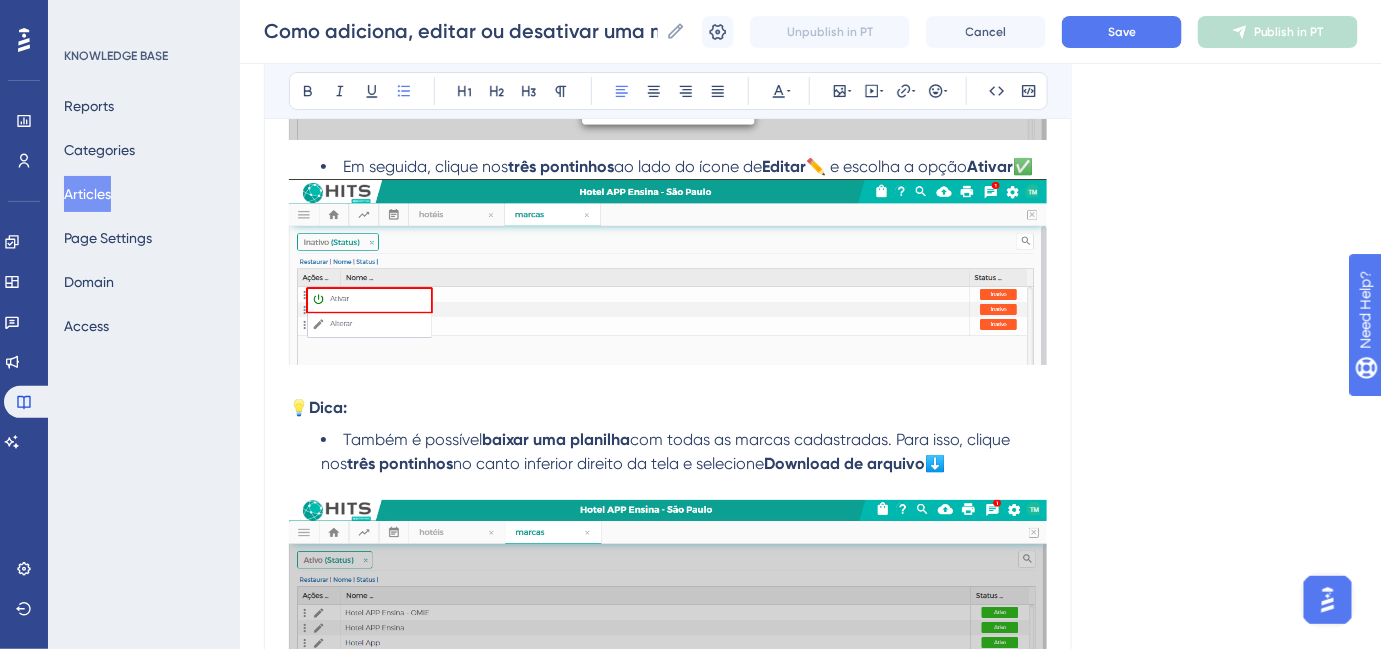 scroll, scrollTop: 2363, scrollLeft: 0, axis: vertical 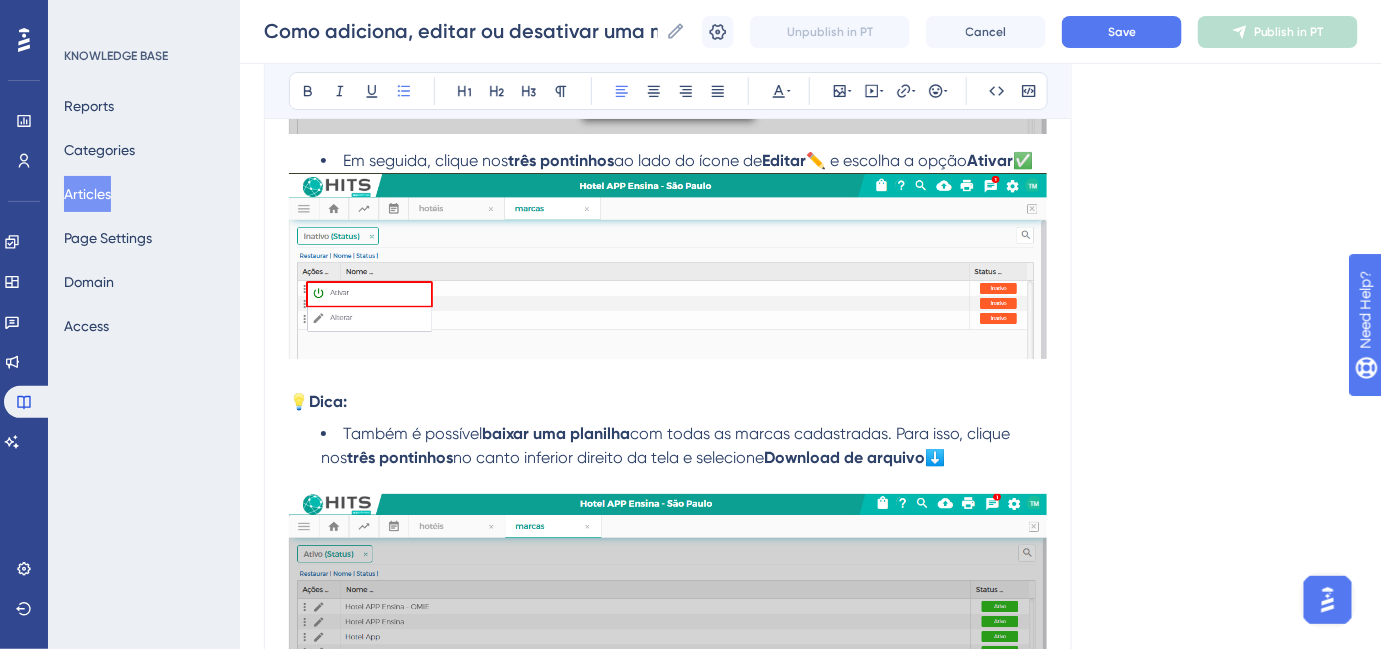 click at bounding box center [668, 378] 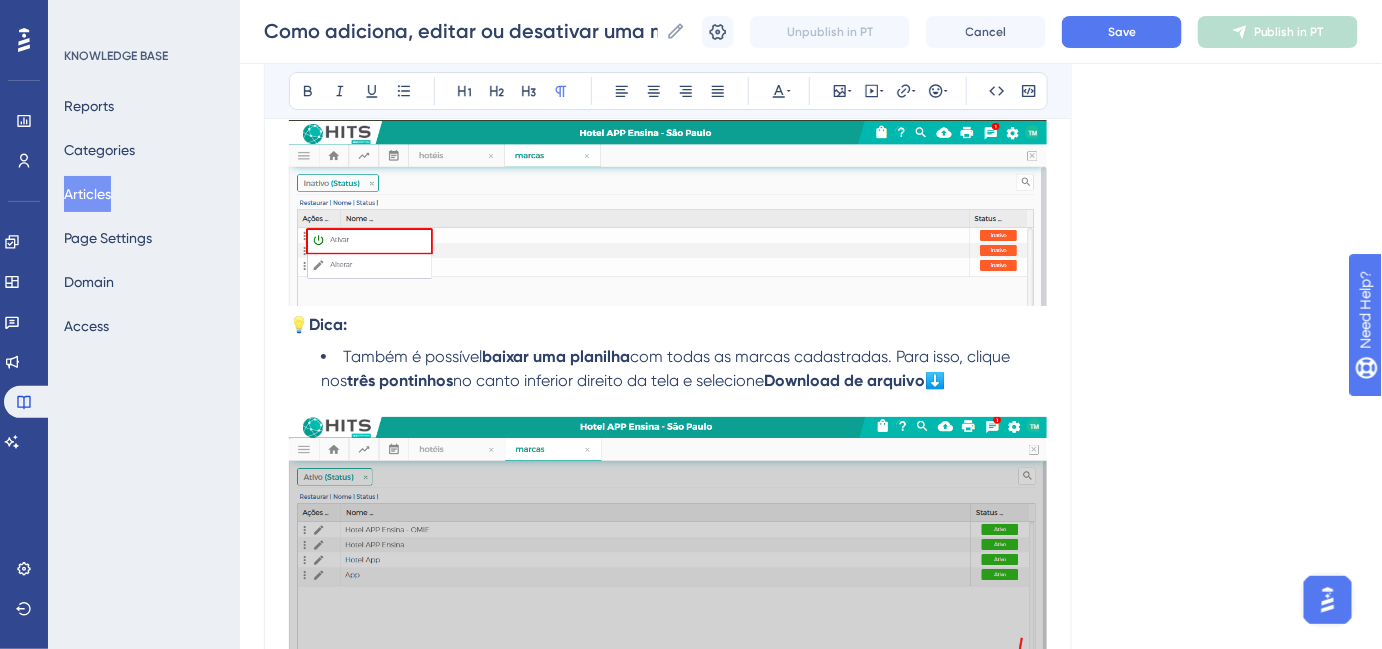 scroll, scrollTop: 2454, scrollLeft: 0, axis: vertical 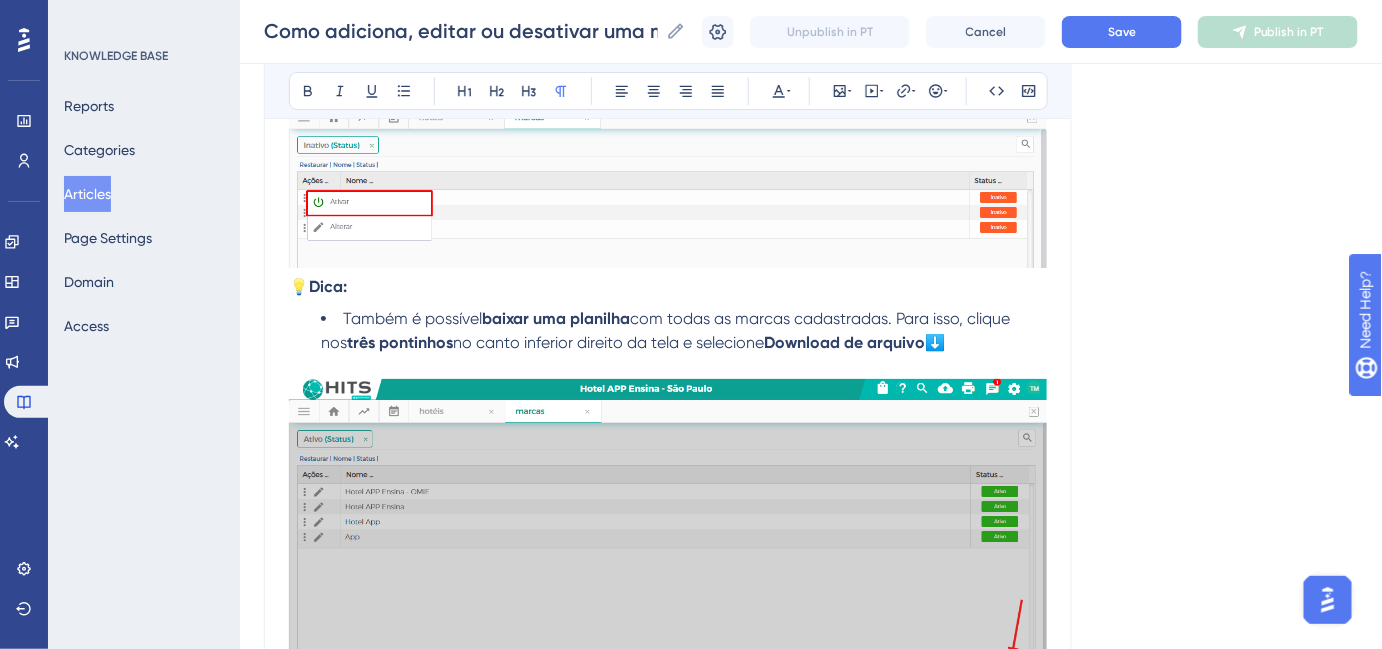 click at bounding box center (668, 367) 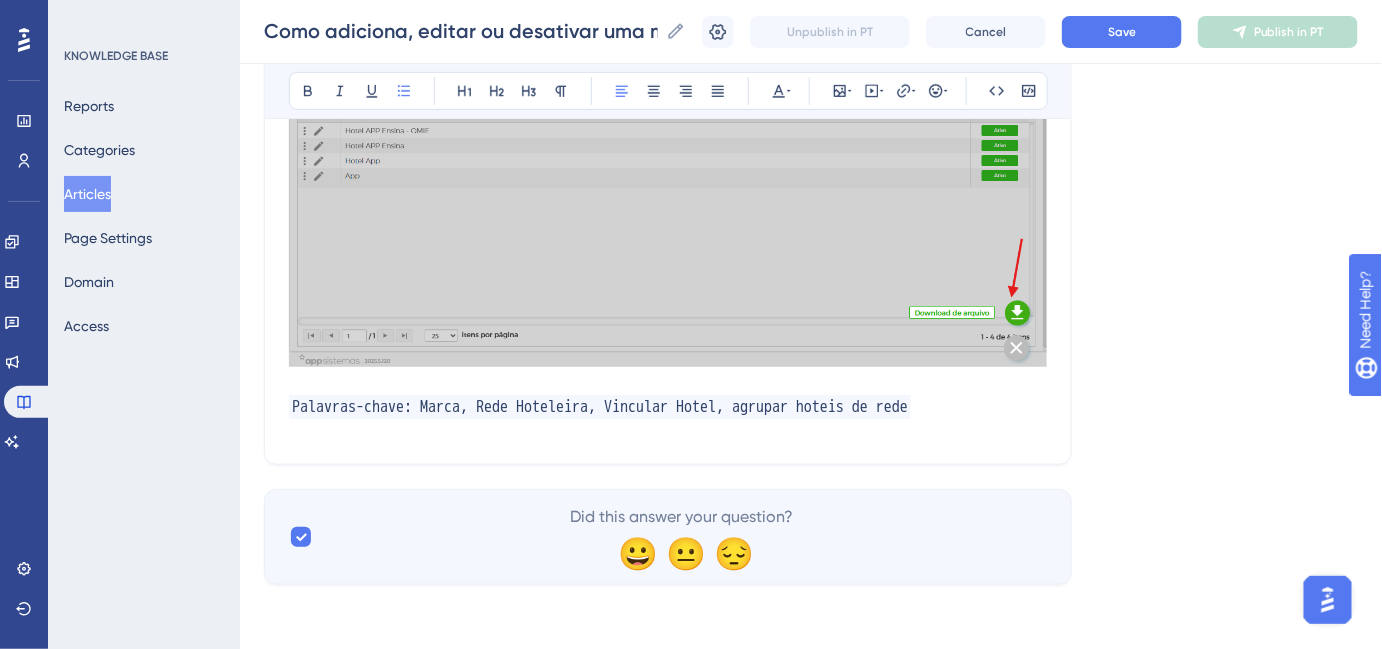 scroll, scrollTop: 2818, scrollLeft: 0, axis: vertical 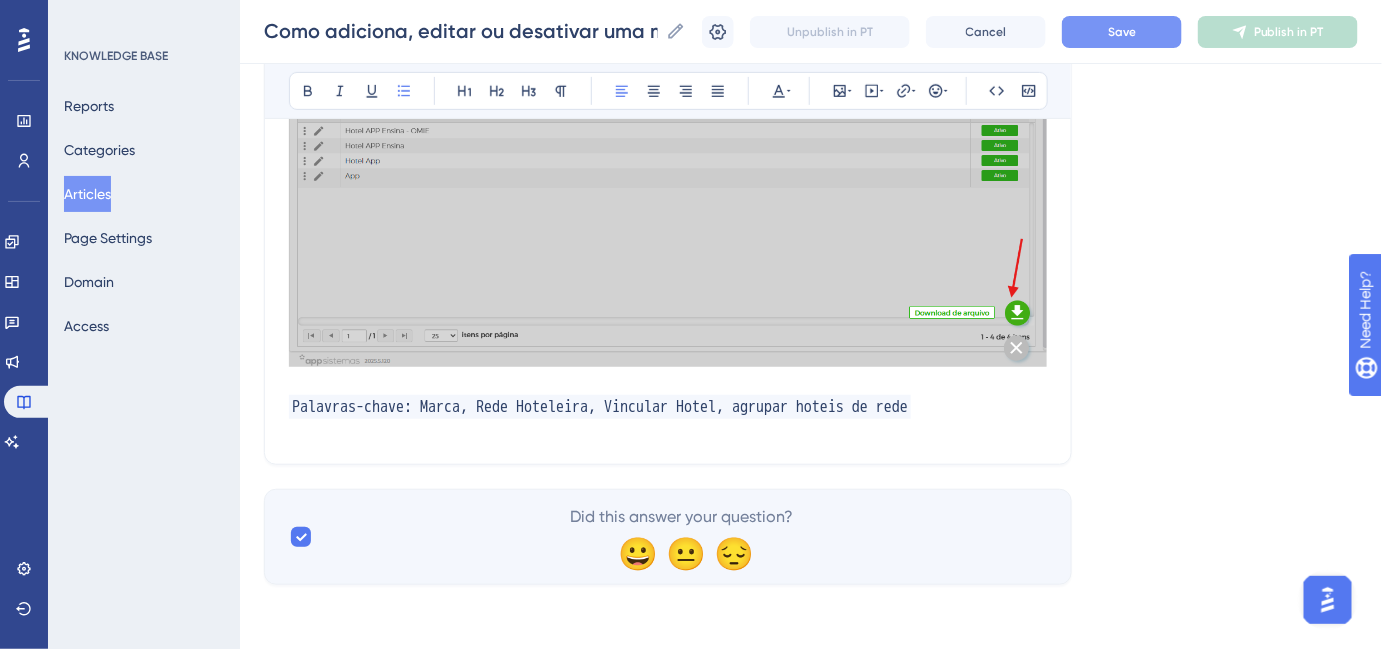 click on "Save" at bounding box center [1122, 32] 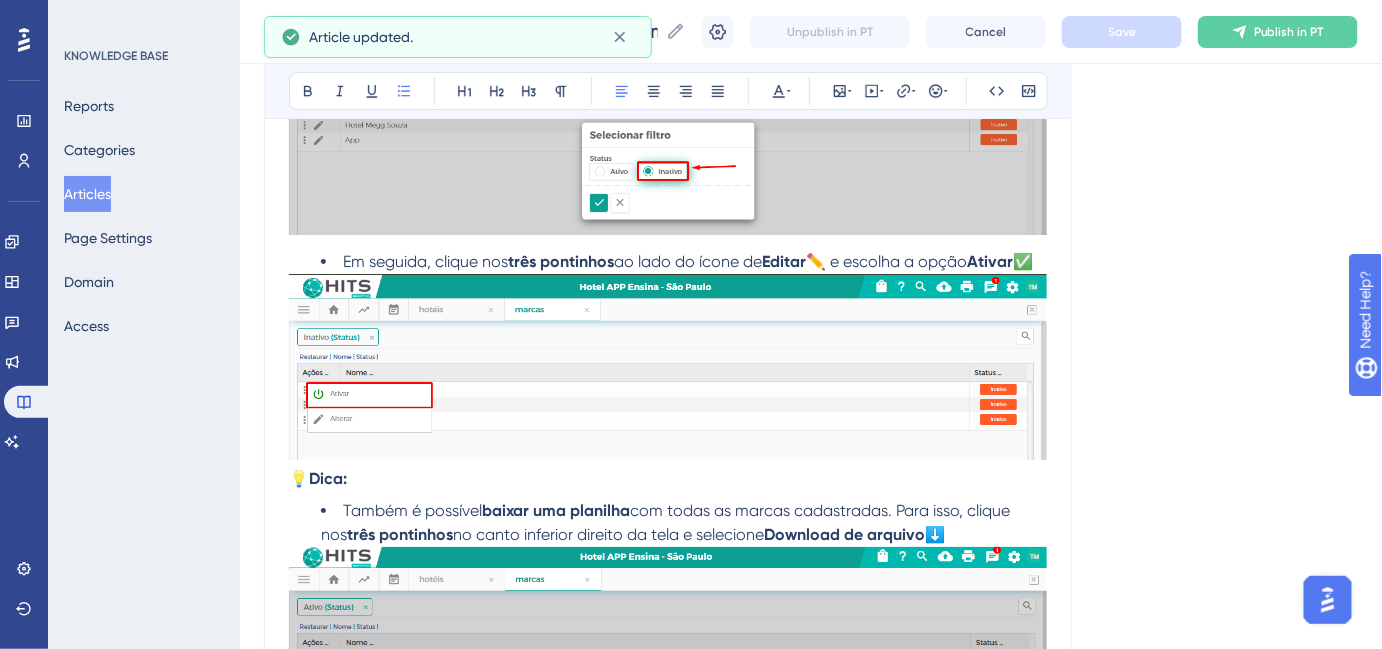 scroll, scrollTop: 1636, scrollLeft: 0, axis: vertical 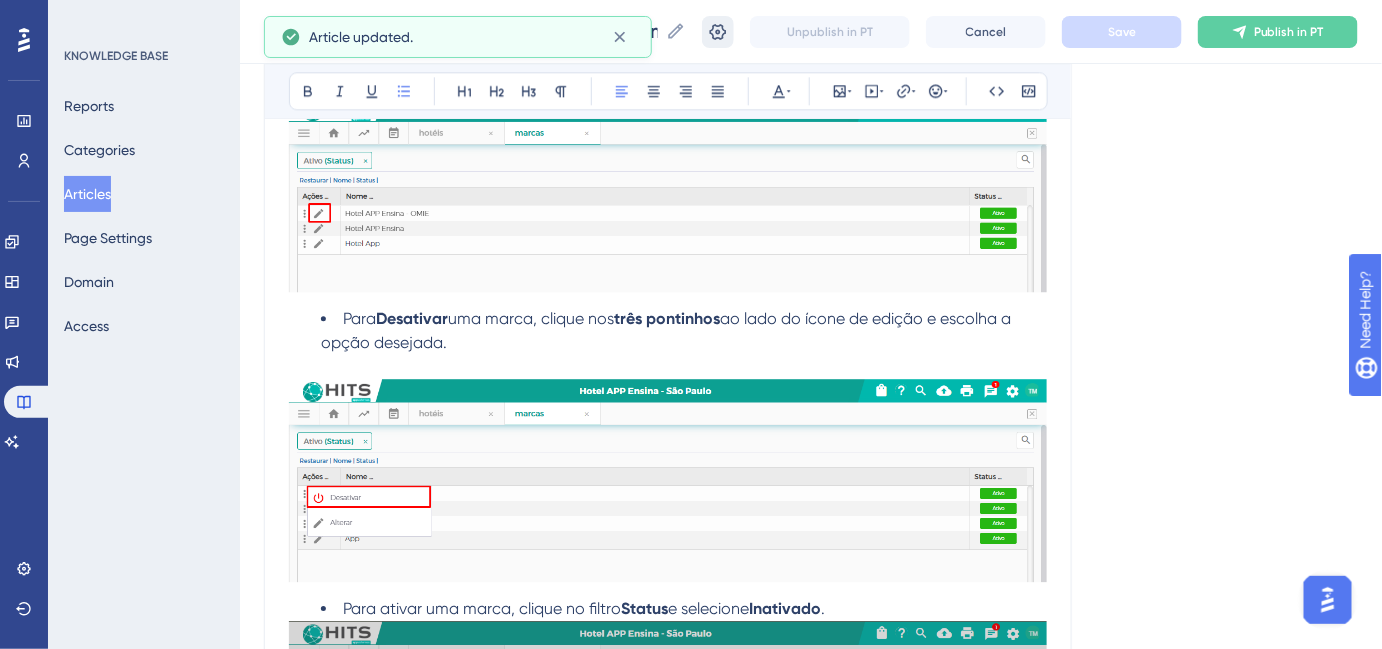 click 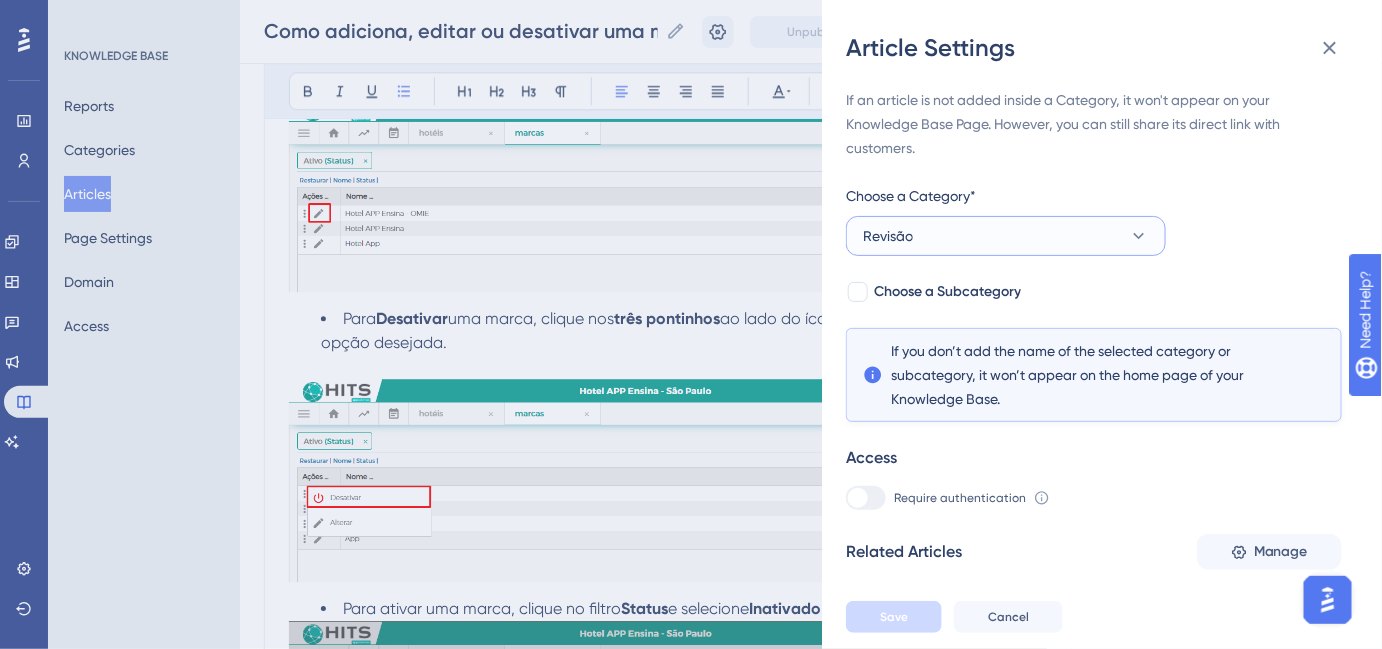 click on "Revisão" at bounding box center (1006, 236) 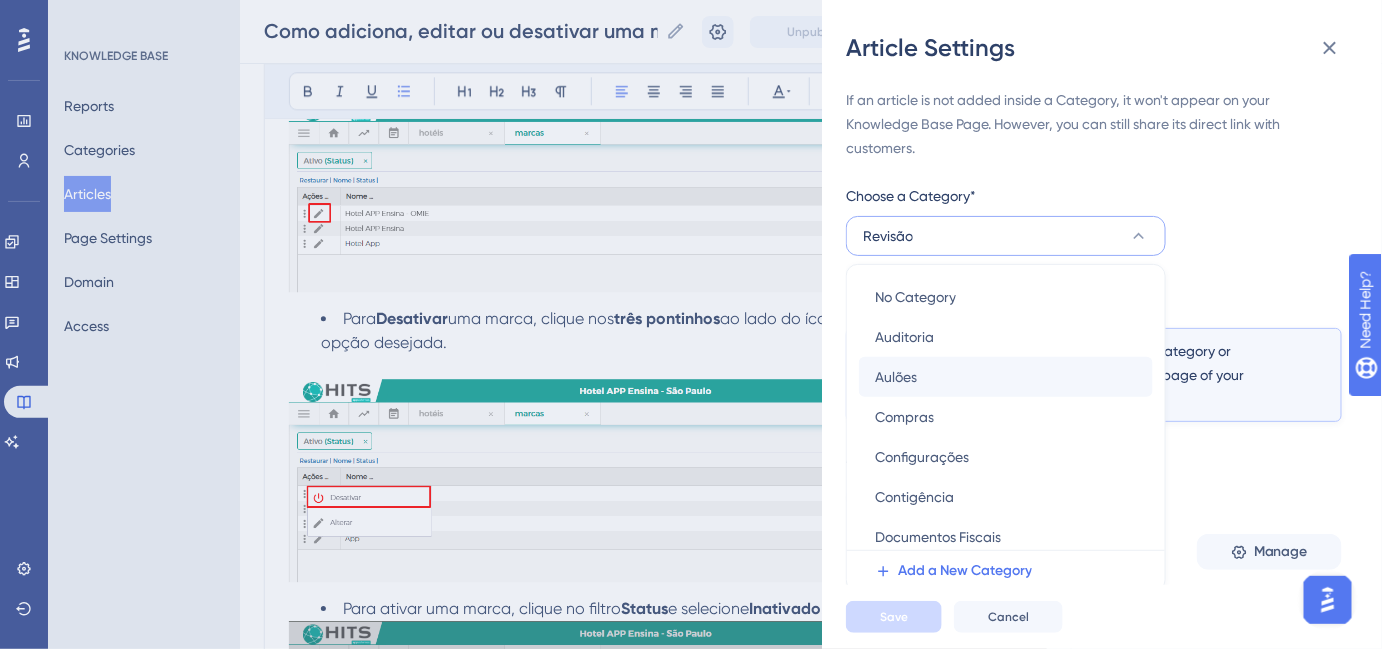 scroll, scrollTop: 90, scrollLeft: 0, axis: vertical 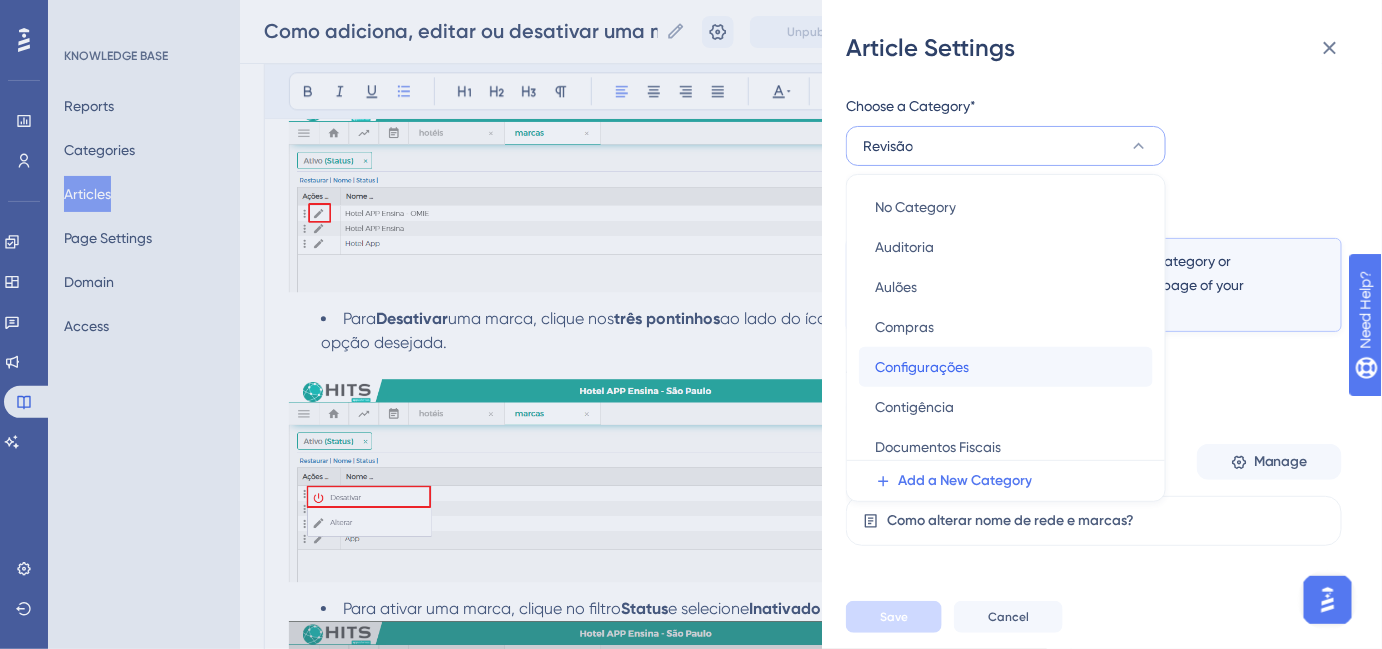 click on "Configurações Configurações" at bounding box center [1006, 367] 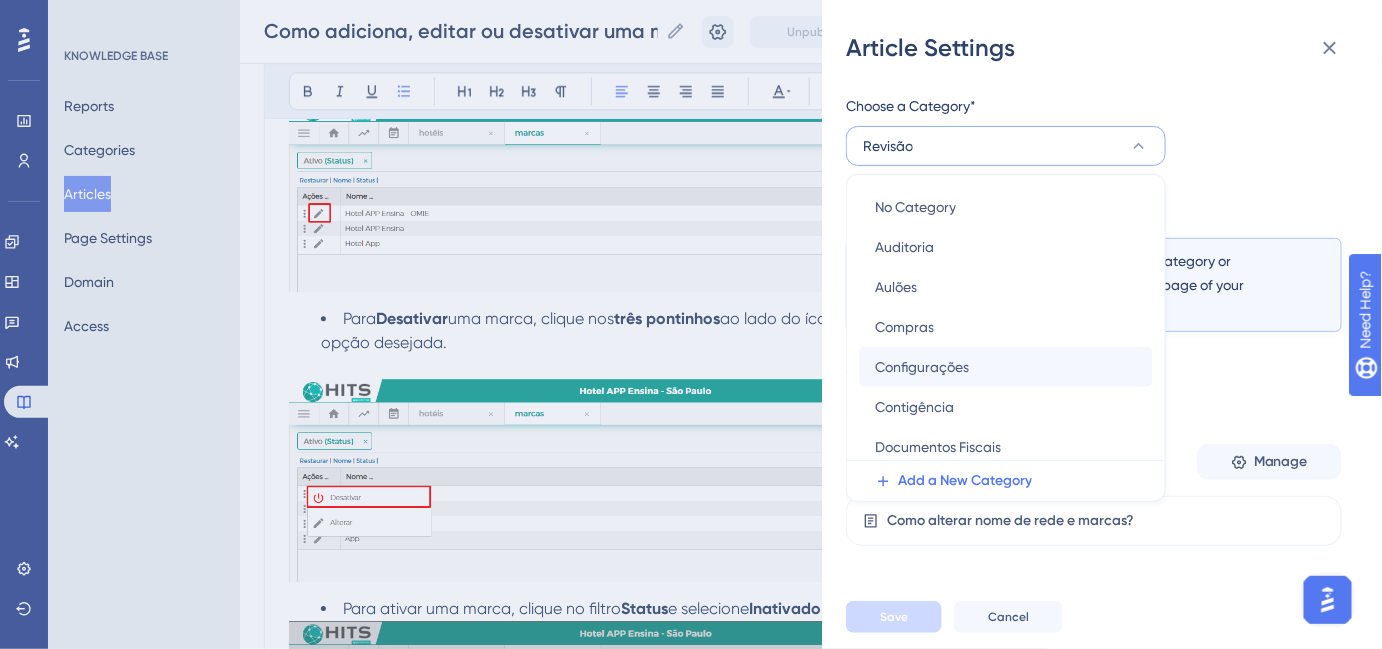 scroll, scrollTop: 35, scrollLeft: 0, axis: vertical 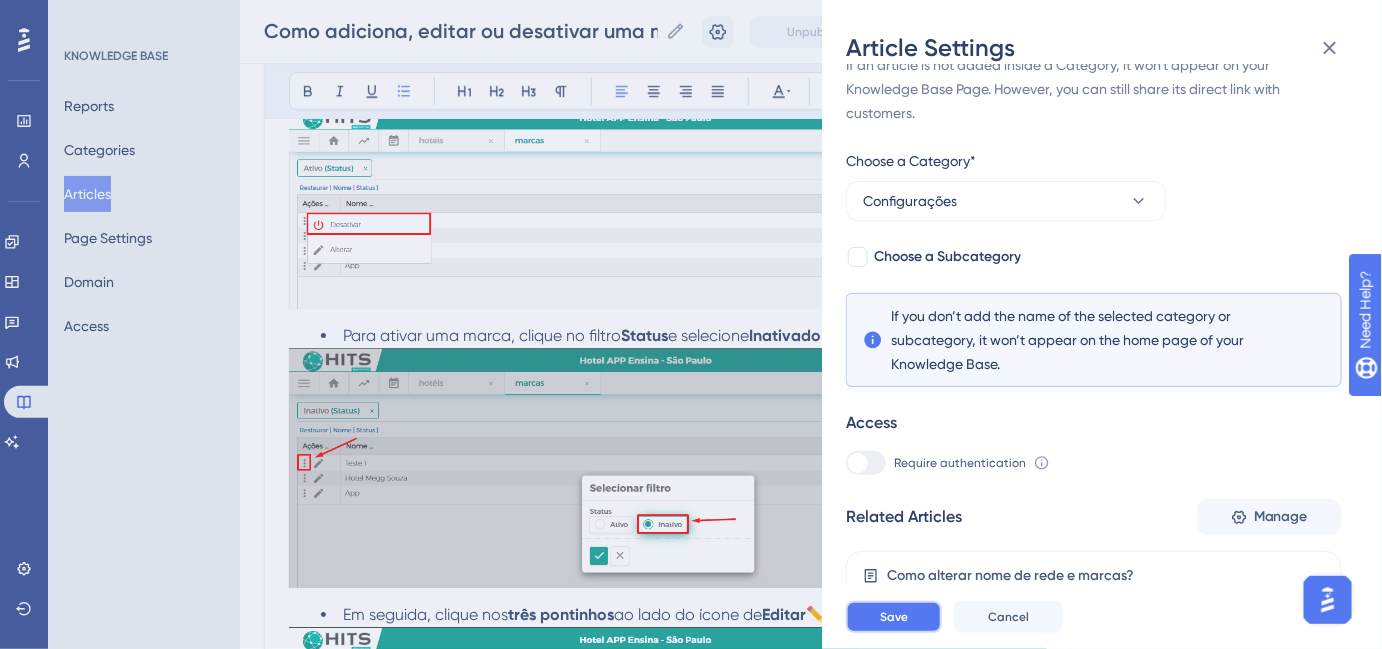 click on "Save" at bounding box center [894, 617] 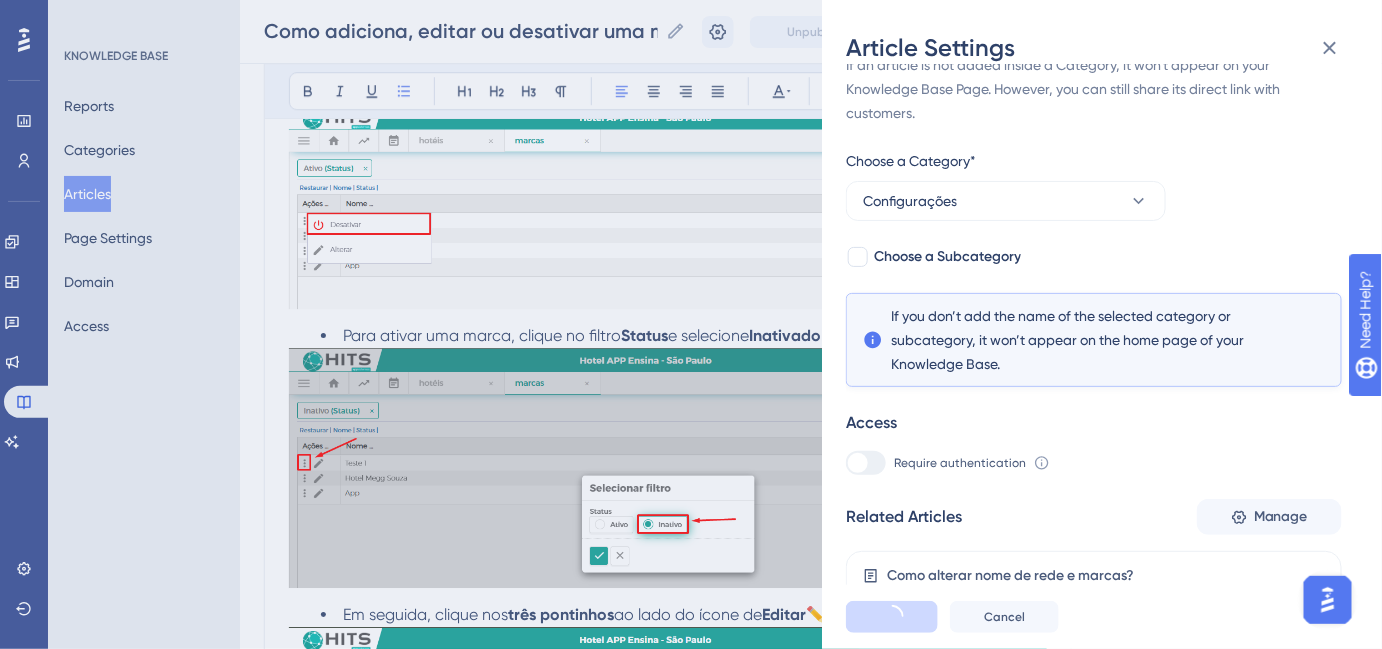 scroll, scrollTop: 0, scrollLeft: 0, axis: both 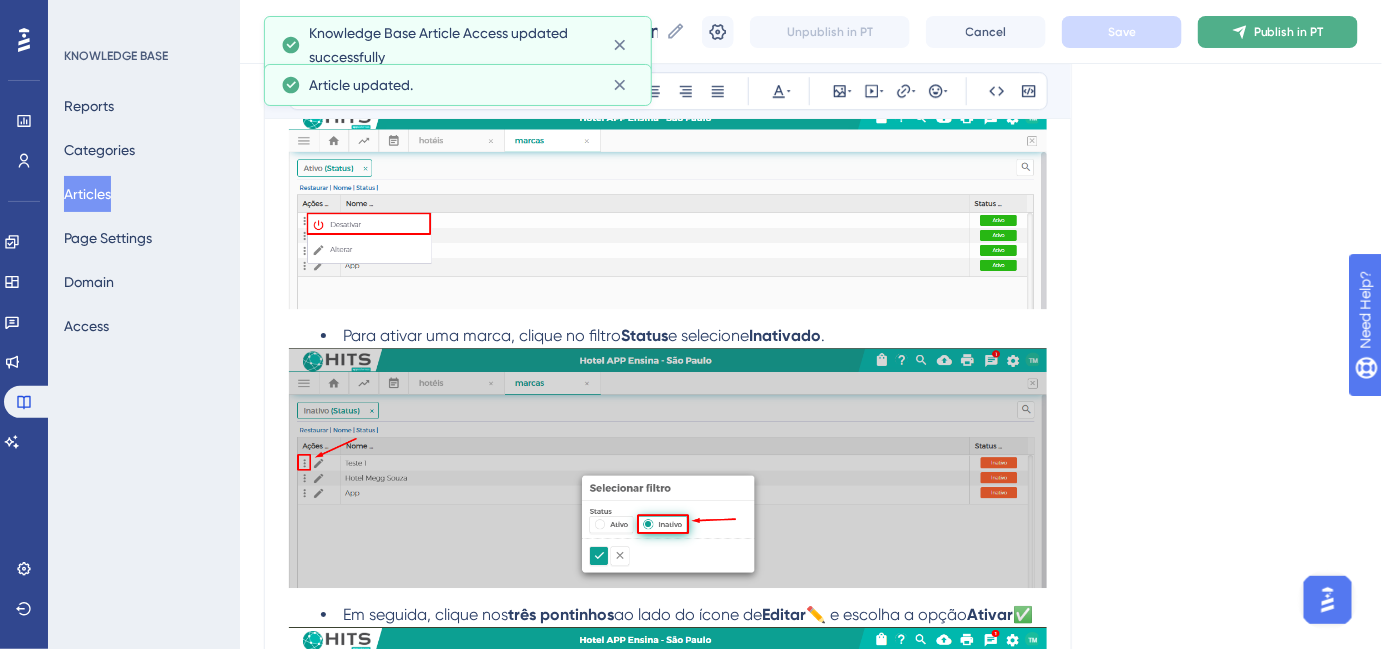click on "Publish in PT" at bounding box center (1278, 32) 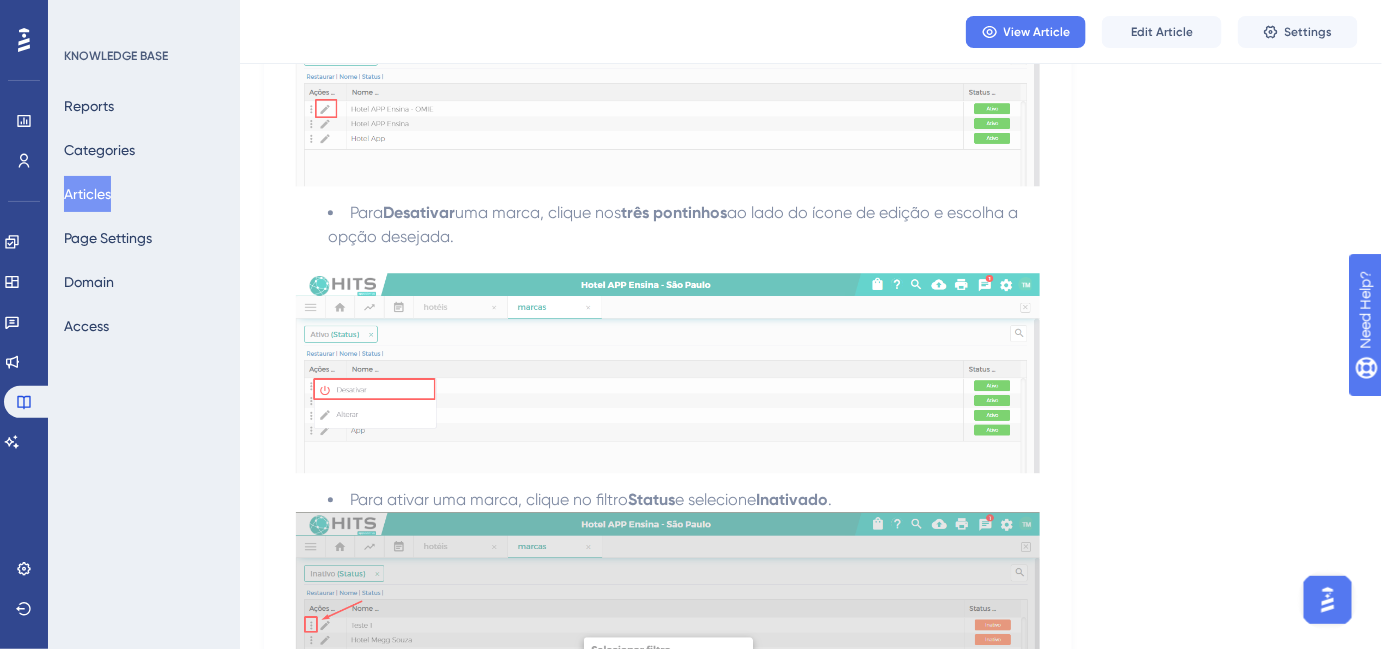 scroll, scrollTop: 1454, scrollLeft: 0, axis: vertical 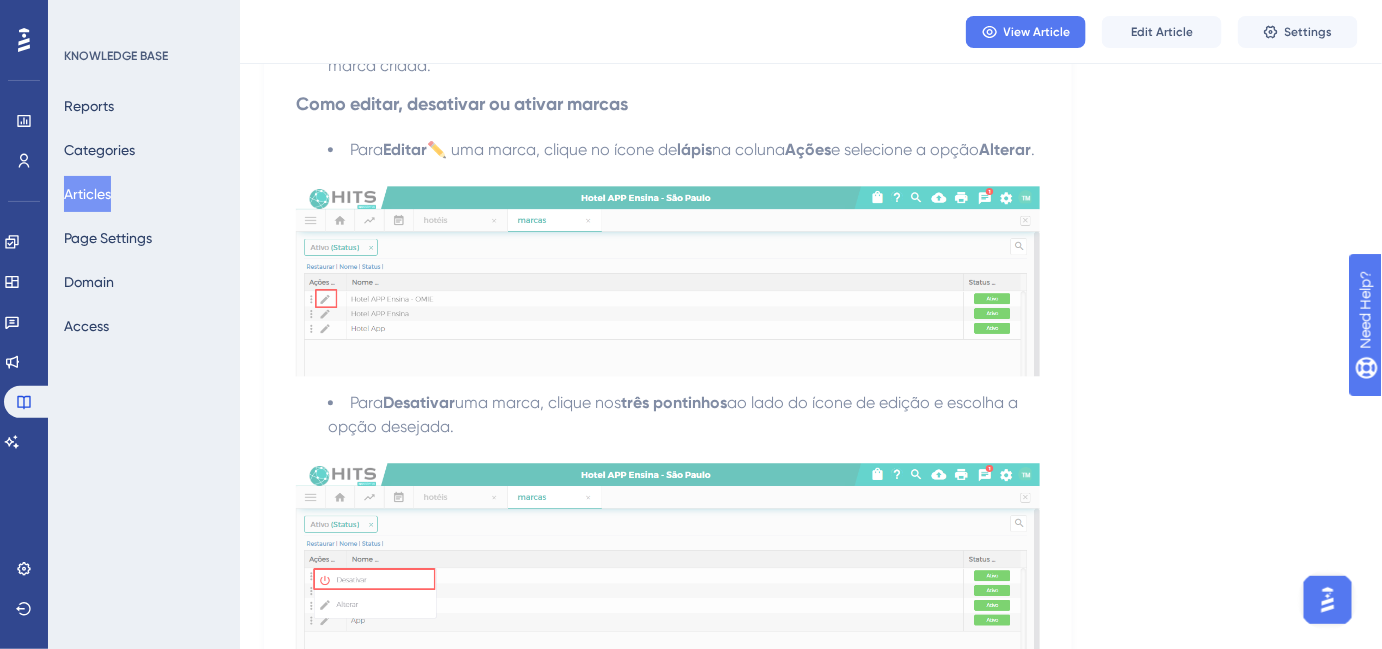 drag, startPoint x: 83, startPoint y: 197, endPoint x: 177, endPoint y: 194, distance: 94.04786 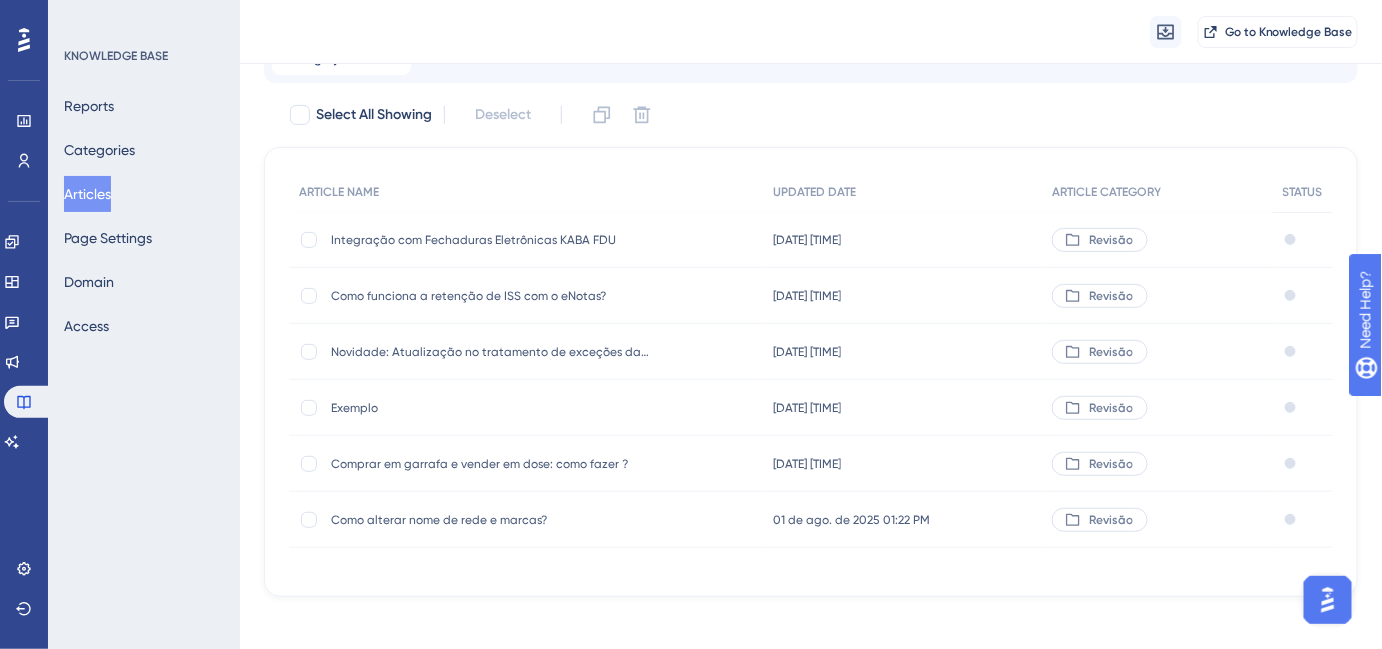 scroll, scrollTop: 152, scrollLeft: 0, axis: vertical 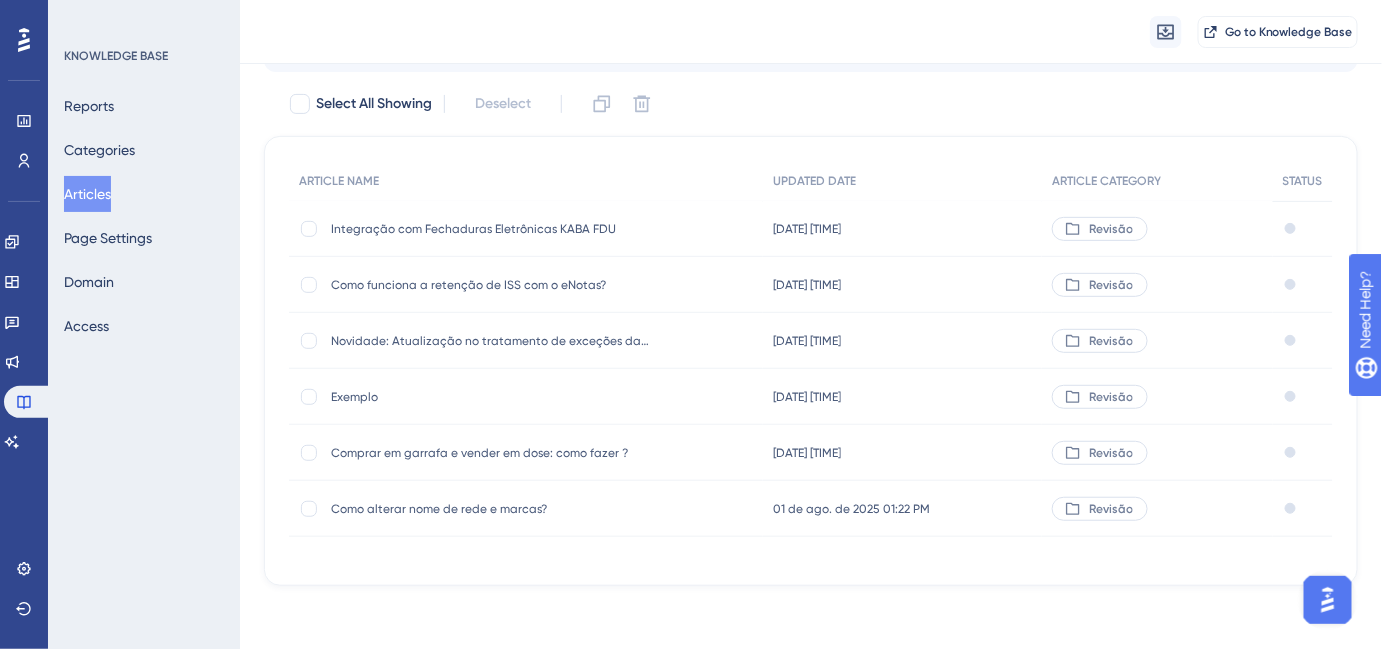 click on "Como alterar nome de rede e marcas?" at bounding box center [491, 509] 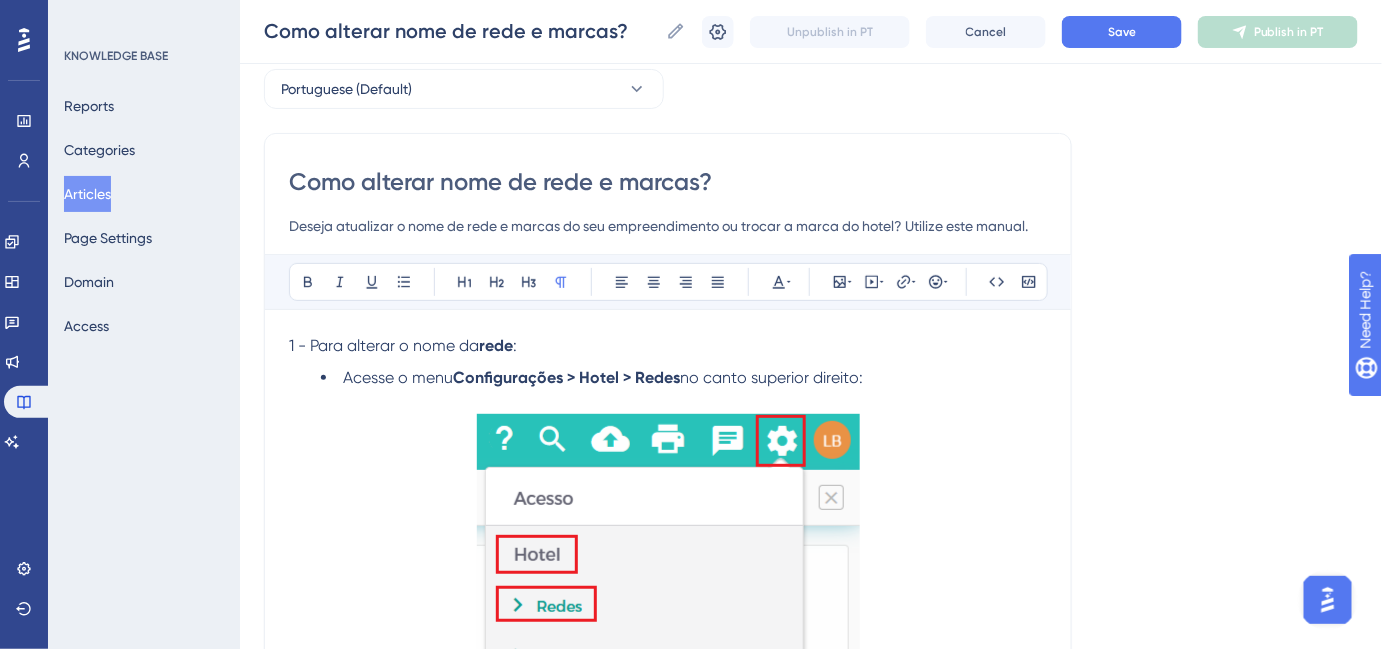 scroll, scrollTop: 90, scrollLeft: 0, axis: vertical 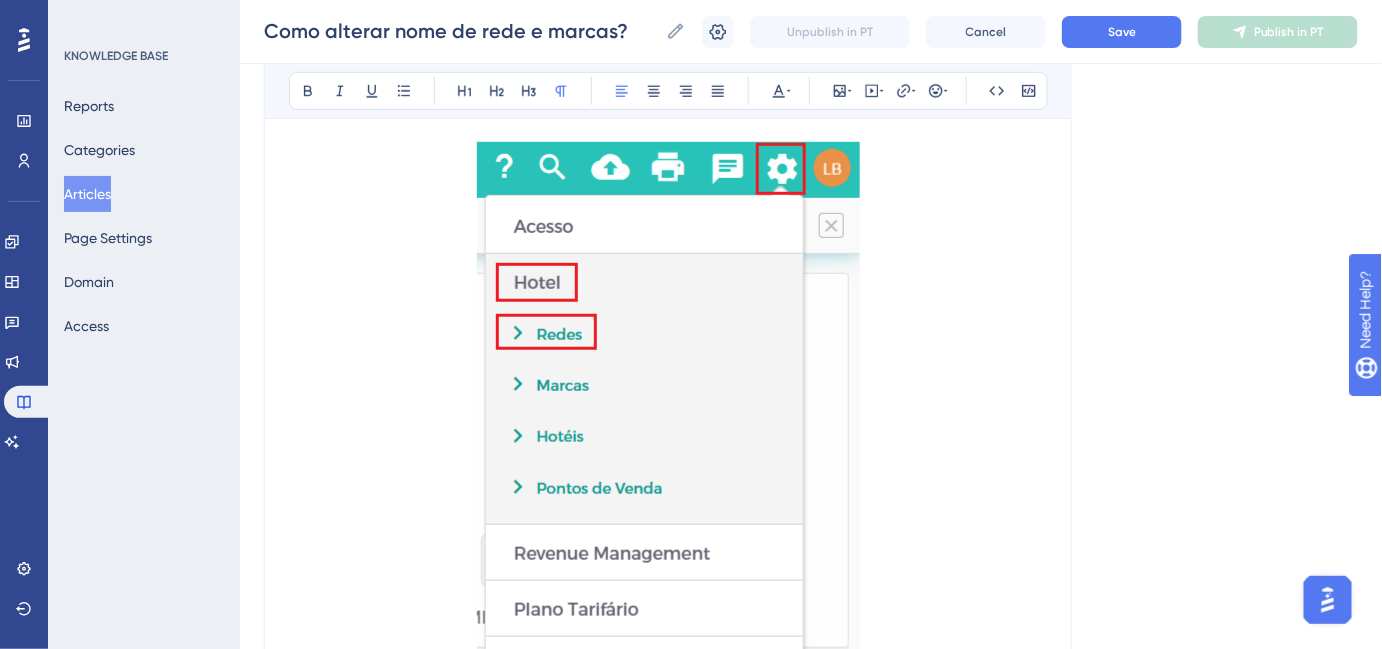 click at bounding box center [668, 499] 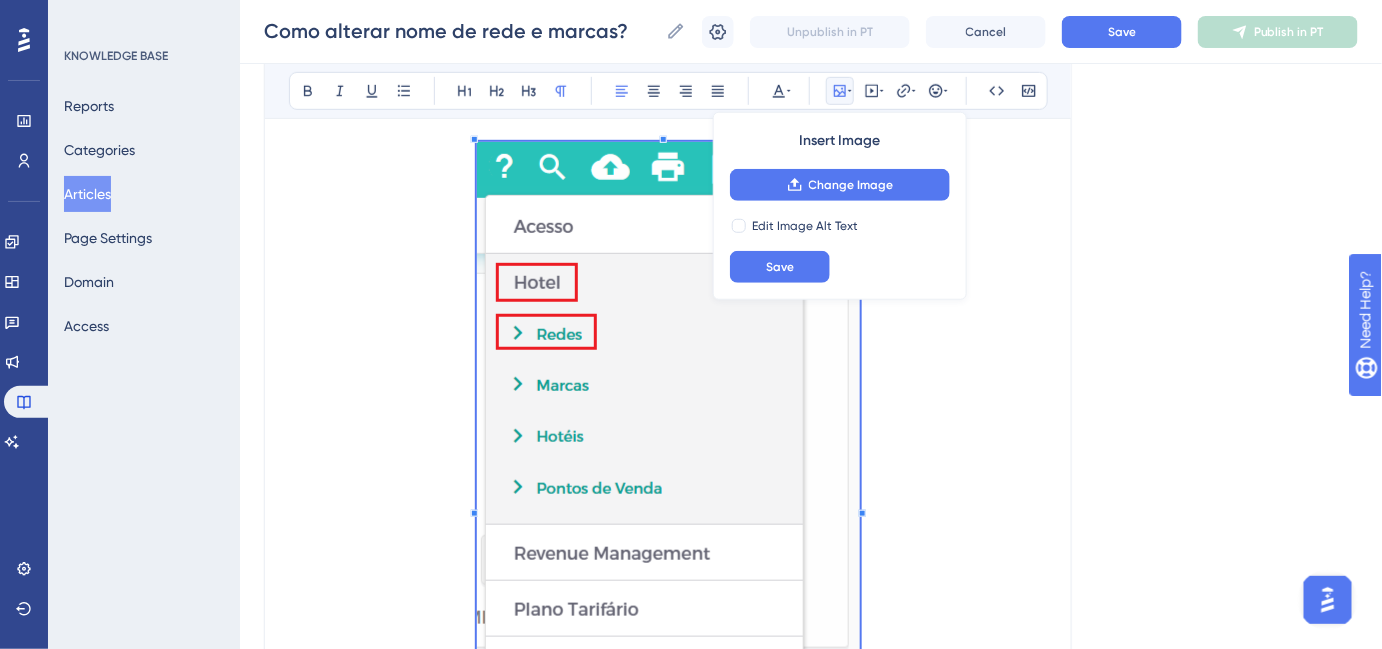 scroll, scrollTop: 181, scrollLeft: 0, axis: vertical 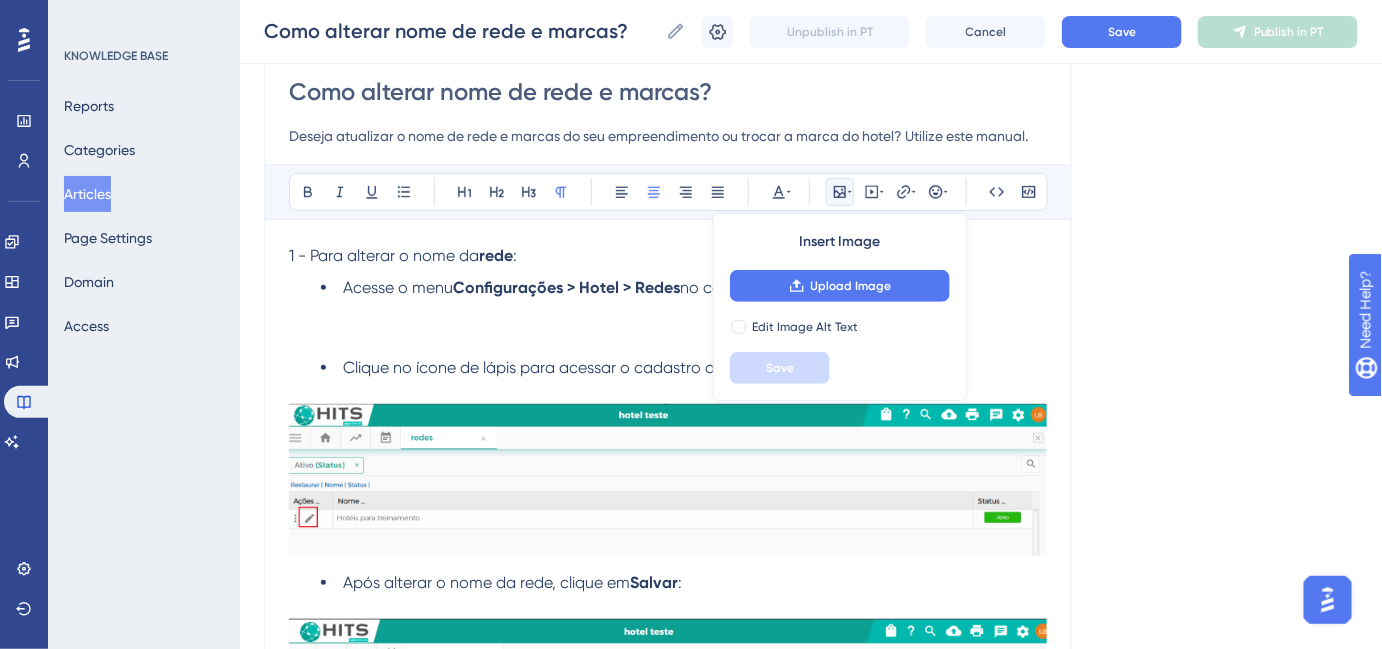 click at bounding box center [668, 312] 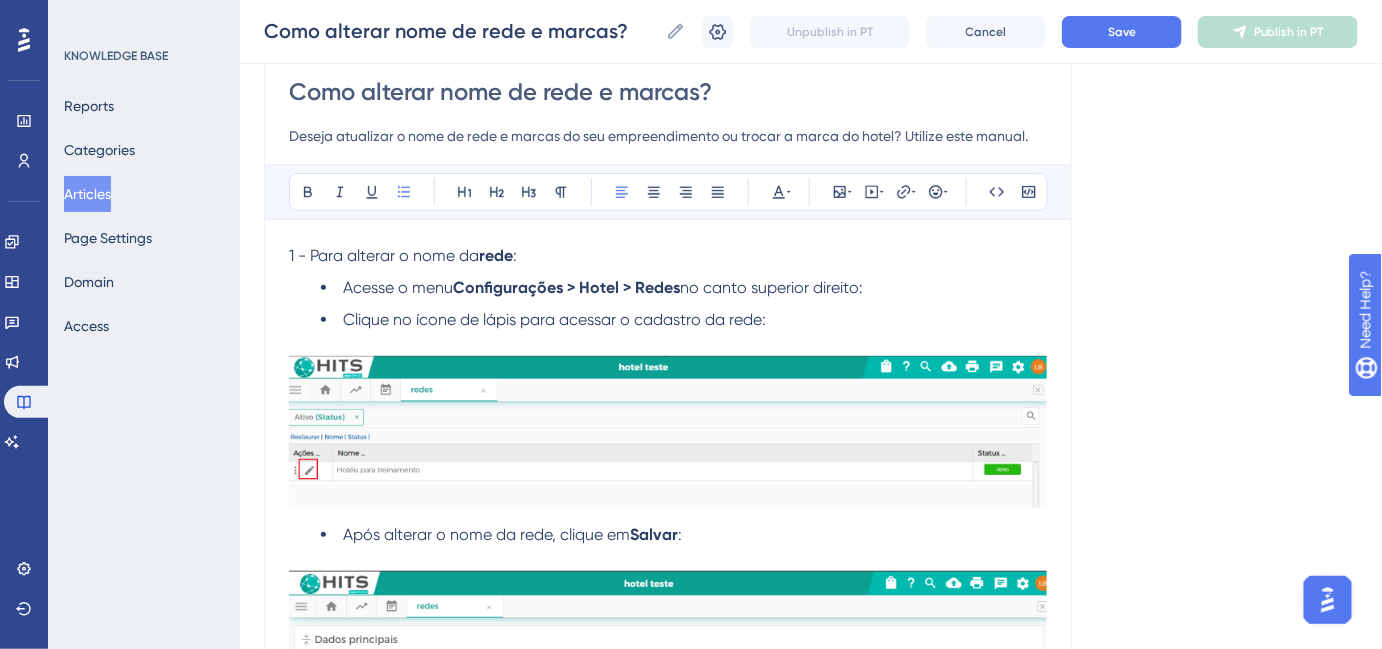 click on "Acesse o menu" at bounding box center (398, 287) 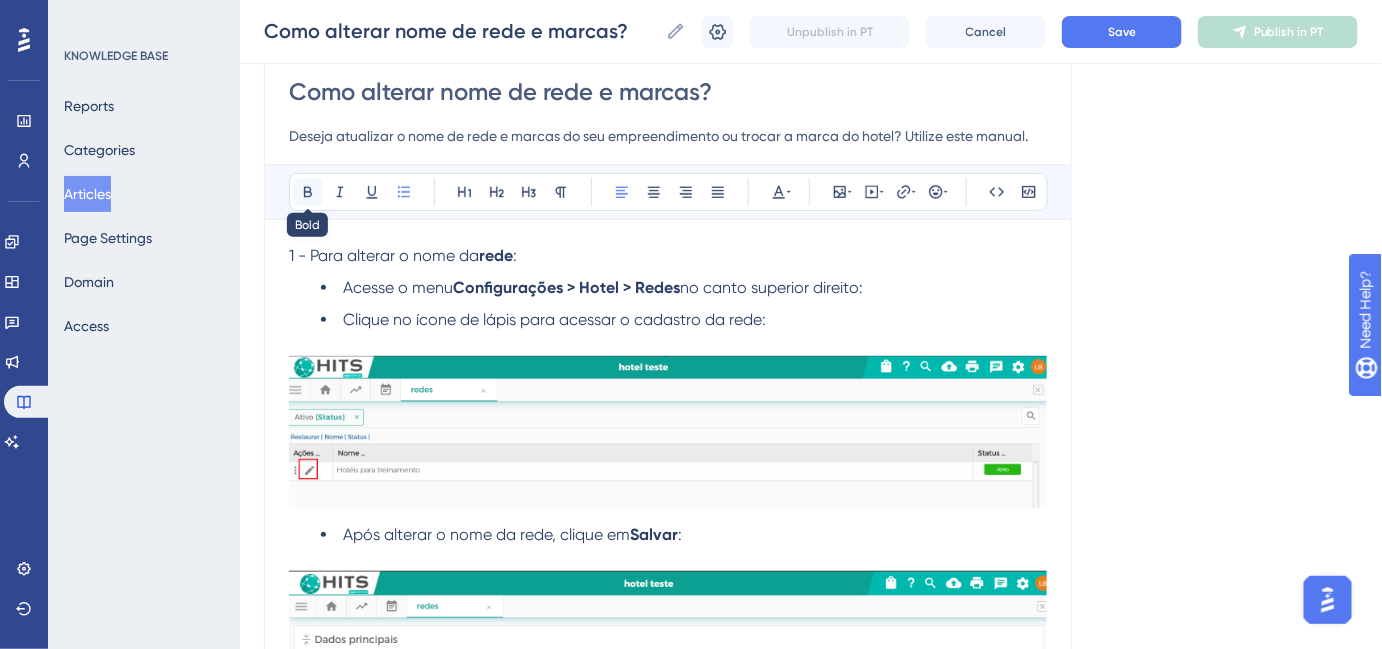 click 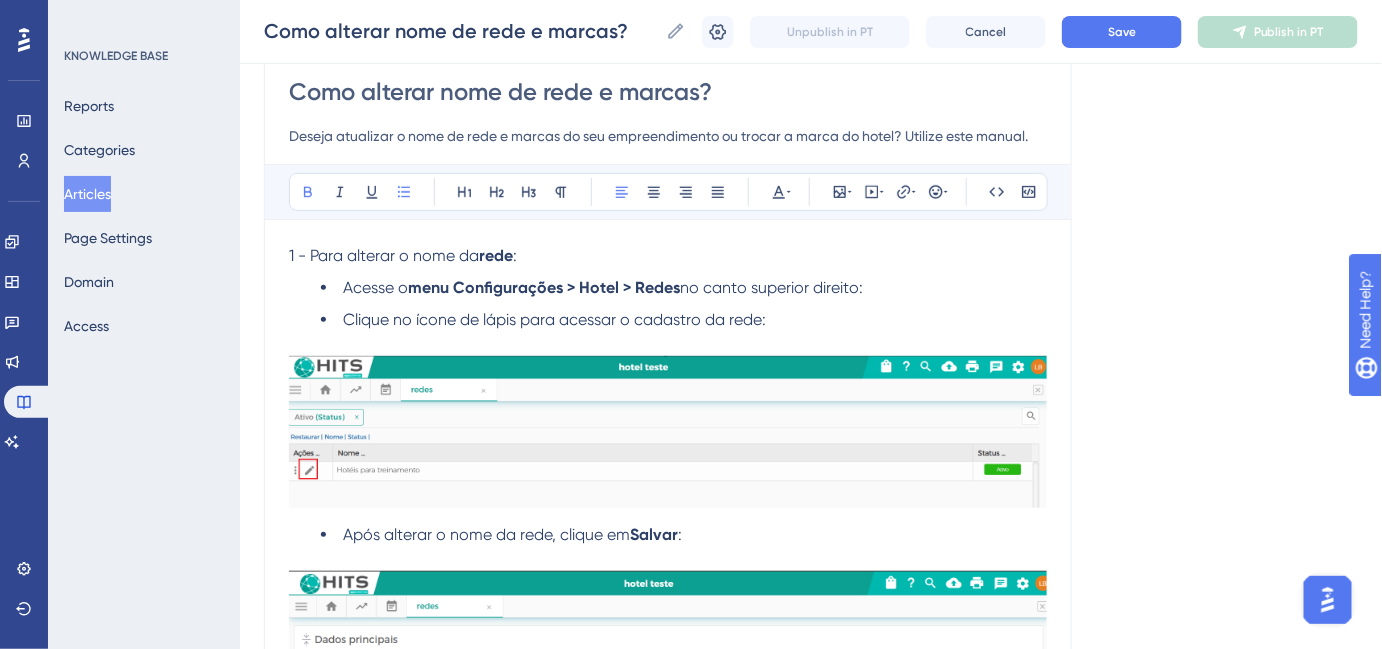drag, startPoint x: 409, startPoint y: 285, endPoint x: 427, endPoint y: 302, distance: 24.758837 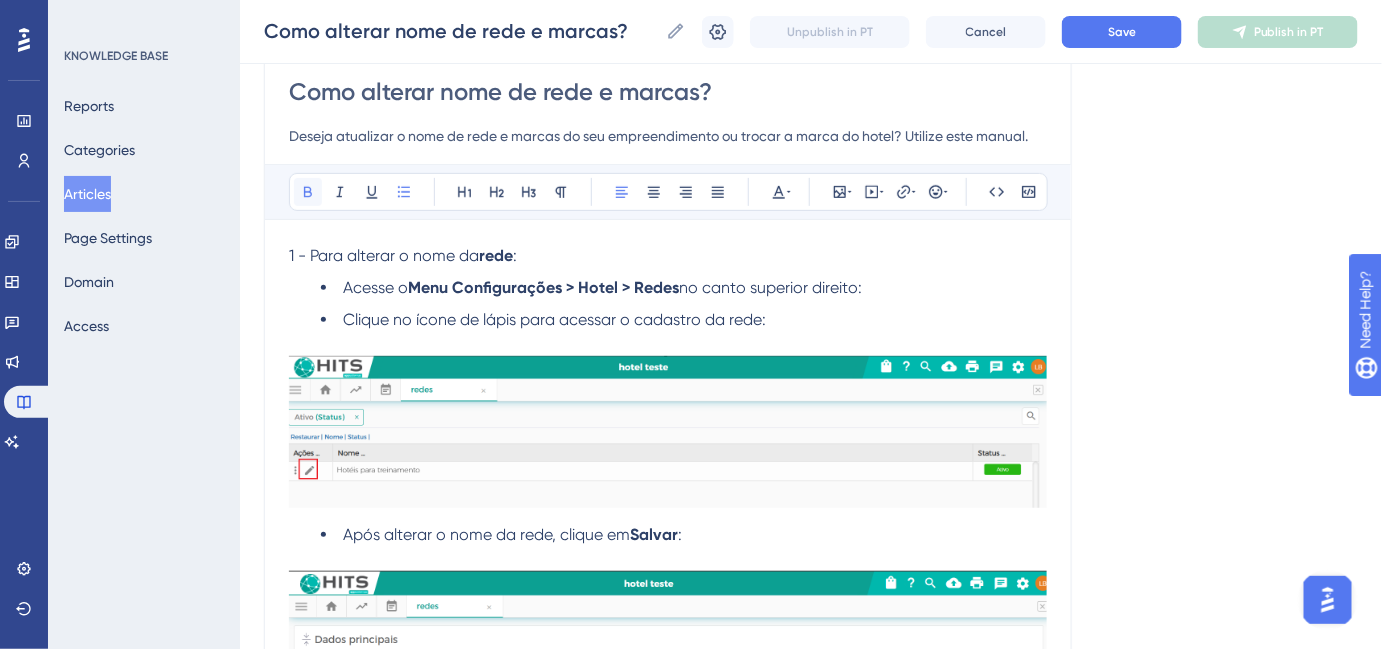 click at bounding box center (308, 192) 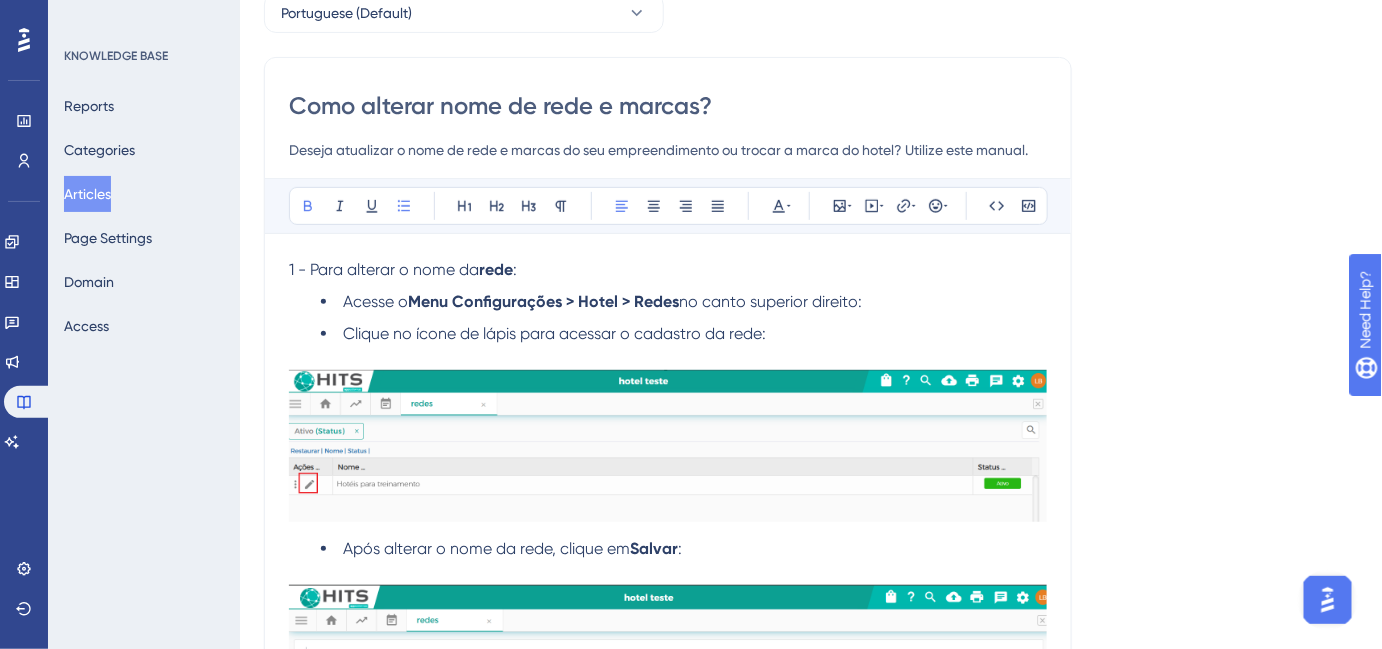 scroll, scrollTop: 181, scrollLeft: 0, axis: vertical 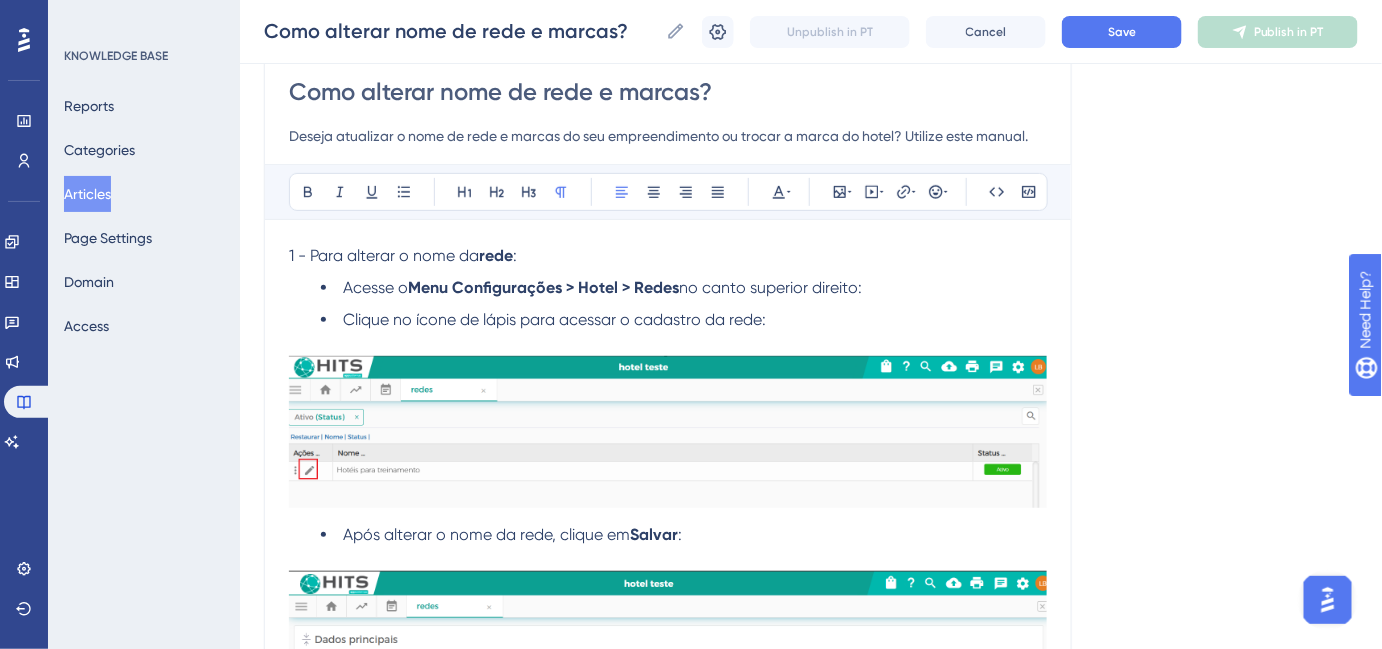 click on "1 - Para alterar o nome da" at bounding box center (384, 255) 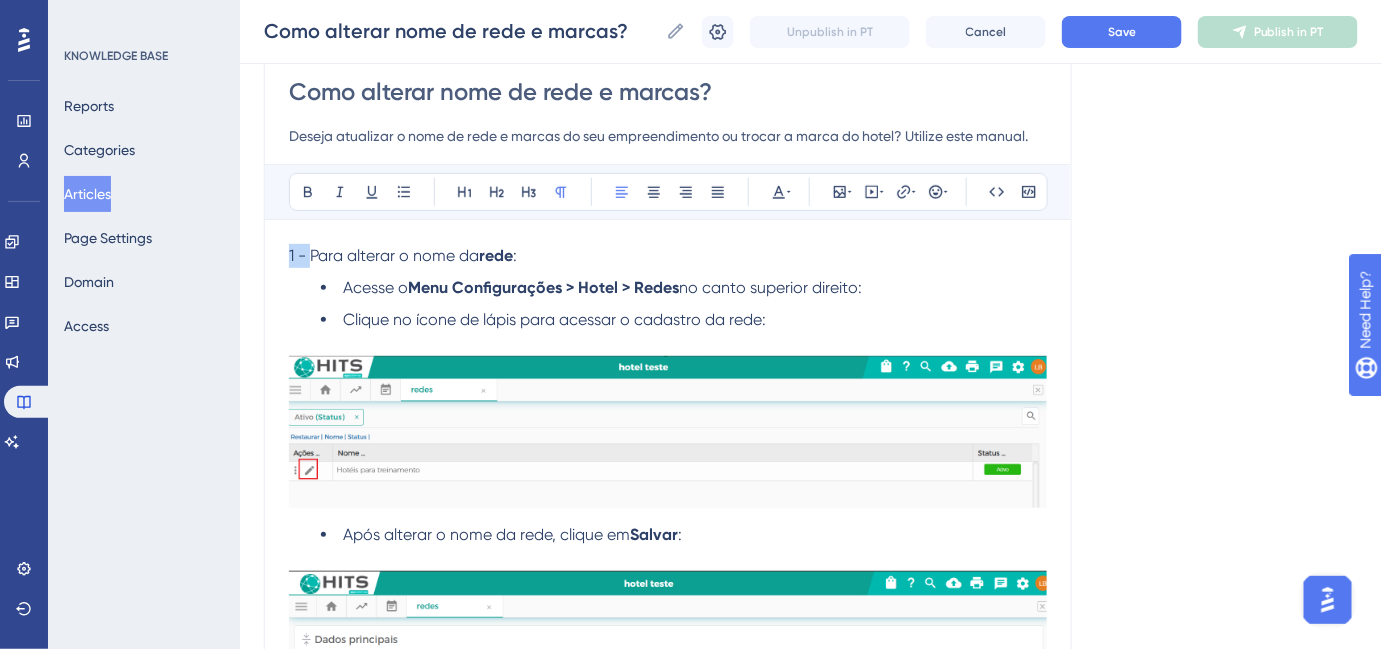 drag, startPoint x: 312, startPoint y: 252, endPoint x: 266, endPoint y: 253, distance: 46.010868 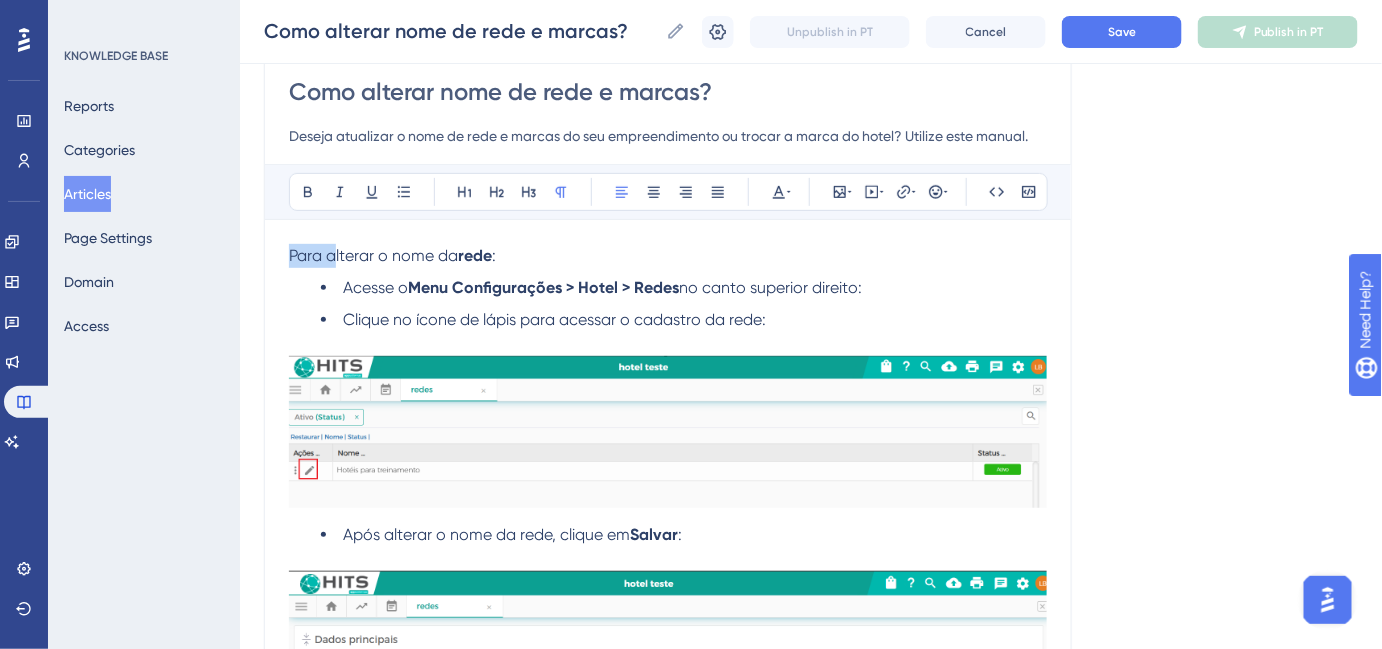 drag, startPoint x: 330, startPoint y: 255, endPoint x: 264, endPoint y: 255, distance: 66 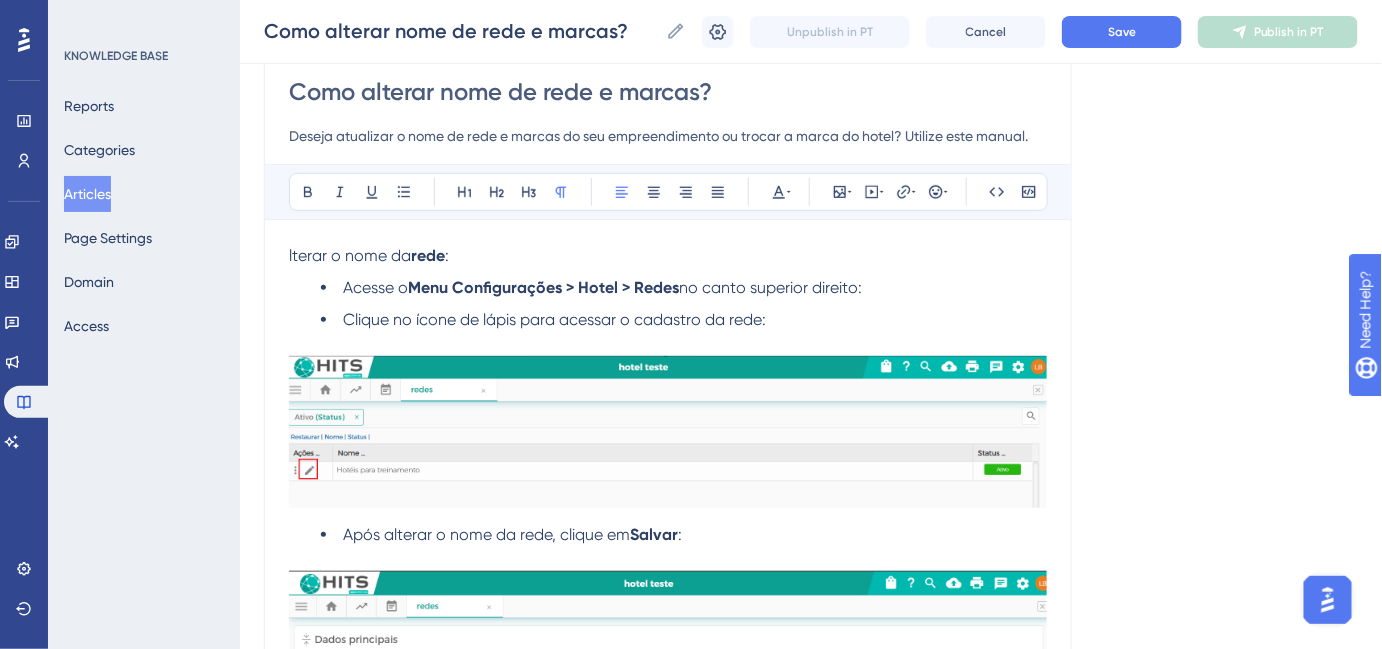 type 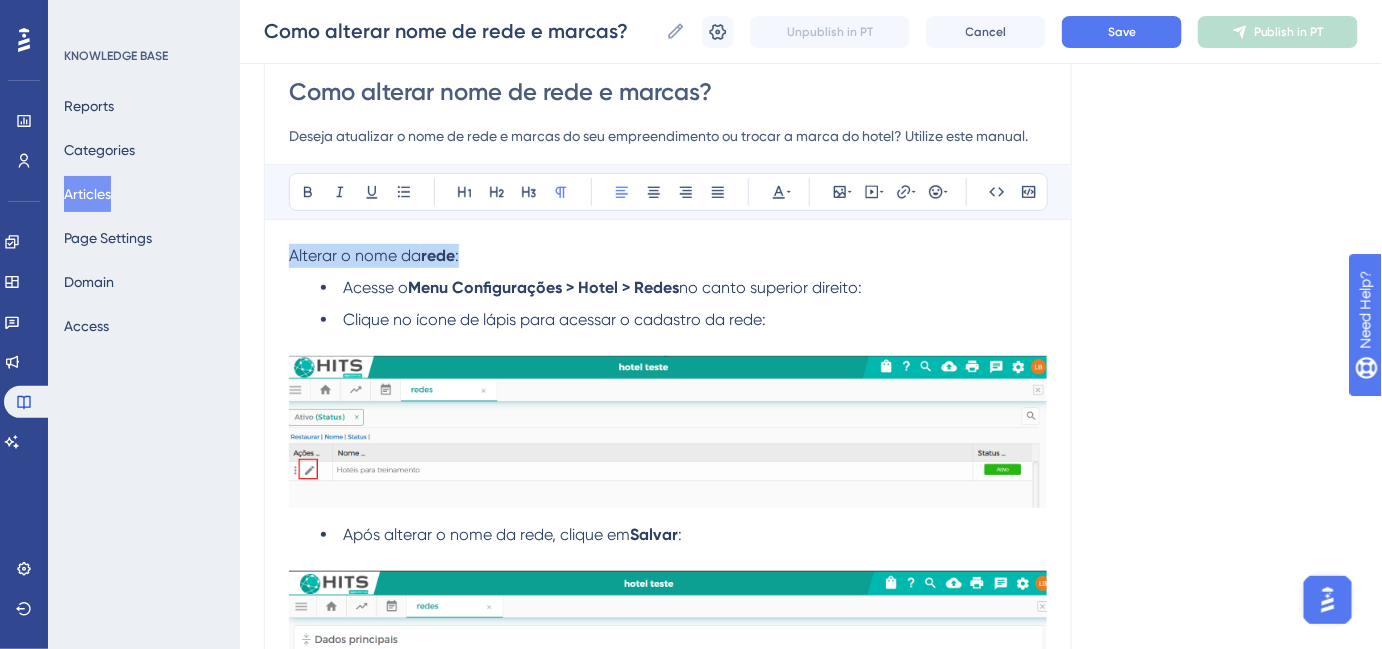 drag, startPoint x: 486, startPoint y: 259, endPoint x: 288, endPoint y: 202, distance: 206.04126 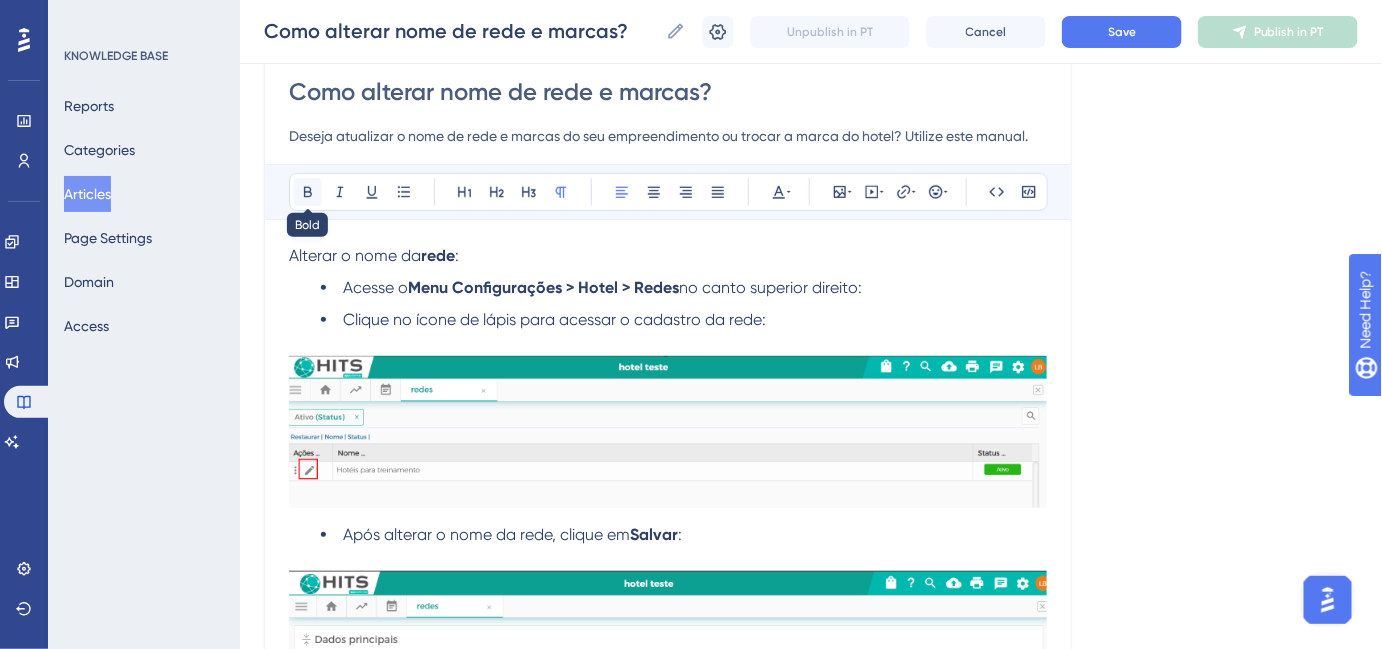 click 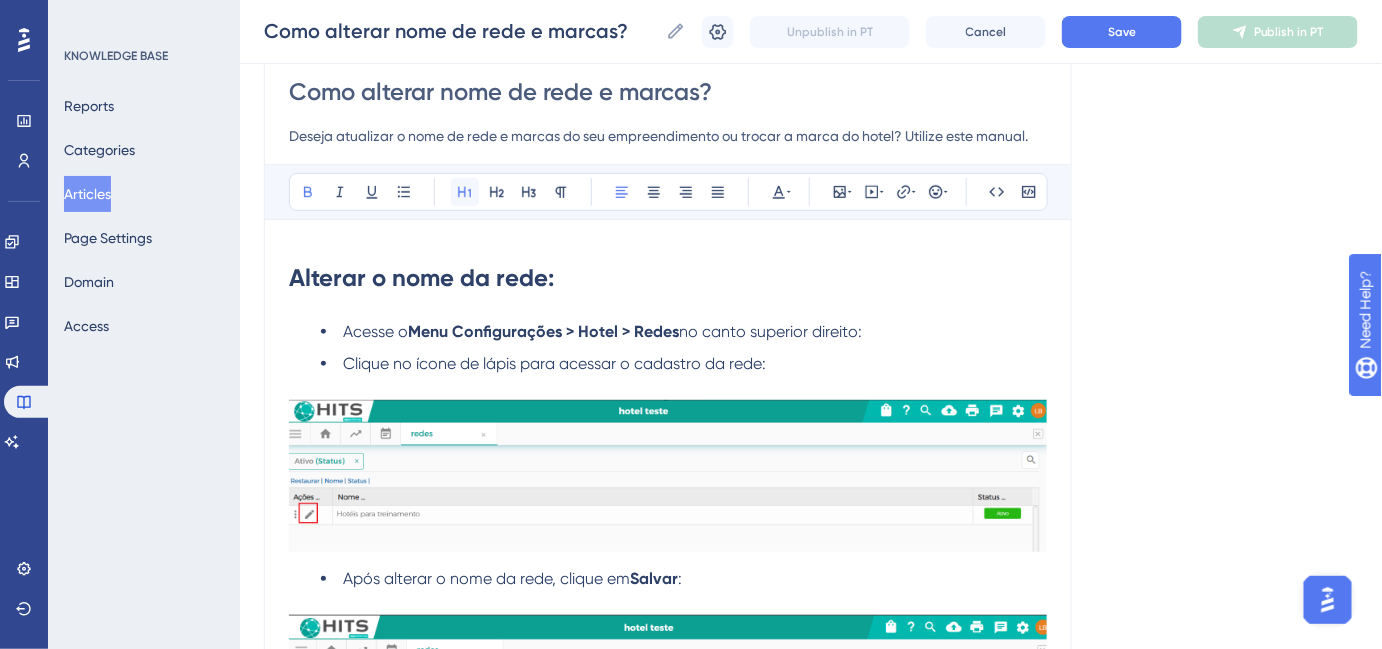click 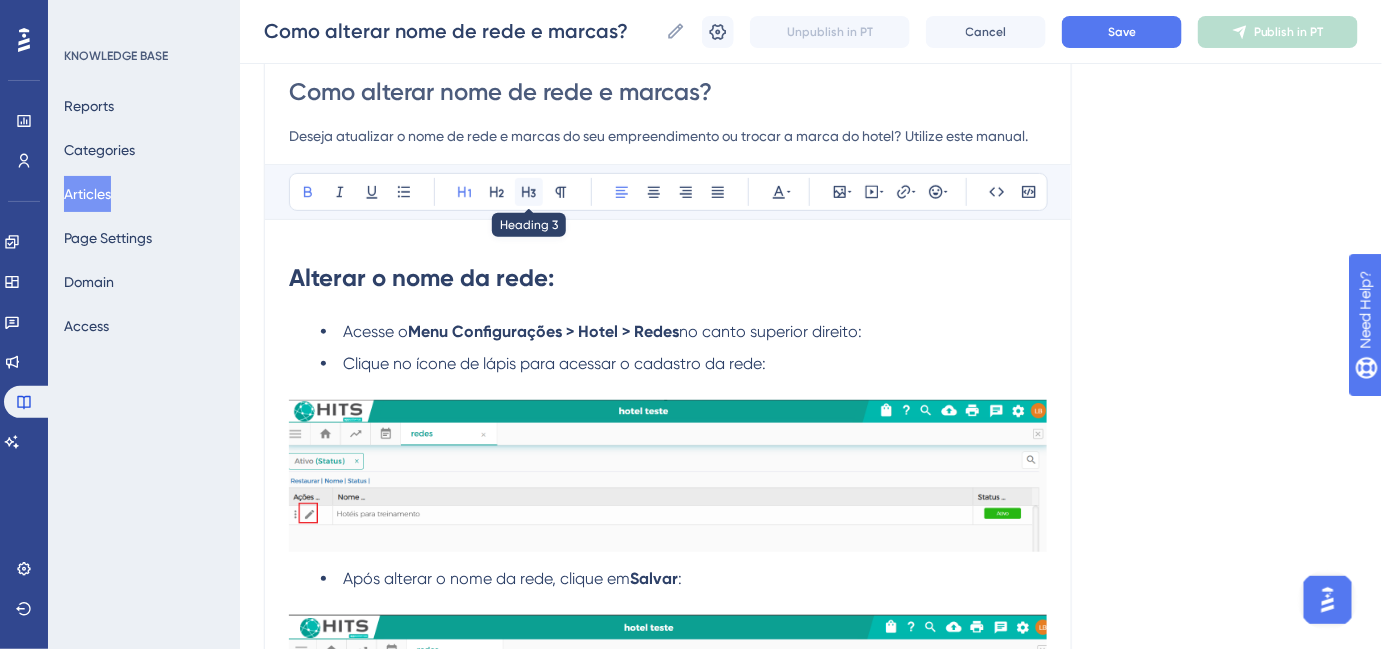 click 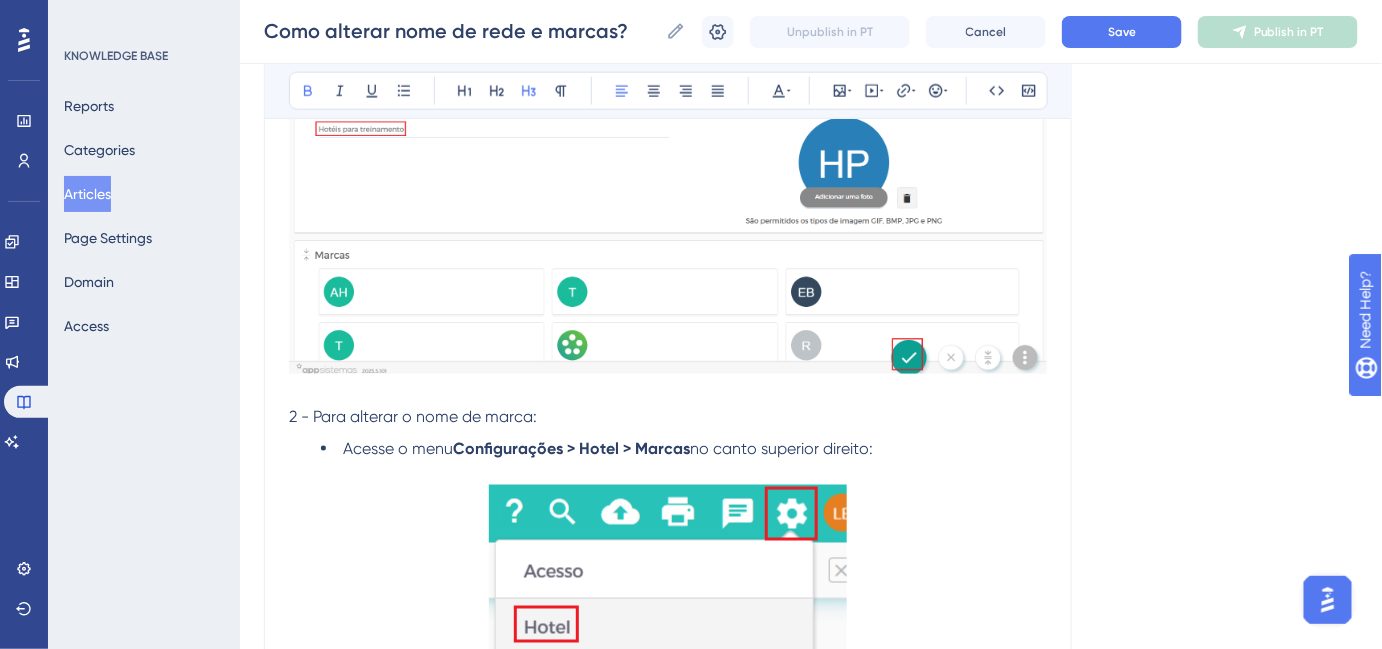 scroll, scrollTop: 818, scrollLeft: 0, axis: vertical 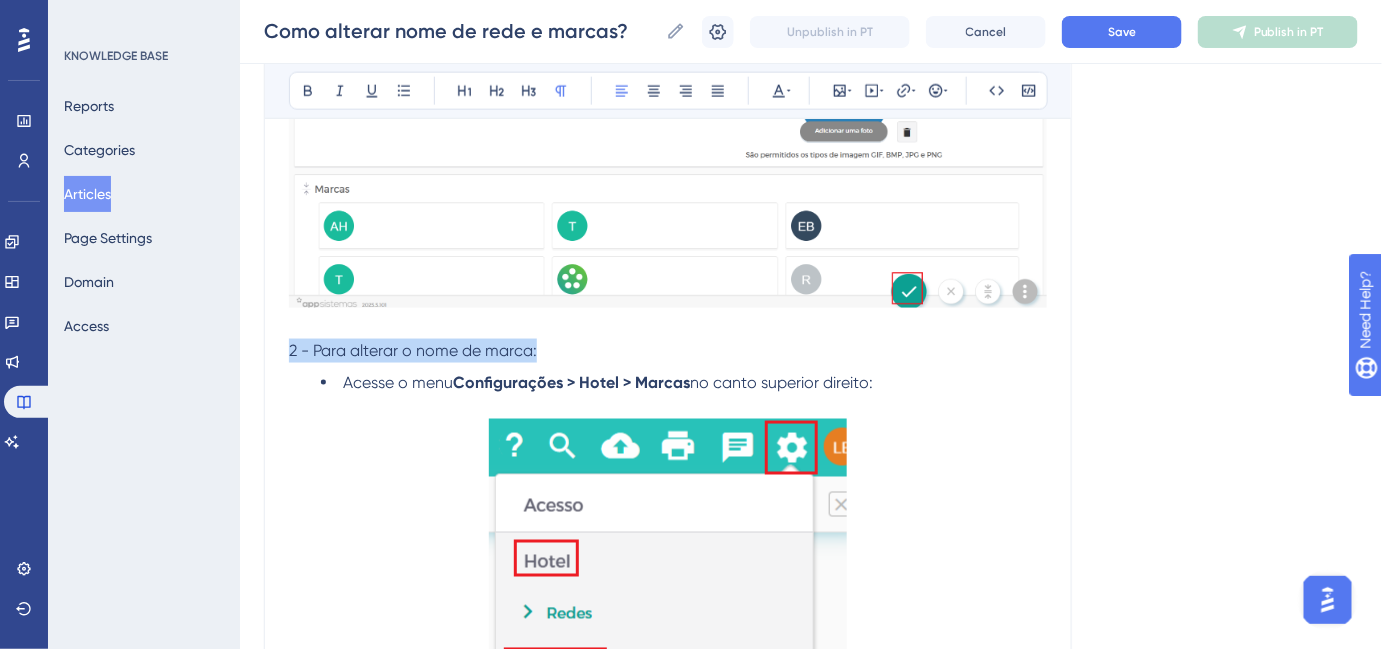 drag, startPoint x: 516, startPoint y: 347, endPoint x: 285, endPoint y: 350, distance: 231.01949 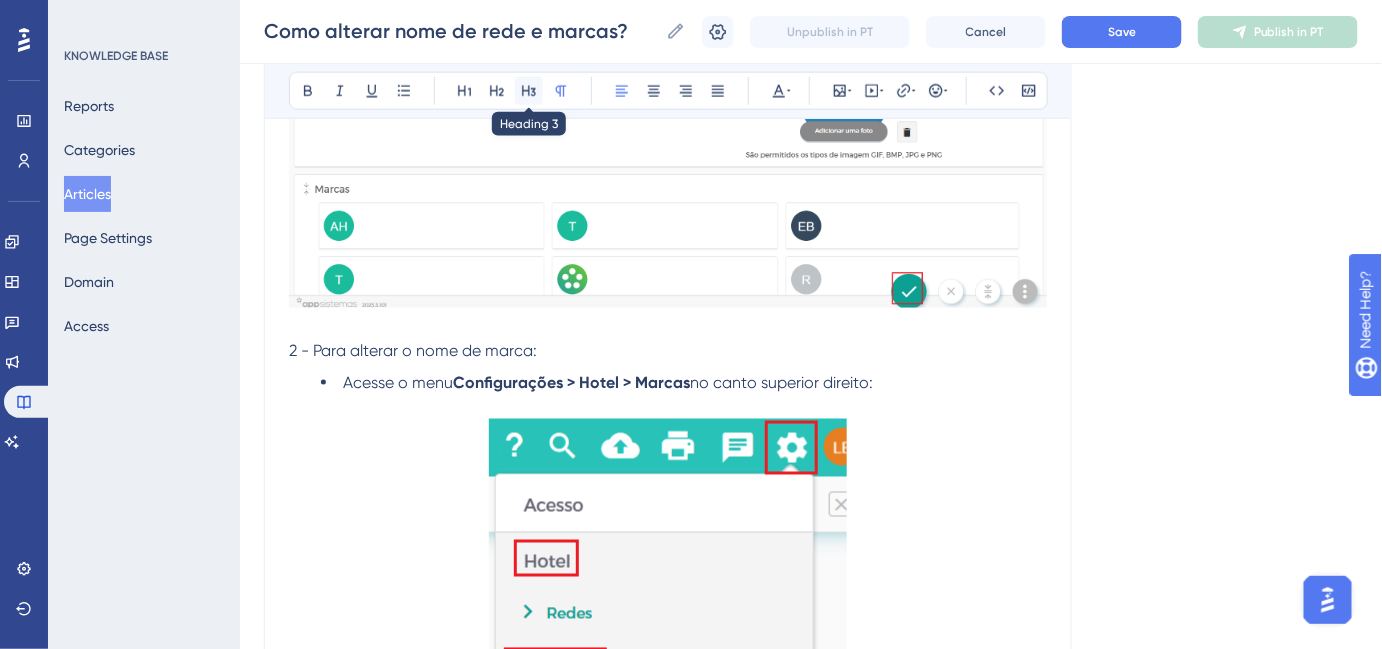 click 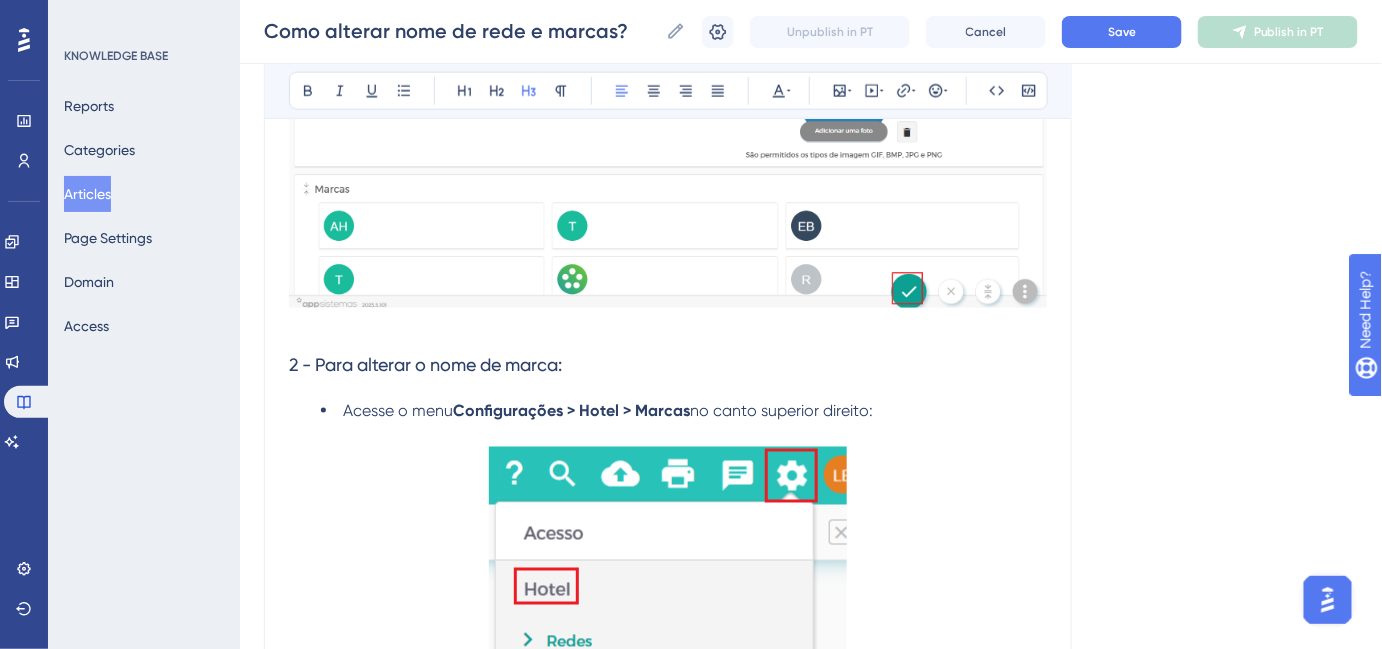 click on "2 - Para alterar o nome de marca:" at bounding box center [668, 365] 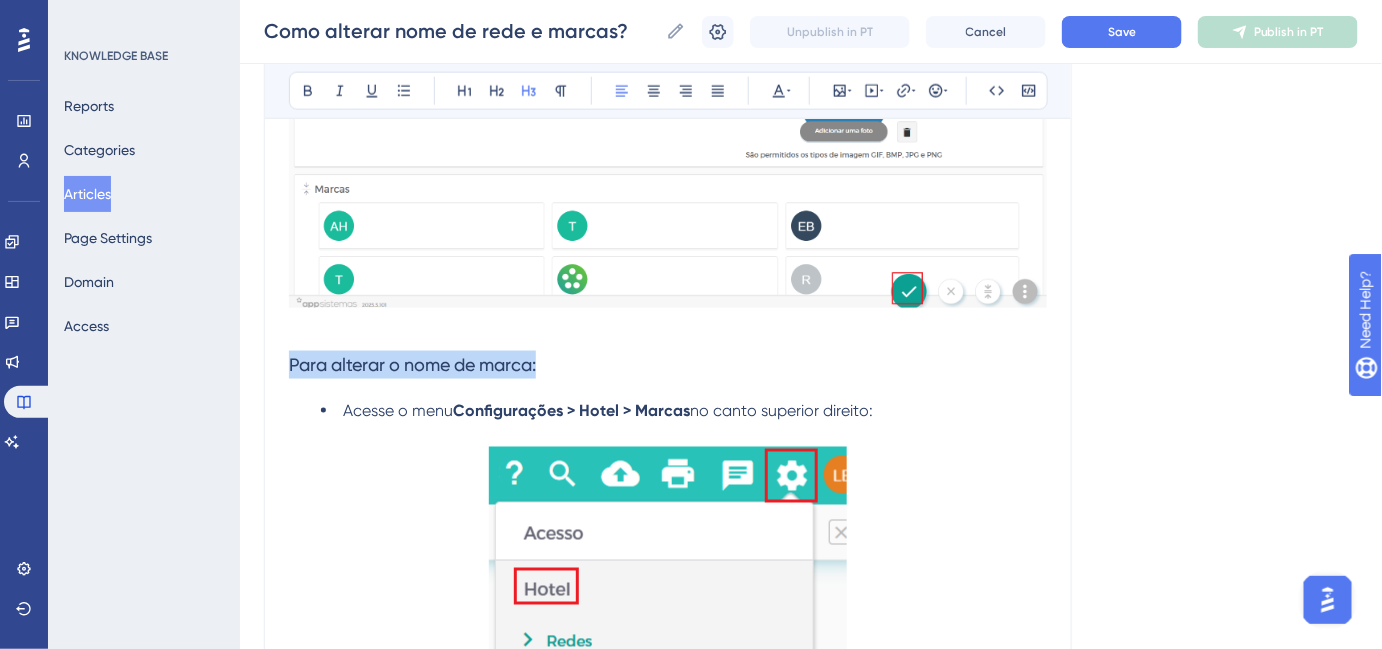 drag, startPoint x: 493, startPoint y: 361, endPoint x: 291, endPoint y: 358, distance: 202.02228 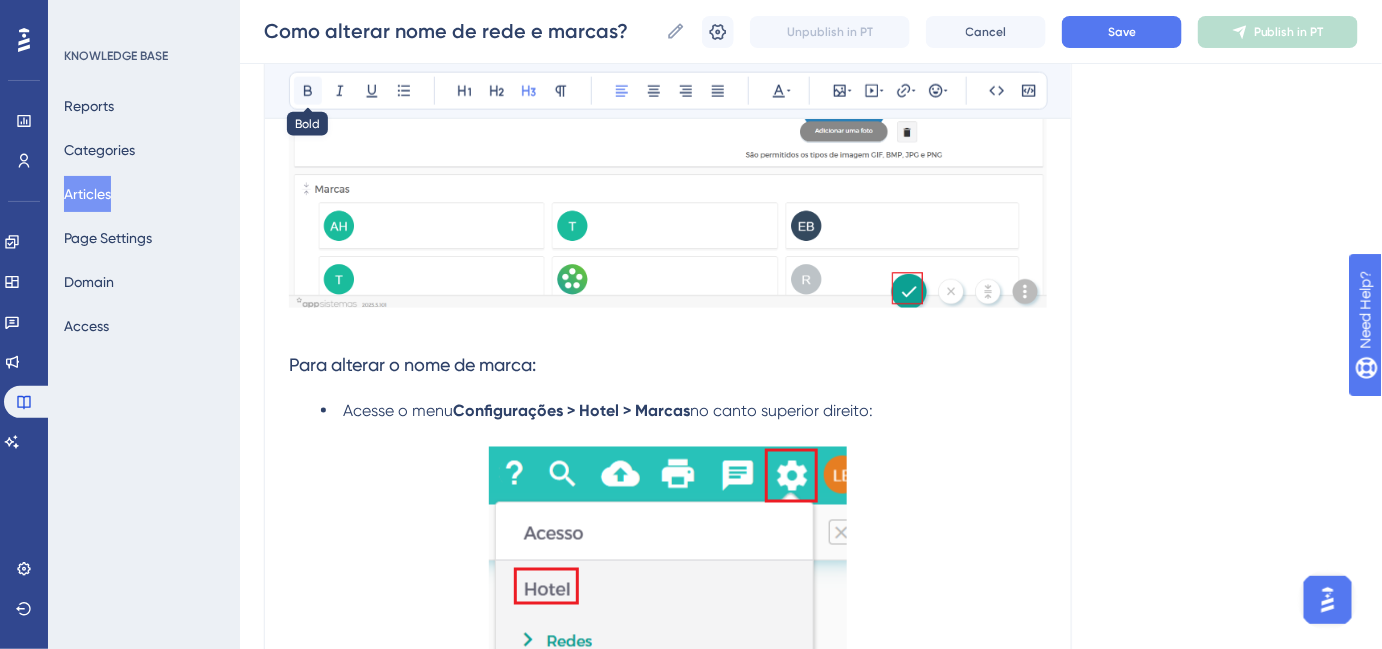 click 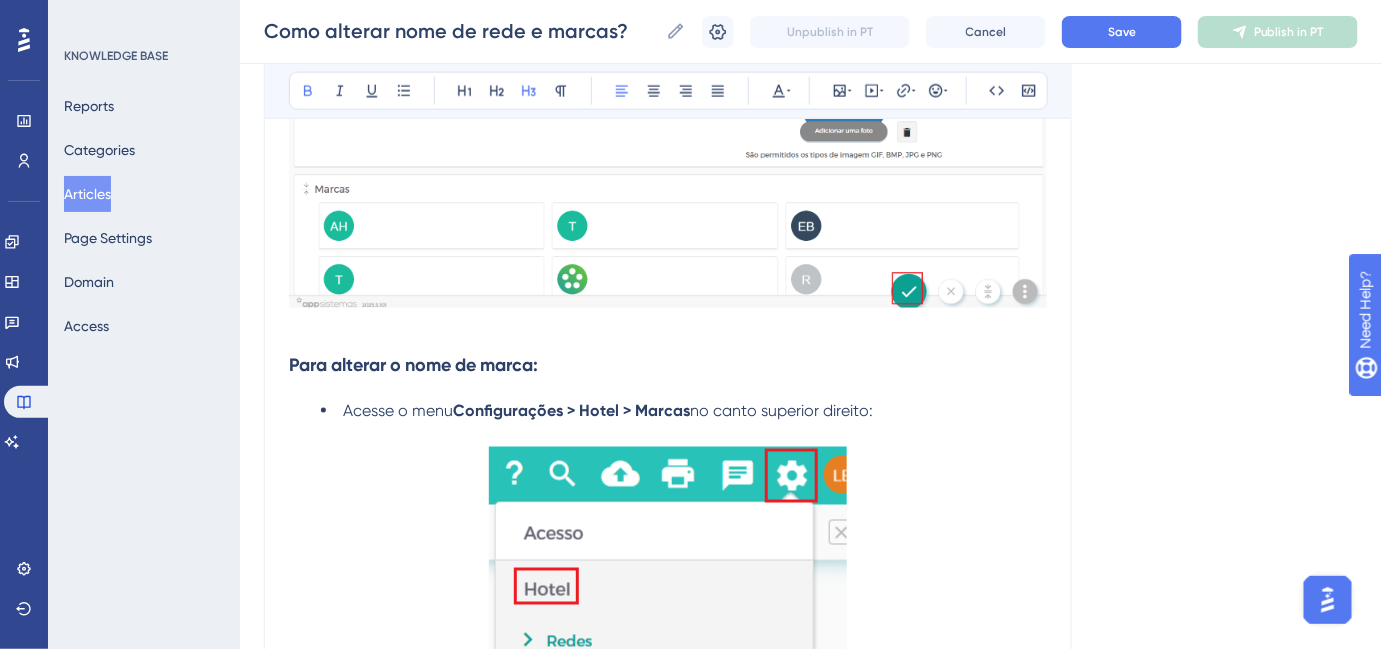 drag, startPoint x: 355, startPoint y: 351, endPoint x: 344, endPoint y: 356, distance: 12.083046 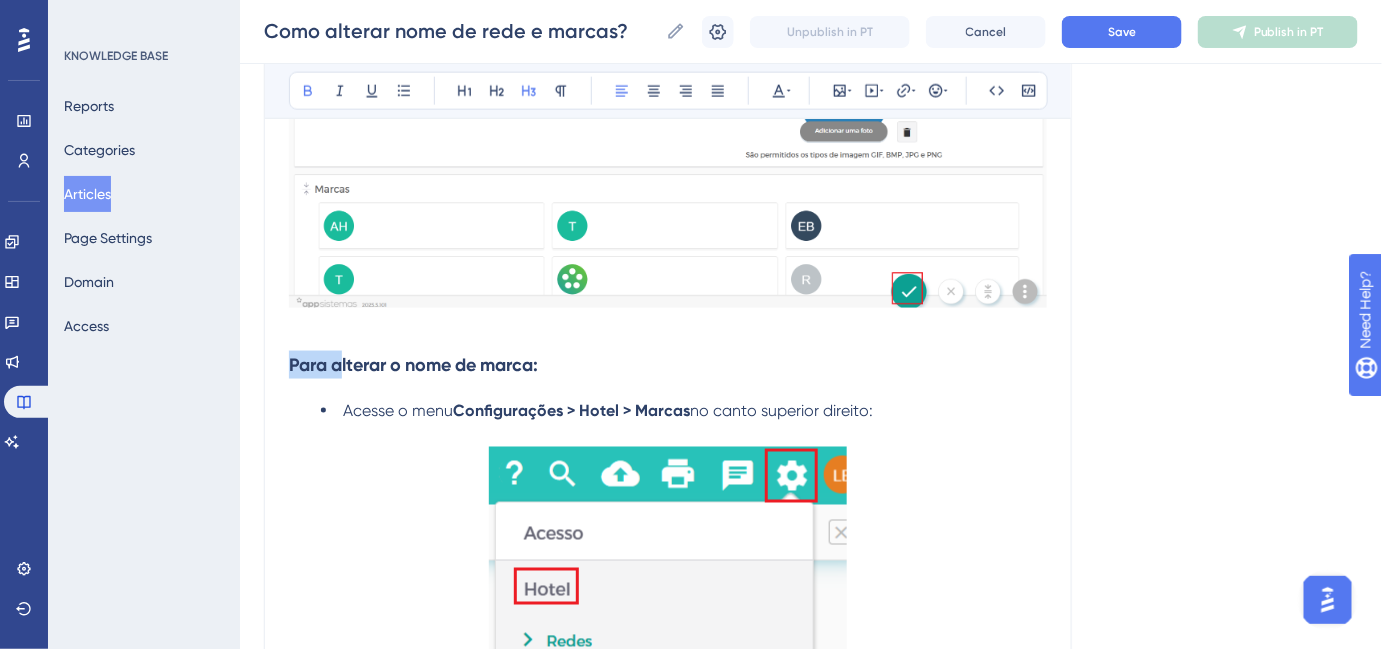 drag, startPoint x: 333, startPoint y: 366, endPoint x: 287, endPoint y: 366, distance: 46 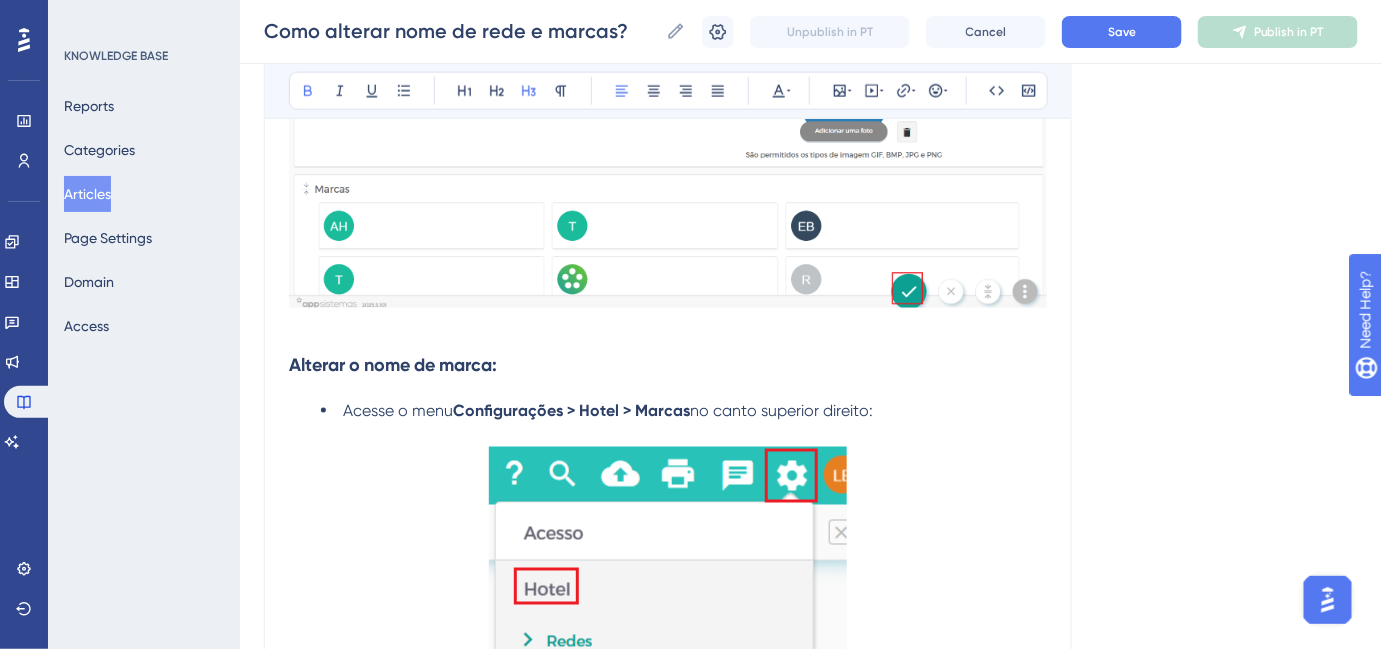 click on "Acesse o menu" at bounding box center [398, 410] 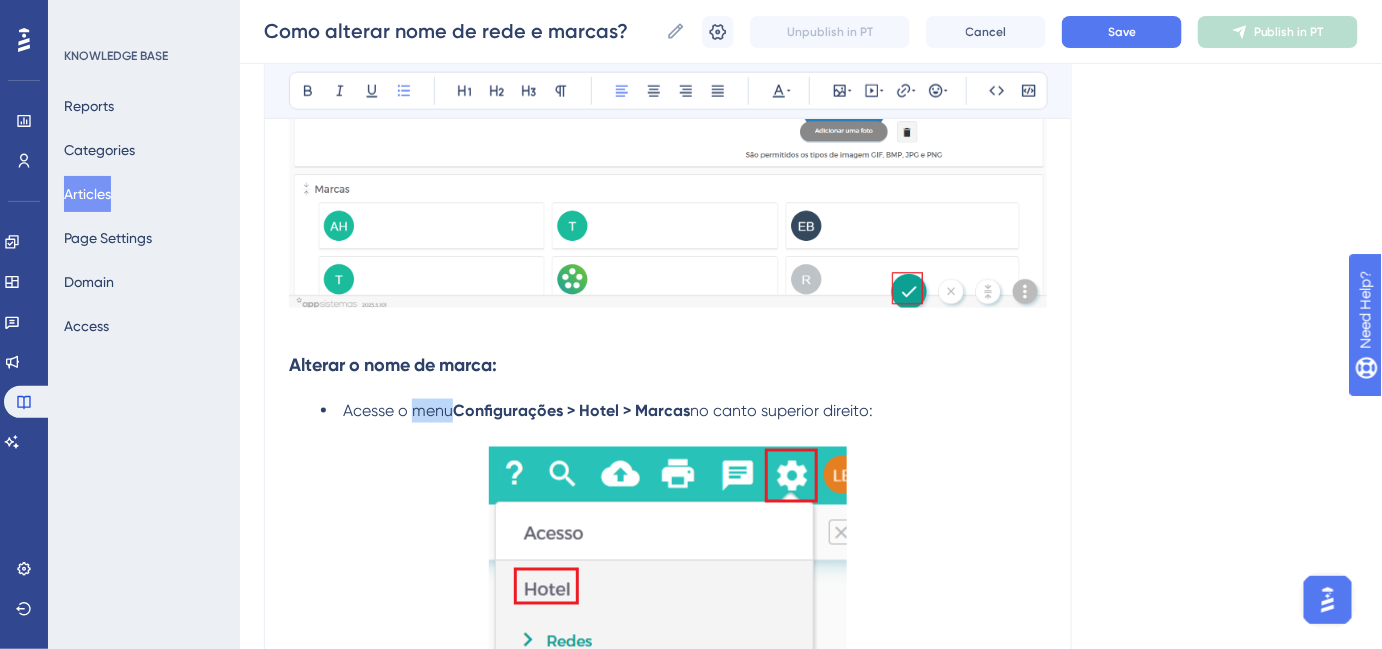 click on "Acesse o menu" at bounding box center [398, 410] 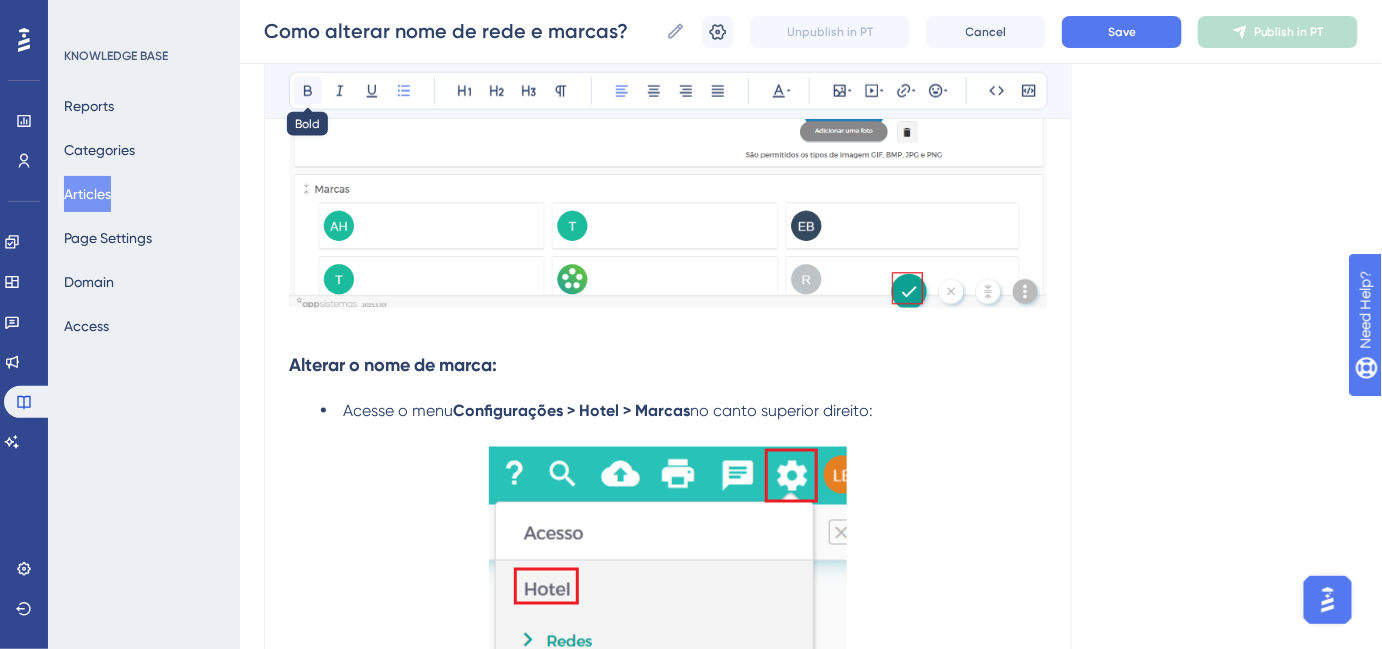 click 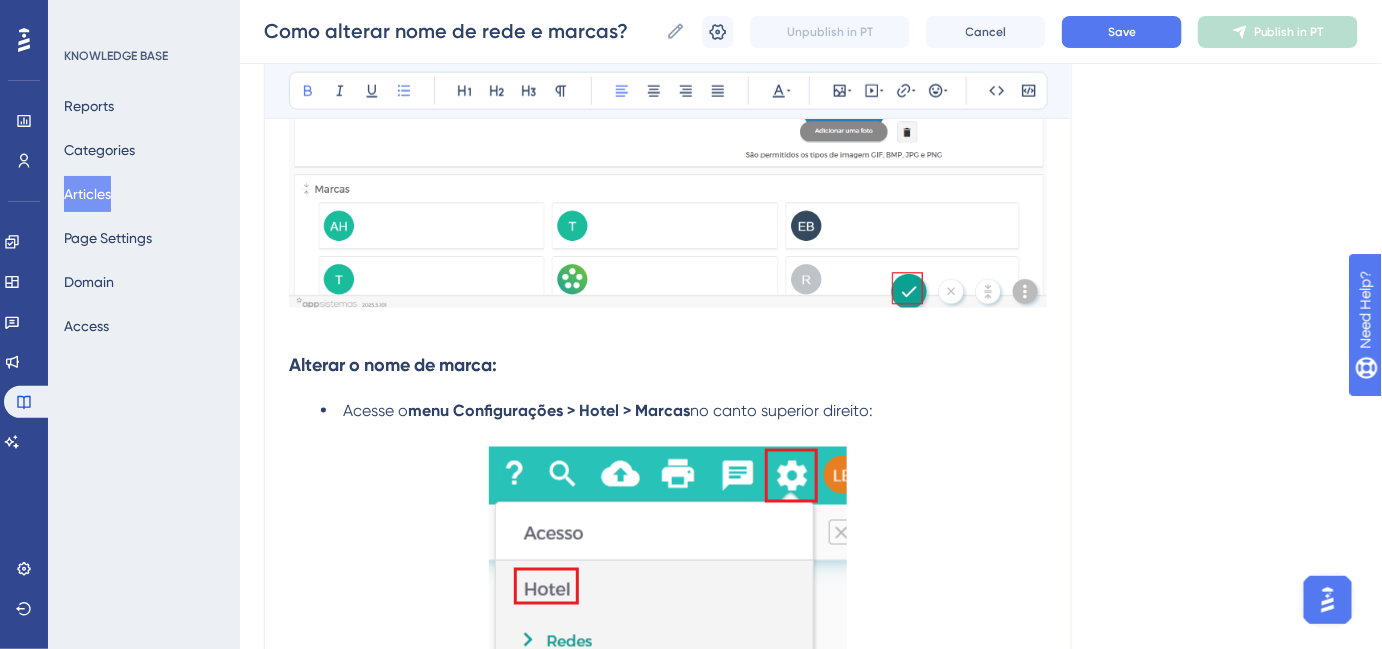 click on "menu" at bounding box center (428, 410) 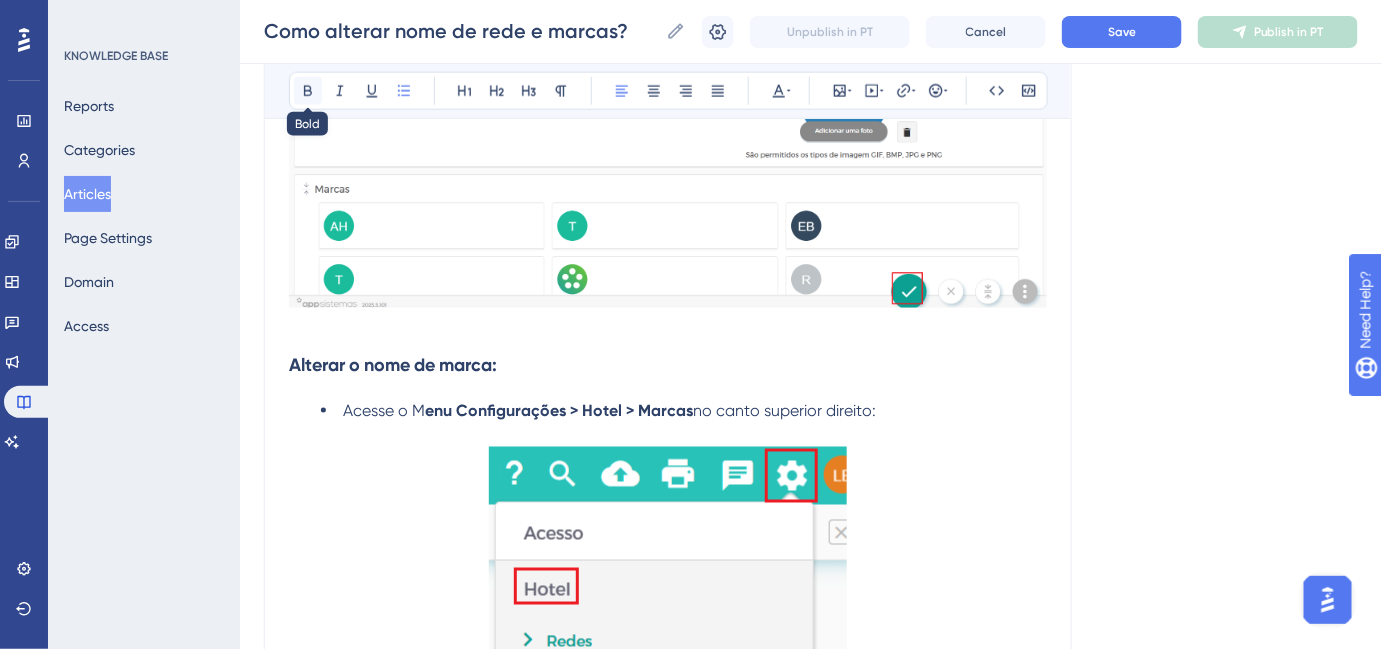 click 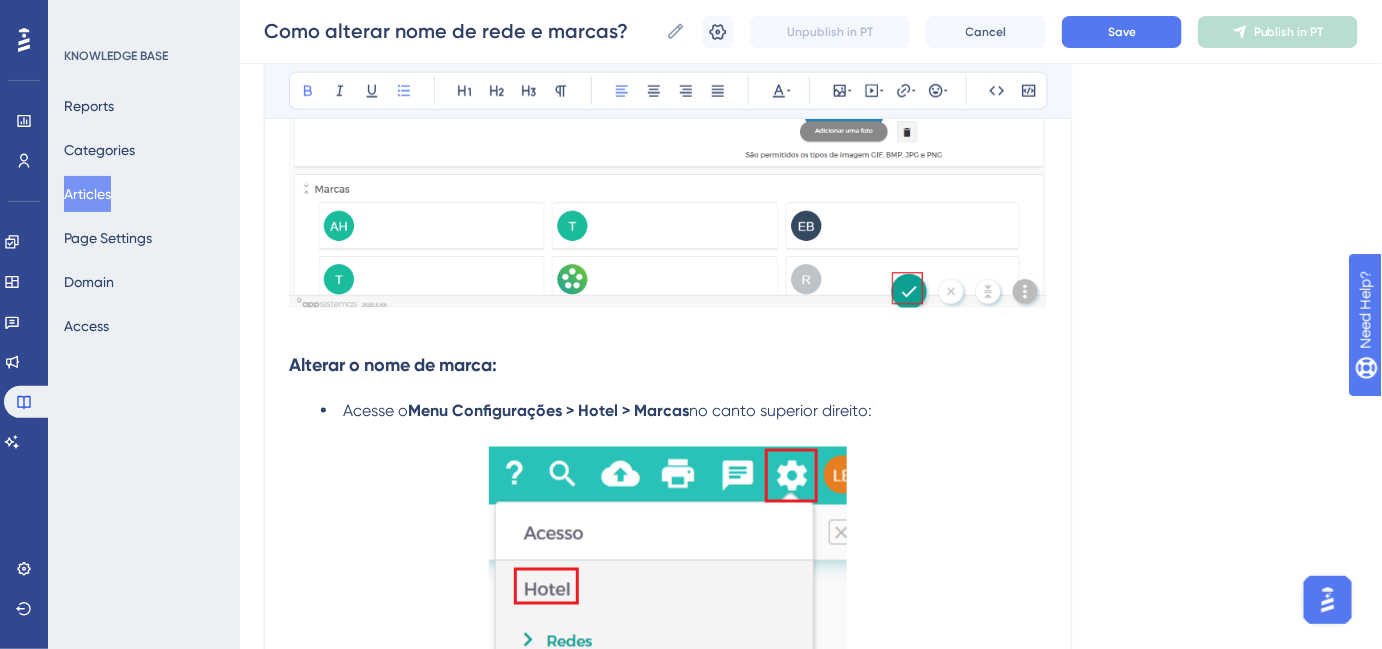 click at bounding box center (668, 803) 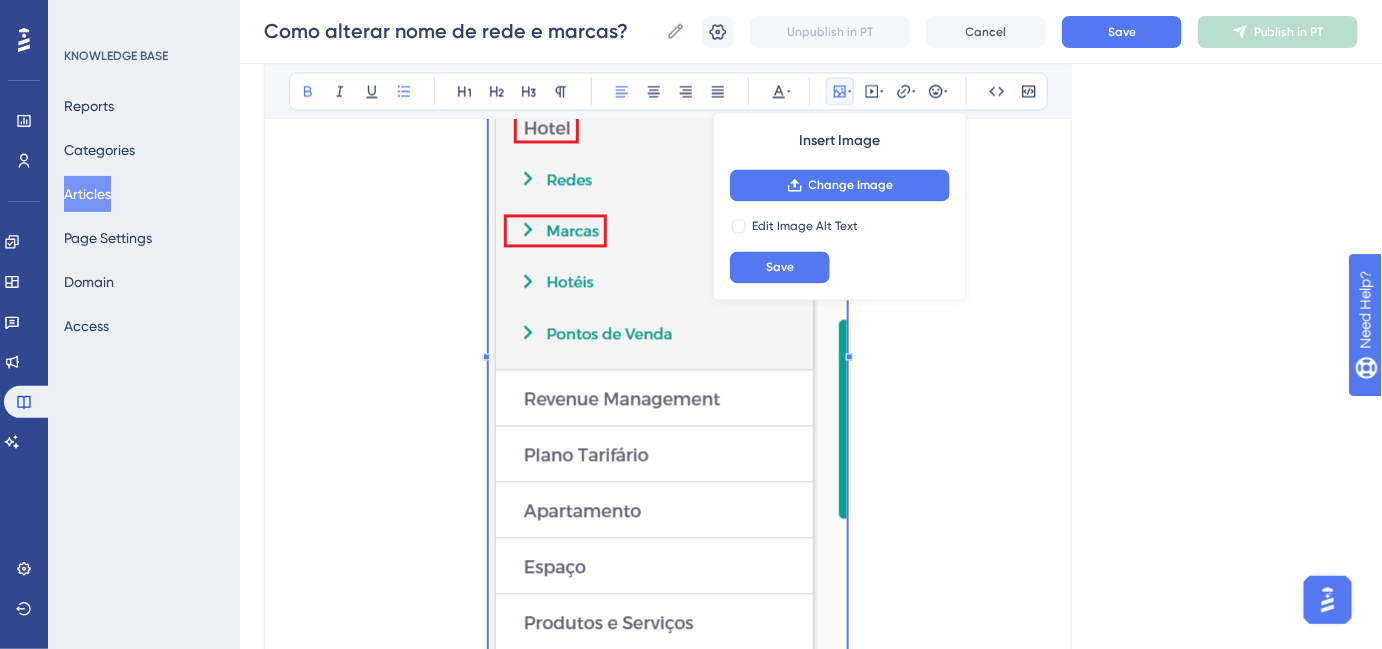 scroll, scrollTop: 1363, scrollLeft: 0, axis: vertical 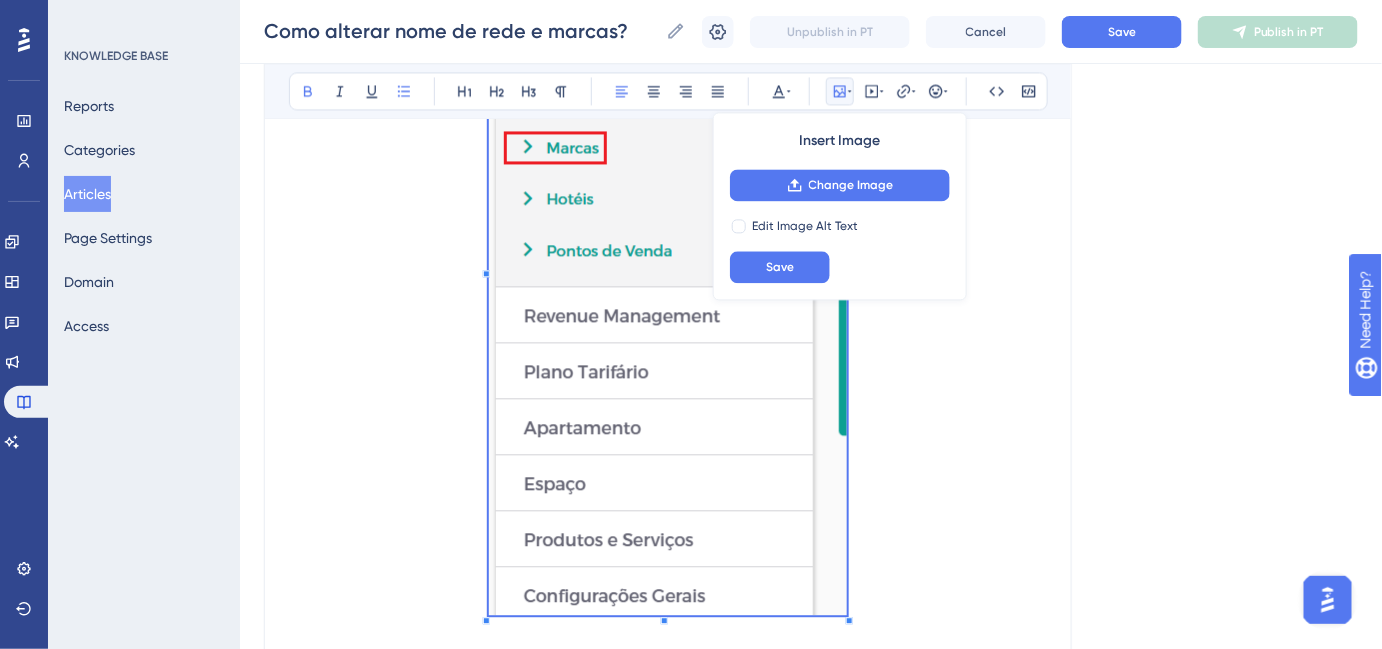 click at bounding box center (668, 258) 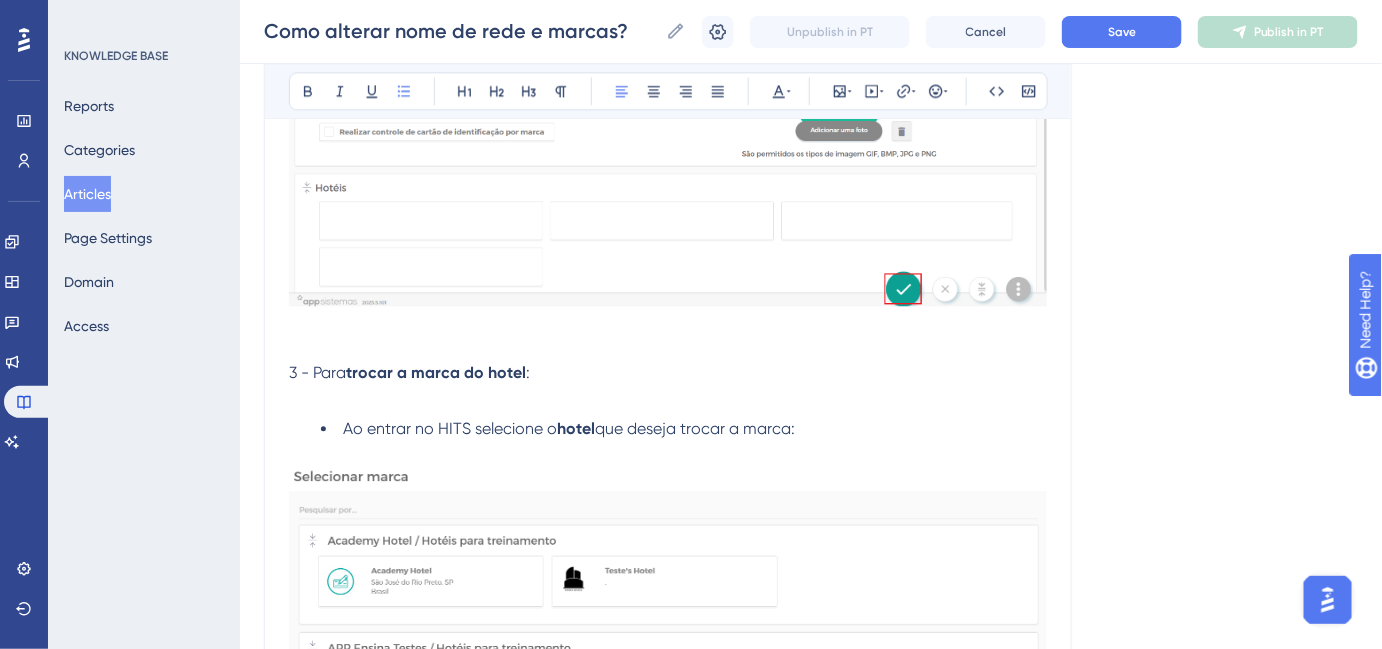 scroll, scrollTop: 1538, scrollLeft: 0, axis: vertical 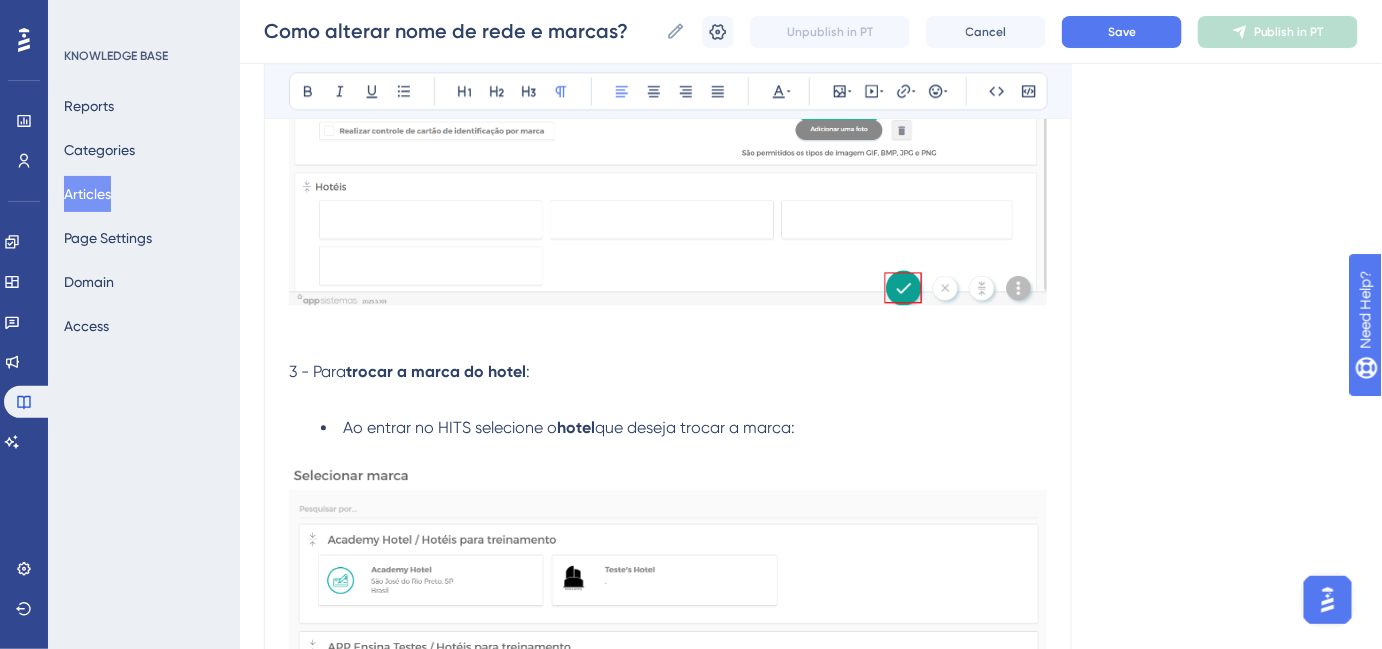 click at bounding box center (668, 348) 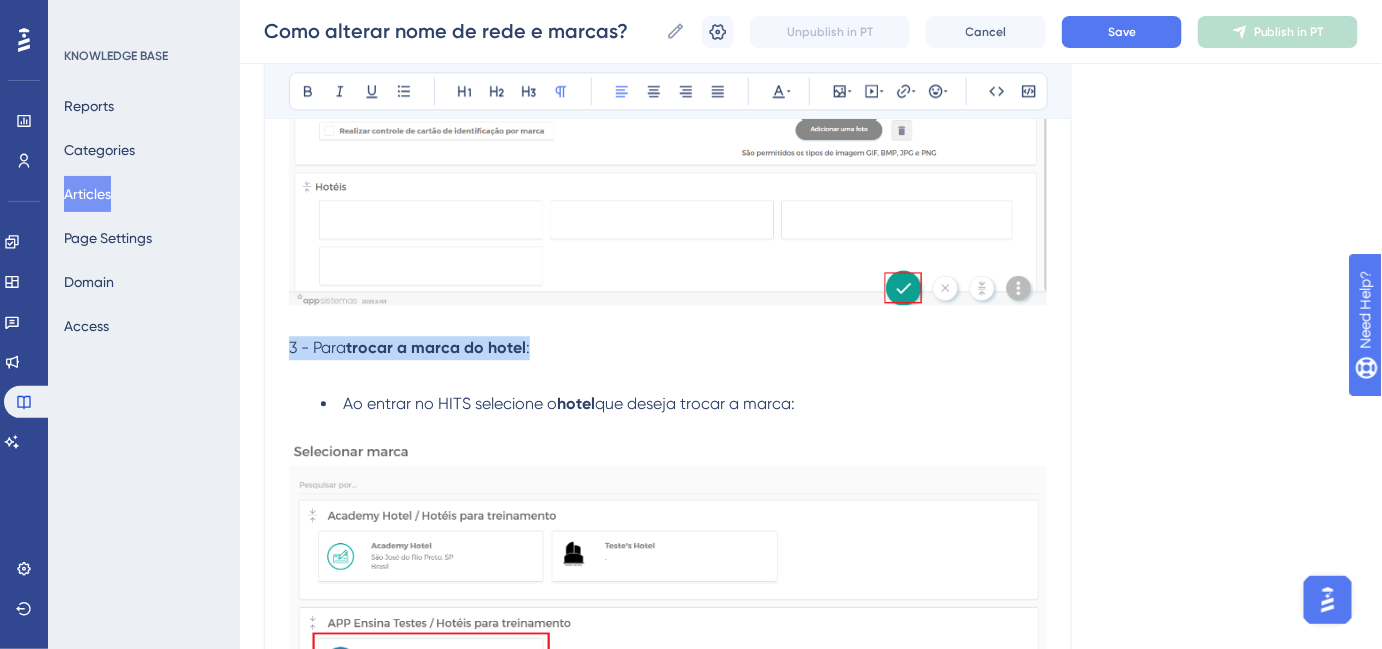 drag, startPoint x: 526, startPoint y: 352, endPoint x: 288, endPoint y: 343, distance: 238.1701 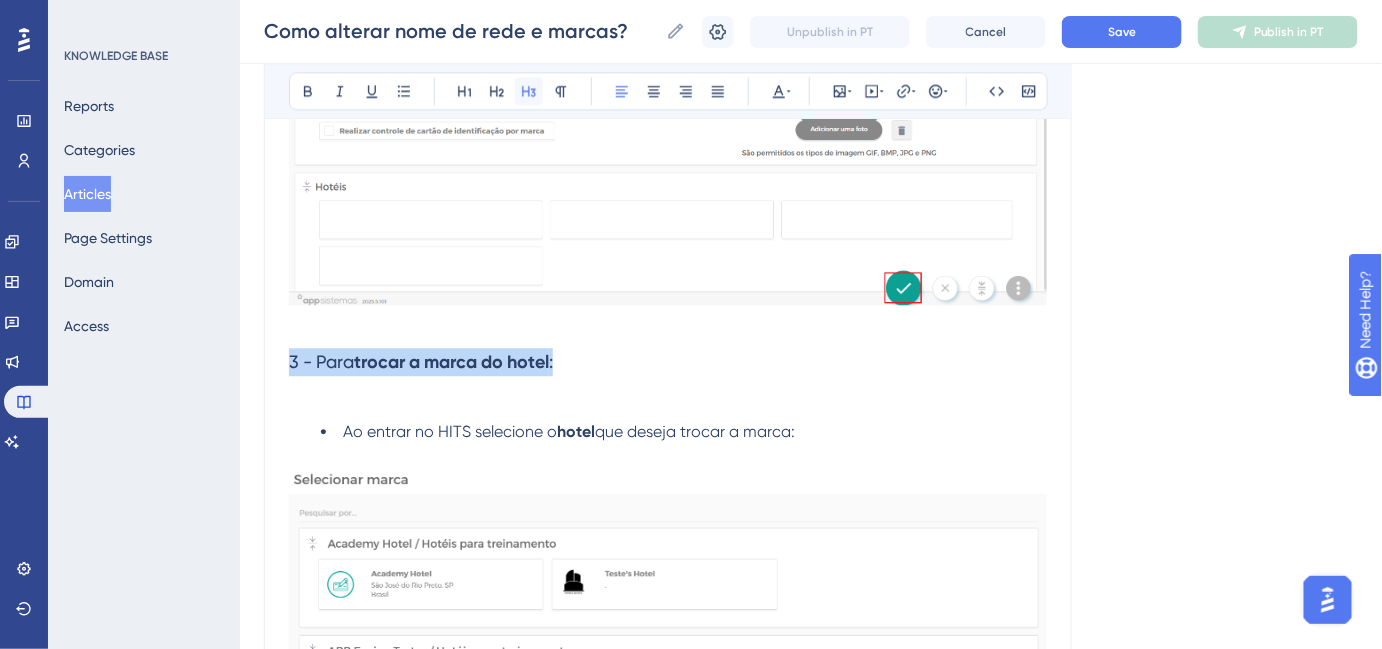 click 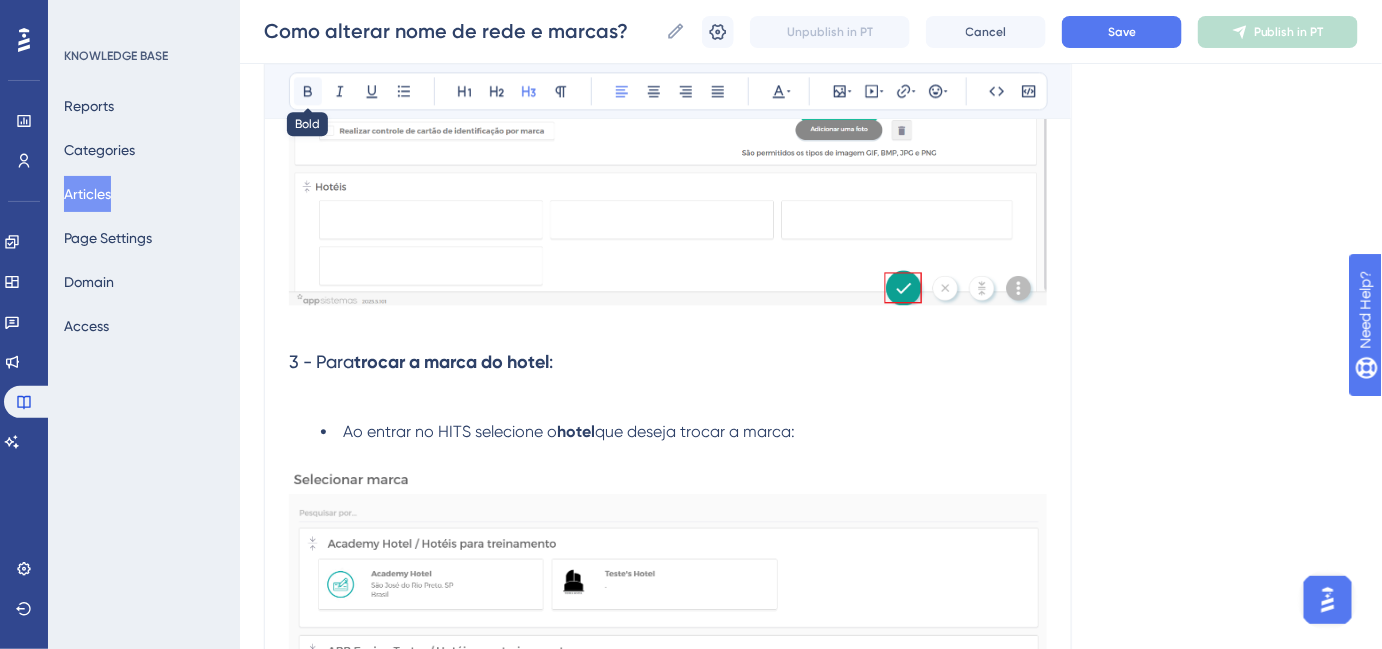 click 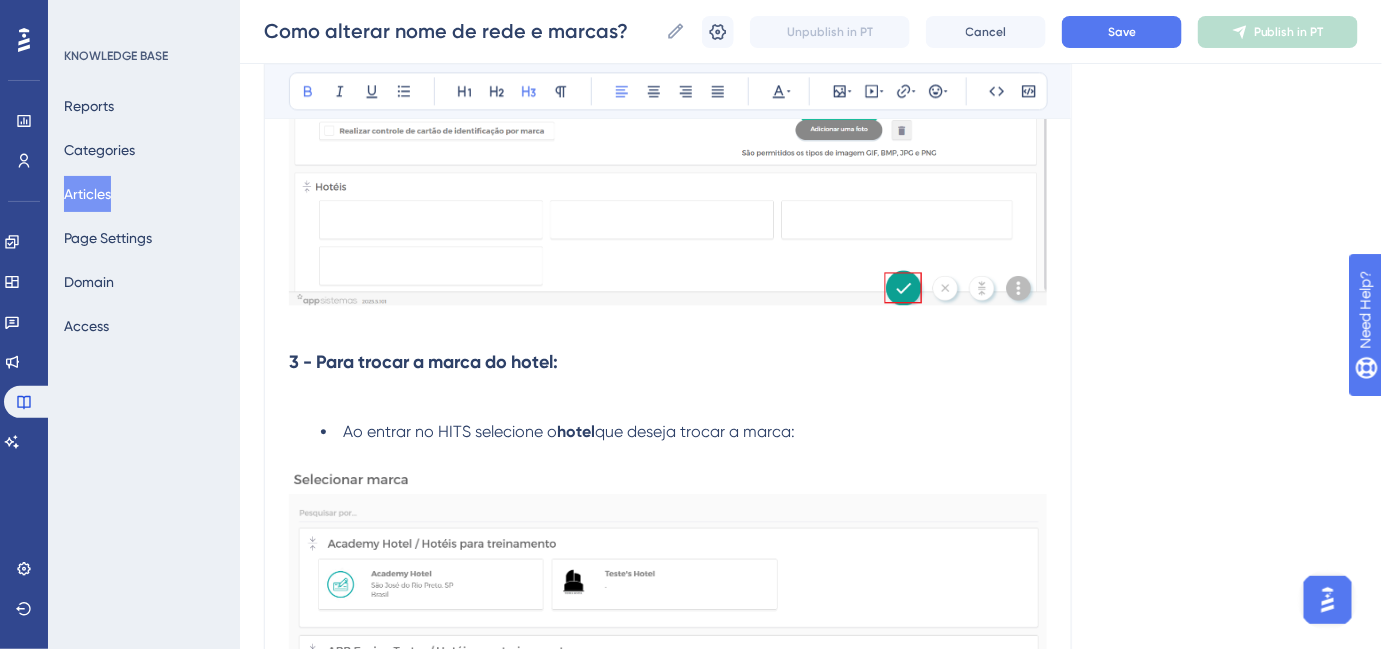 click on "3 - Para trocar a marca do hotel:" at bounding box center [423, 362] 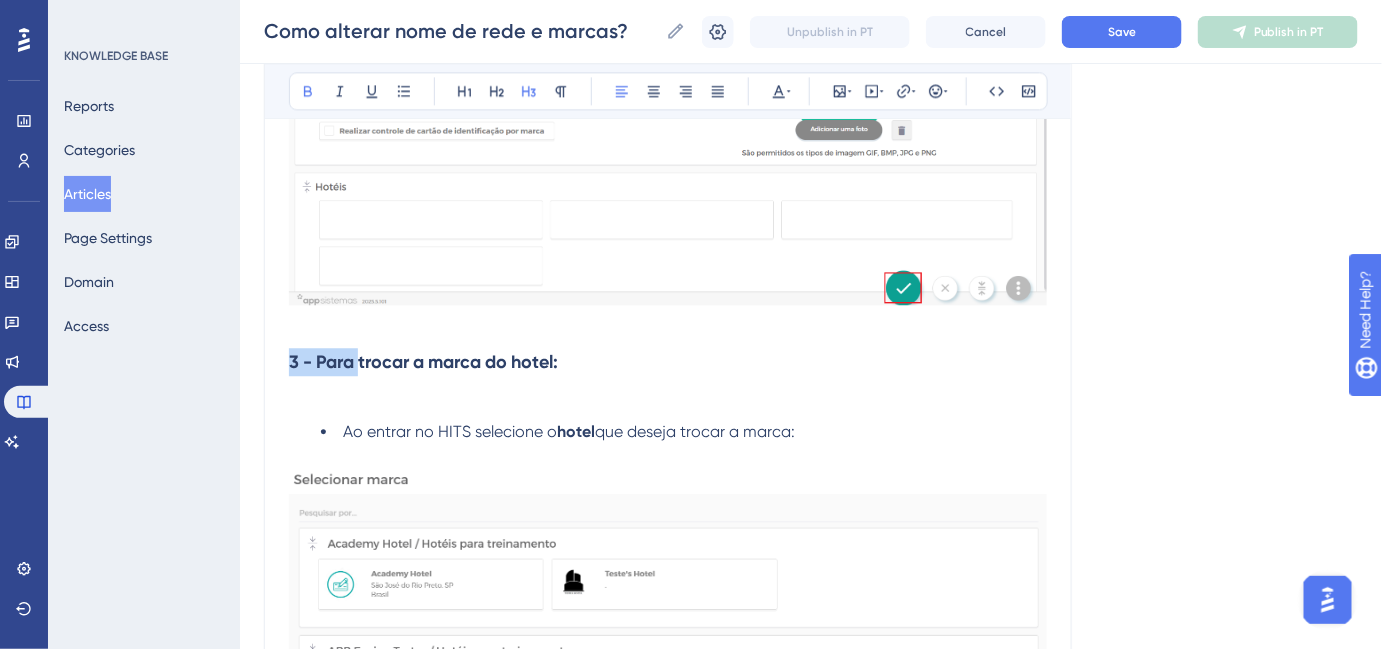 drag, startPoint x: 360, startPoint y: 355, endPoint x: 248, endPoint y: 355, distance: 112 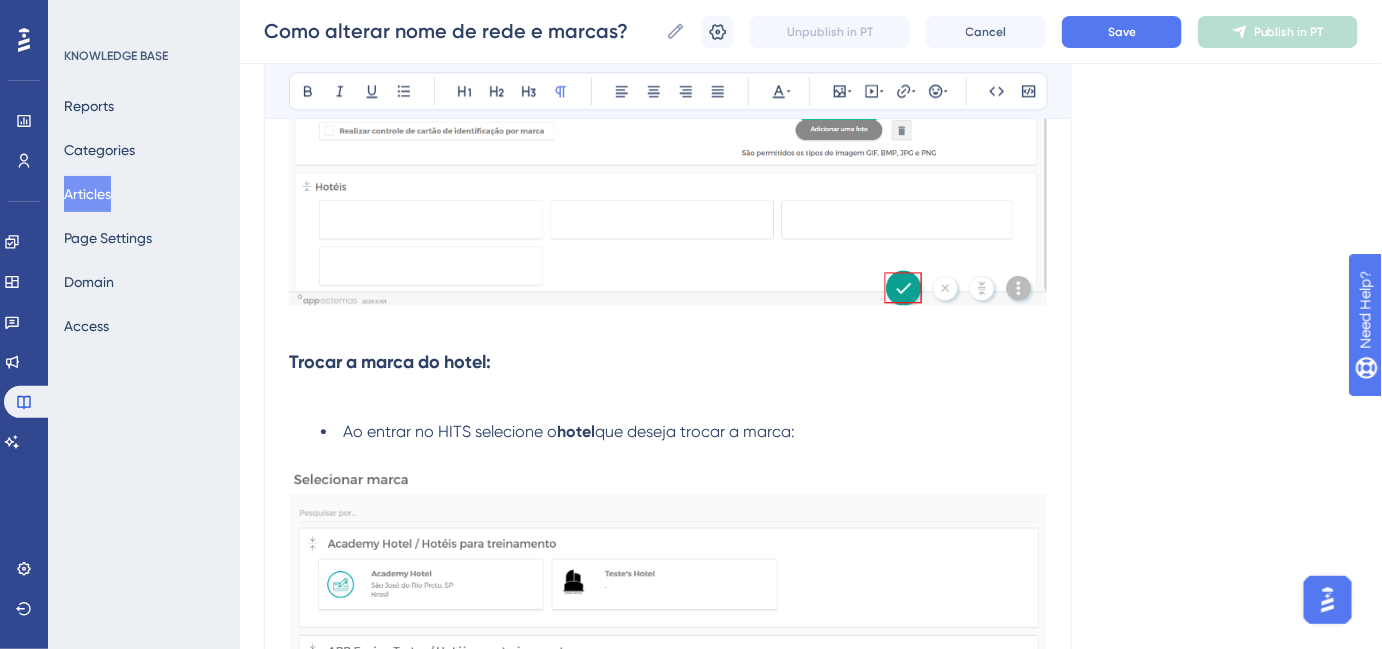 click at bounding box center [668, 400] 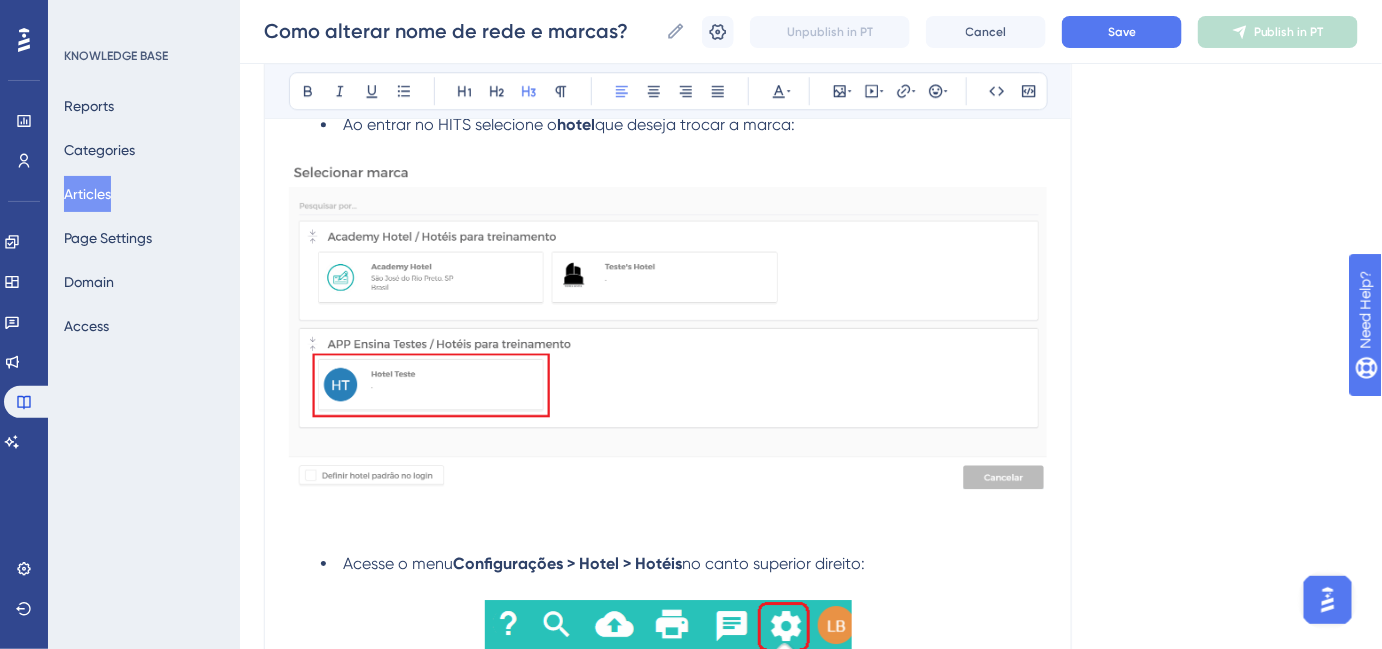 scroll, scrollTop: 1902, scrollLeft: 0, axis: vertical 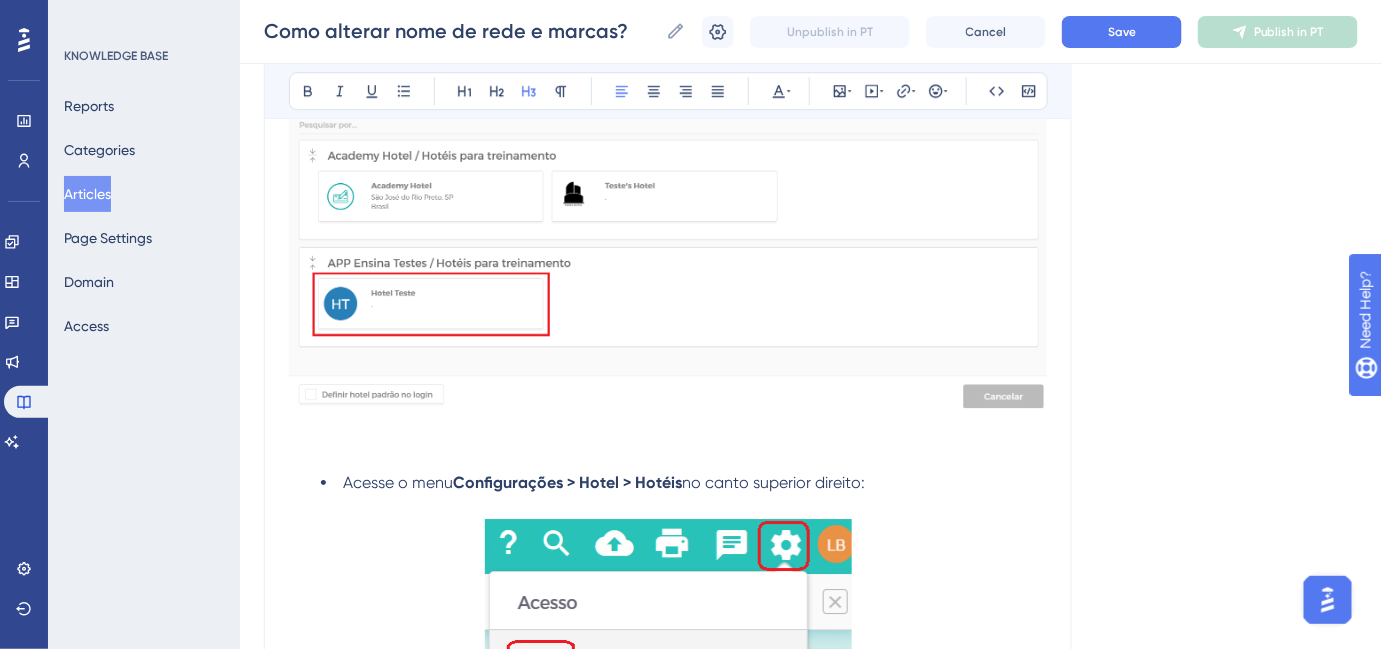 click at bounding box center (668, 451) 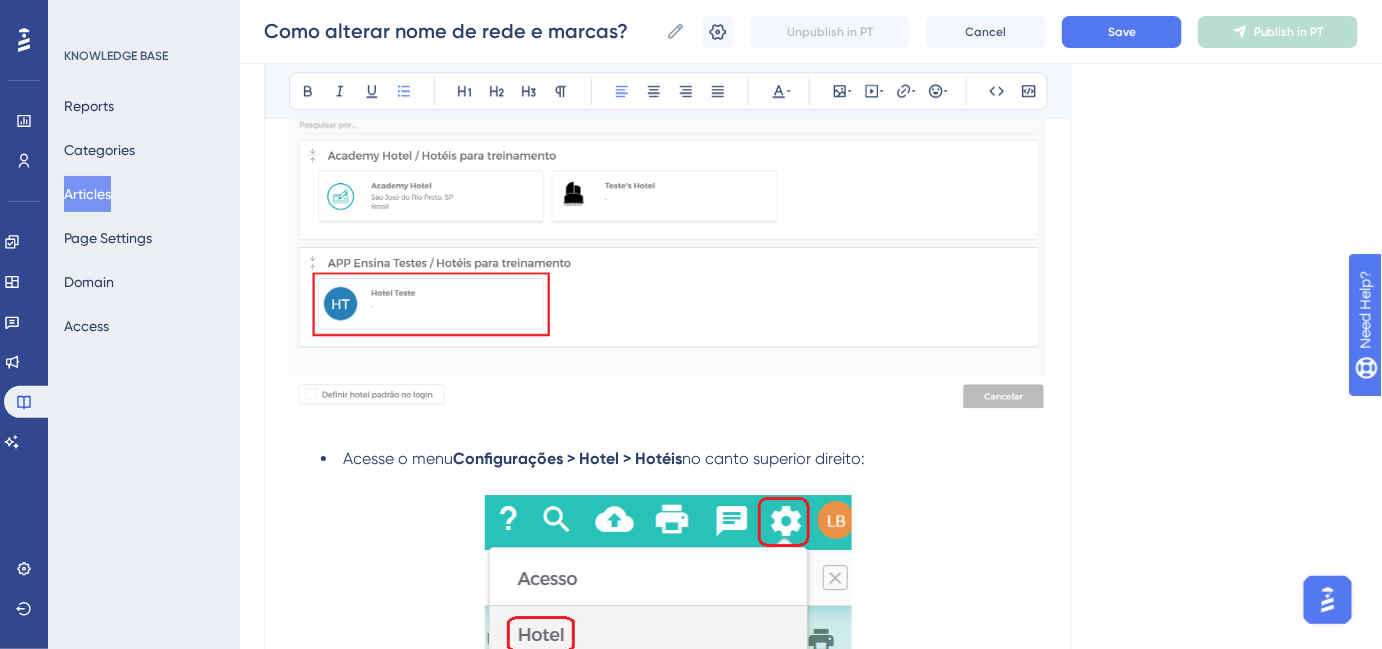 click on "Alterar o nome da rede: Acesse o  Menu Configurações > Hotel > Redes  no canto superior direito: Clique no ícone de lápis para acessar o cadastro da rede: Após alterar o nome da rede, clique em  Salvar : Alterar o nome de marca: Acesse o  Menu   Configurações > Hotel > Marcas  no canto superior direito Clique no ícone de lápis na marca desejada para acessar seu cadastro: Após alterar o nome da marca, clique em  Salvar : Trocar a marca do hotel: Ao entrar no HITS selecione o  hotel  que deseja trocar a marca: Acesse o menu  Configurações > Hotel > Hotéis  no canto superior direito: Clique no ícone de  lápis  do hotel para acessar seu cadastro: Clique no card  Dados principais  em seguida no  lápis : Selecione a  Marca  desejada e clique em  salvar : ⚠️ Importante: Não é possível cadastrar novas redes, o HITS permite apenas uma rede. Palavras chave: rede, redes, marca, marcas, hotel, alterar rede, alterar marca" at bounding box center (668, 432) 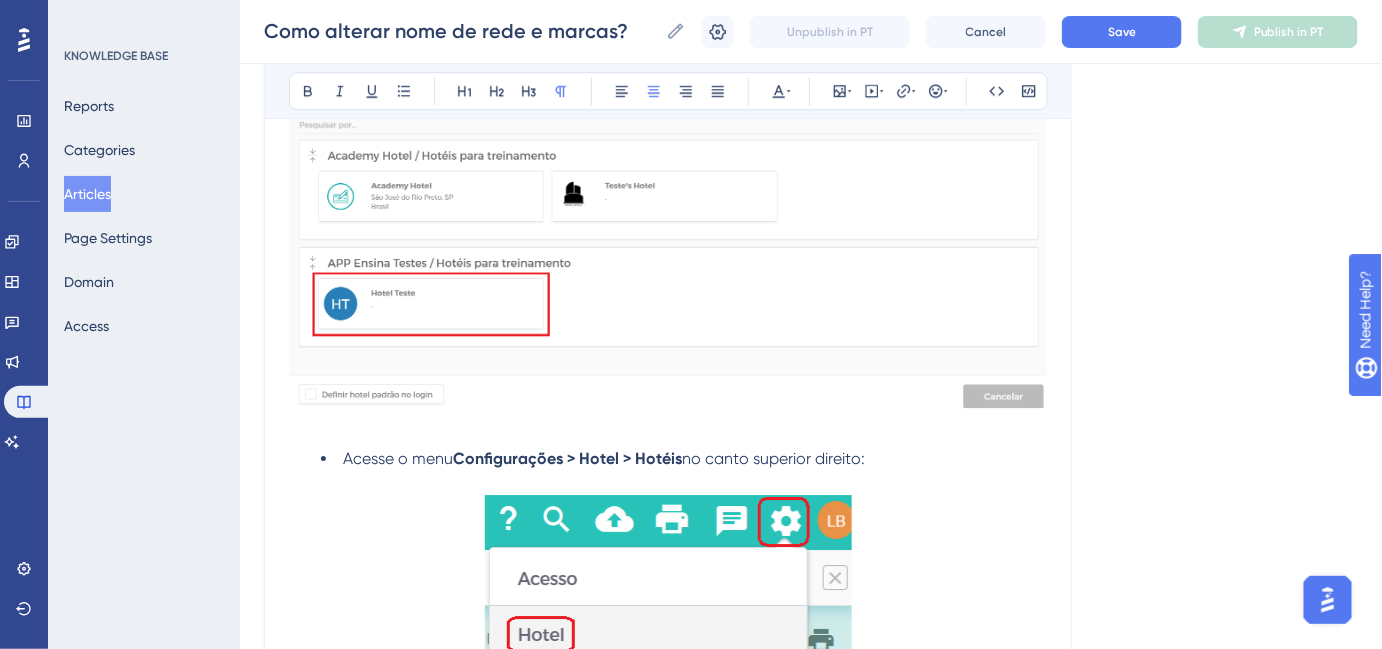 click at bounding box center [668, 427] 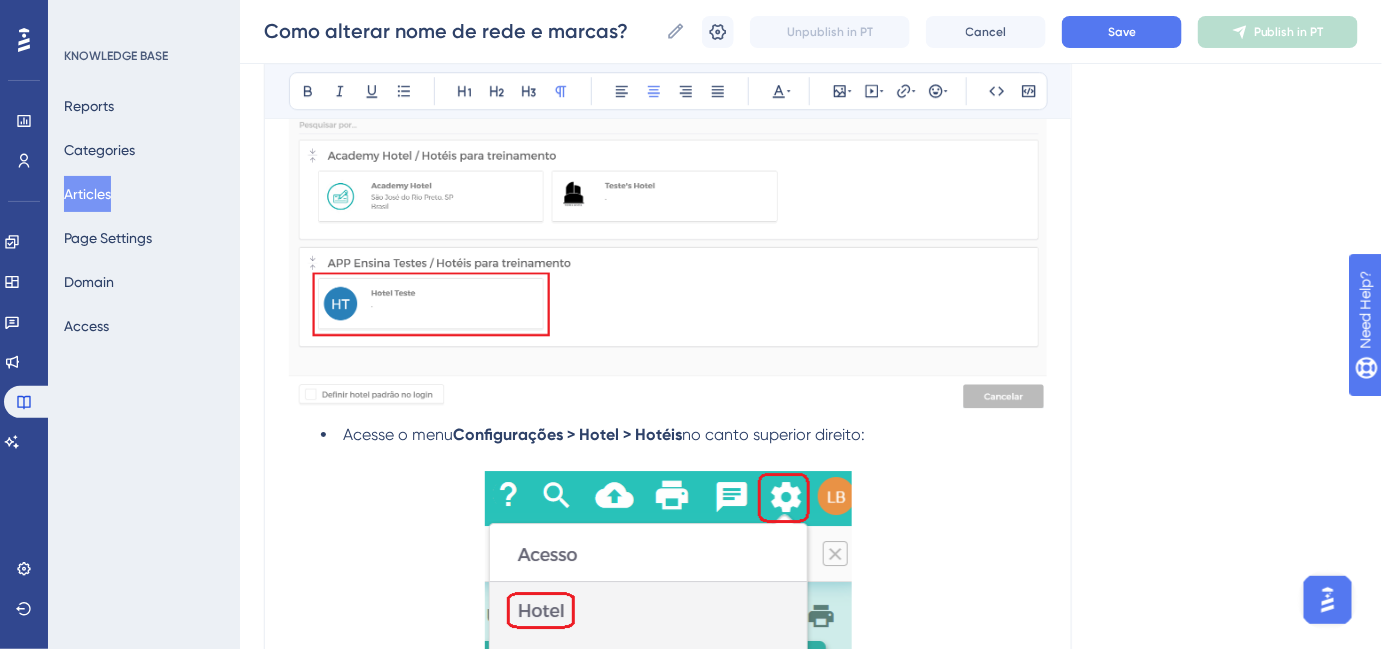 click on "Acesse o menu" at bounding box center (398, 434) 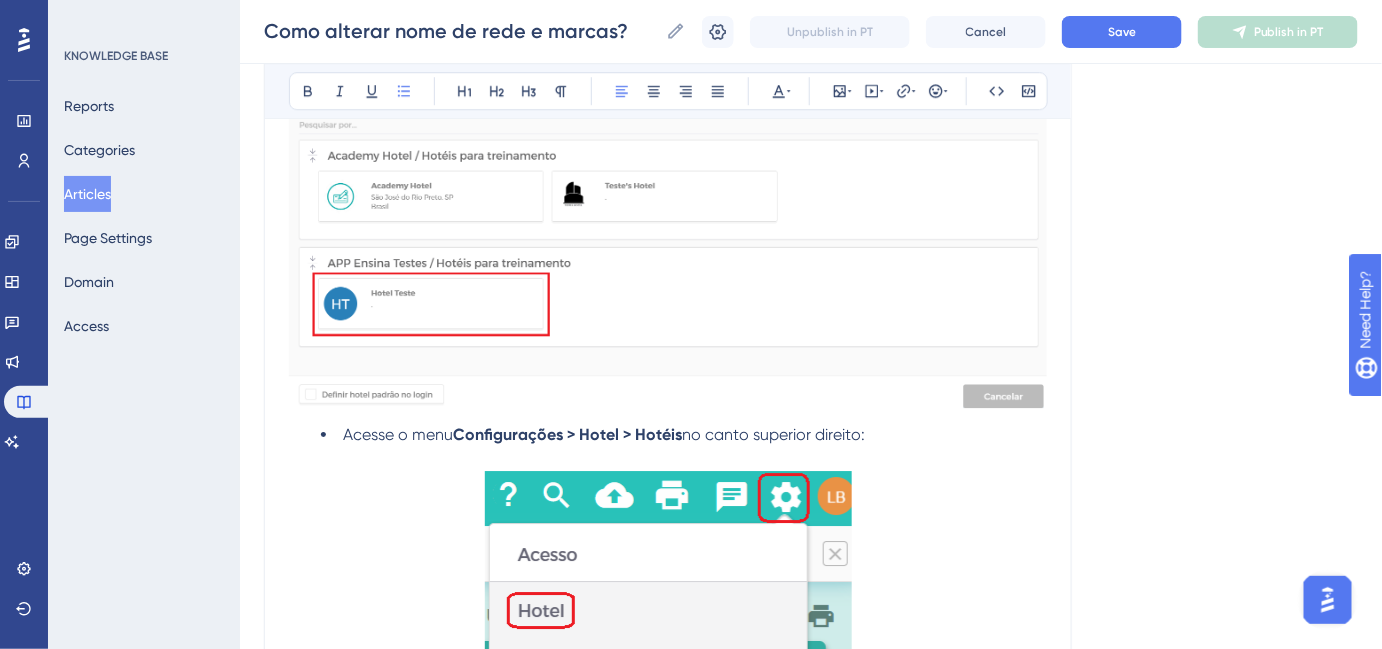 click on "Acesse o menu" at bounding box center [398, 434] 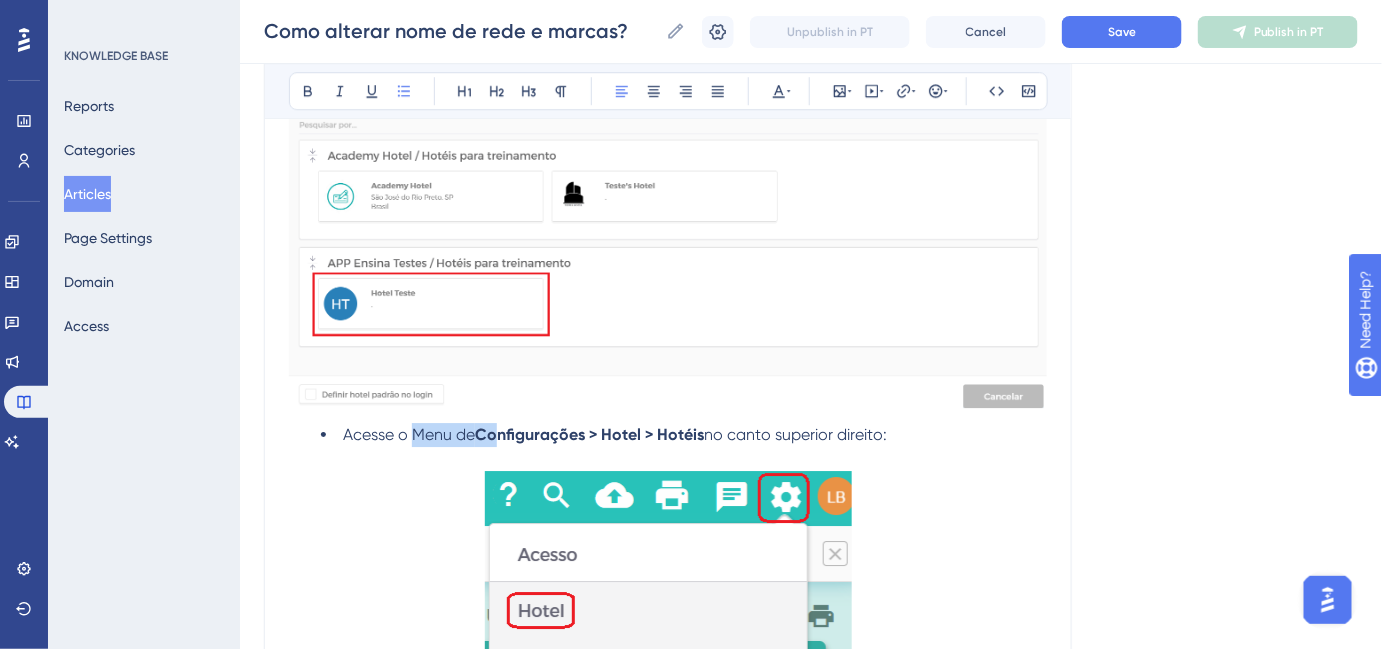 drag, startPoint x: 411, startPoint y: 429, endPoint x: 499, endPoint y: 432, distance: 88.051125 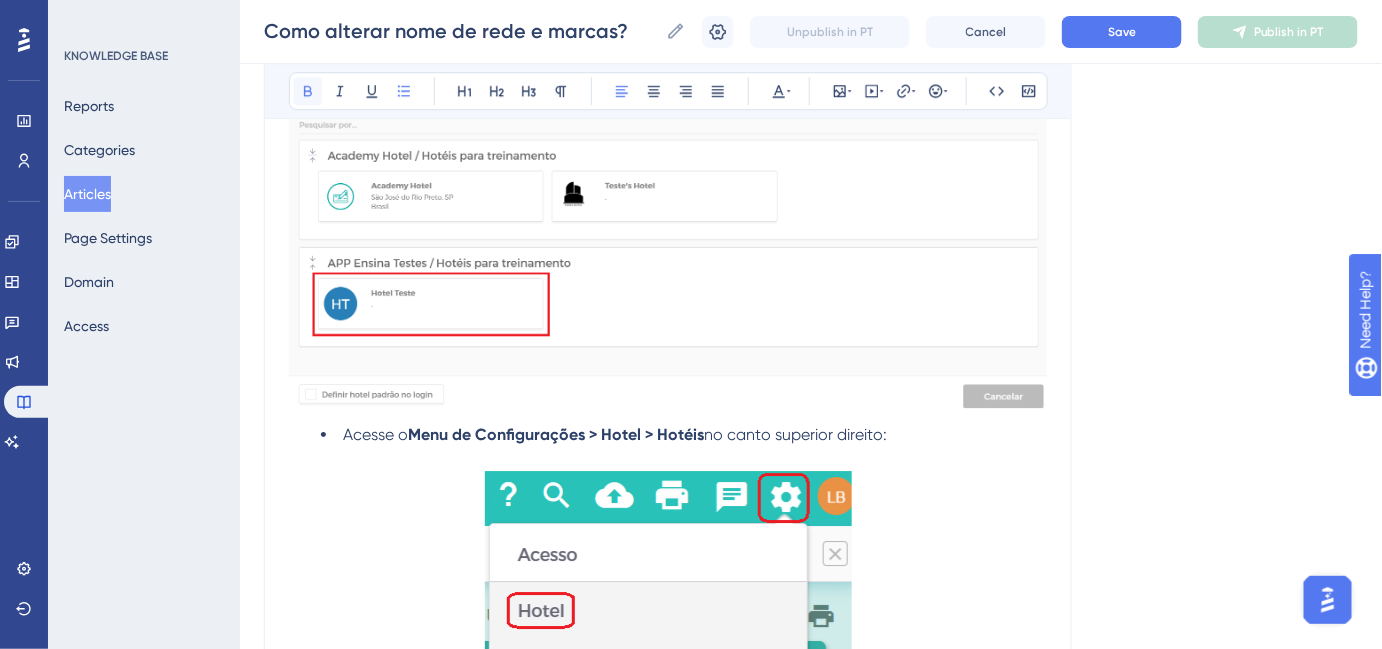 click at bounding box center (308, 91) 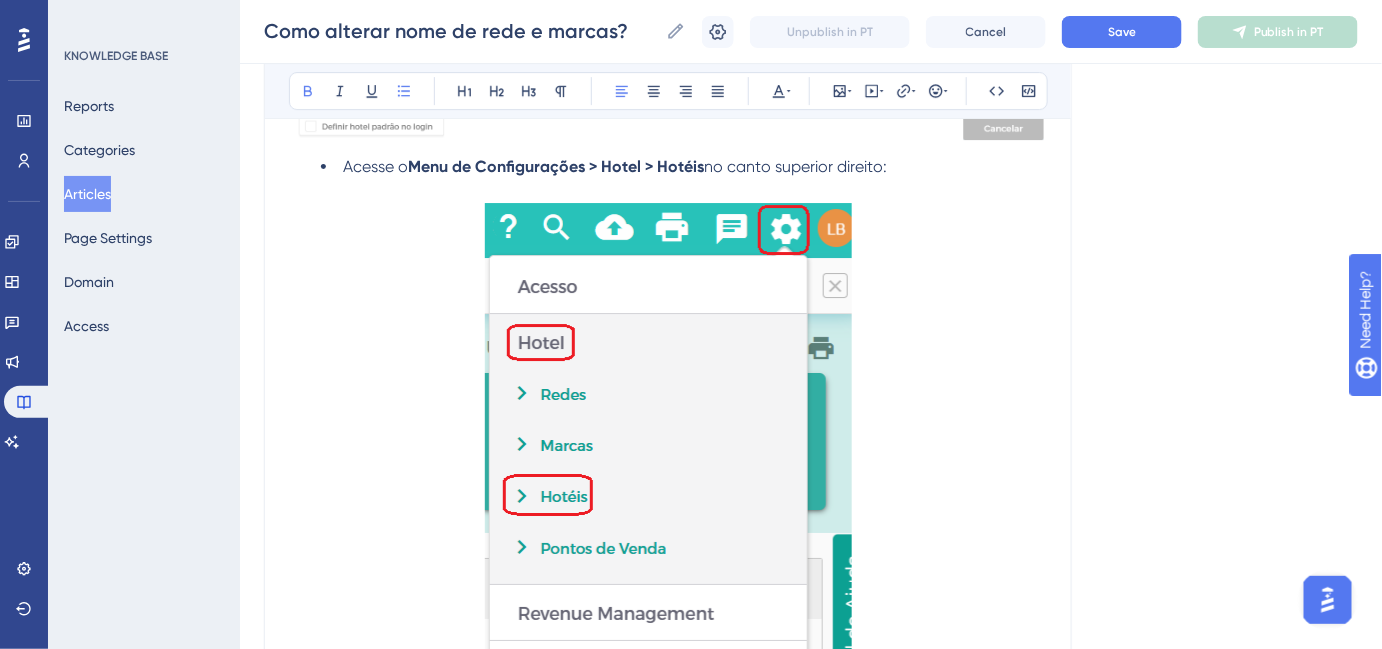 scroll, scrollTop: 2175, scrollLeft: 0, axis: vertical 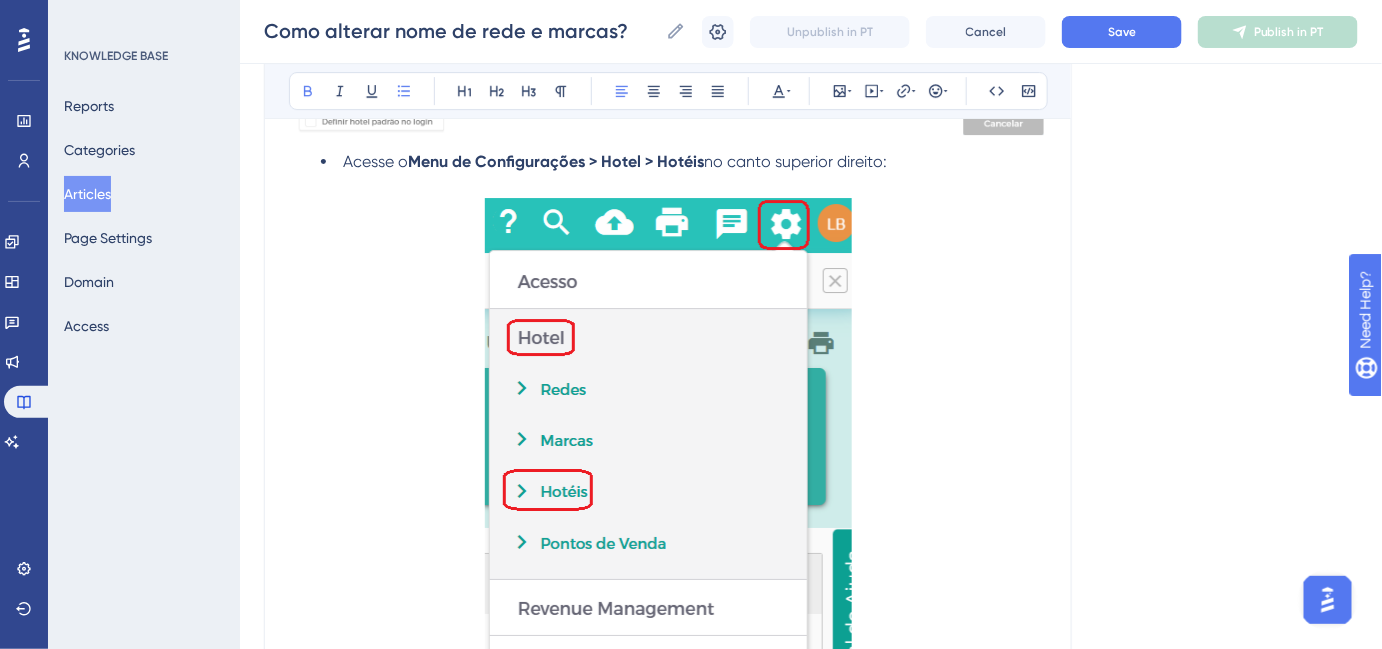 click at bounding box center (668, 555) 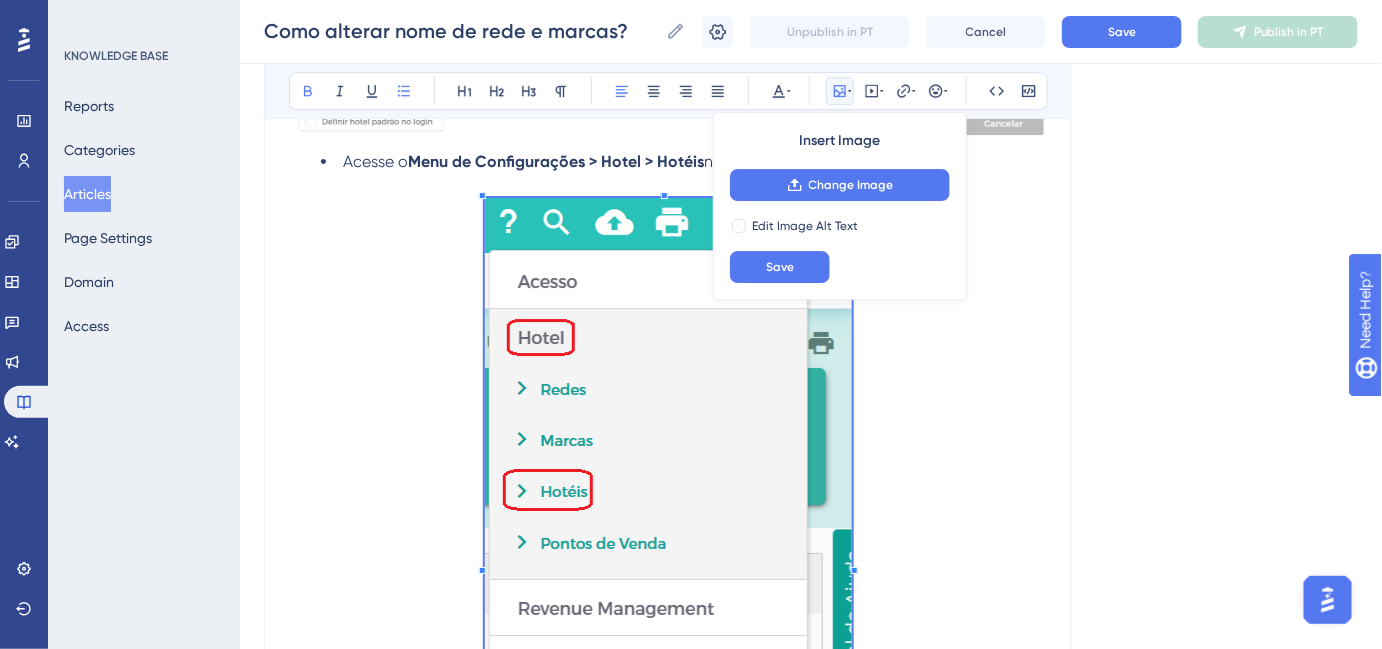 click at bounding box center (668, 555) 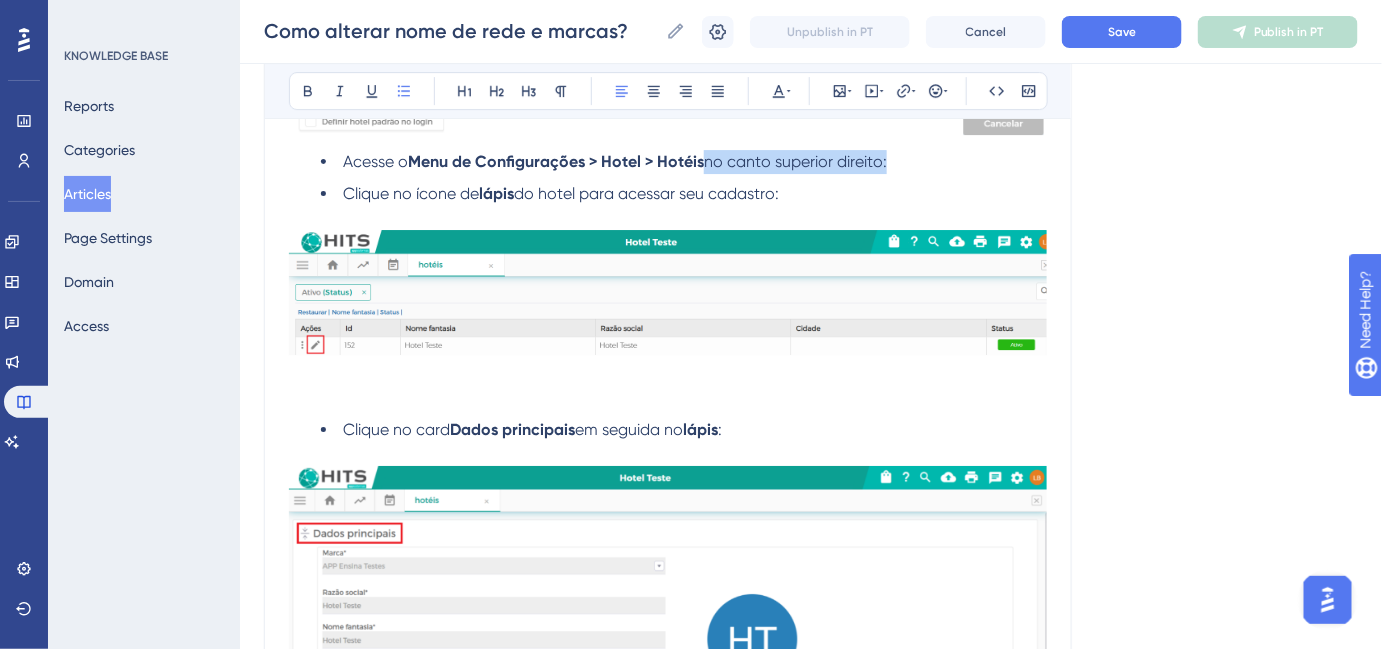 drag, startPoint x: 765, startPoint y: 157, endPoint x: 893, endPoint y: 147, distance: 128.39003 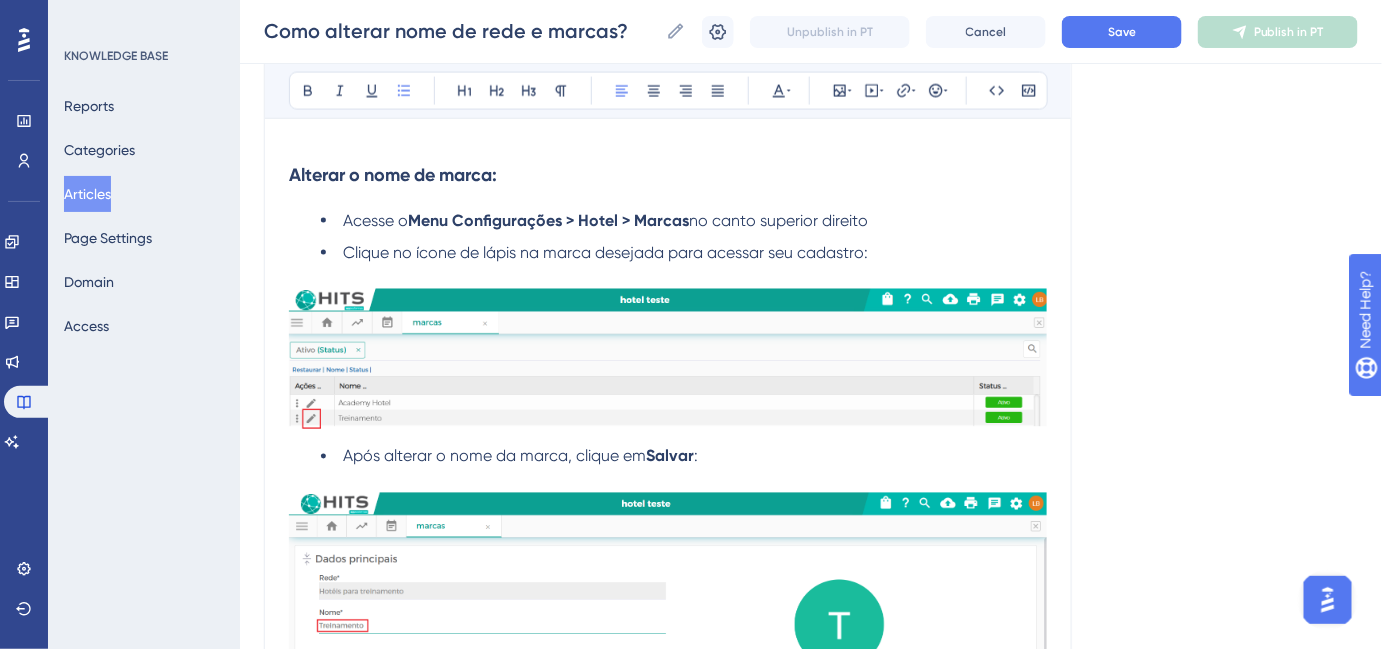 scroll, scrollTop: 993, scrollLeft: 0, axis: vertical 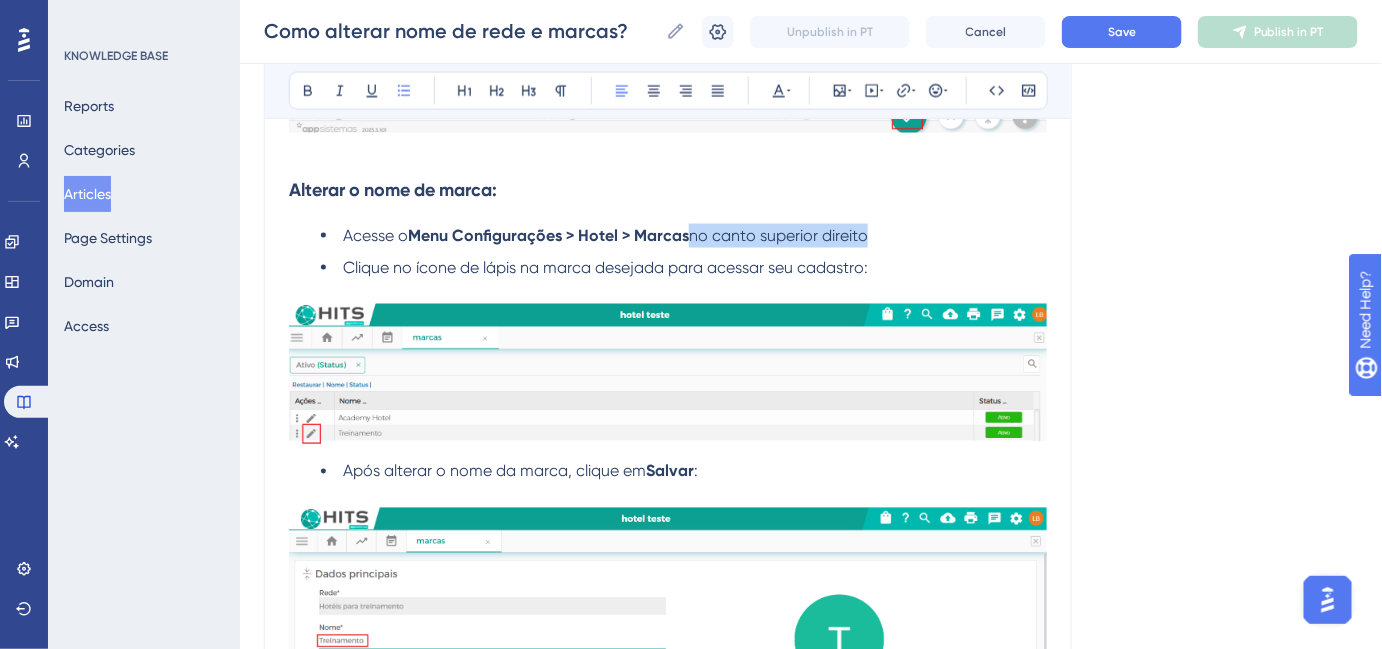 drag, startPoint x: 696, startPoint y: 238, endPoint x: 871, endPoint y: 232, distance: 175.10283 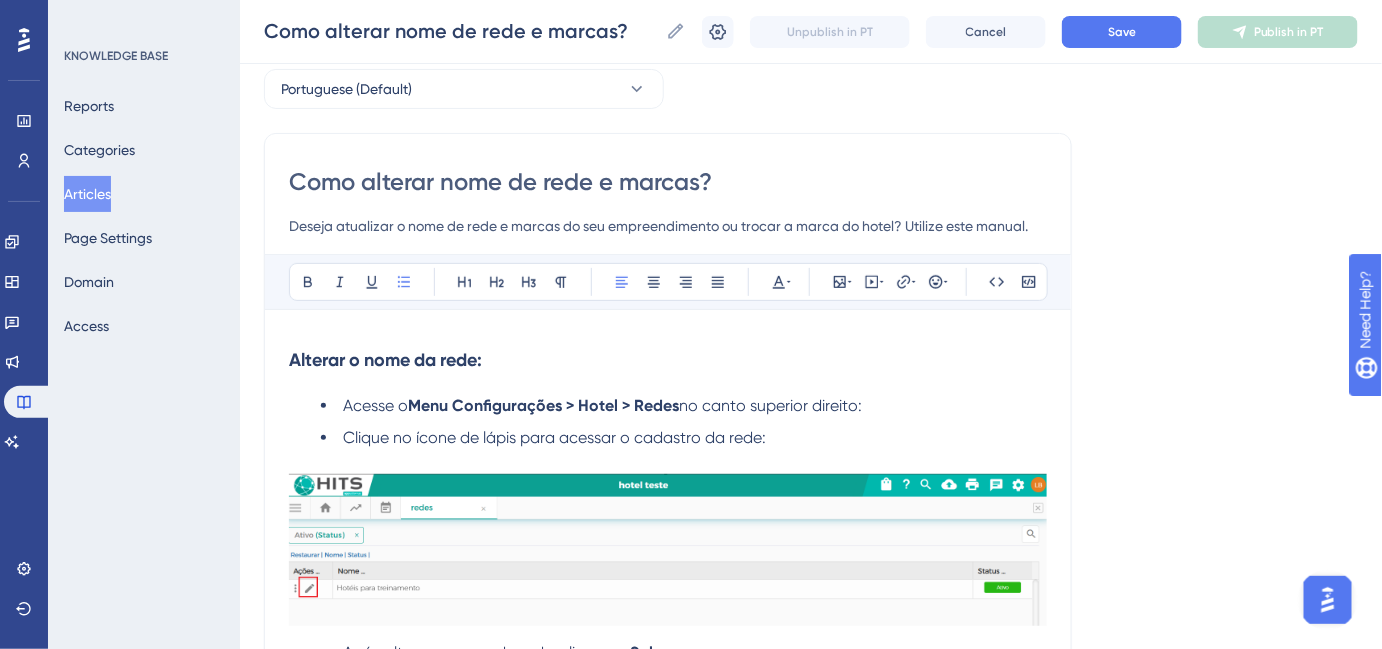scroll, scrollTop: 84, scrollLeft: 0, axis: vertical 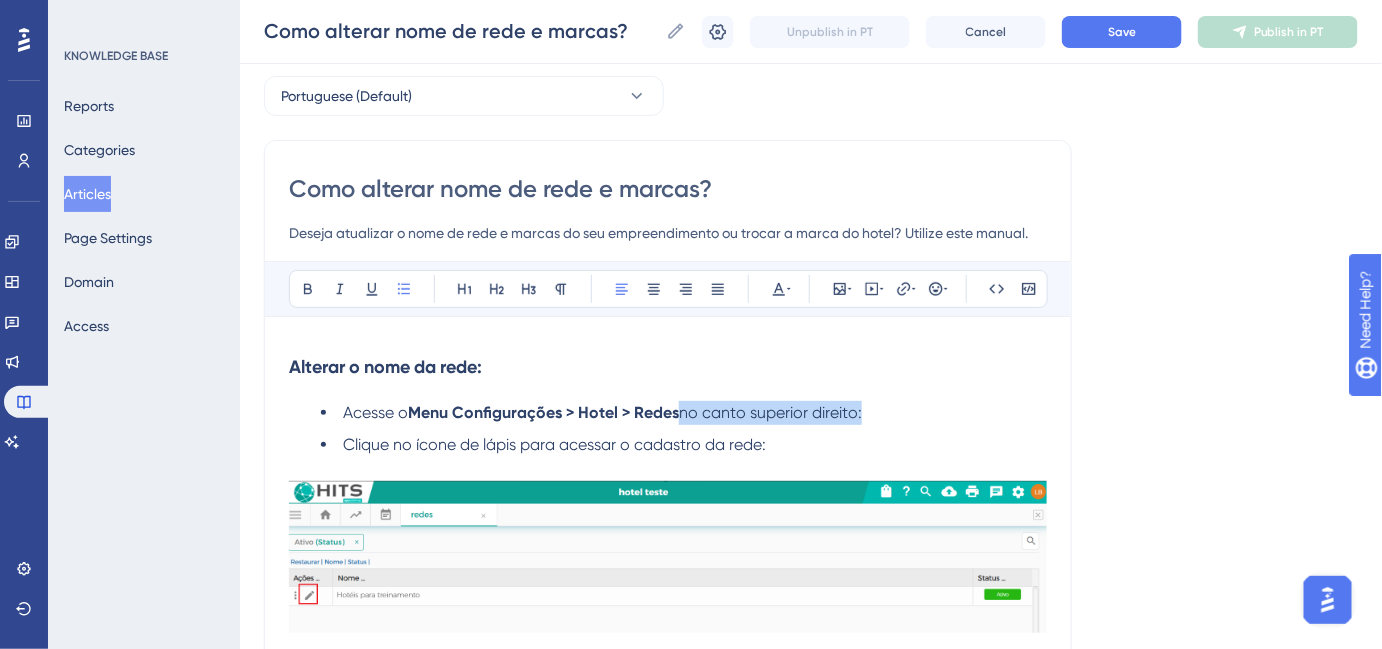 drag, startPoint x: 688, startPoint y: 411, endPoint x: 870, endPoint y: 408, distance: 182.02472 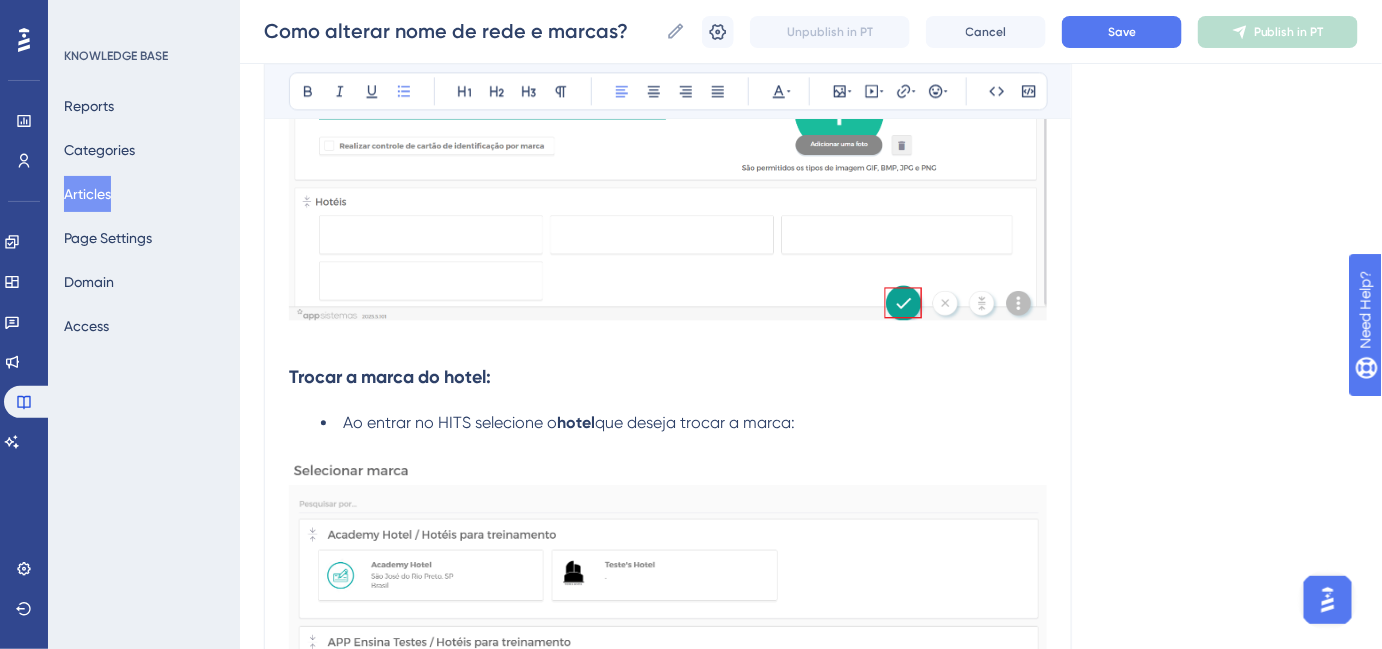 scroll, scrollTop: 1545, scrollLeft: 0, axis: vertical 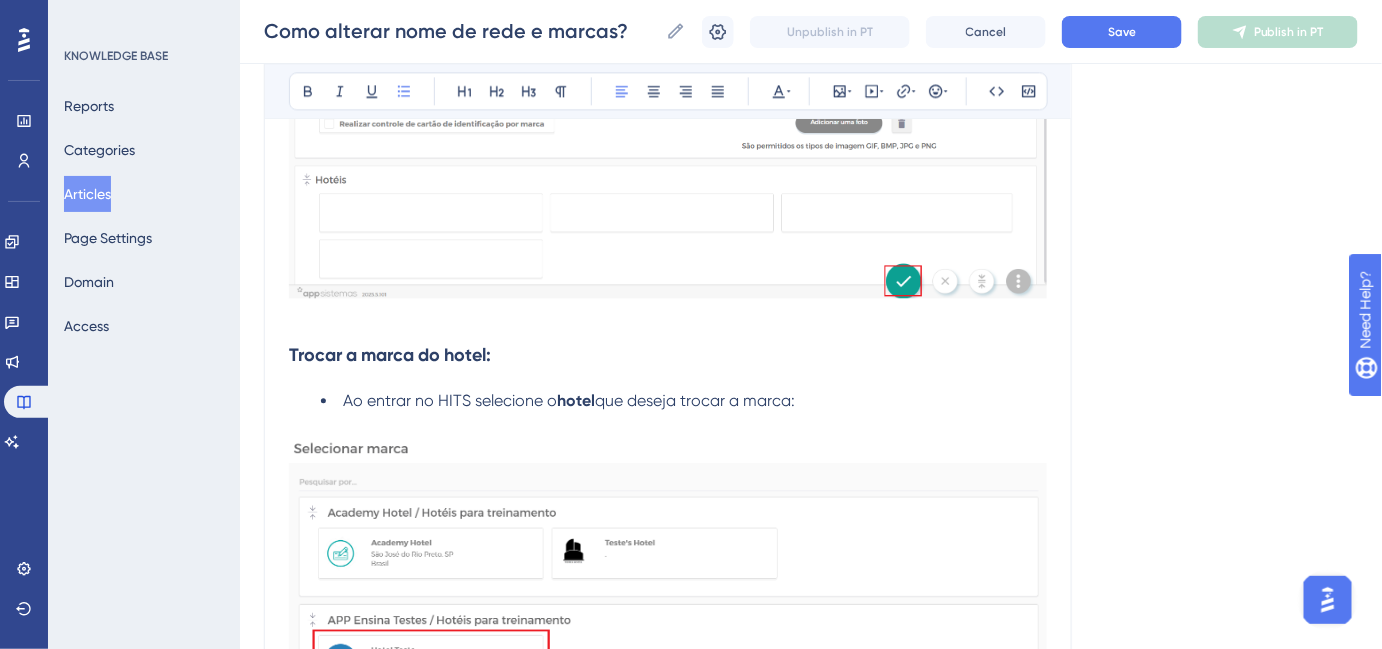click at bounding box center [668, 317] 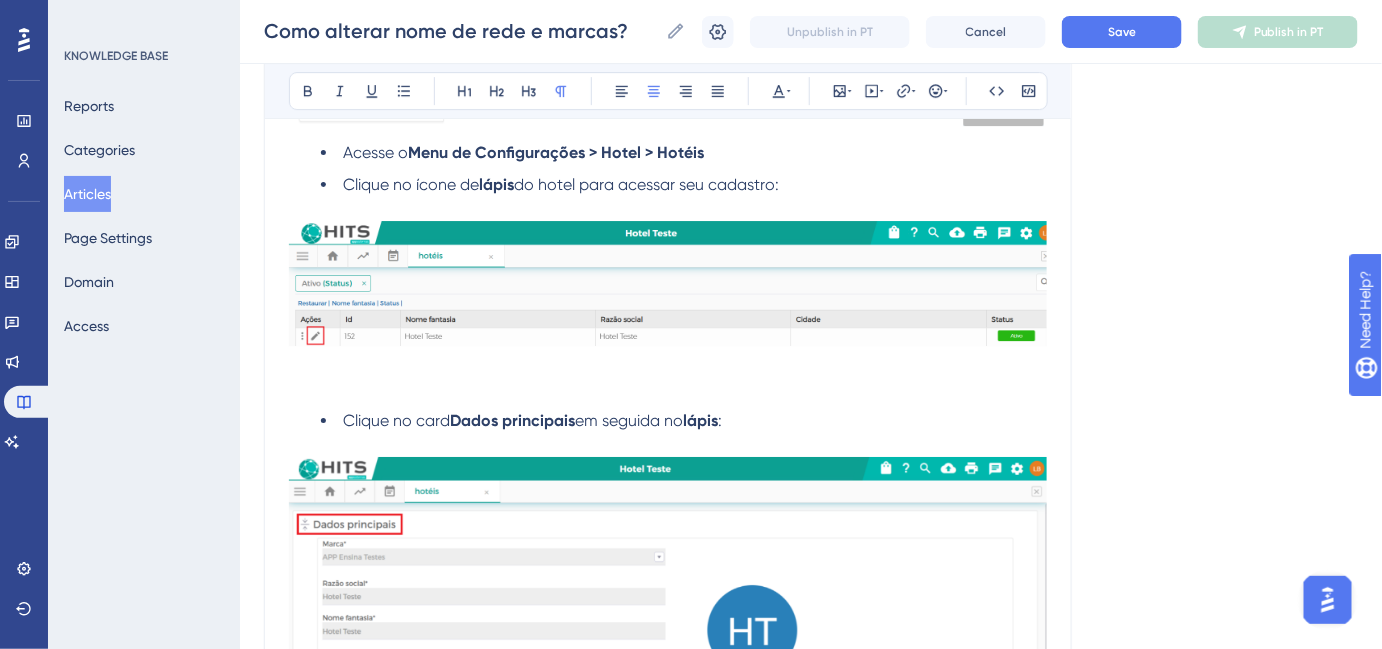 scroll, scrollTop: 2181, scrollLeft: 0, axis: vertical 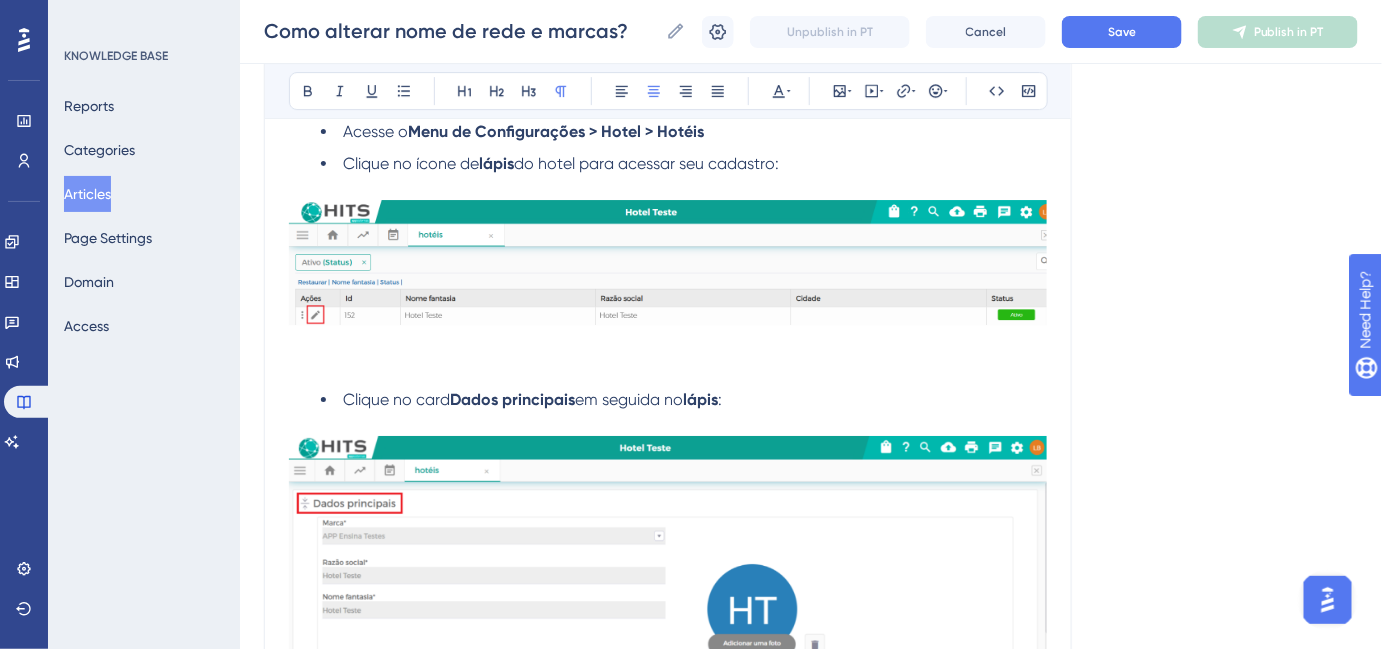 click at bounding box center (668, 368) 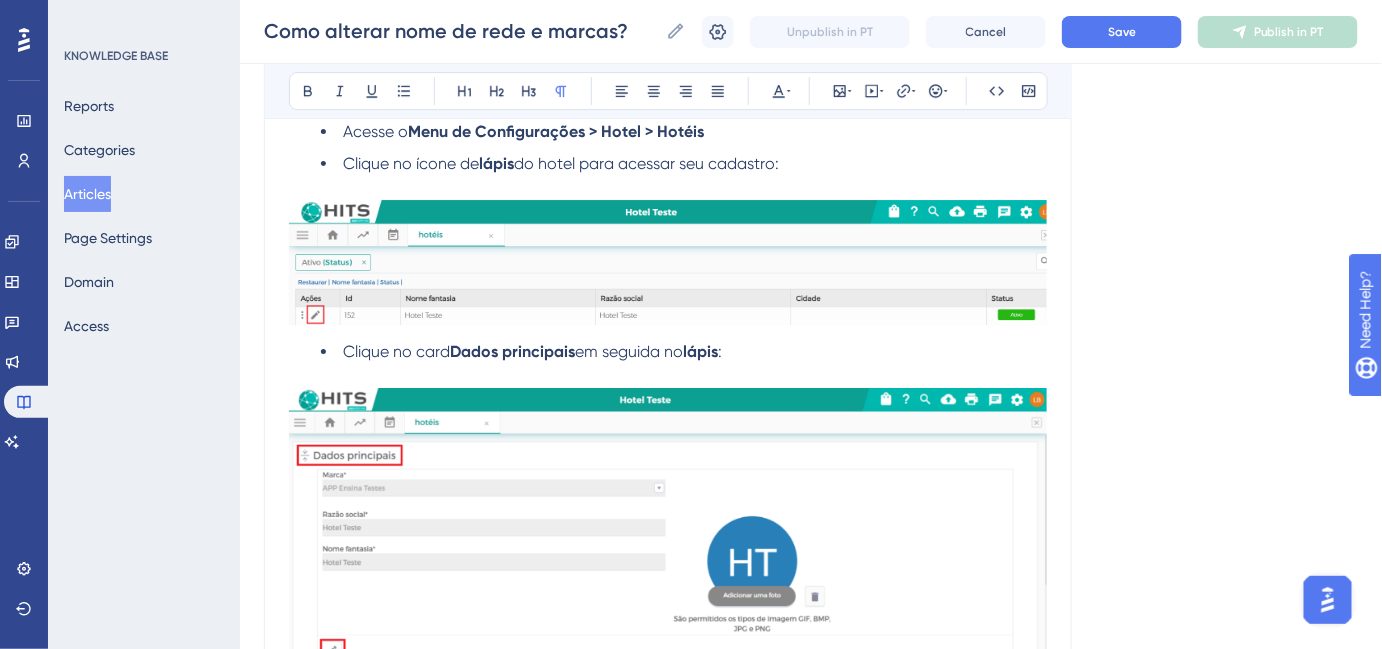 click at bounding box center (668, 376) 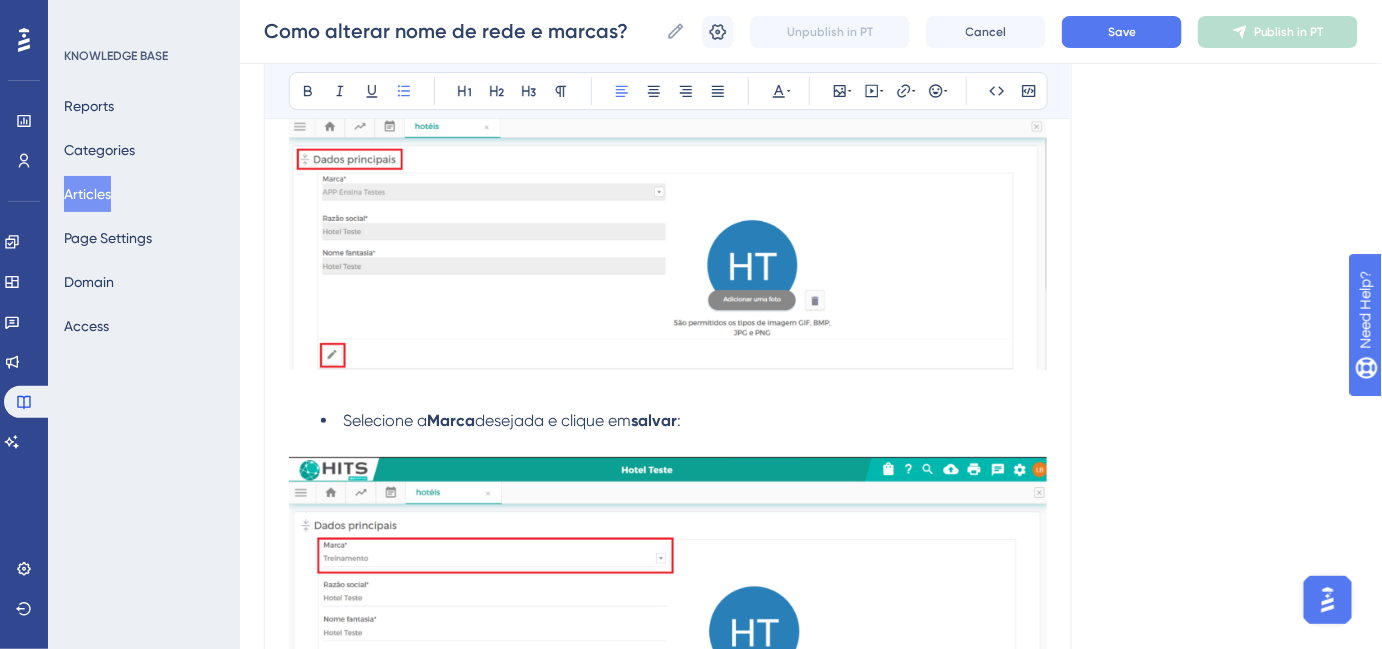 scroll, scrollTop: 2454, scrollLeft: 0, axis: vertical 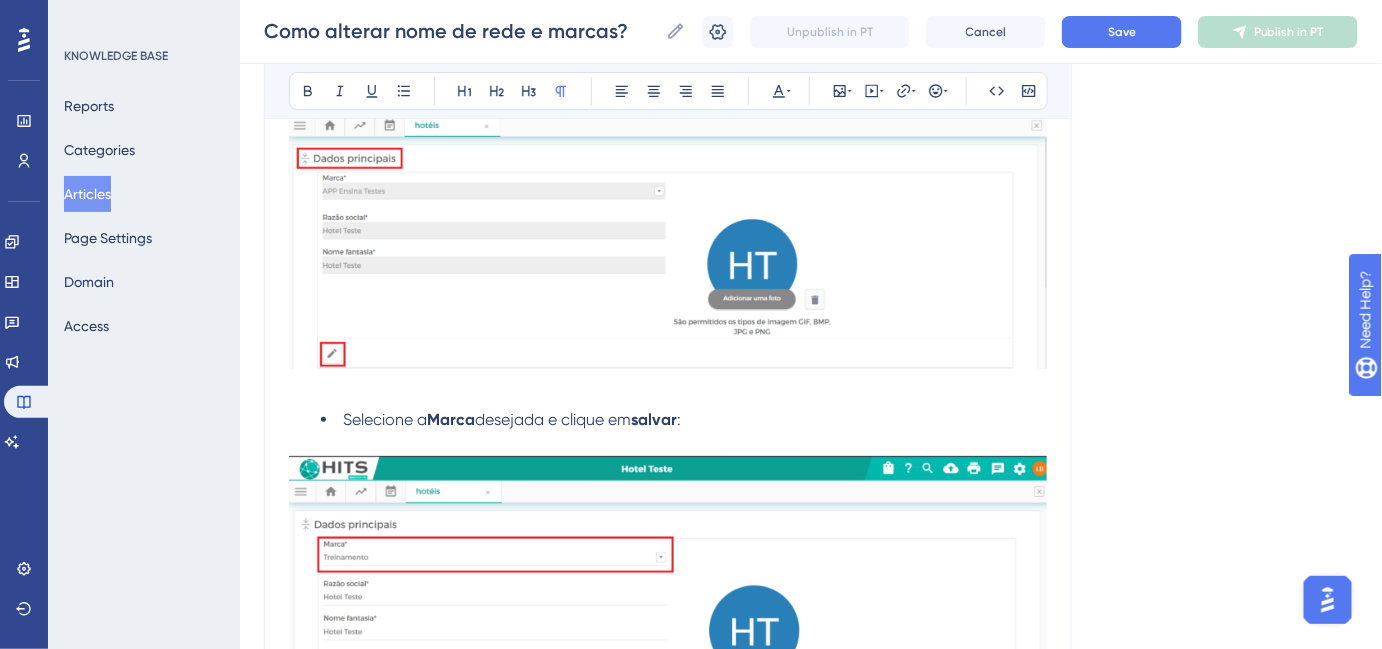 click at bounding box center [668, 388] 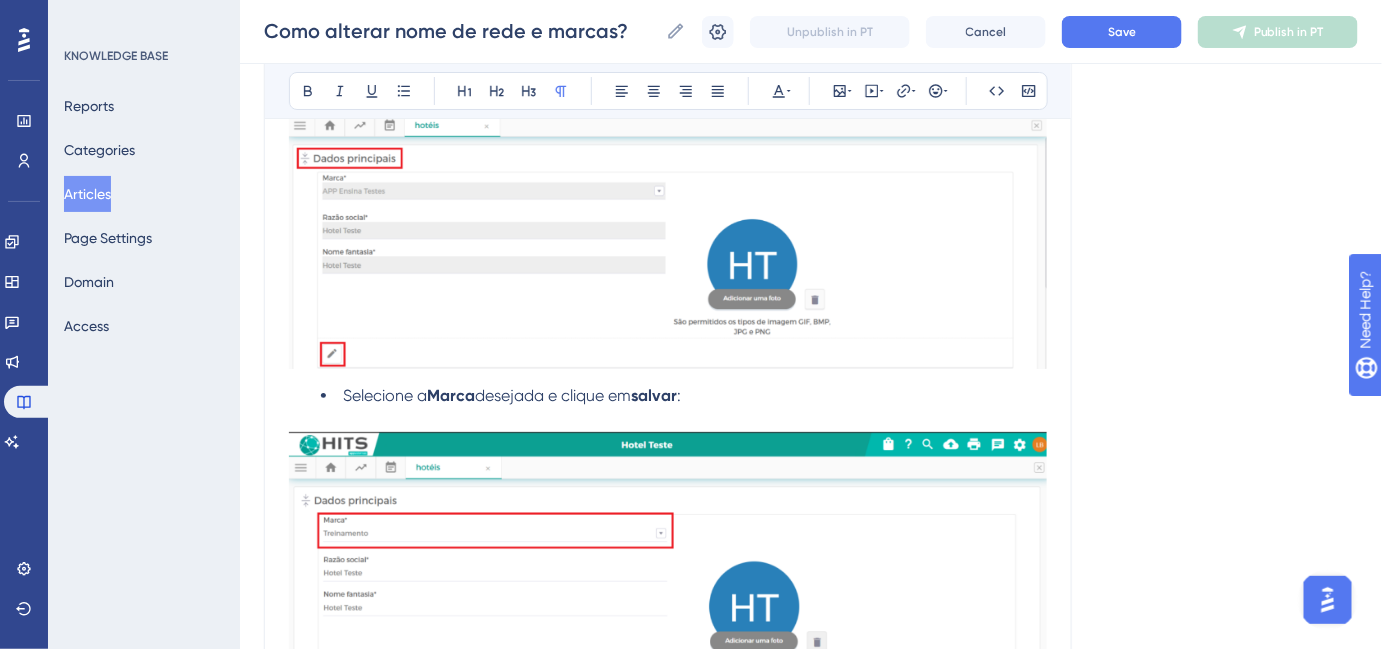 click at bounding box center [668, 420] 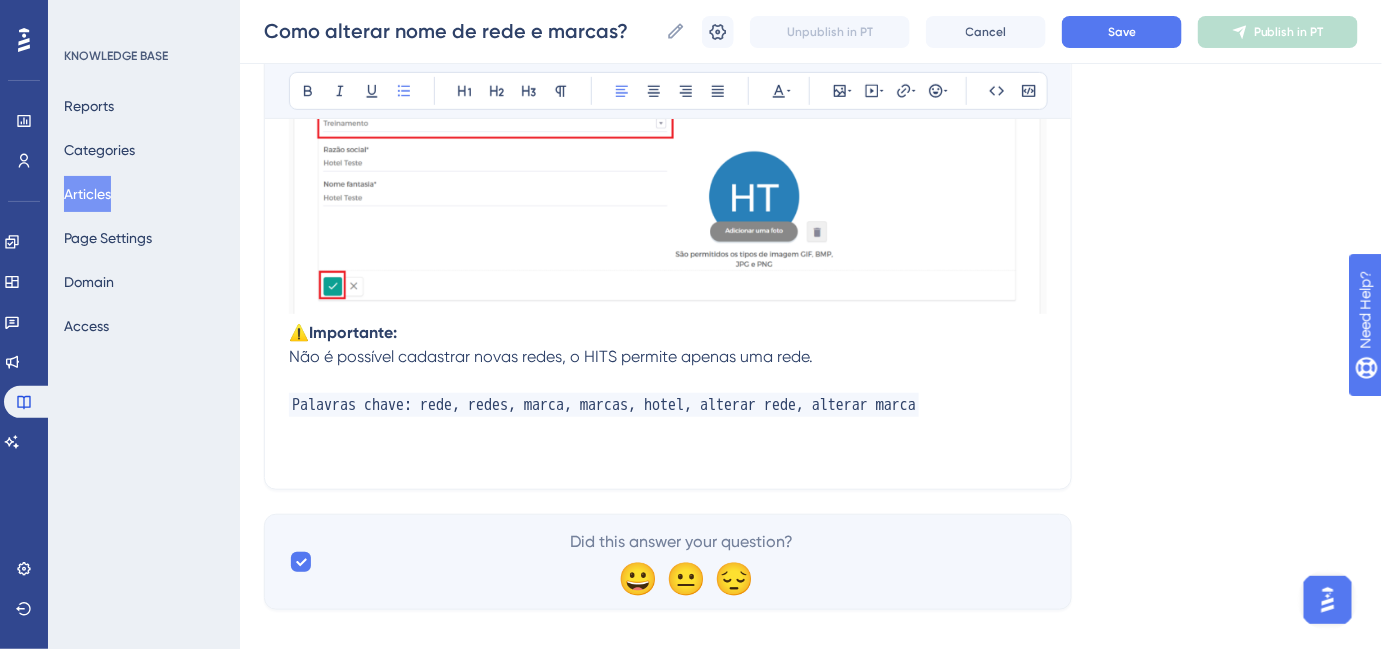 scroll, scrollTop: 2861, scrollLeft: 0, axis: vertical 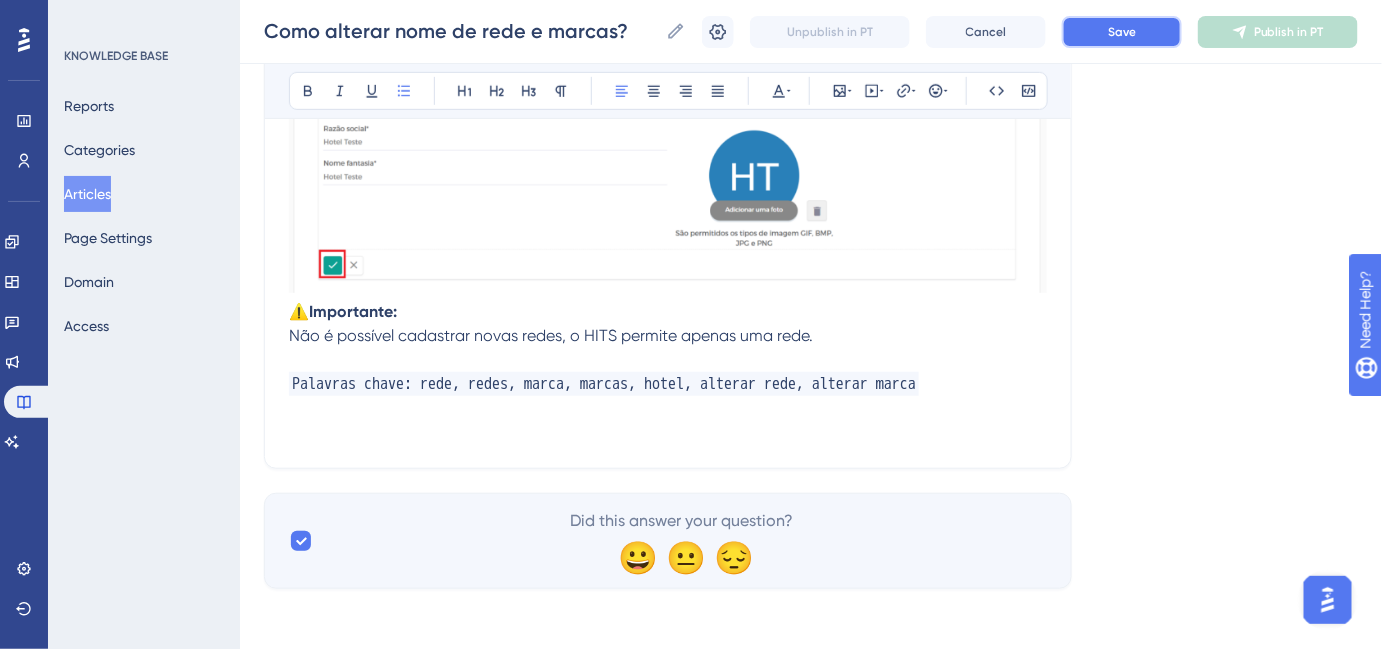 click on "Save" at bounding box center [1122, 32] 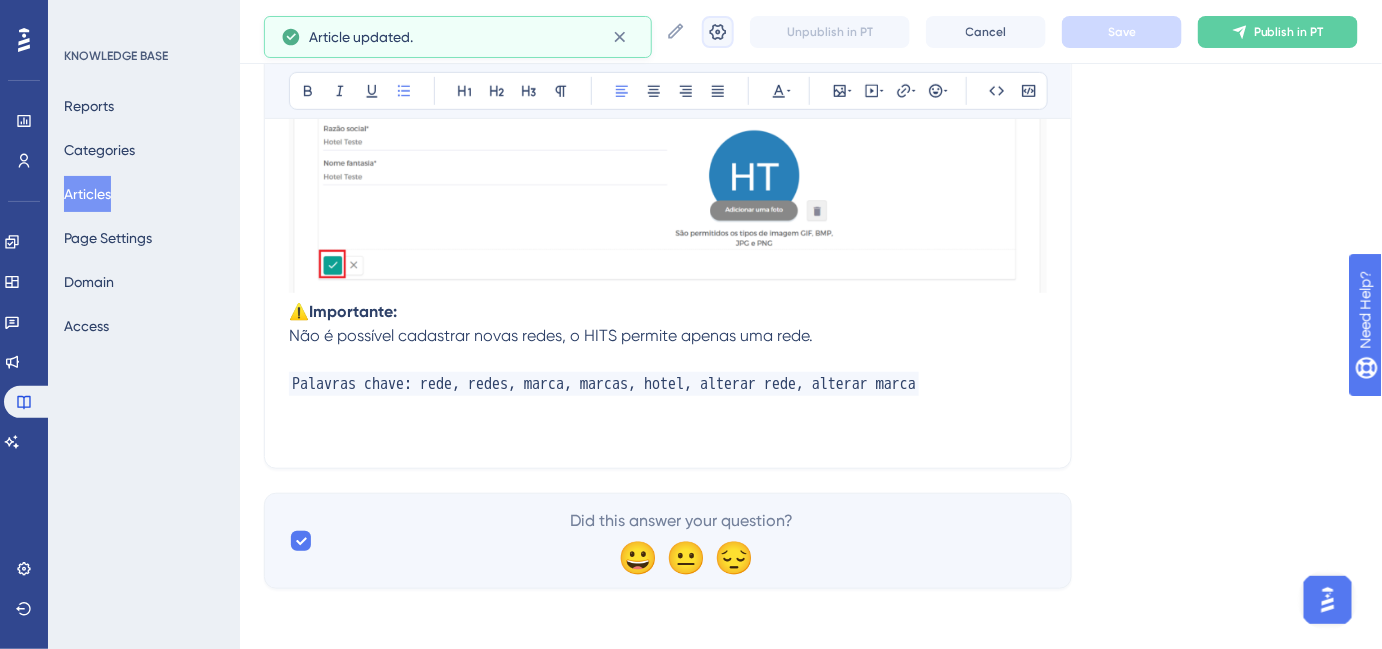 click 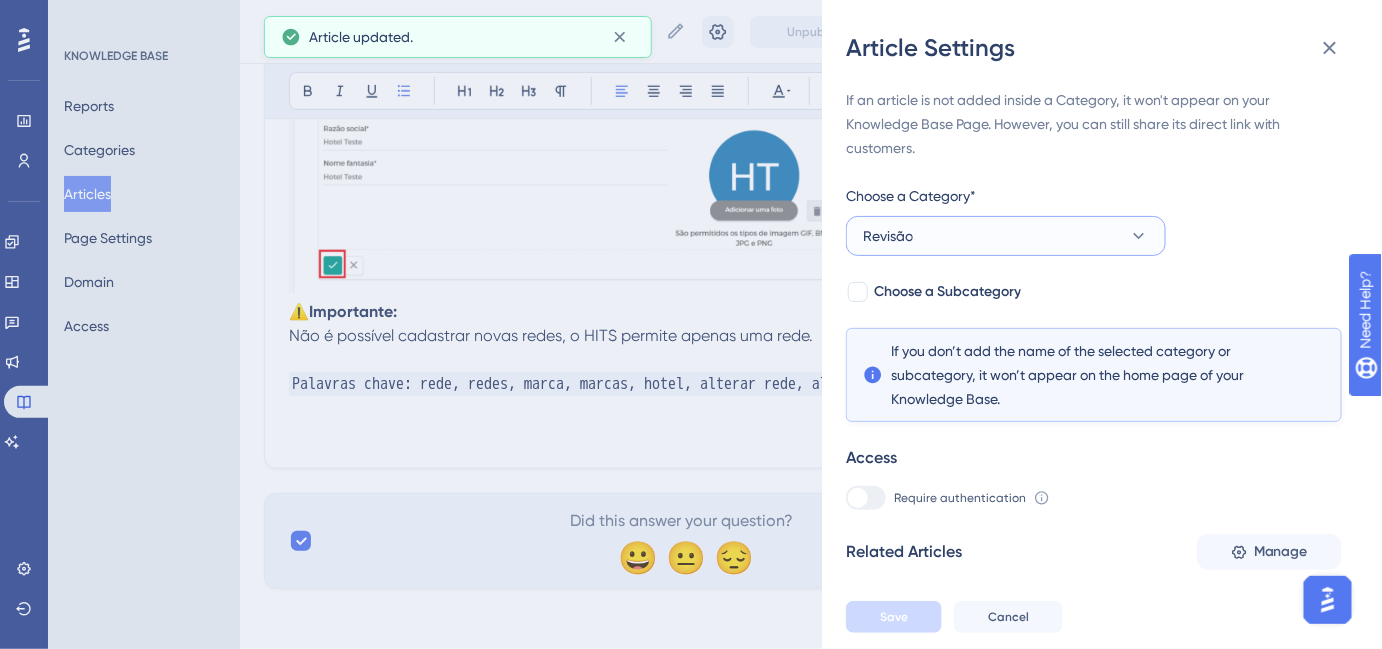 click on "Revisão" at bounding box center (1006, 236) 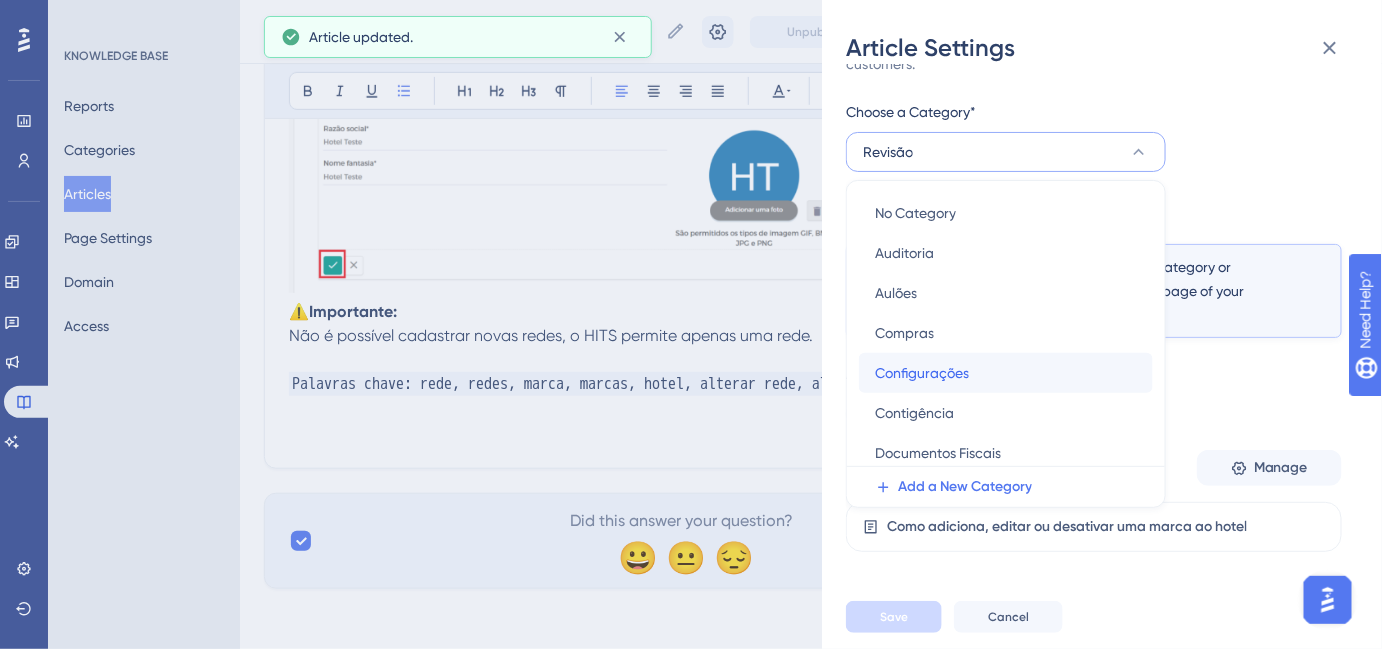 click on "Configurações" at bounding box center (922, 373) 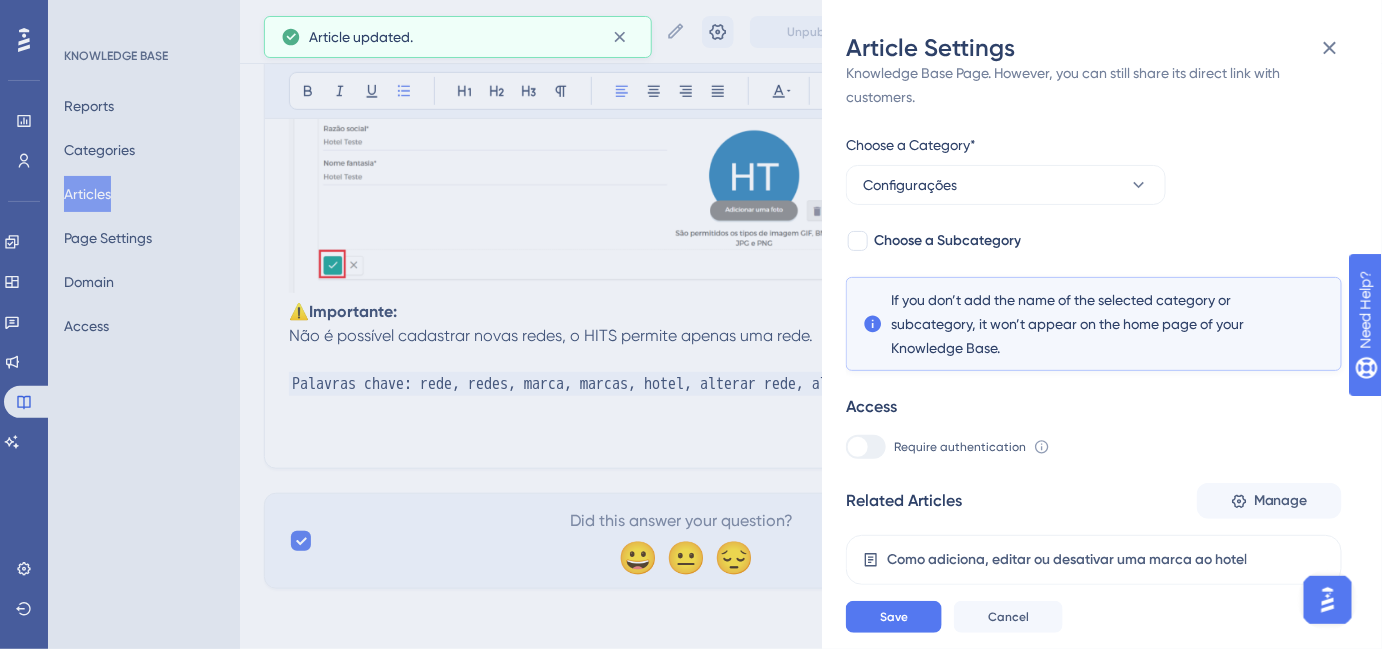 scroll, scrollTop: 35, scrollLeft: 0, axis: vertical 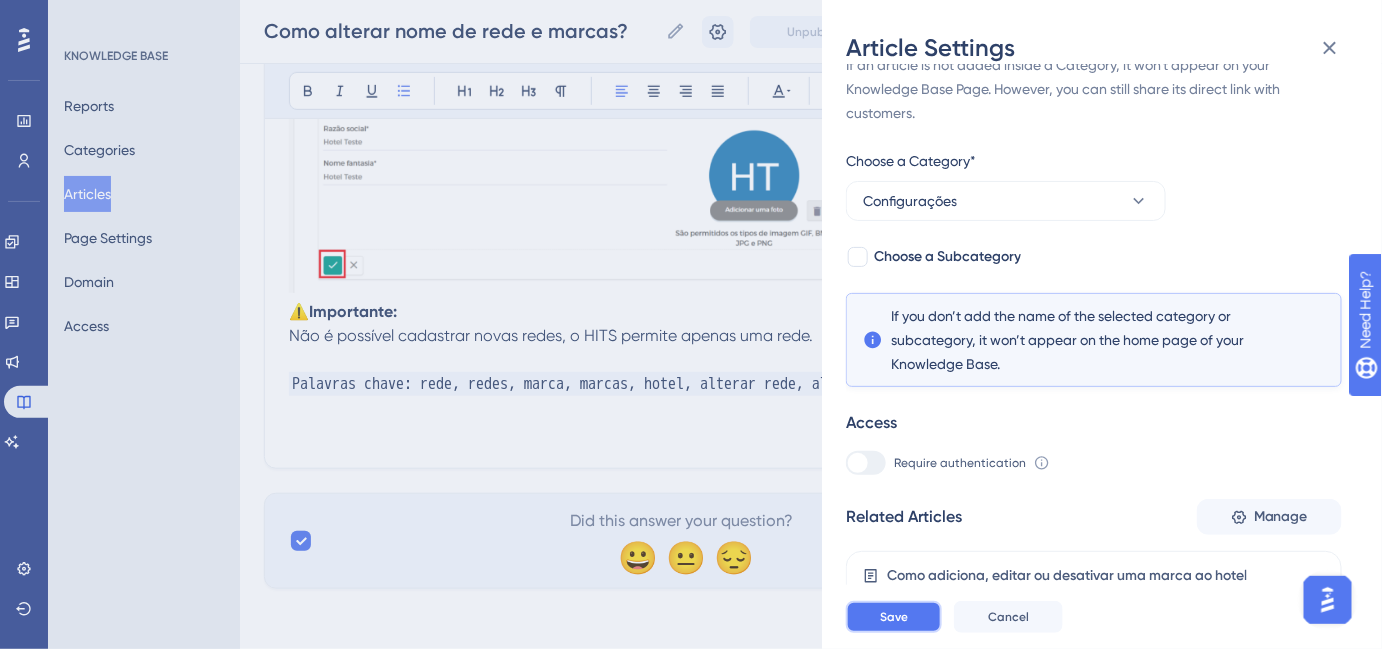 click on "Save" at bounding box center [894, 617] 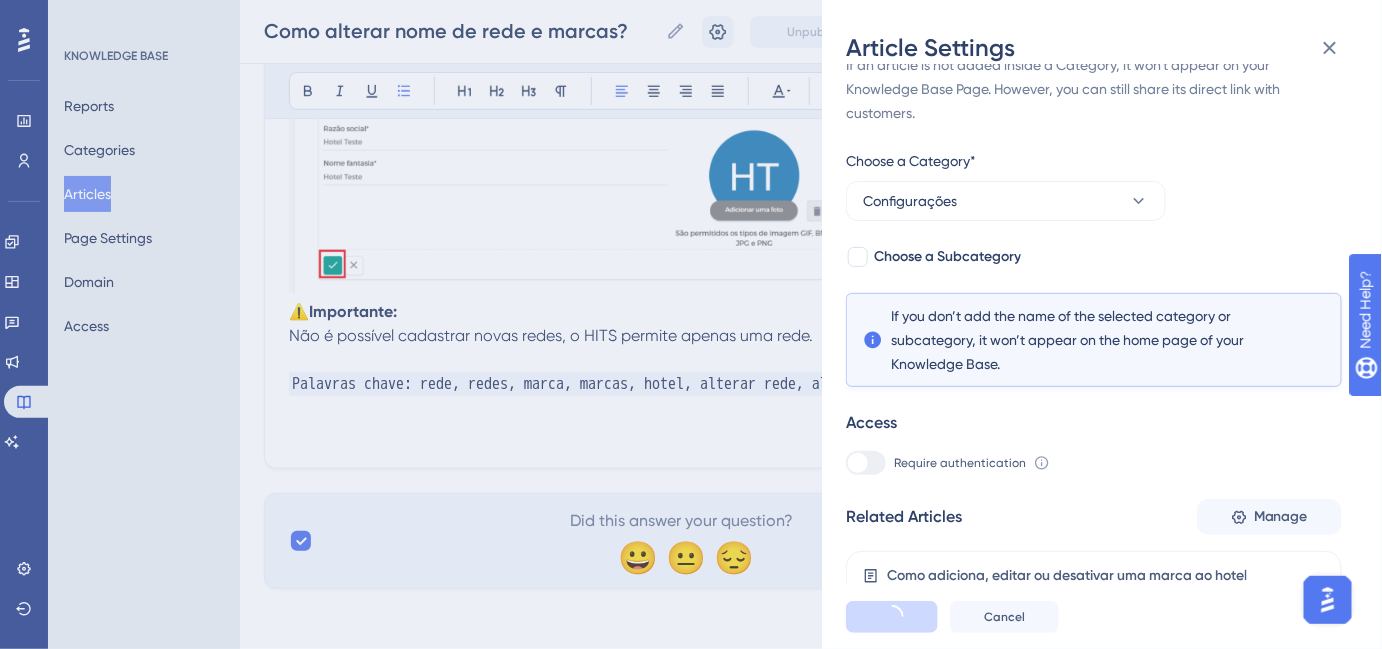 scroll, scrollTop: 0, scrollLeft: 0, axis: both 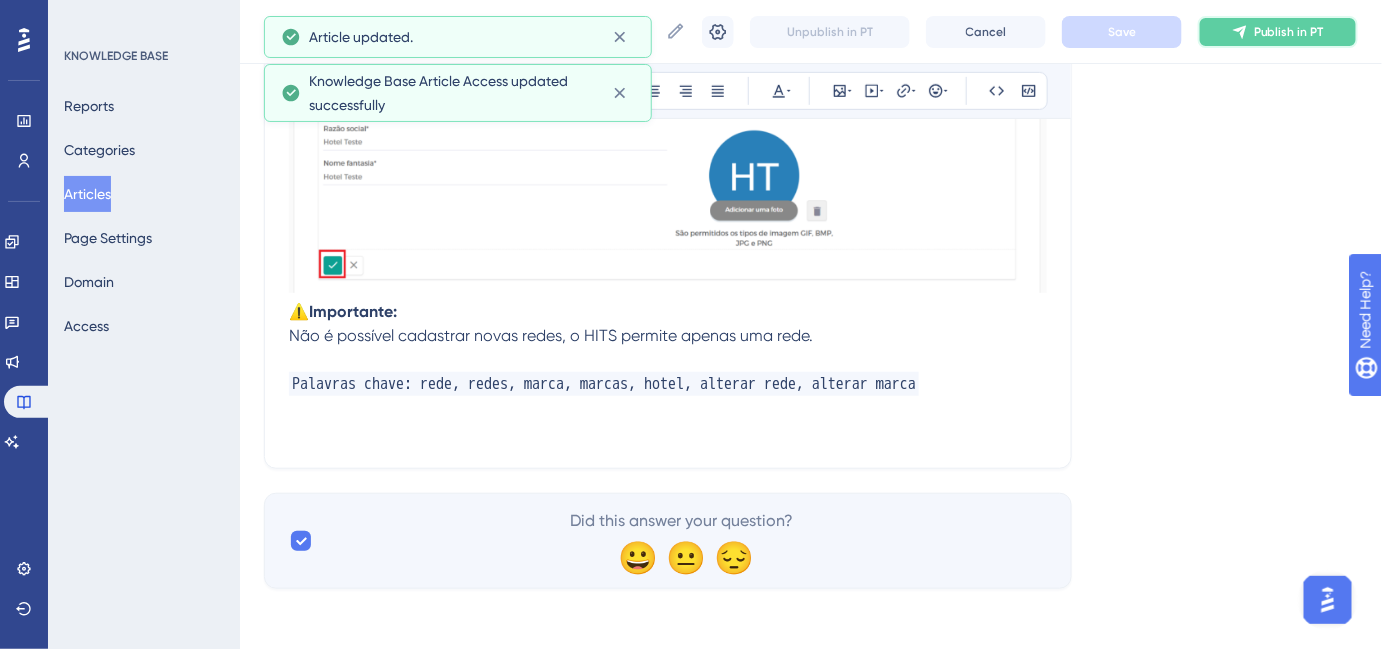 drag, startPoint x: 1265, startPoint y: 25, endPoint x: 1260, endPoint y: 37, distance: 13 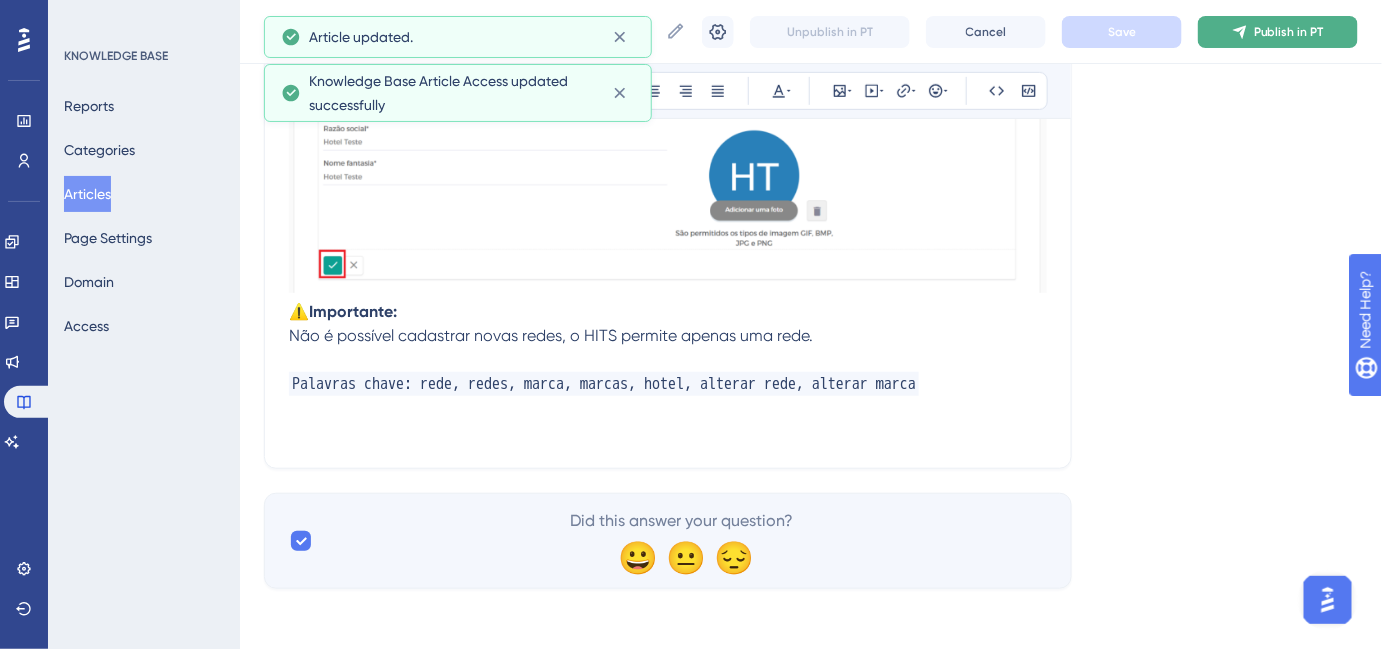 click on "Publish in PT" at bounding box center [1289, 32] 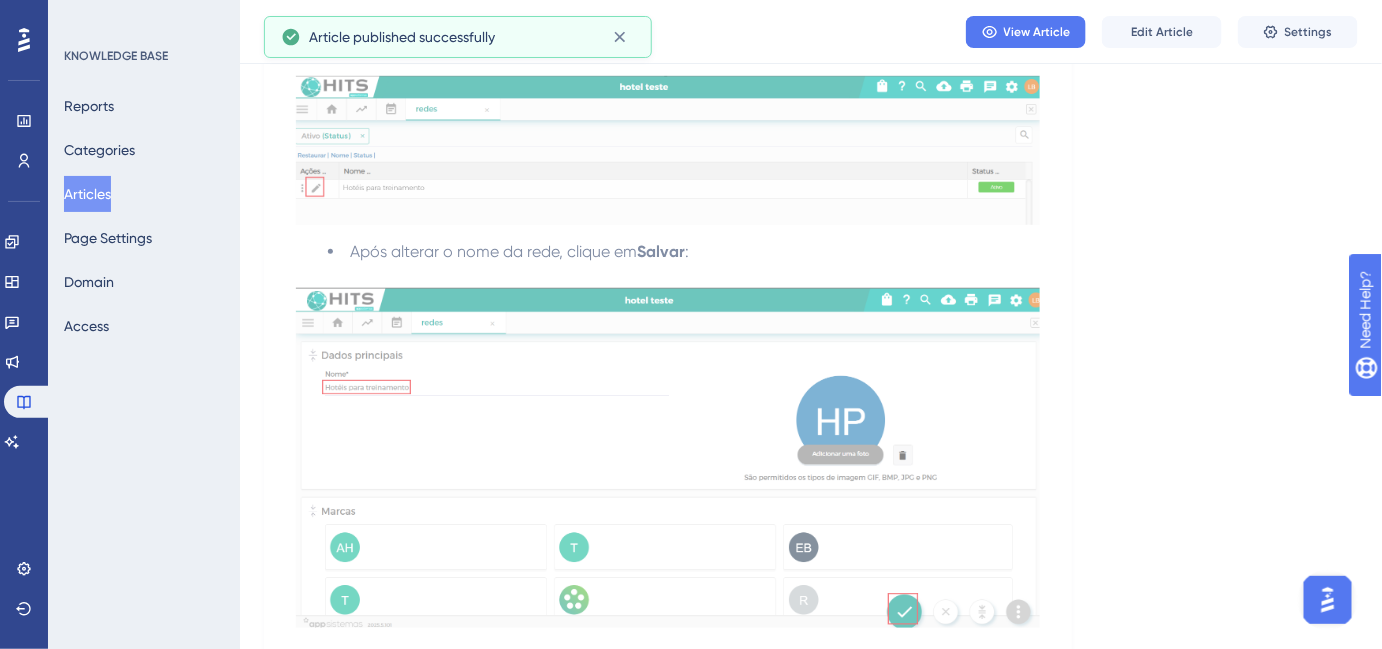 scroll, scrollTop: 0, scrollLeft: 0, axis: both 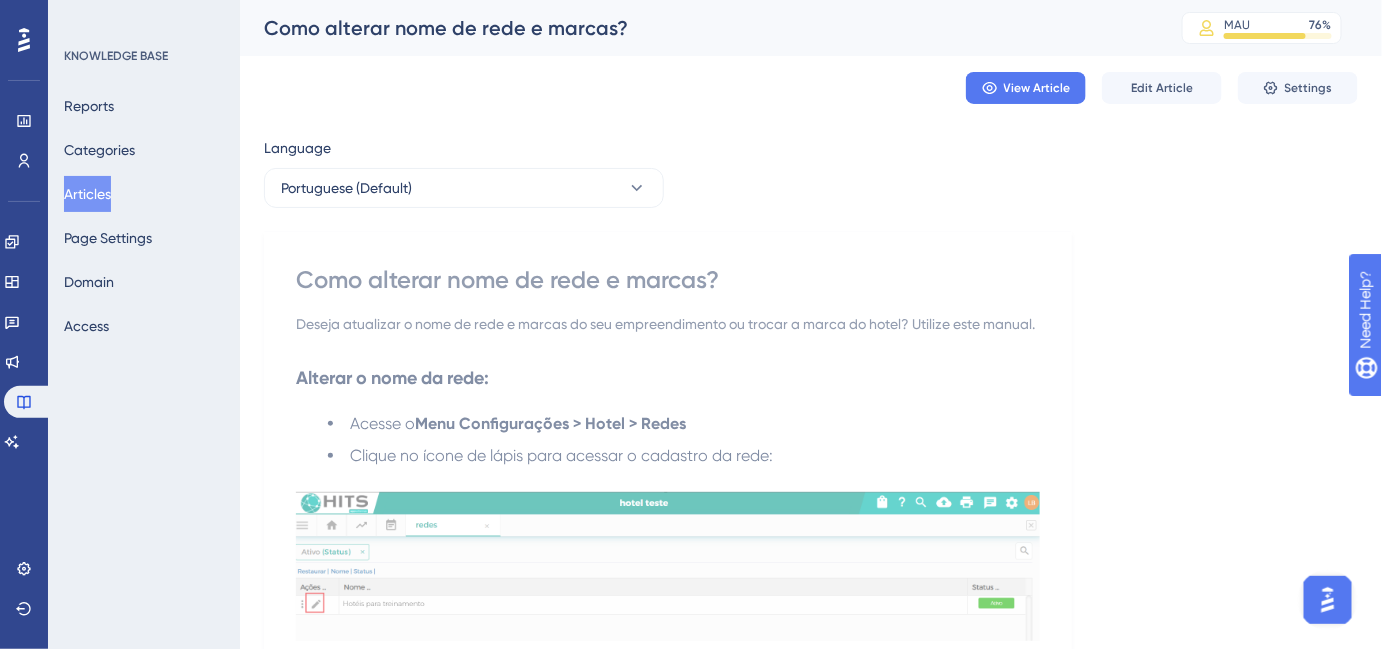 click on "Articles" at bounding box center [87, 194] 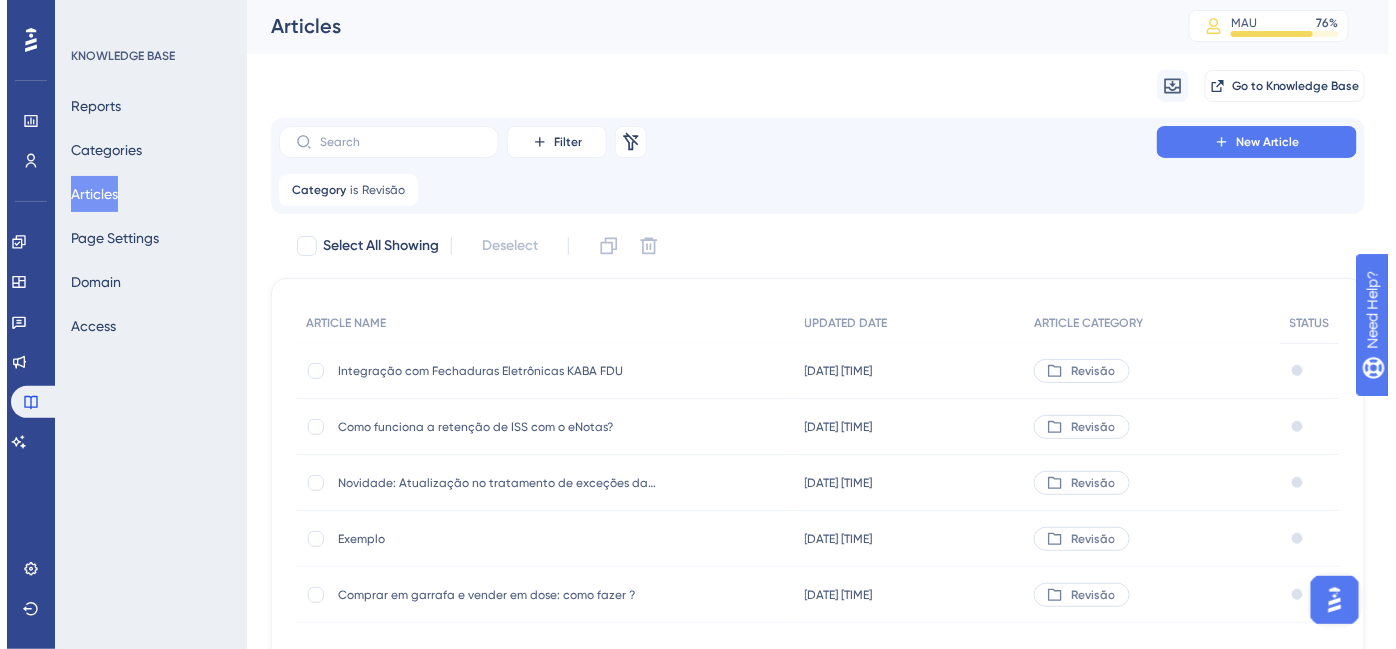 scroll, scrollTop: 0, scrollLeft: 0, axis: both 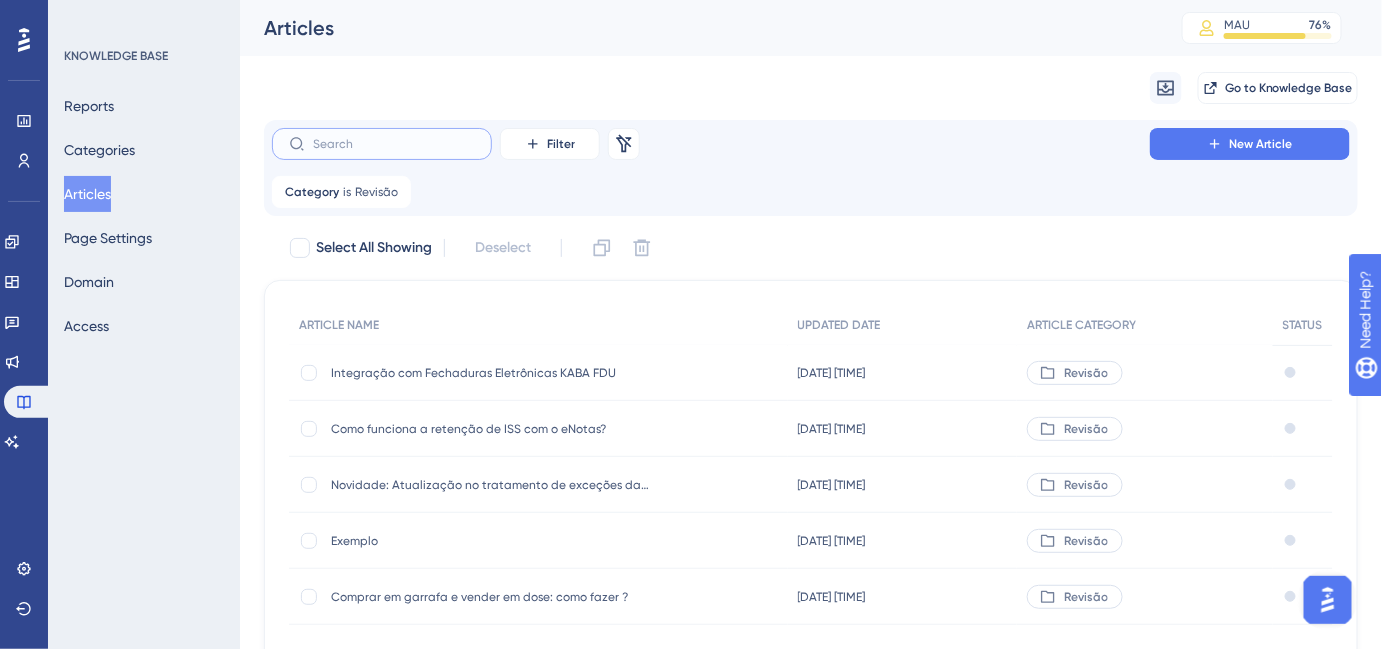 click at bounding box center (394, 144) 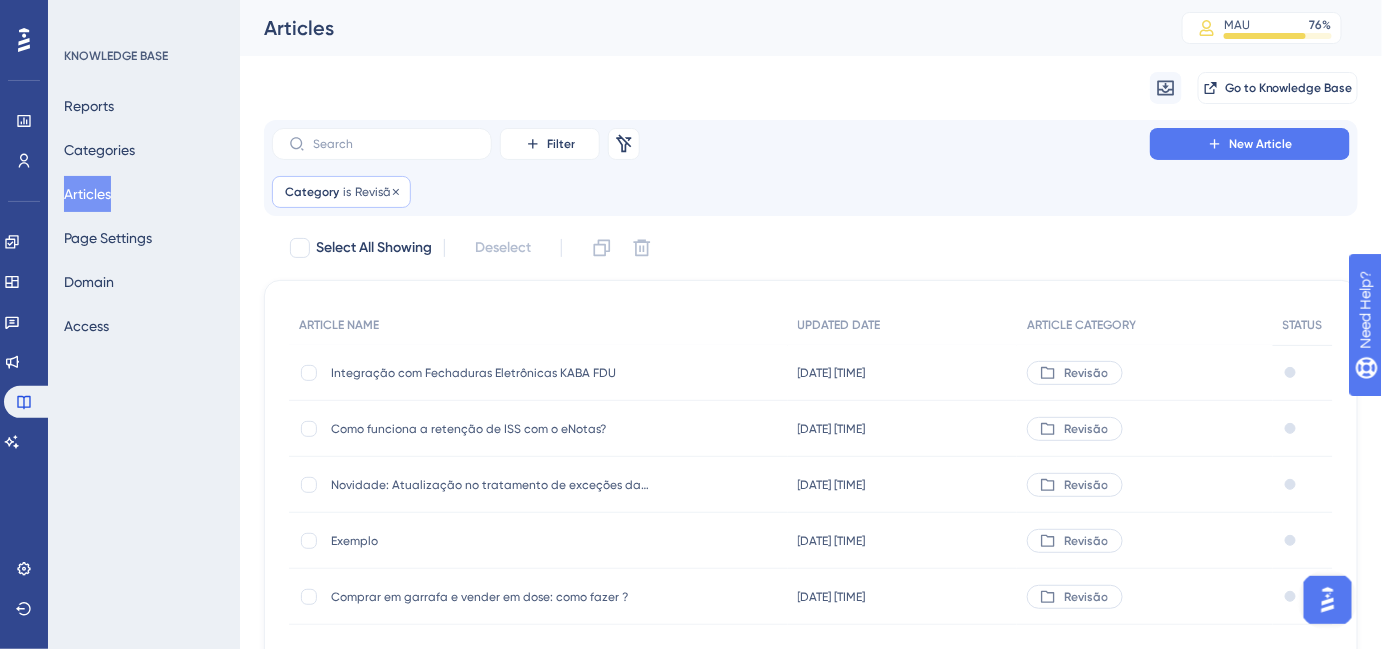 click on "Category is Revisão Revisão Remove" at bounding box center (341, 192) 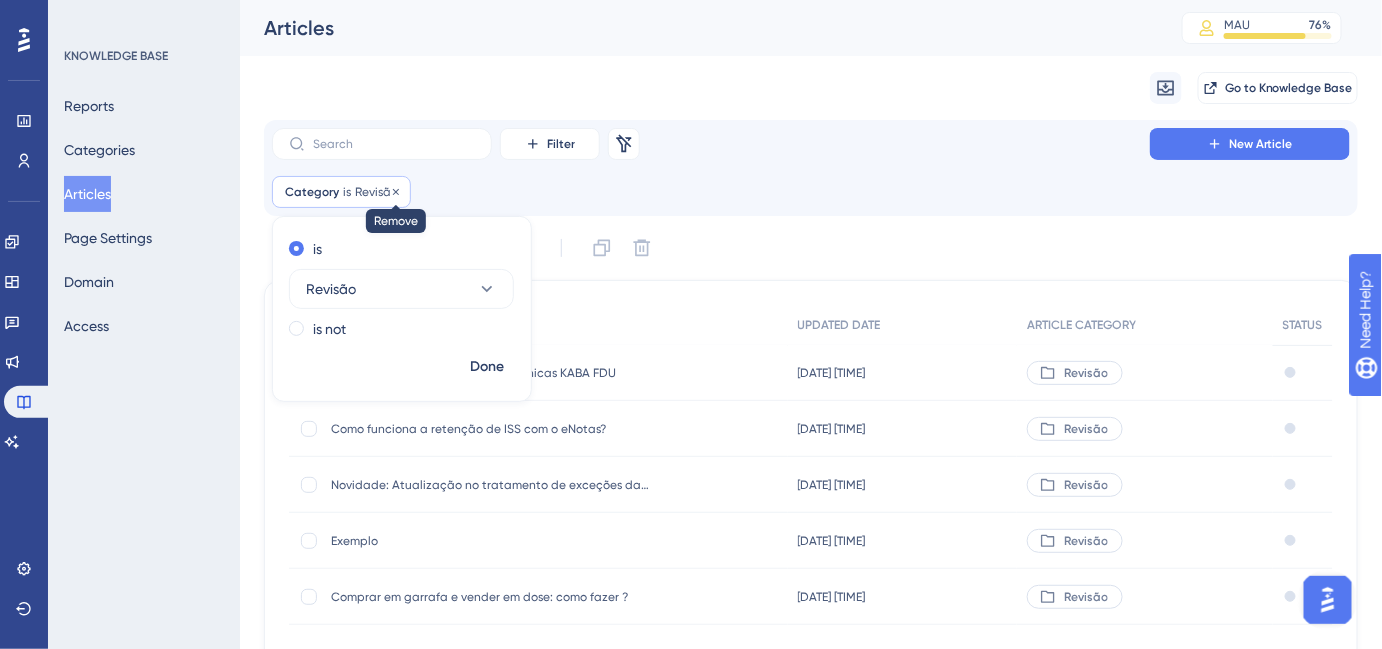 click 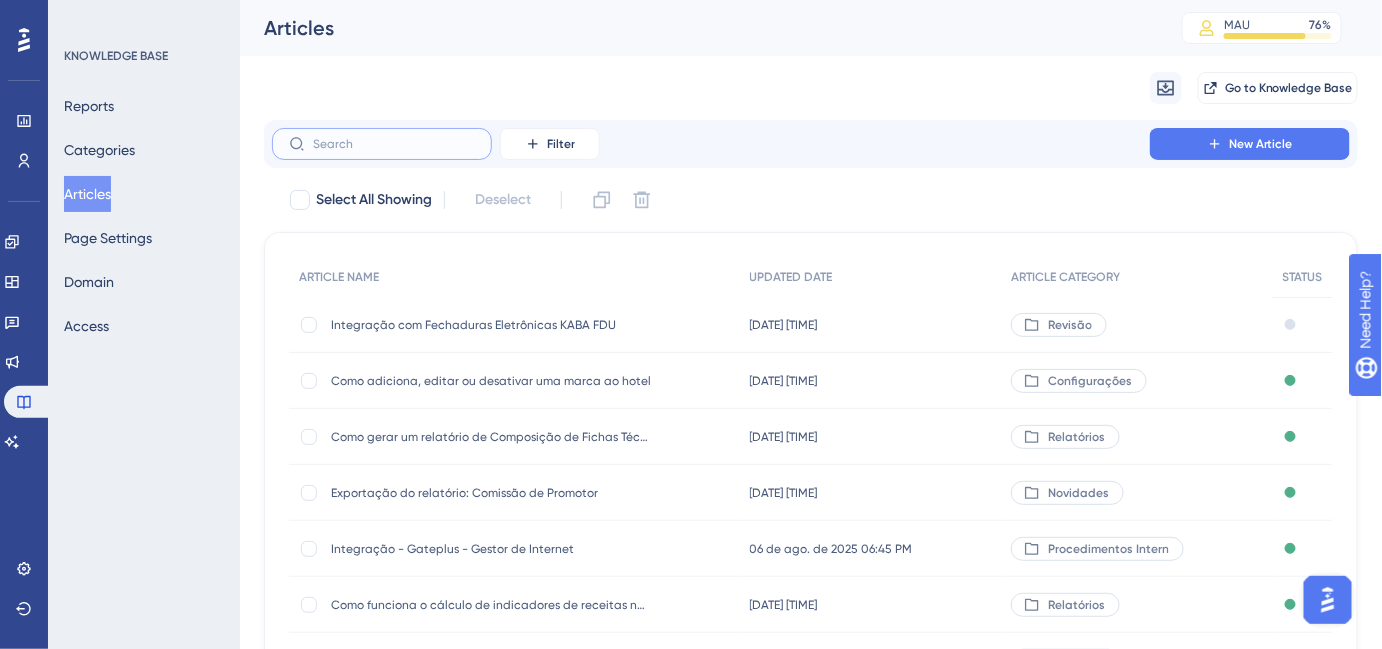click at bounding box center [394, 144] 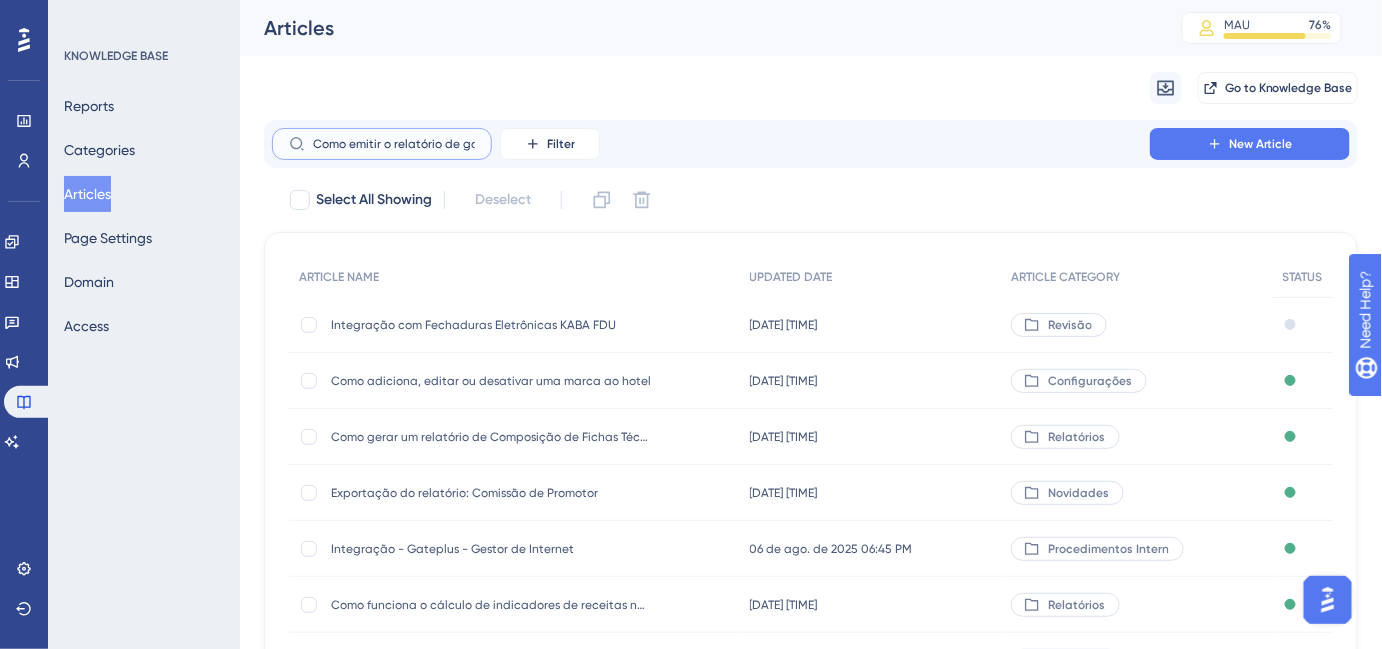 scroll, scrollTop: 0, scrollLeft: 177, axis: horizontal 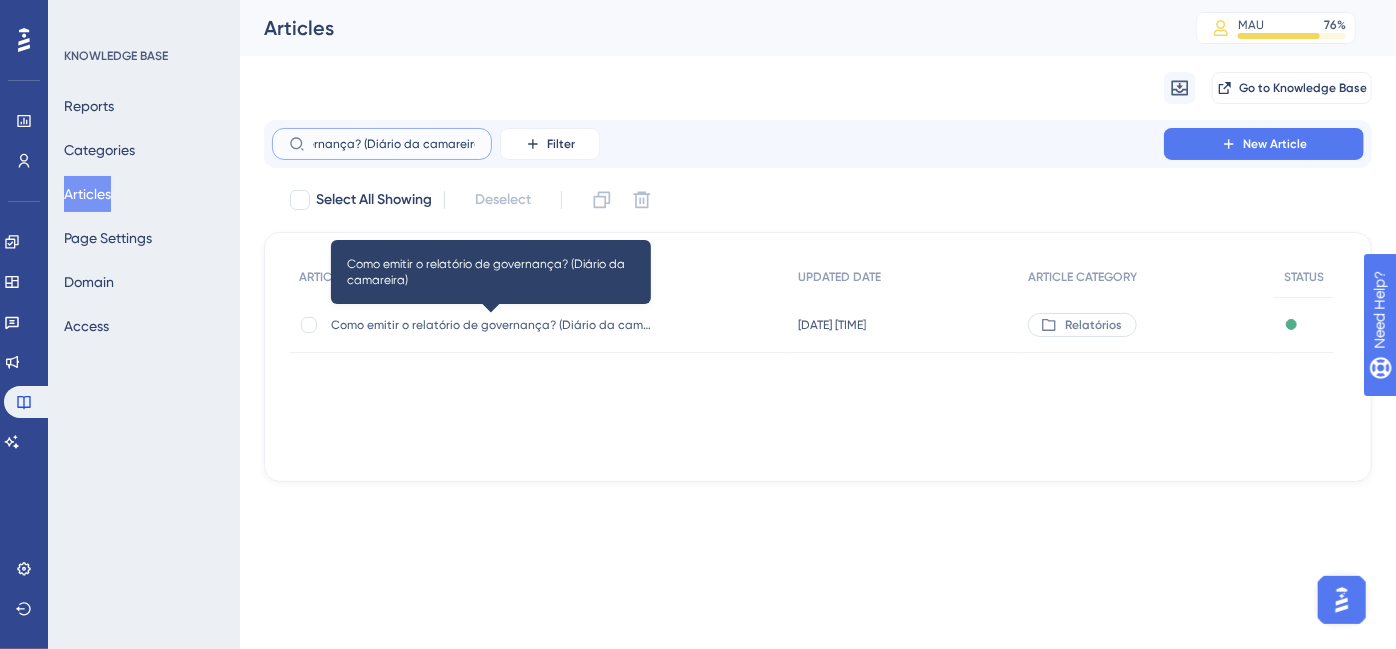 type on "Como emitir o relatório de governança? (Diário da camareira)" 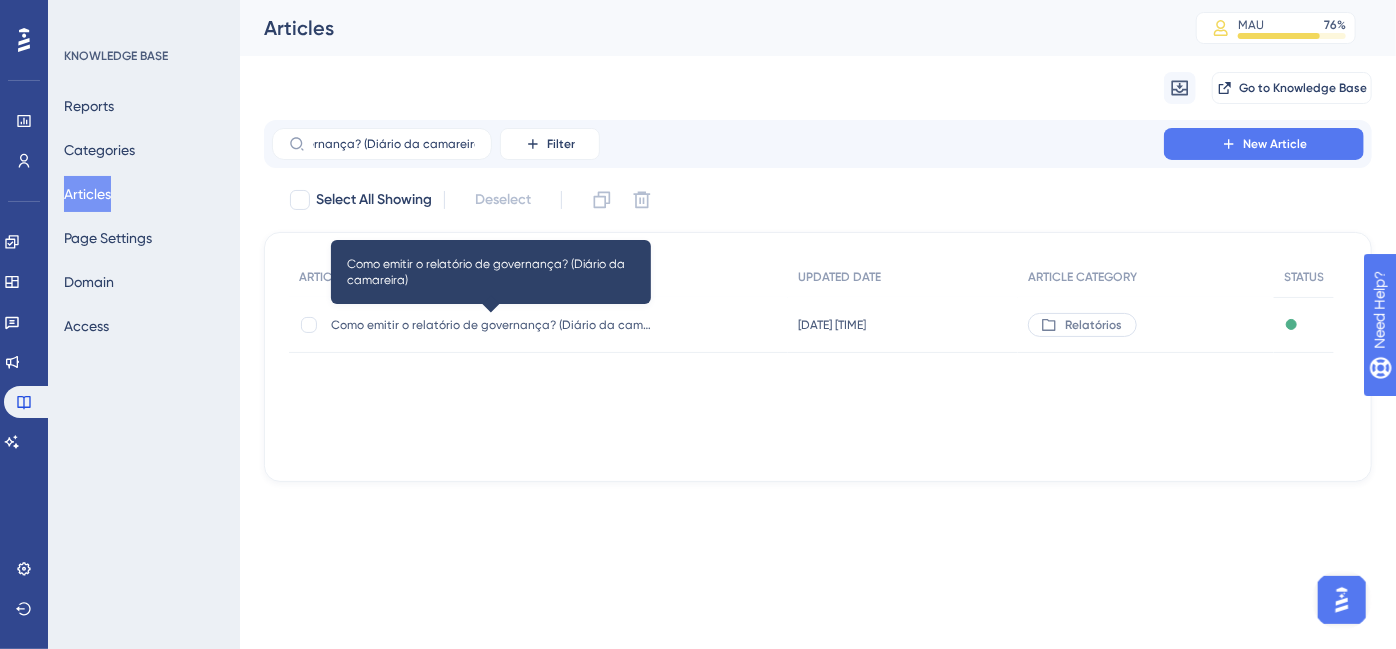 click on "Como emitir o relatório de governança? (Diário da camareira)" at bounding box center (491, 325) 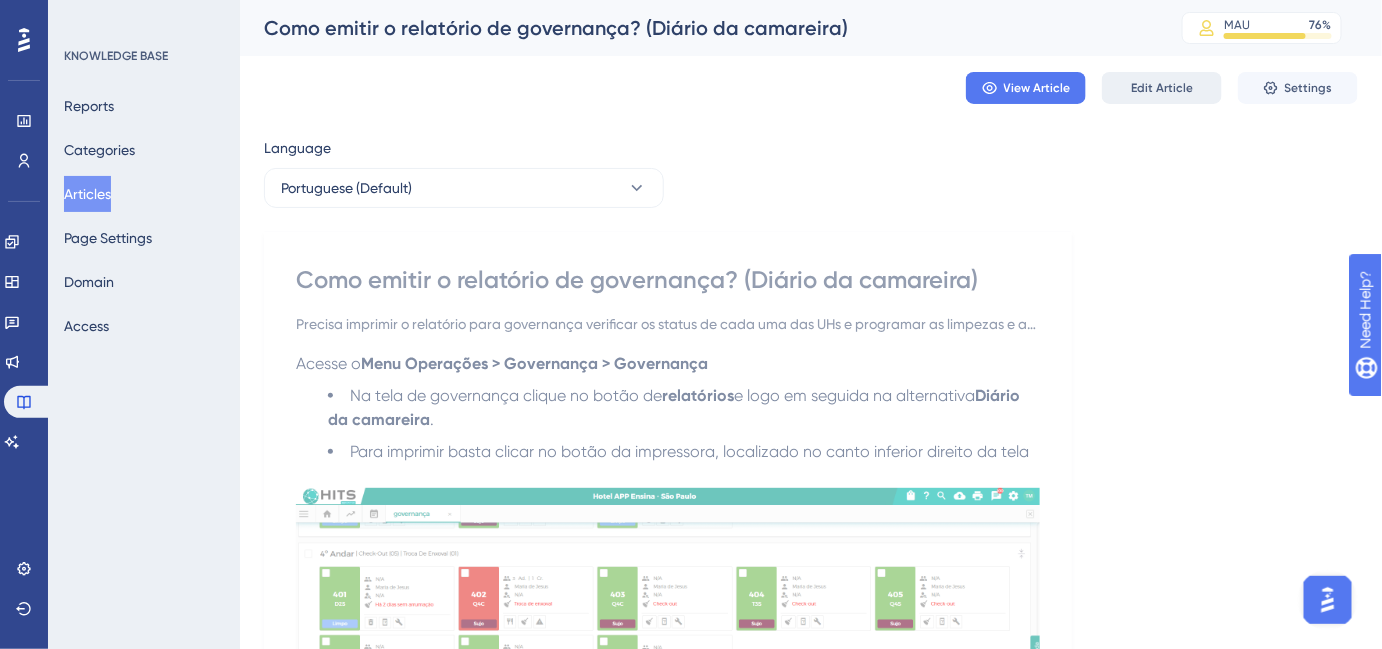 click on "Edit Article" at bounding box center [1162, 88] 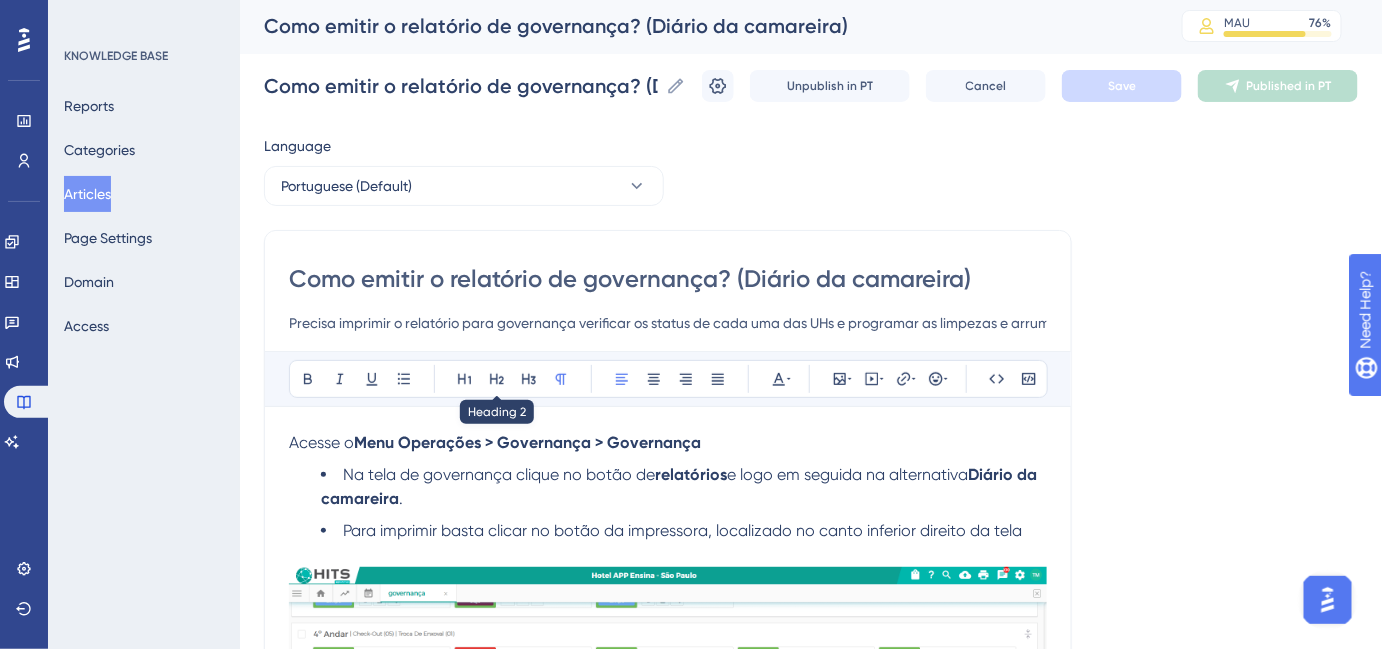 scroll, scrollTop: 0, scrollLeft: 0, axis: both 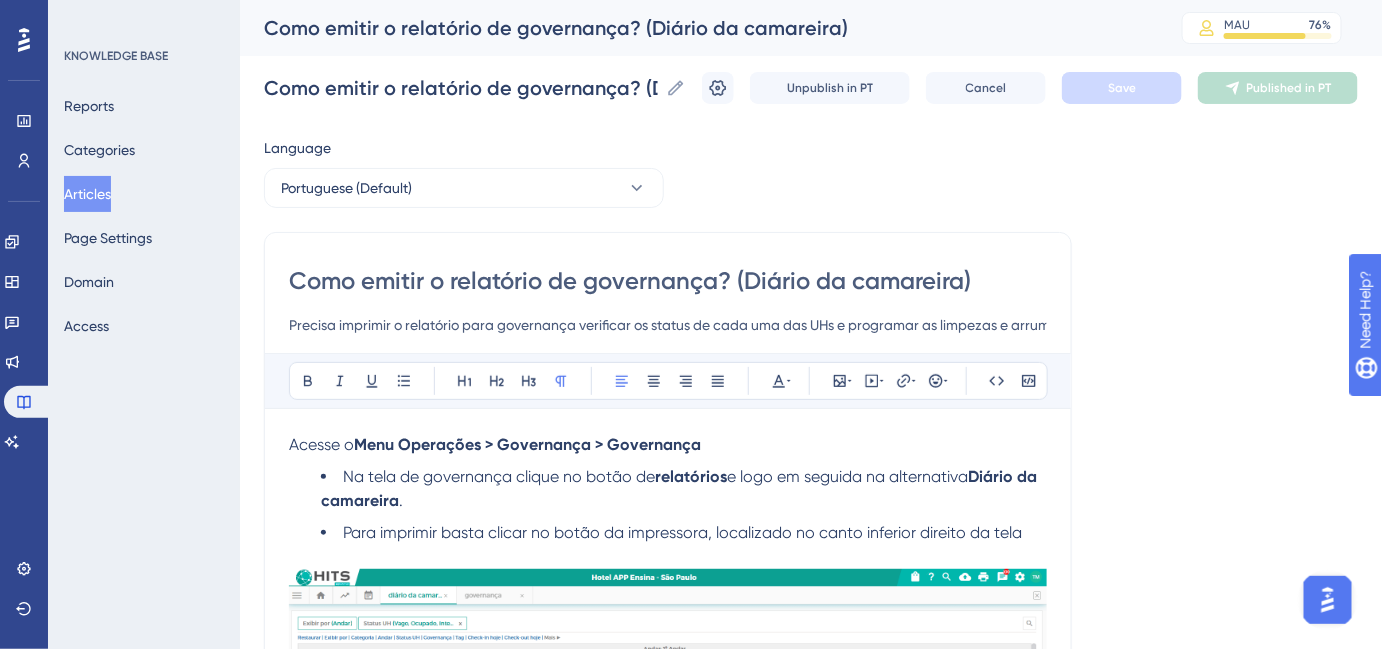 click on "Acesse o" at bounding box center [321, 444] 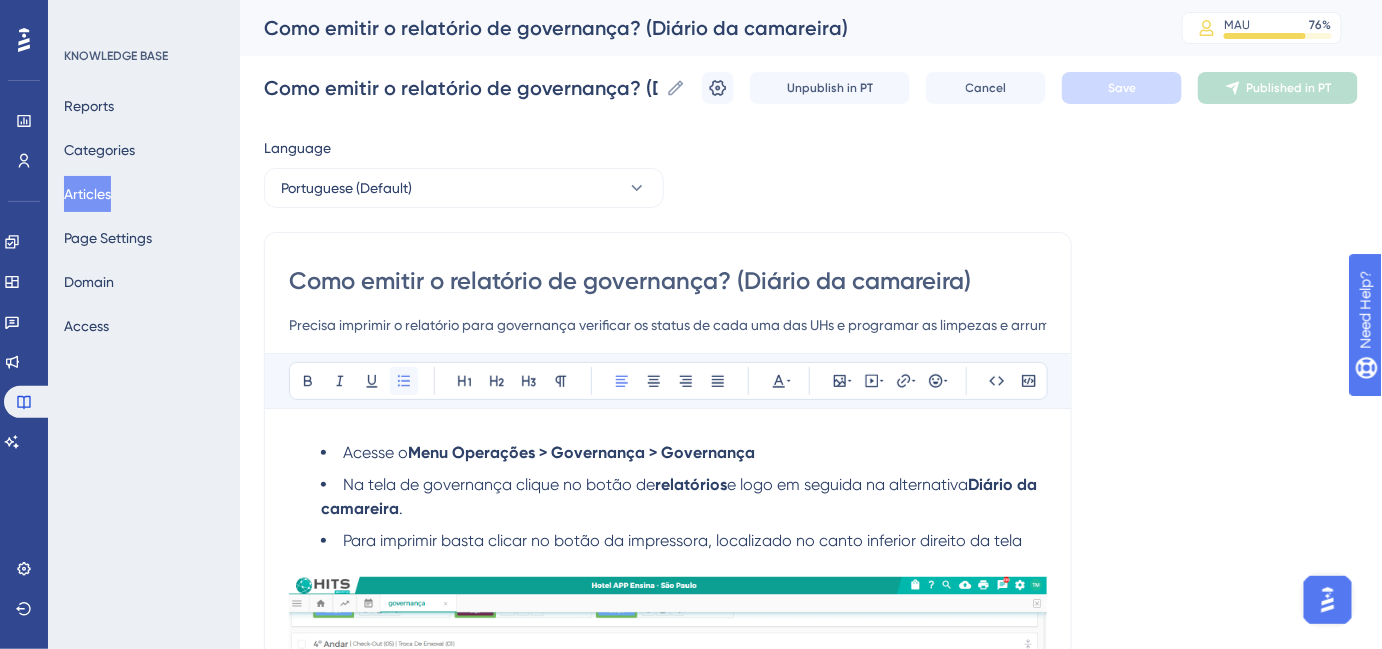 click 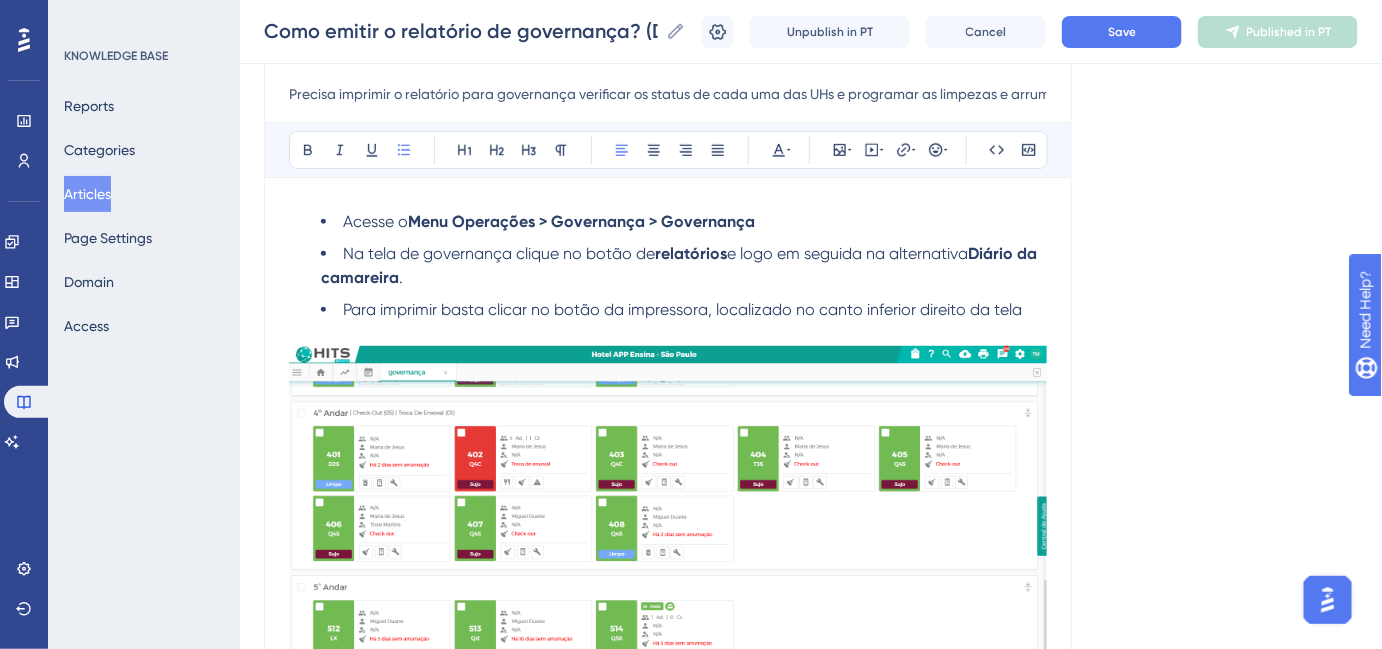 scroll, scrollTop: 272, scrollLeft: 0, axis: vertical 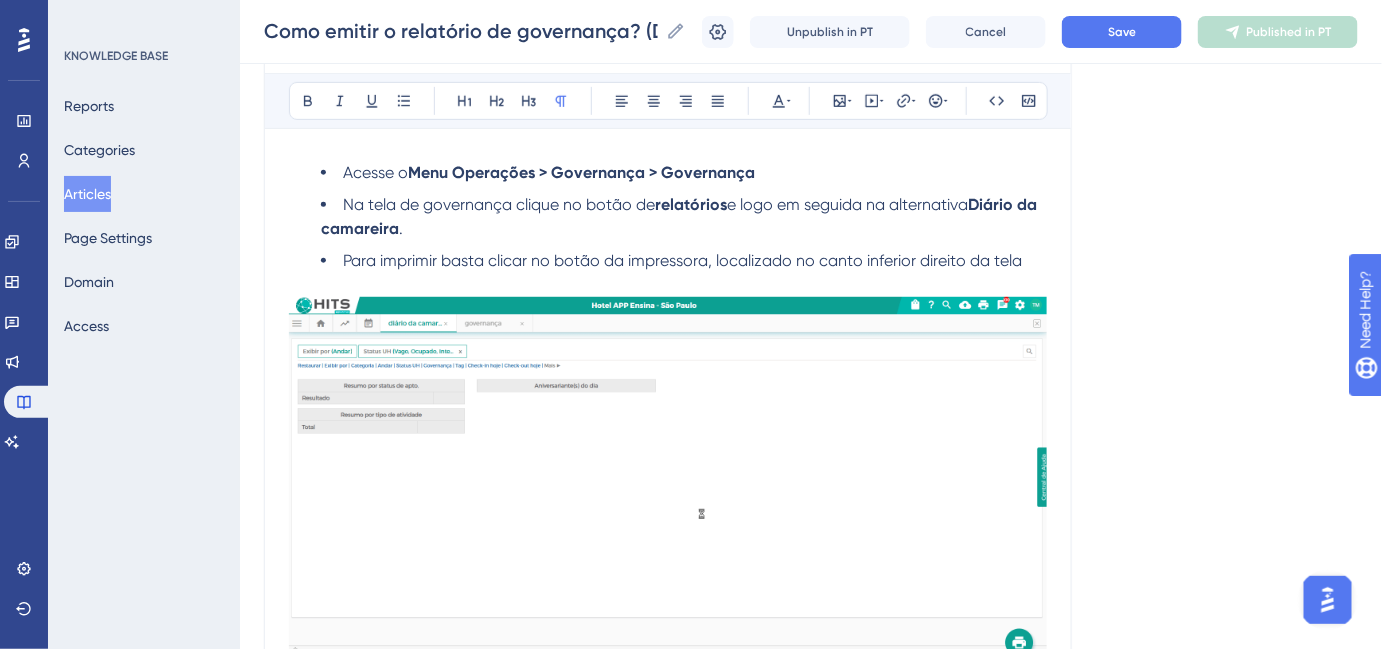 click at bounding box center [668, 285] 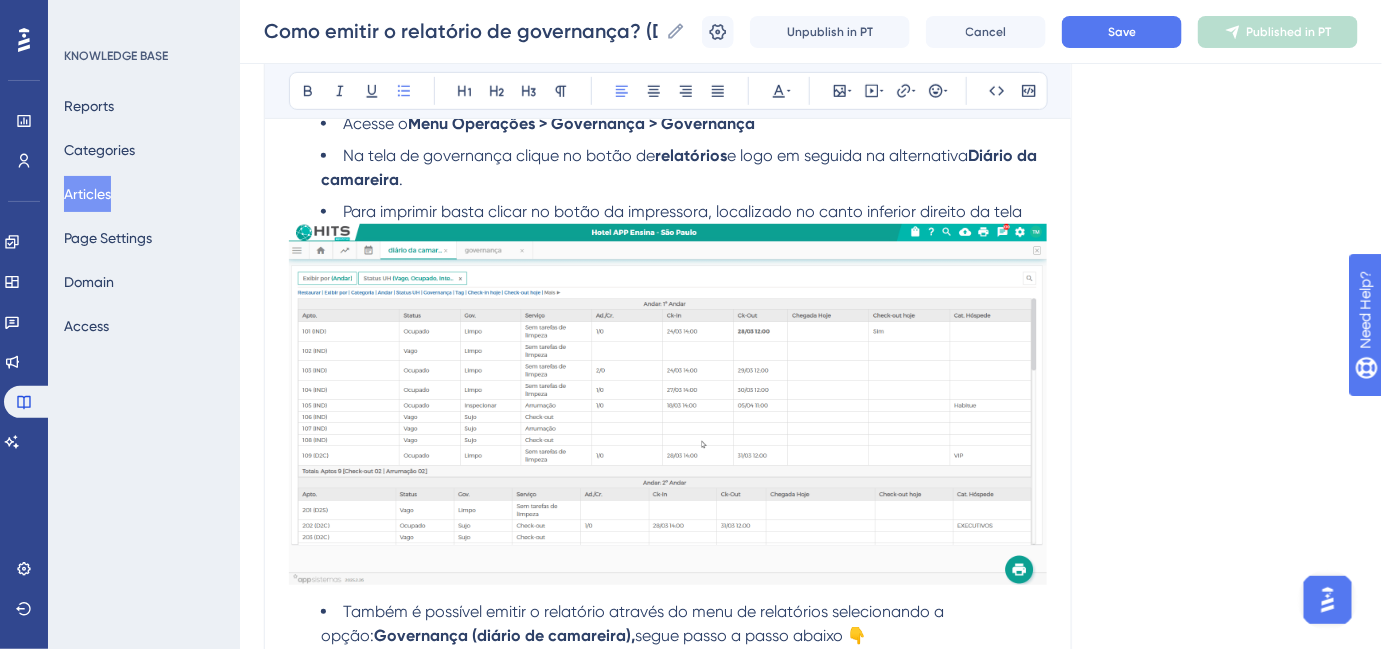 scroll, scrollTop: 636, scrollLeft: 0, axis: vertical 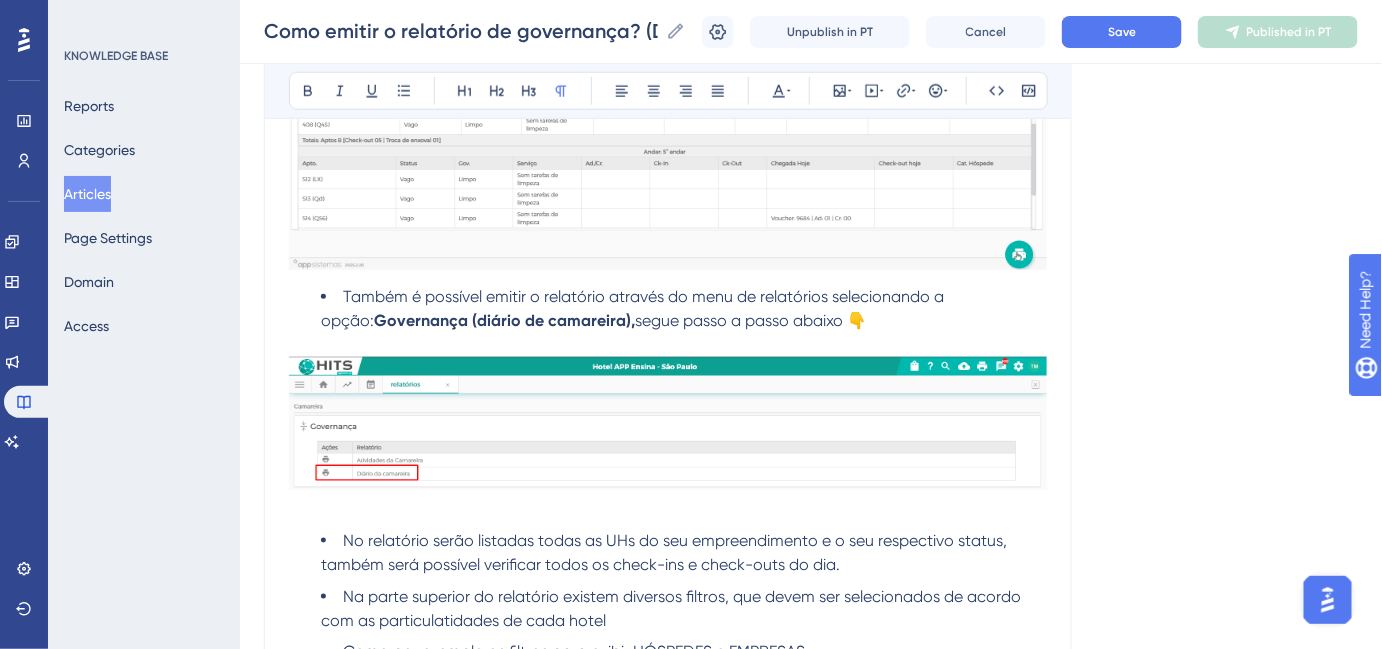 click at bounding box center (668, 345) 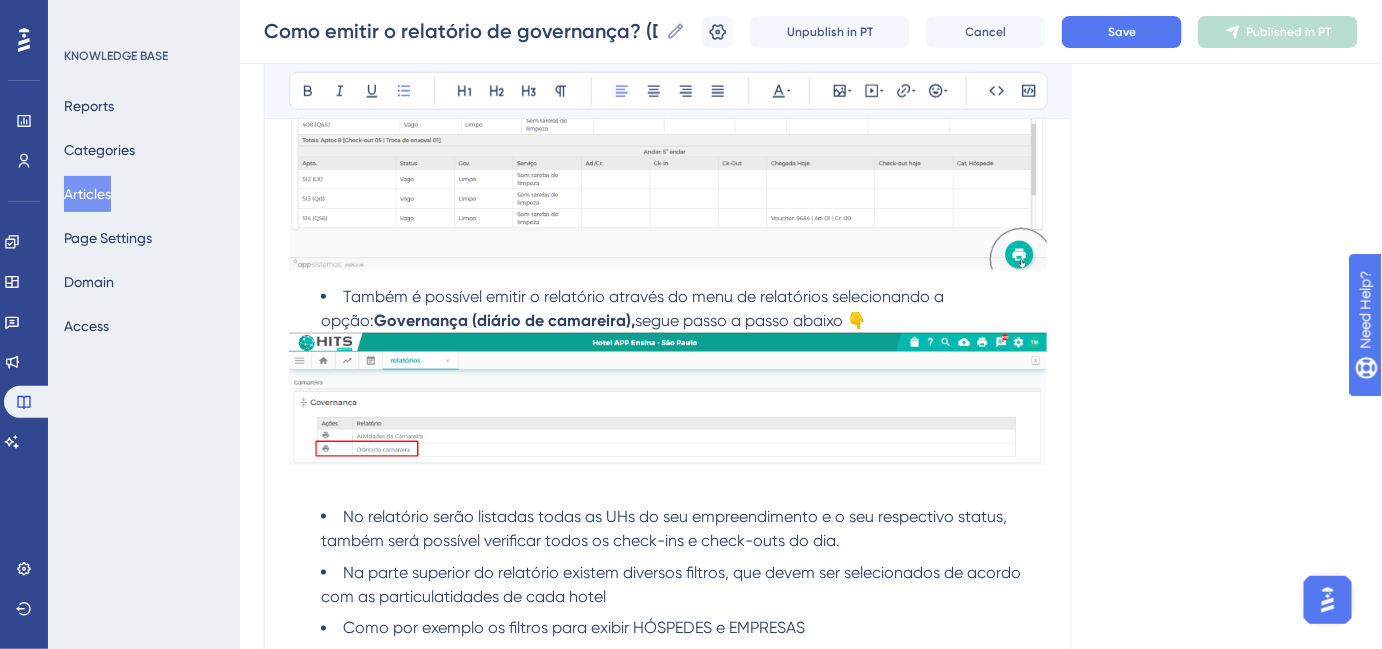 scroll, scrollTop: 727, scrollLeft: 0, axis: vertical 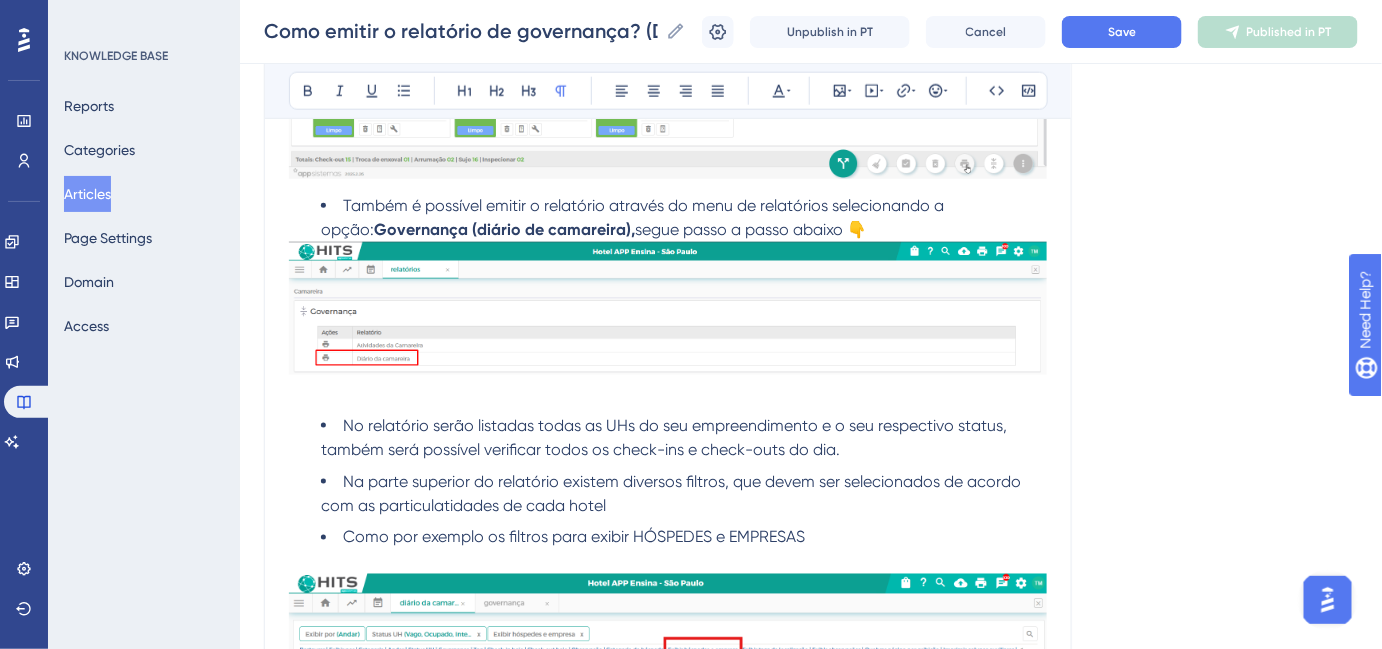 click at bounding box center (668, 394) 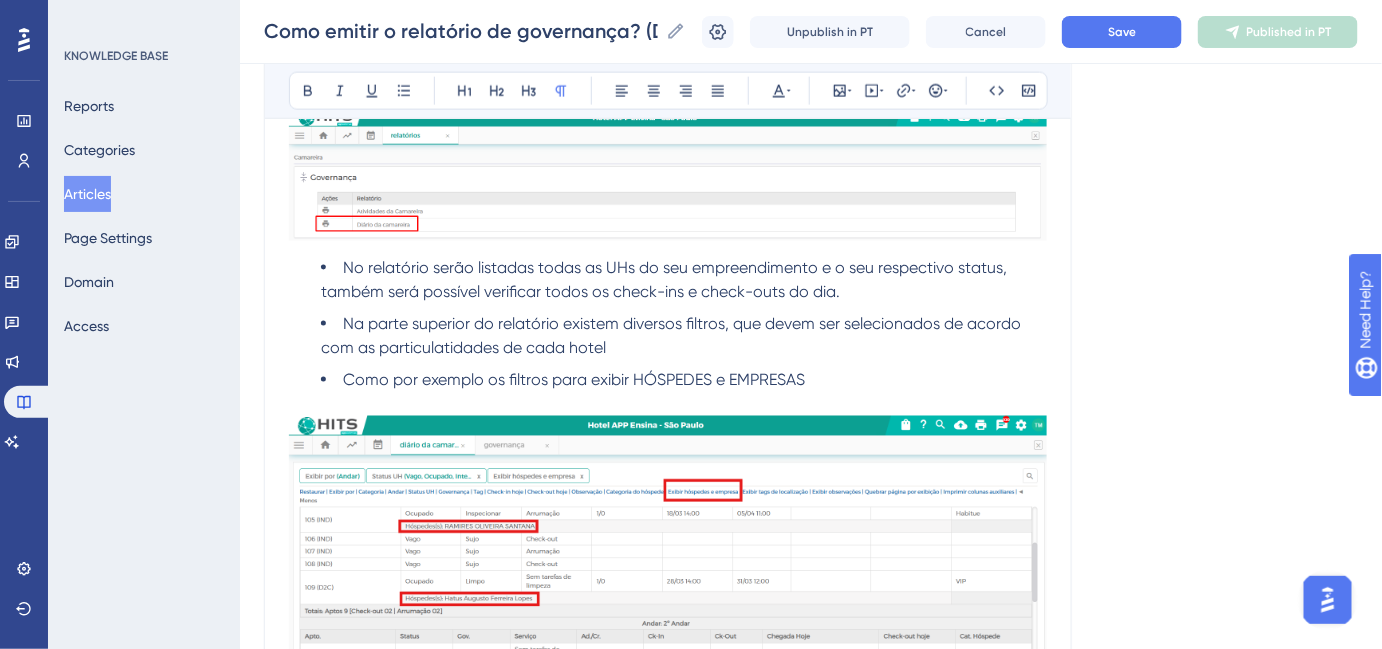 scroll, scrollTop: 909, scrollLeft: 0, axis: vertical 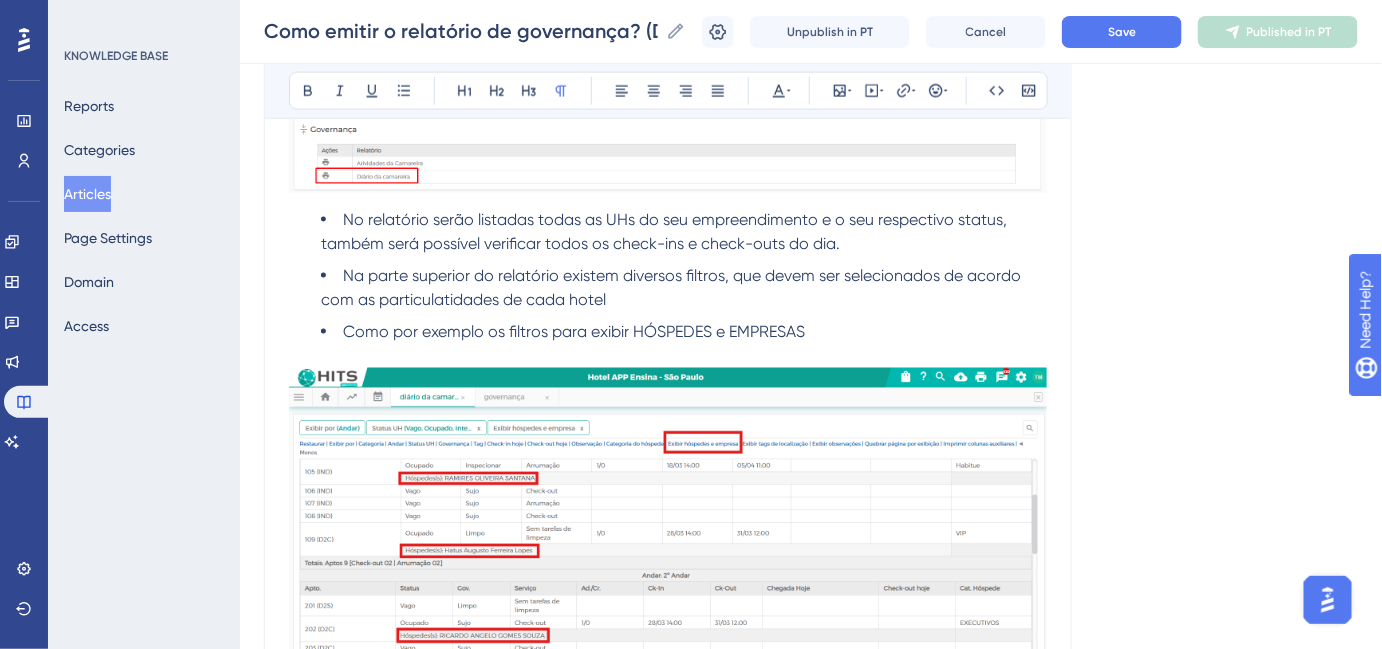 click at bounding box center [668, 356] 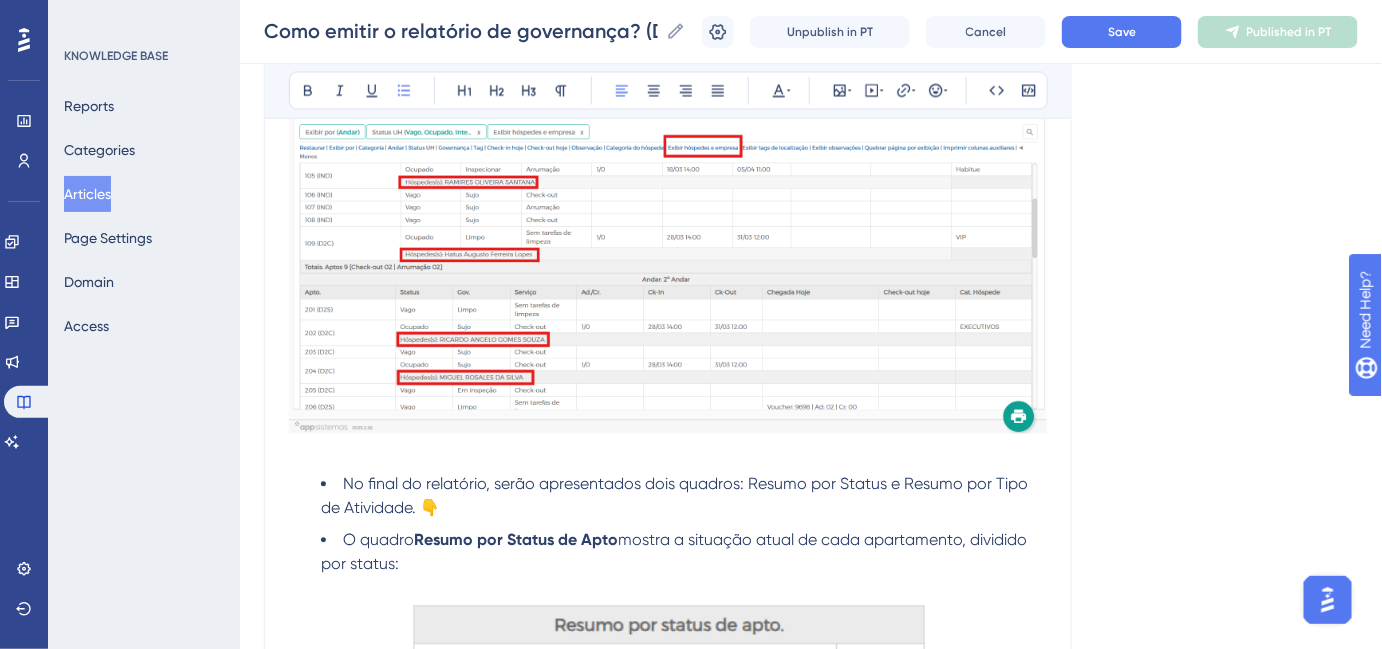 scroll, scrollTop: 1272, scrollLeft: 0, axis: vertical 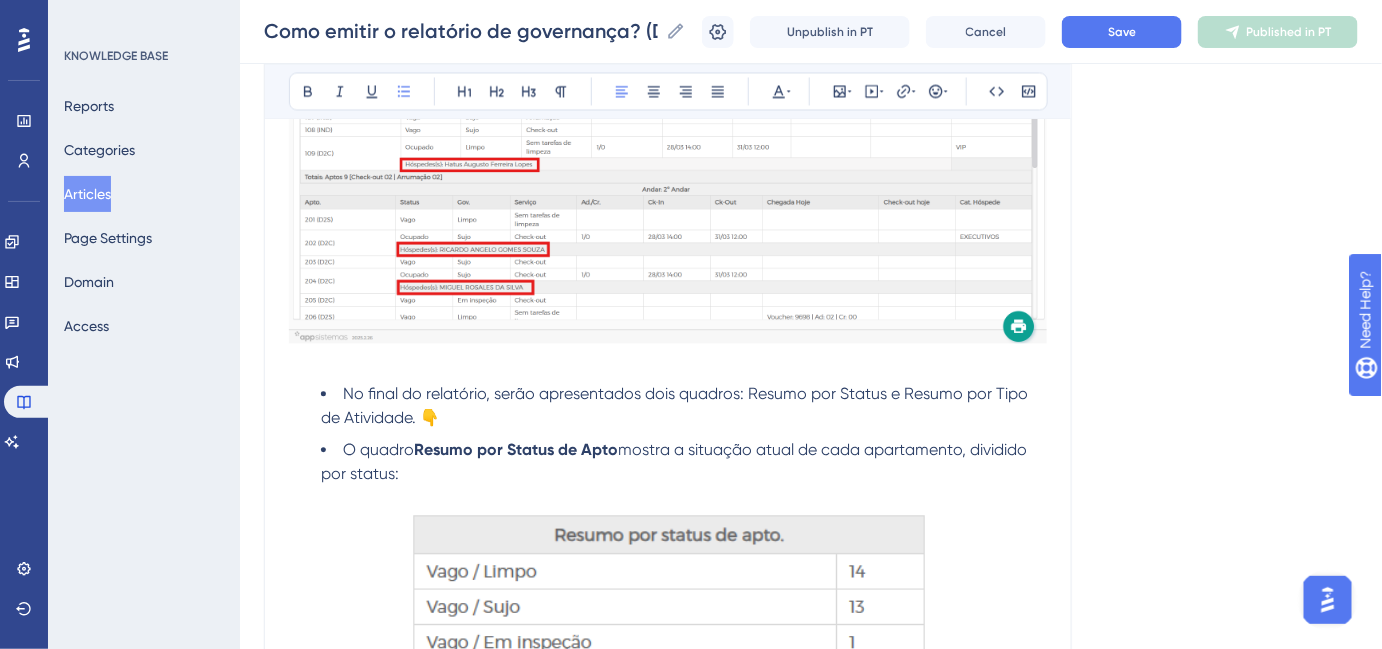 click at bounding box center (668, 362) 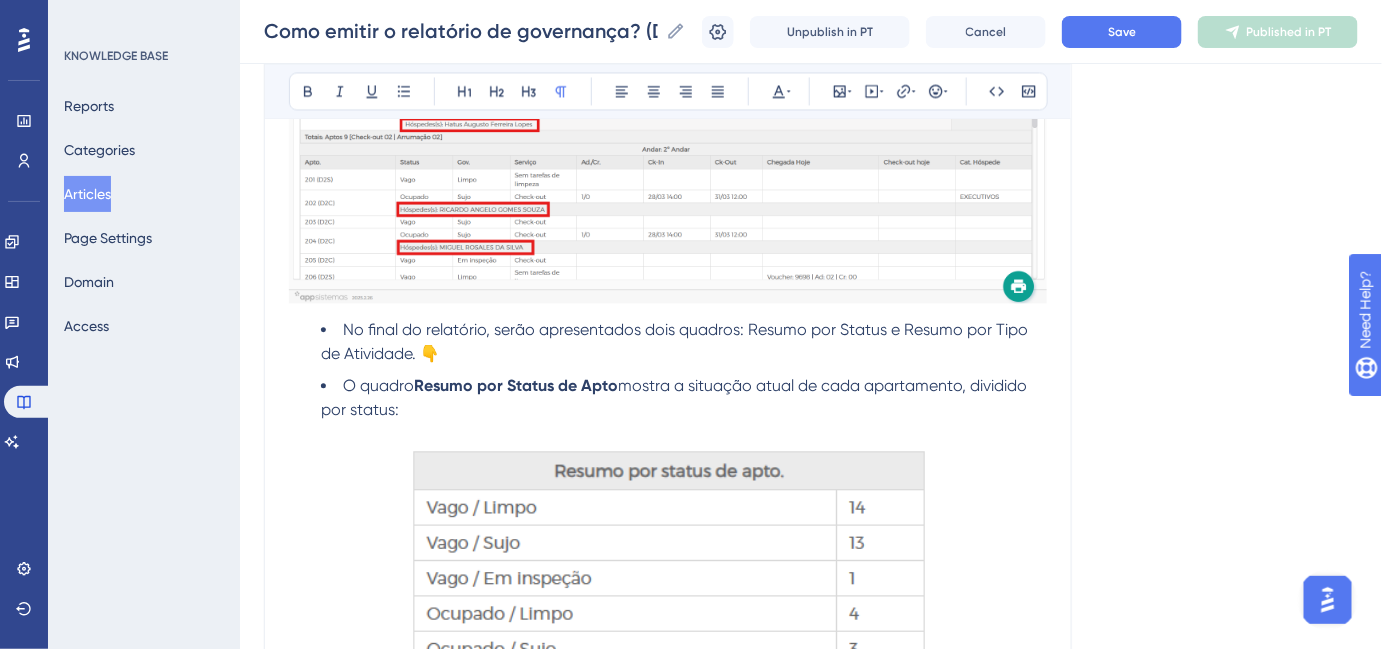 scroll, scrollTop: 1363, scrollLeft: 0, axis: vertical 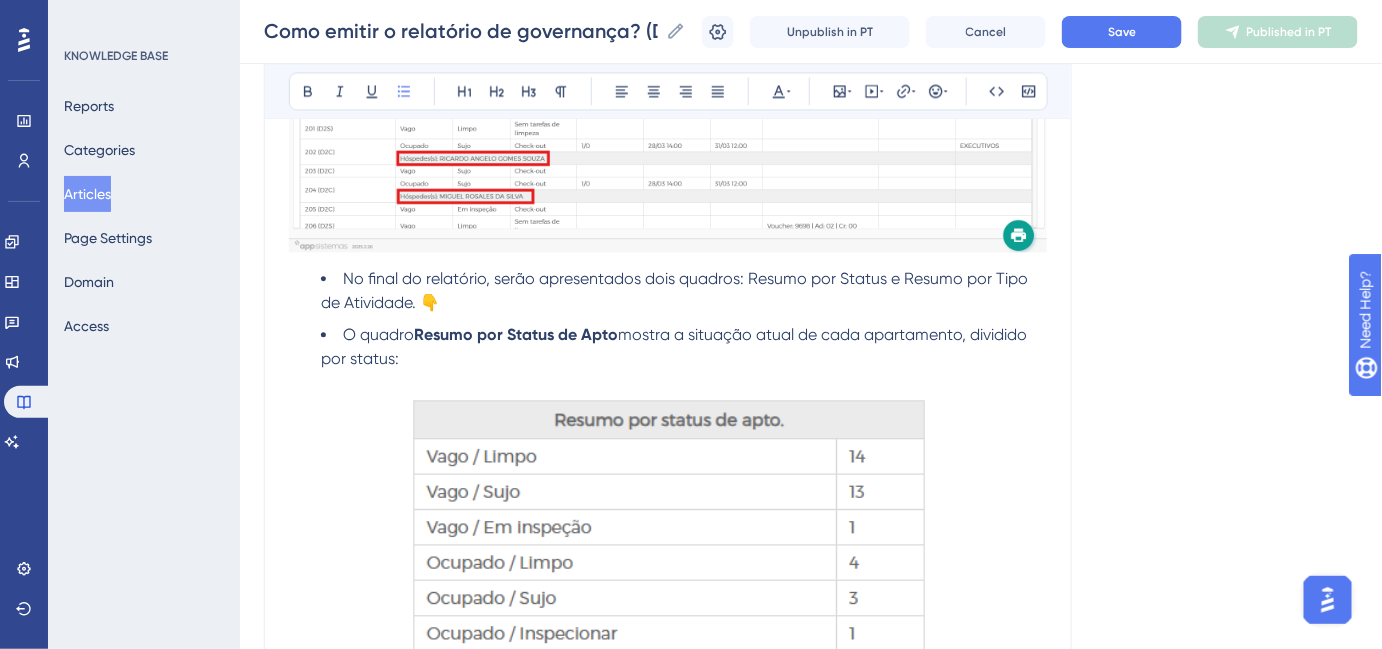 click on "O quadro  Resumo por Status de Apto  mostra a situação atual de cada apartamento, dividido por status:" at bounding box center [684, 359] 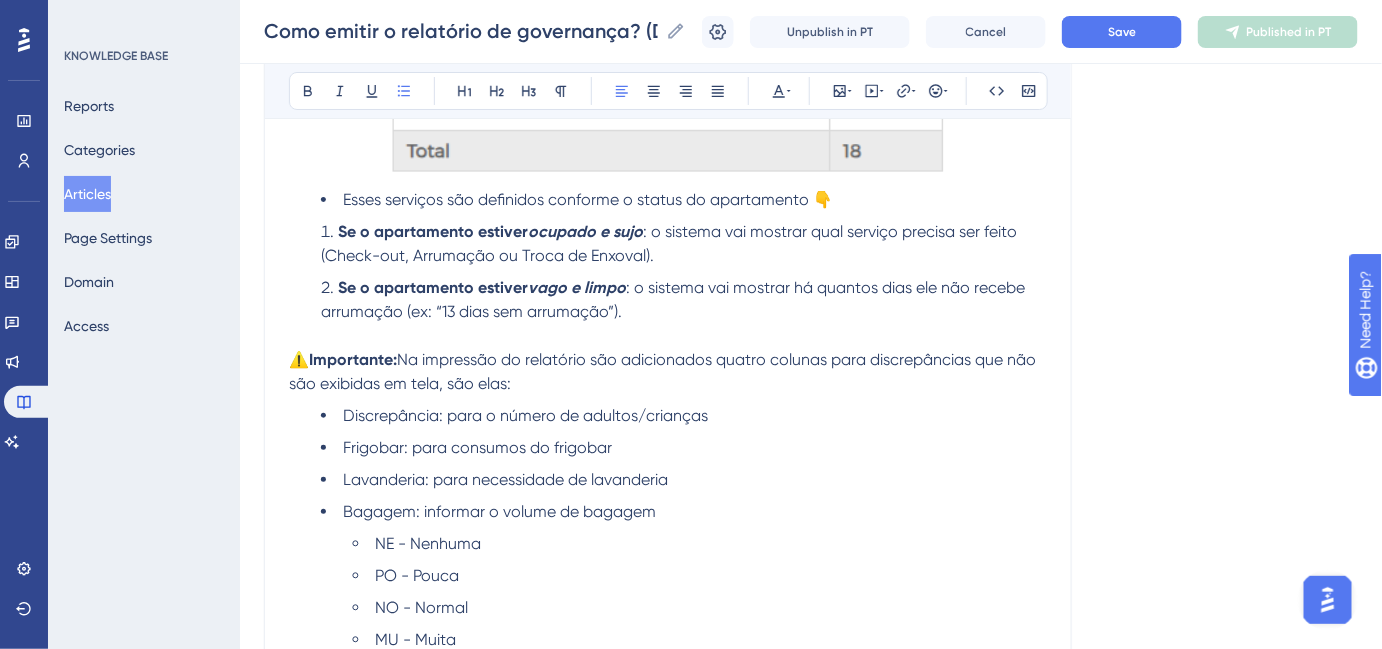 scroll, scrollTop: 2545, scrollLeft: 0, axis: vertical 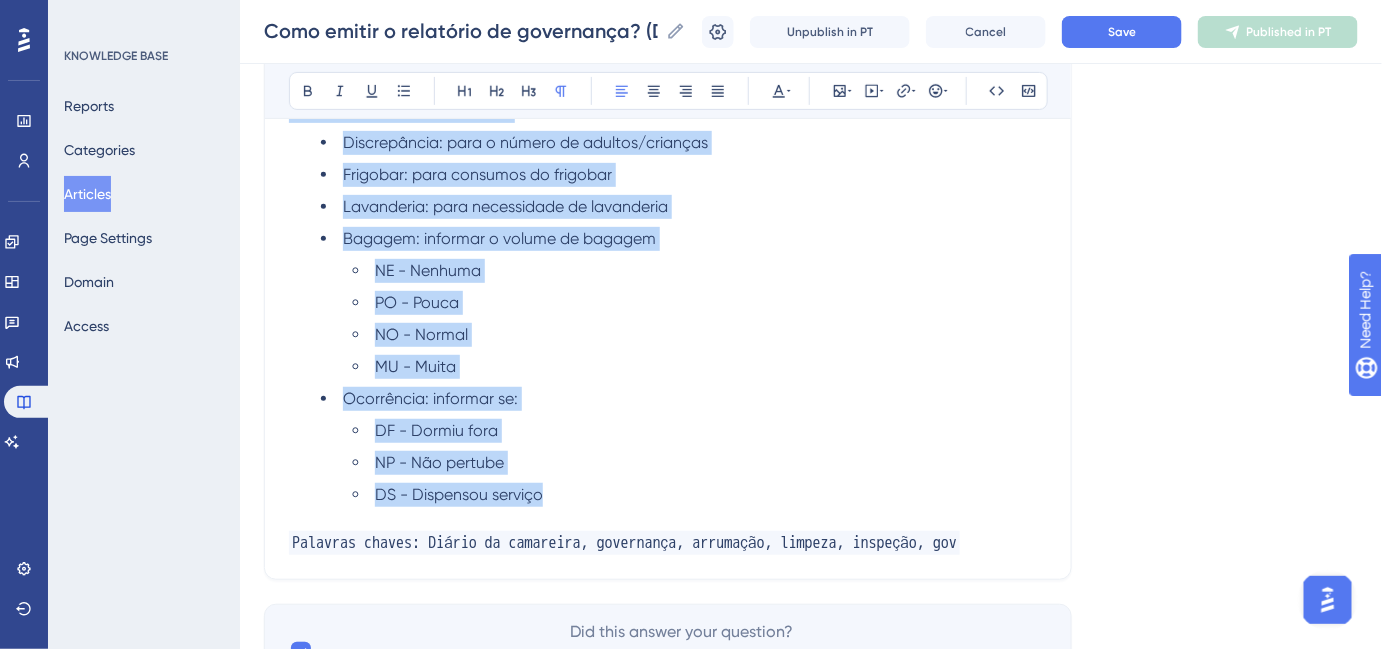 drag, startPoint x: 292, startPoint y: 263, endPoint x: 563, endPoint y: 486, distance: 350.95584 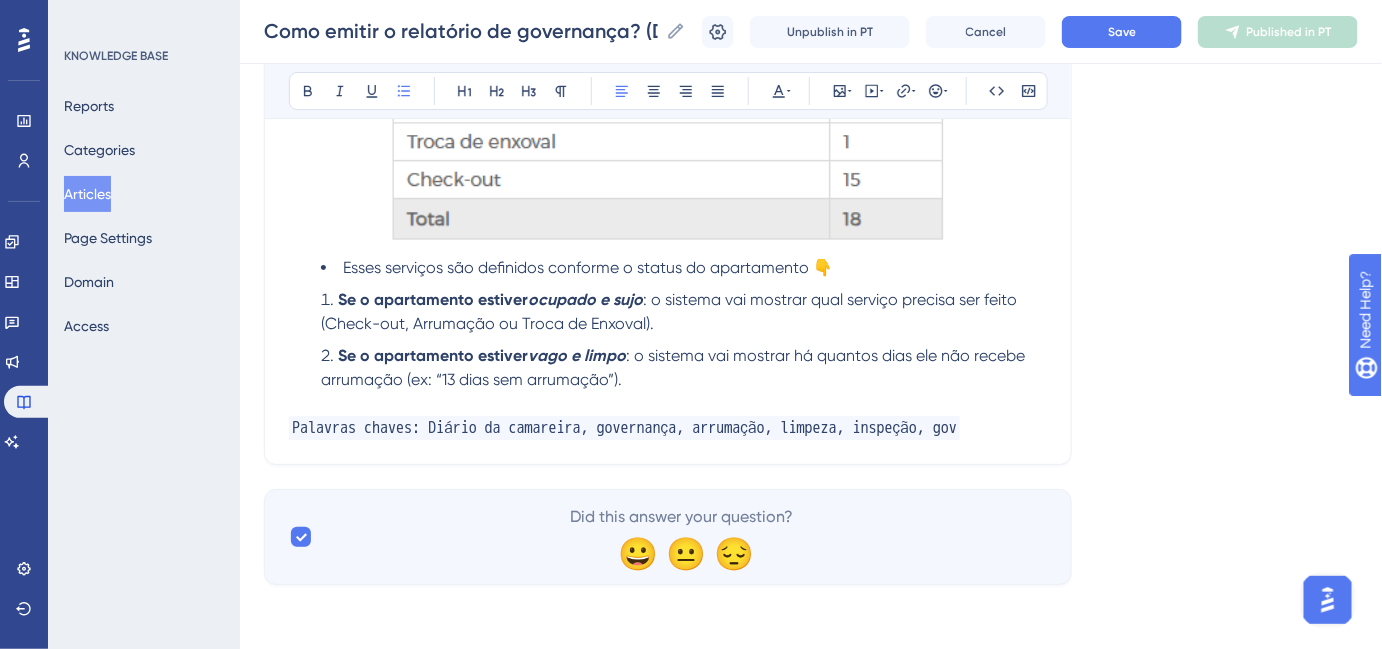 scroll, scrollTop: 2382, scrollLeft: 0, axis: vertical 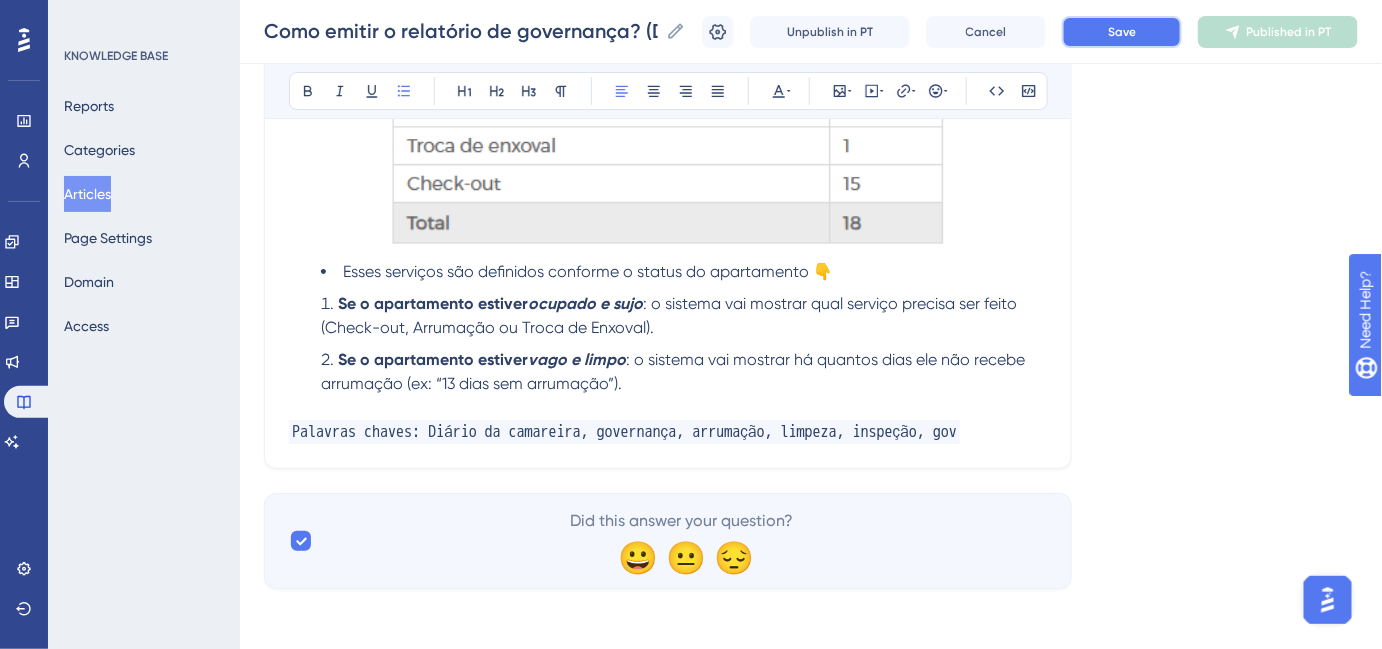 click on "Save" at bounding box center (1122, 32) 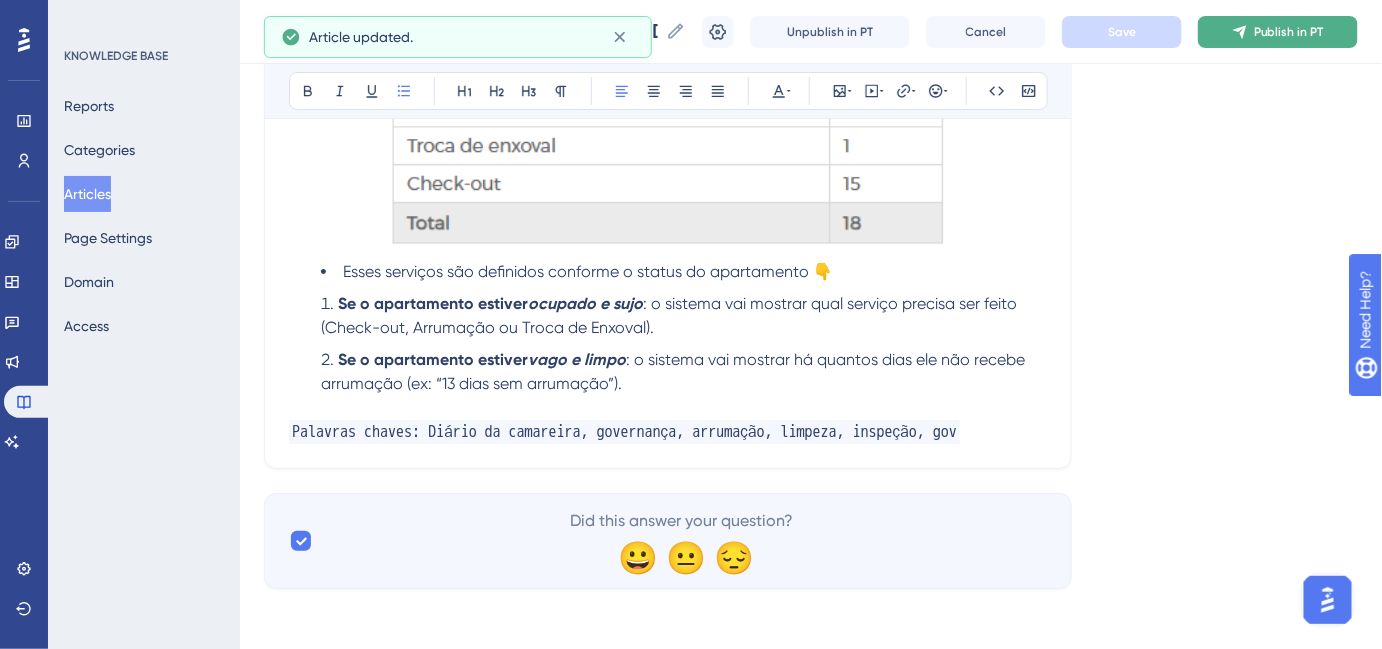 click 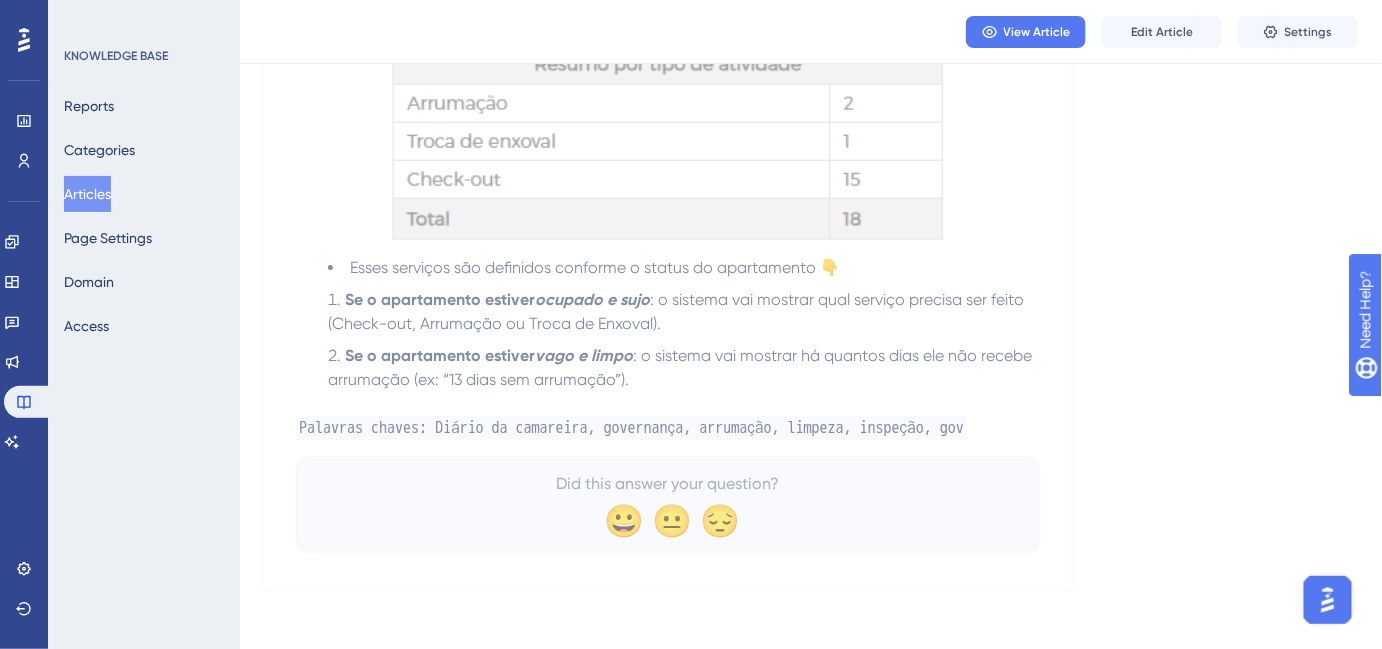 scroll, scrollTop: 2199, scrollLeft: 0, axis: vertical 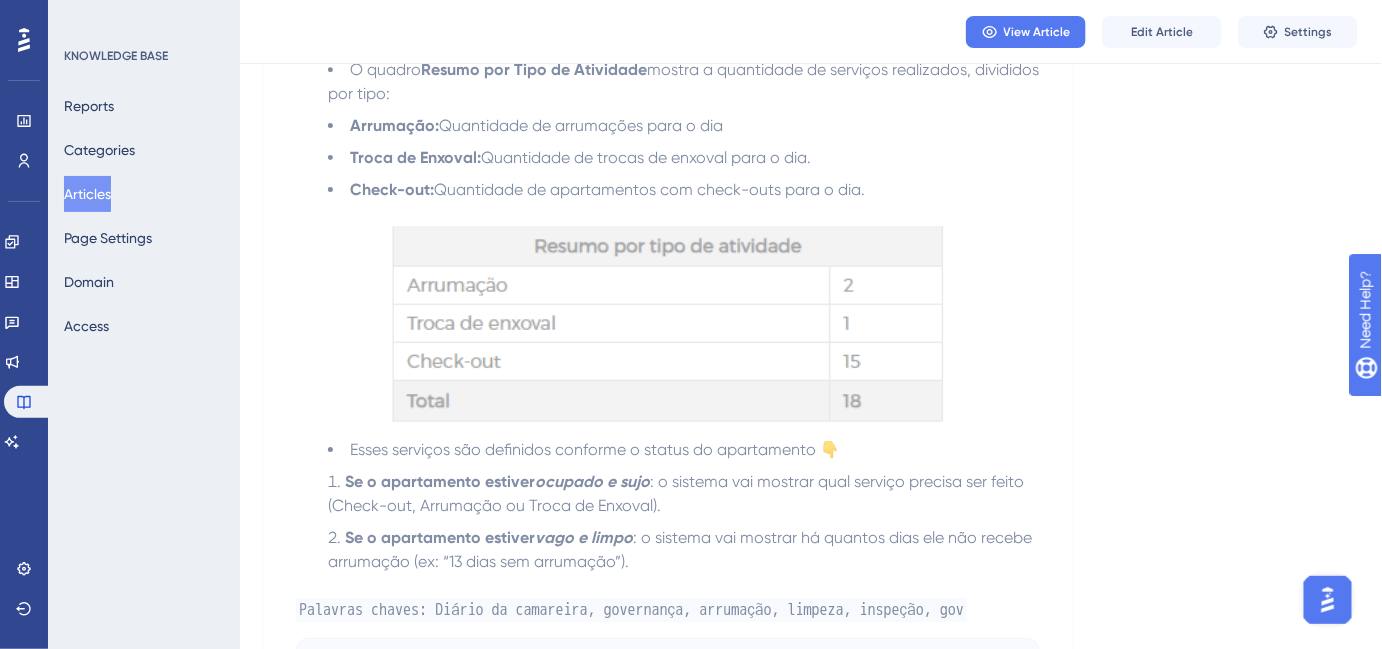 click on "View Article Edit Article Settings" at bounding box center (811, 32) 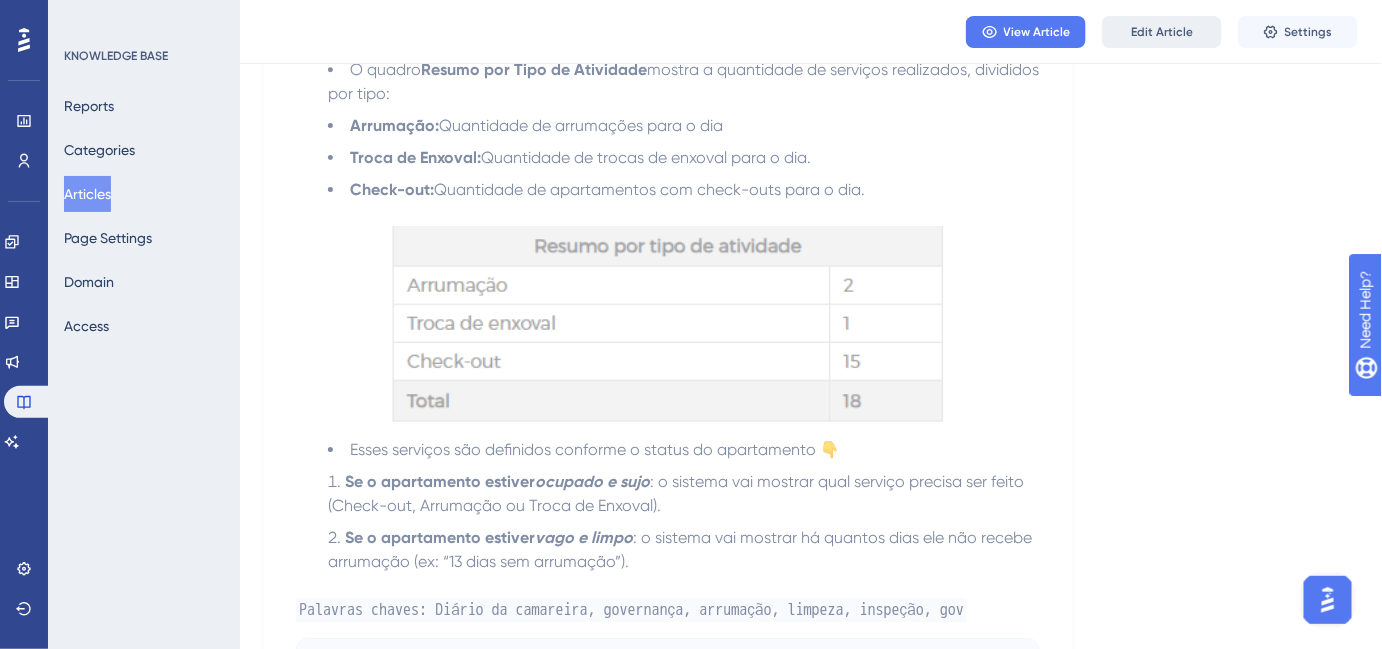 click on "Edit Article" at bounding box center [1162, 32] 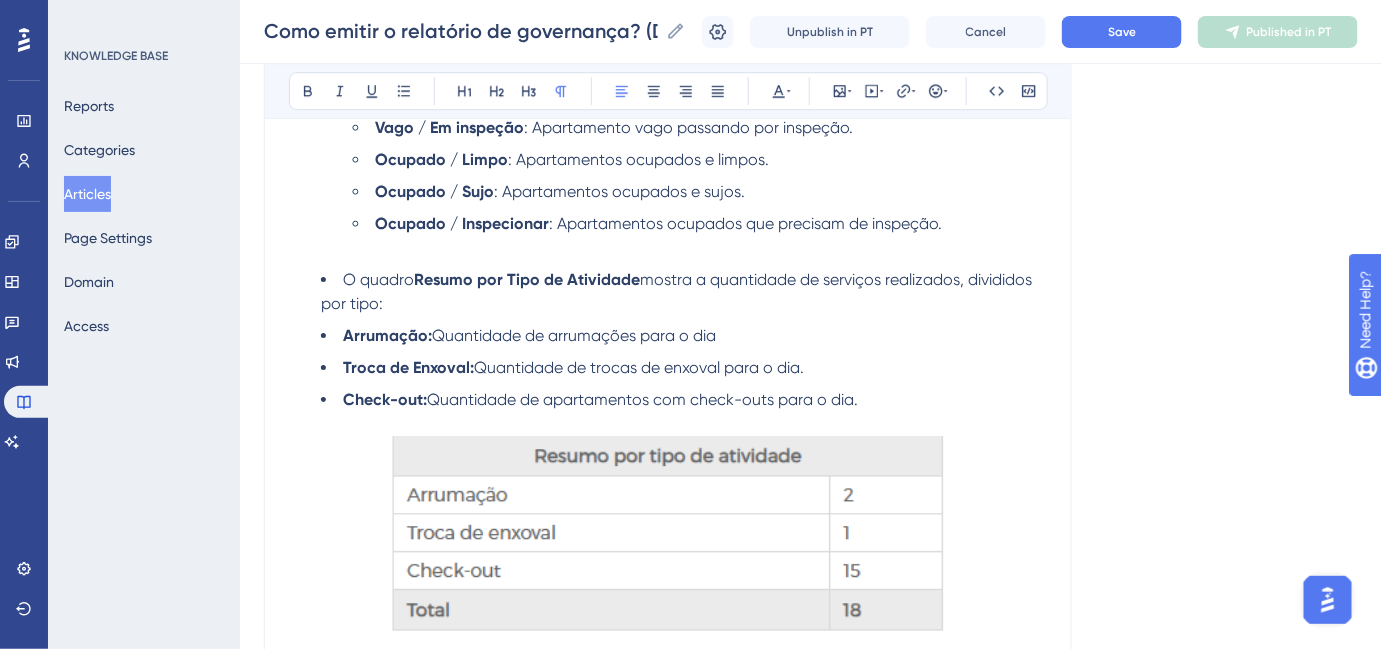 scroll, scrollTop: 2018, scrollLeft: 0, axis: vertical 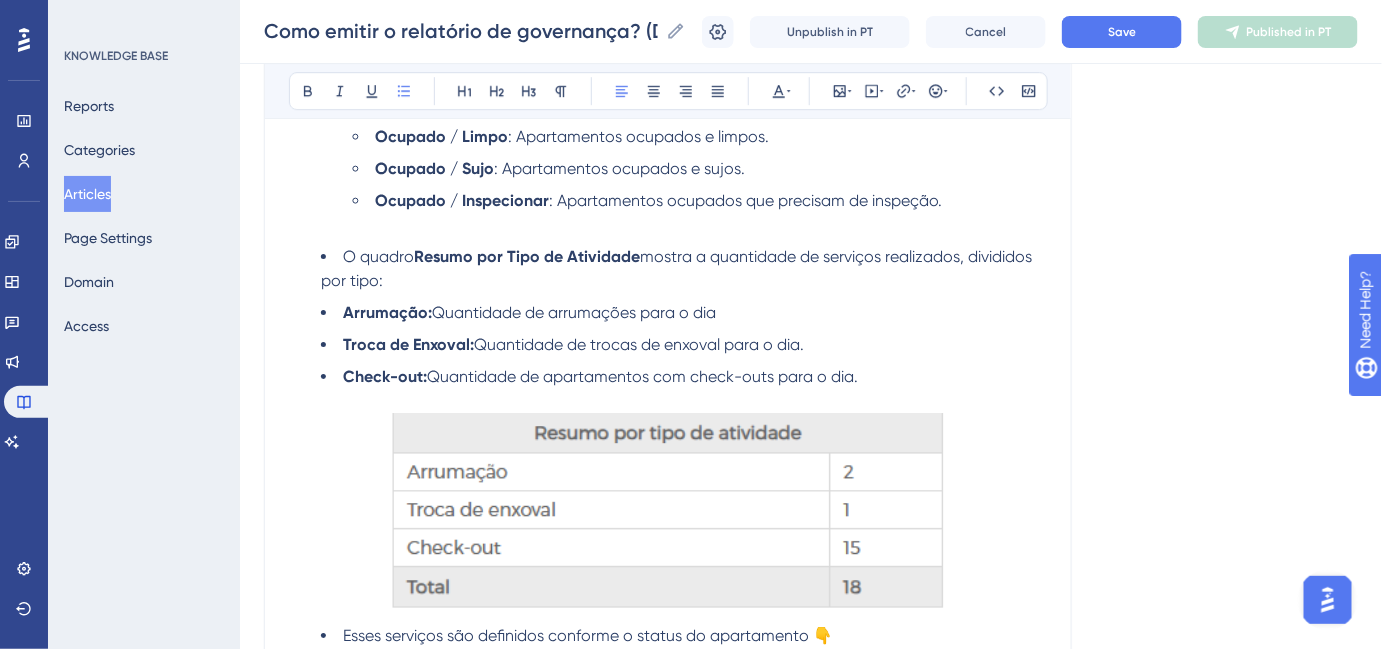 drag, startPoint x: 343, startPoint y: 304, endPoint x: 875, endPoint y: 366, distance: 535.6006 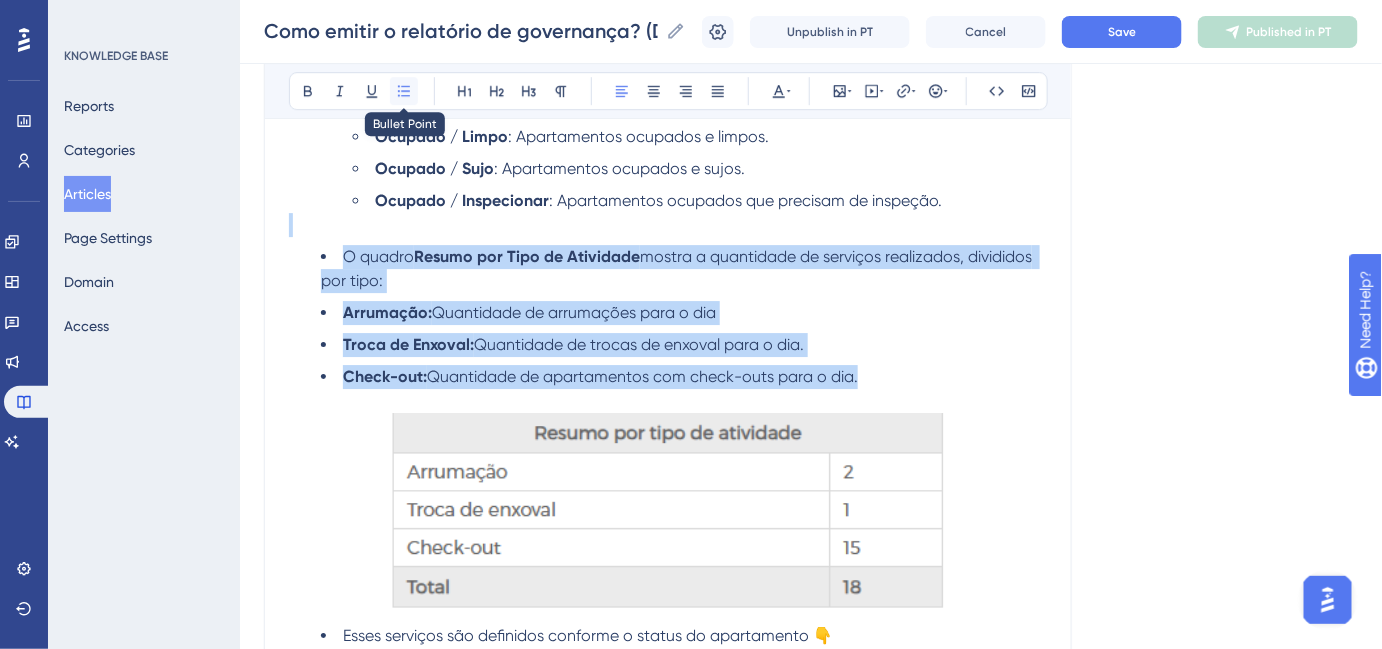 click at bounding box center (404, 91) 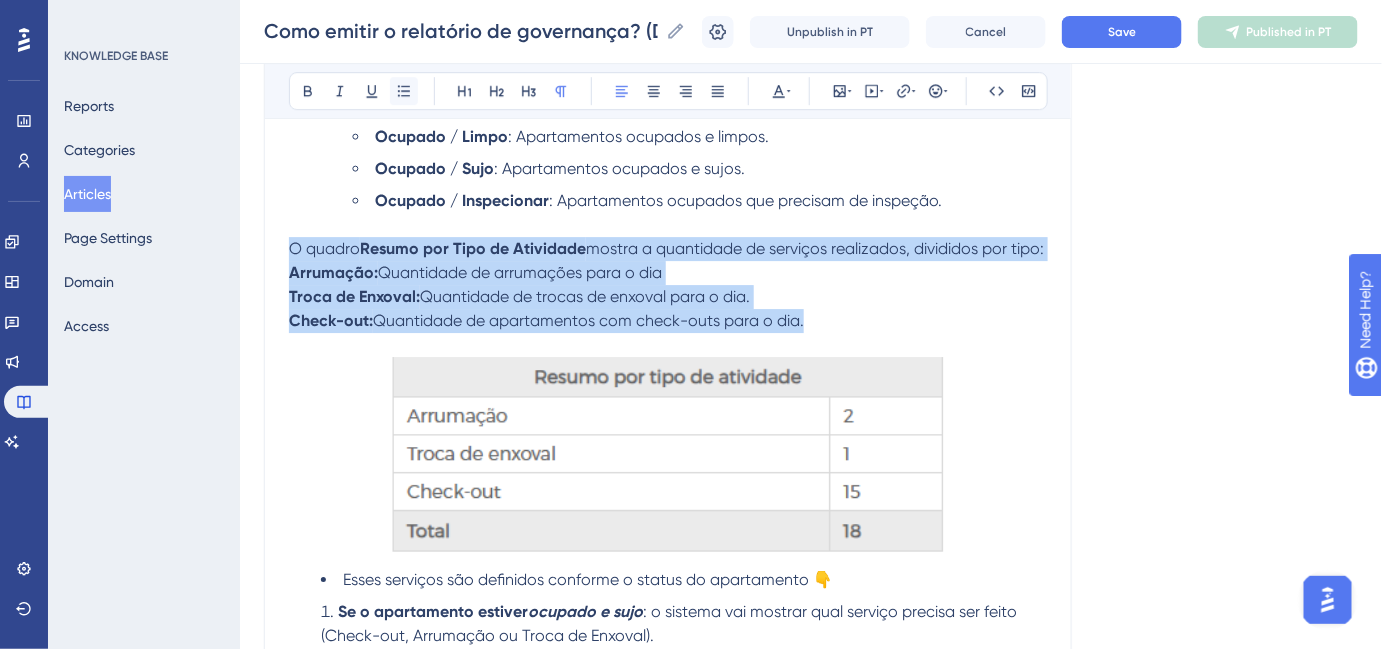 click 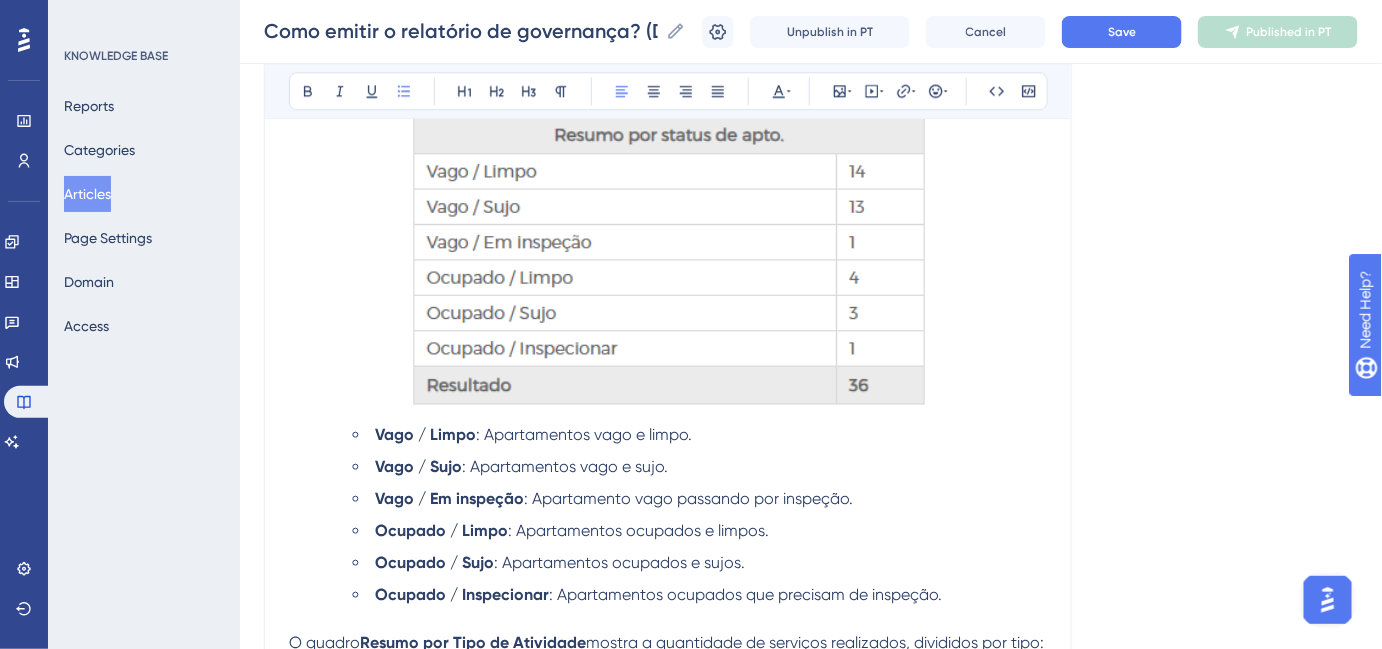 scroll, scrollTop: 1837, scrollLeft: 0, axis: vertical 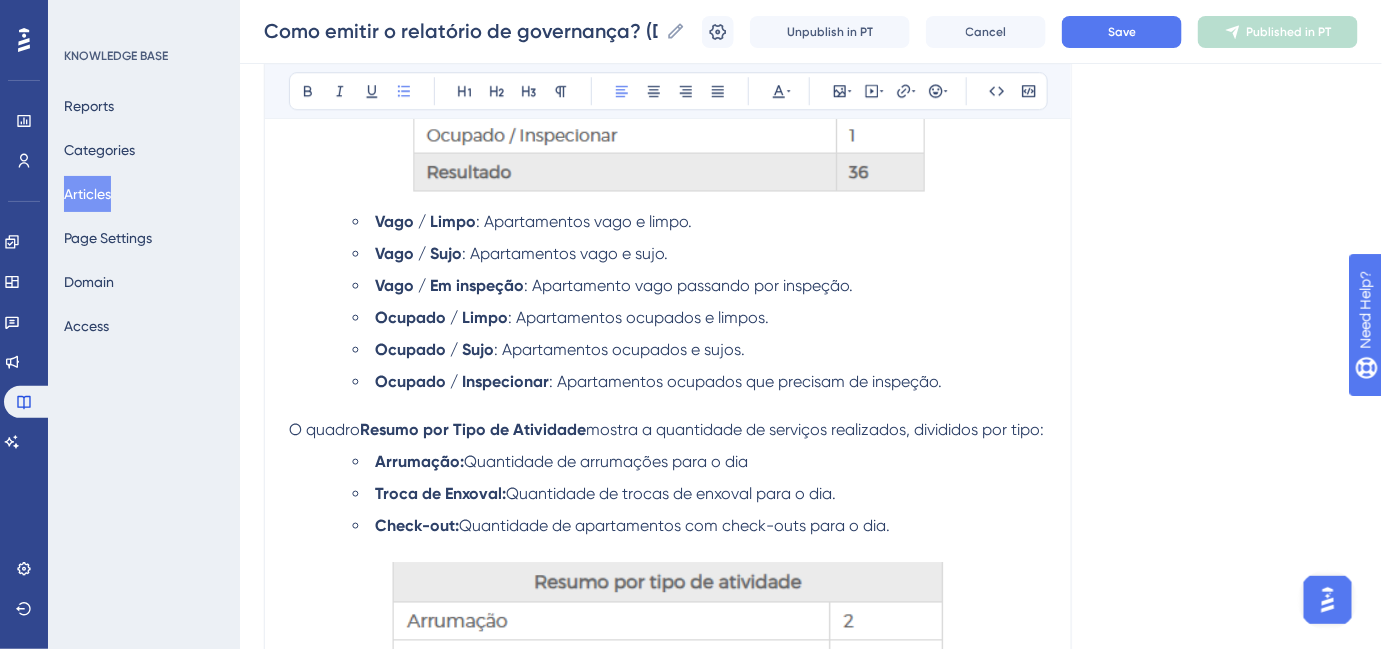 click on "Acesse o Mênu Operações > Governança > Governança Na tela de governança clique no botão de  relatórios  e logo em seguida na alternativa  Diário da camareira . Para imprimir basta clicar no botão da impressora, localizado no canto inferior direito da tela Também é possível emitir o relatório através do menu de relatórios selecionando a opção:  Governança (diário de camareira),  segue passo a passo abaixo 👇 Na parte superior do relatório existem diversos filtros, que devem ser selecionados de acordo com as particulatidades de cada hotel O quadro" at bounding box center [668, -316] 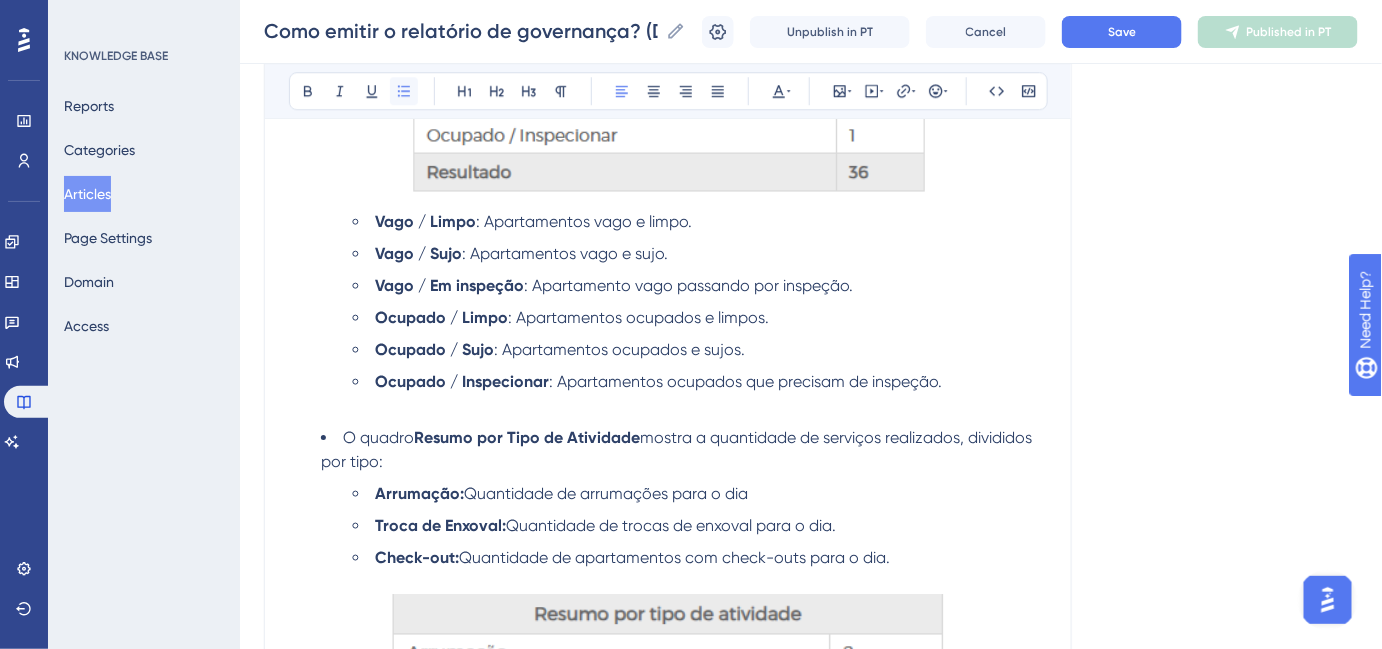 click at bounding box center (404, 91) 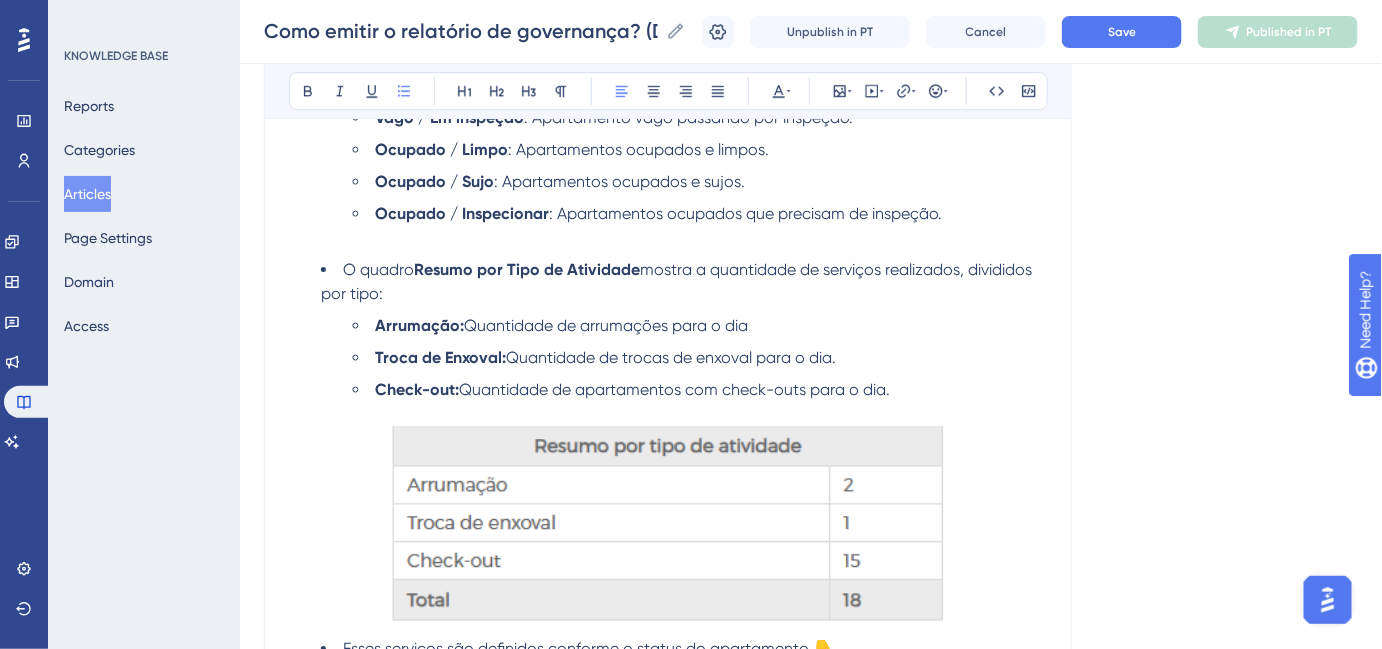 scroll, scrollTop: 2018, scrollLeft: 0, axis: vertical 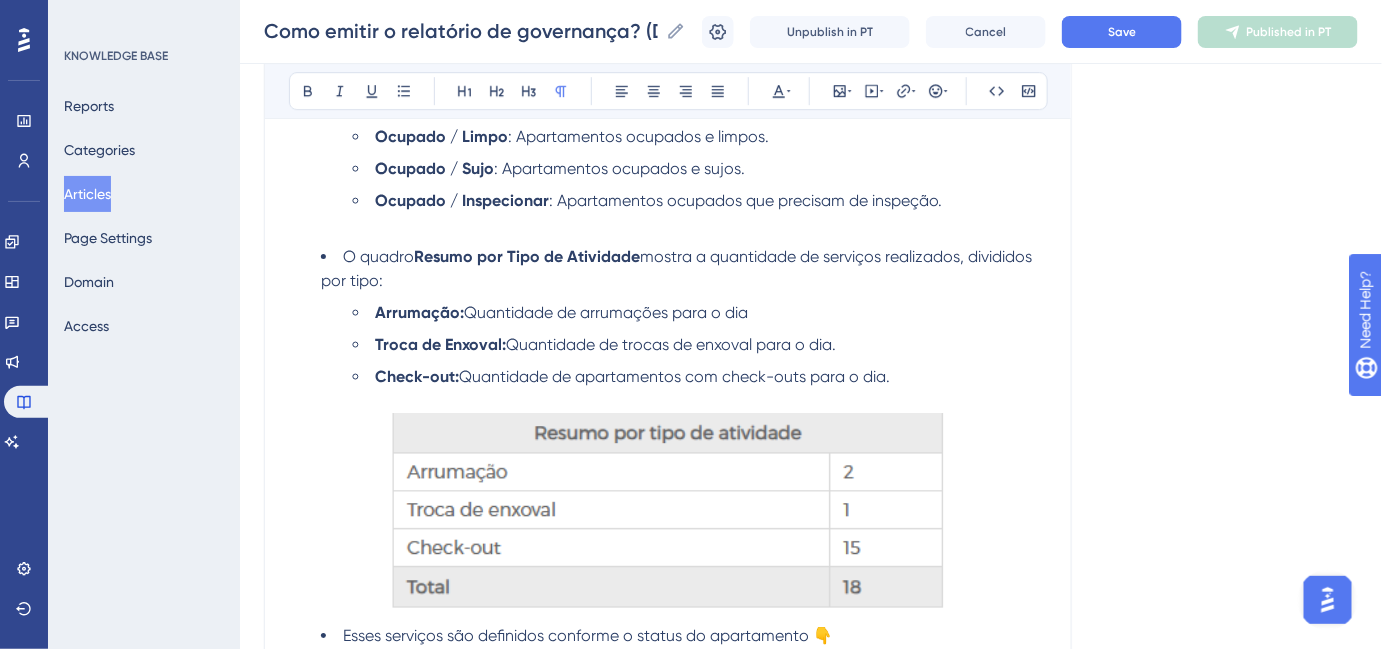 click at bounding box center [668, 225] 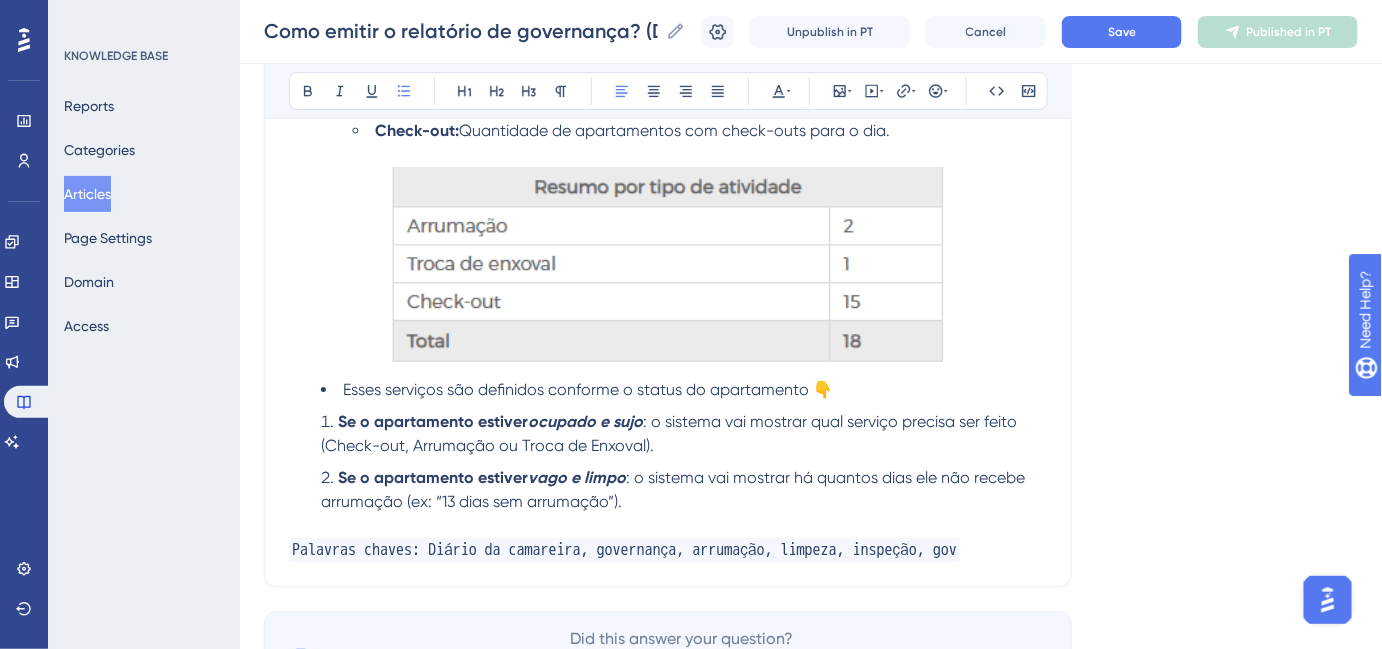 scroll, scrollTop: 2291, scrollLeft: 0, axis: vertical 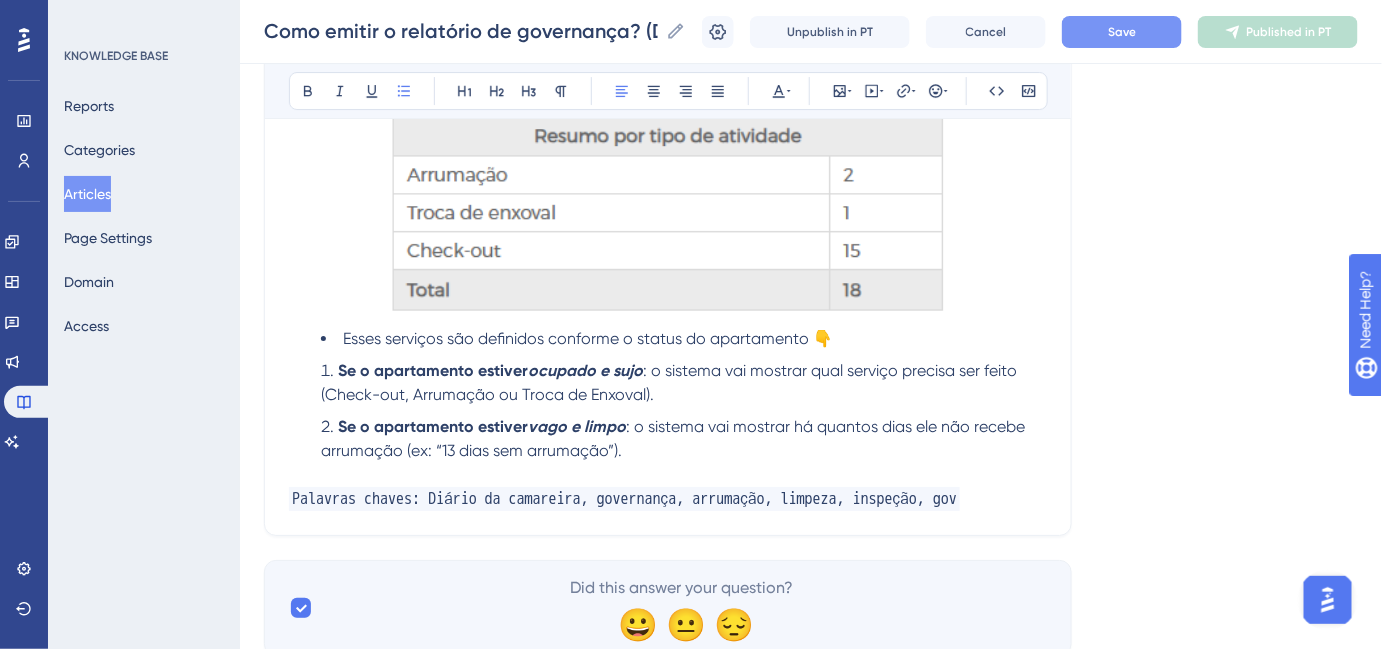 click on "Save" at bounding box center [1122, 32] 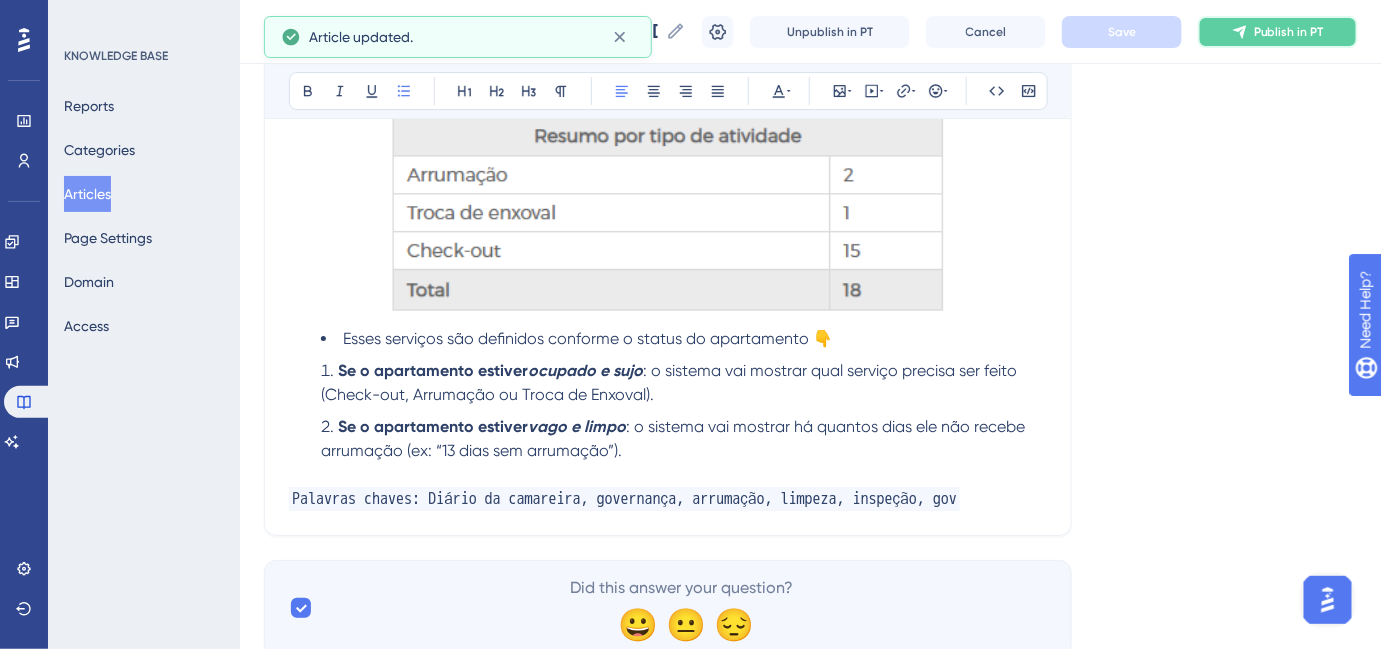 click on "Publish in PT" at bounding box center (1289, 32) 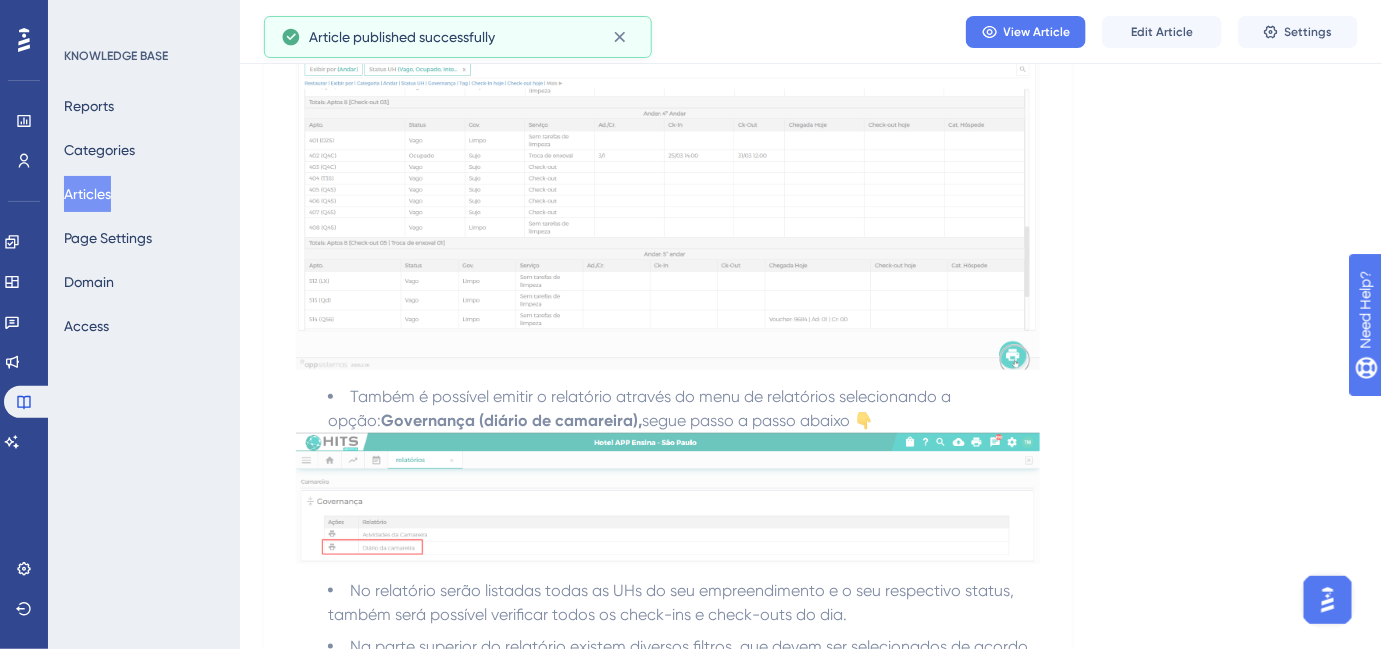 scroll, scrollTop: 0, scrollLeft: 0, axis: both 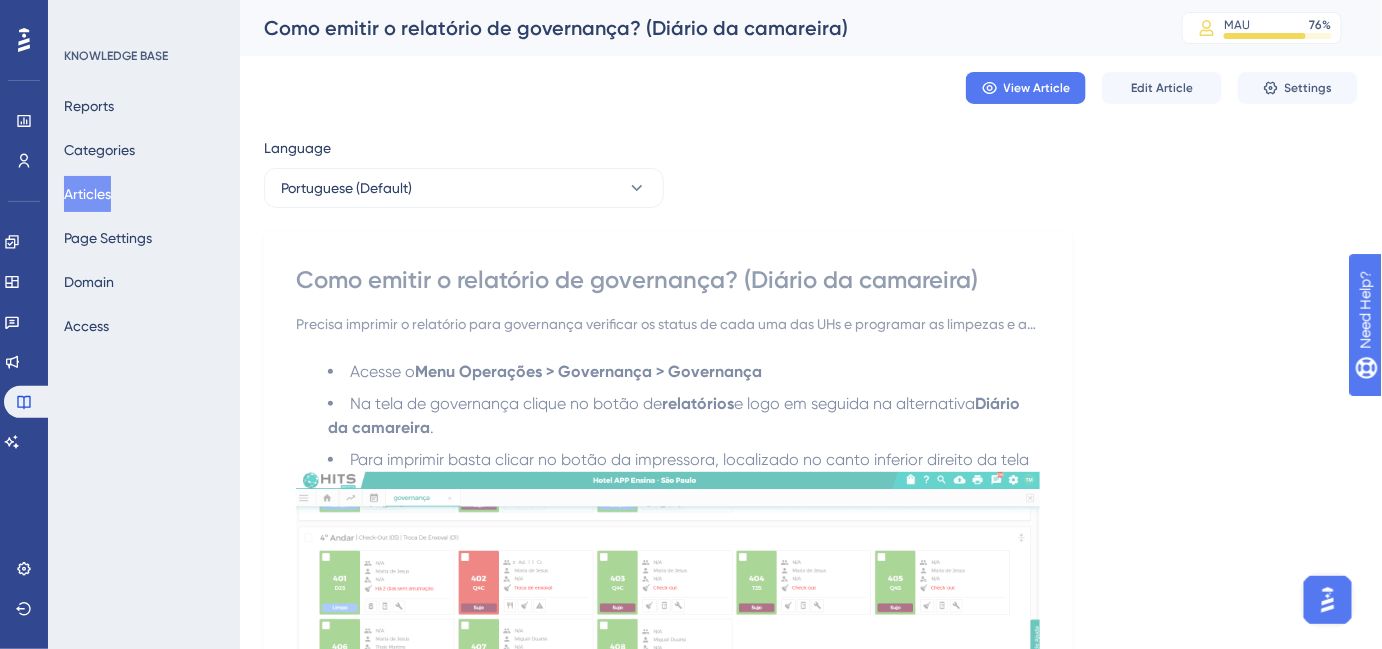 click on "Articles" at bounding box center [87, 194] 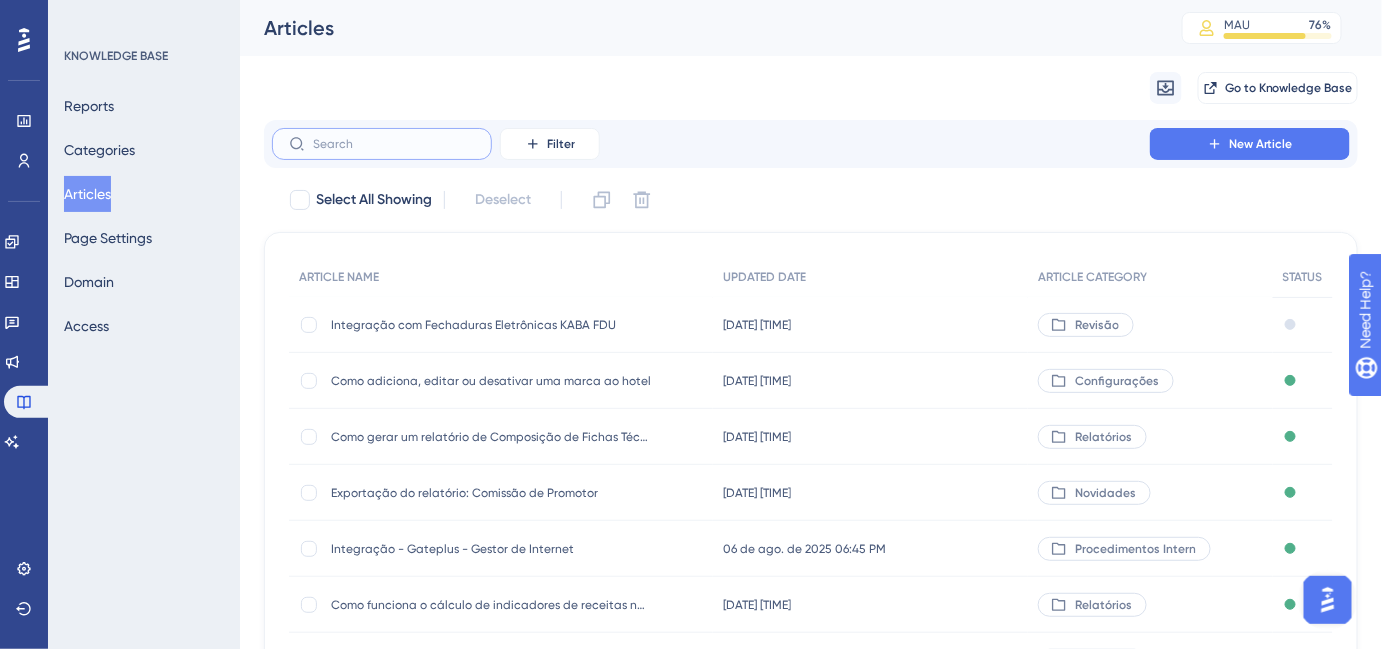 click at bounding box center (394, 144) 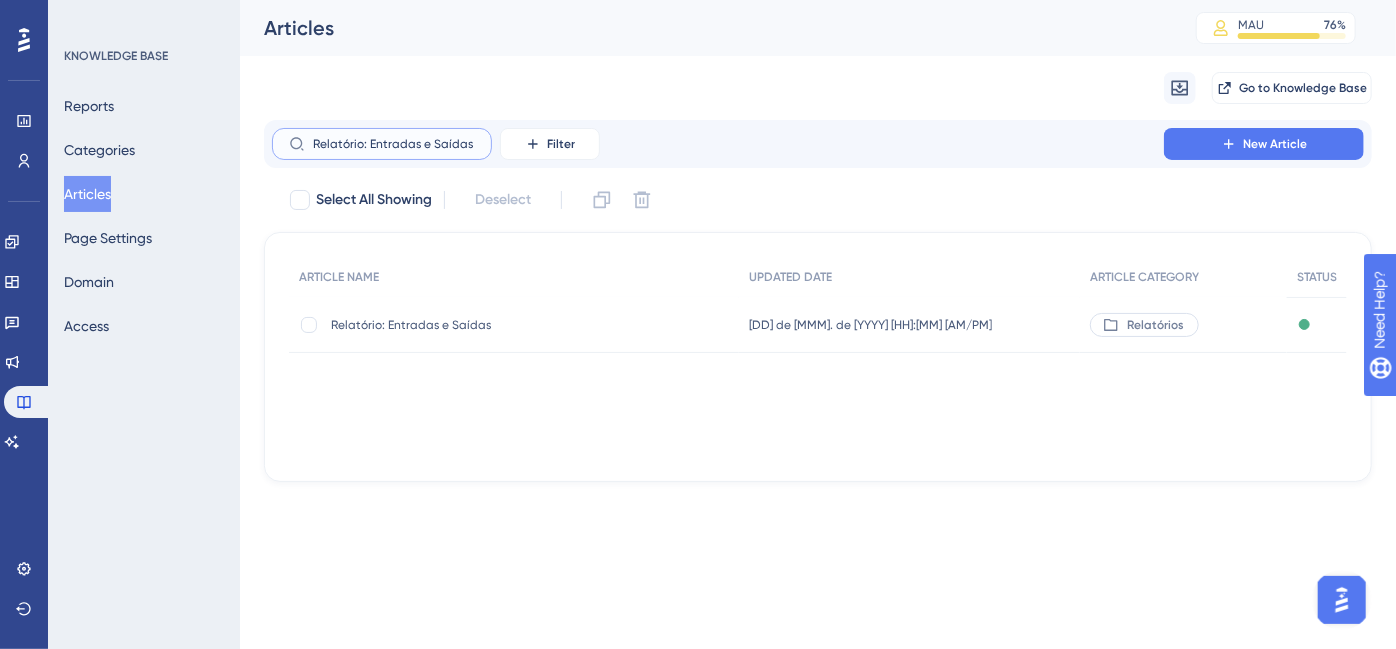 type on "Relatório: Entradas e Saídas" 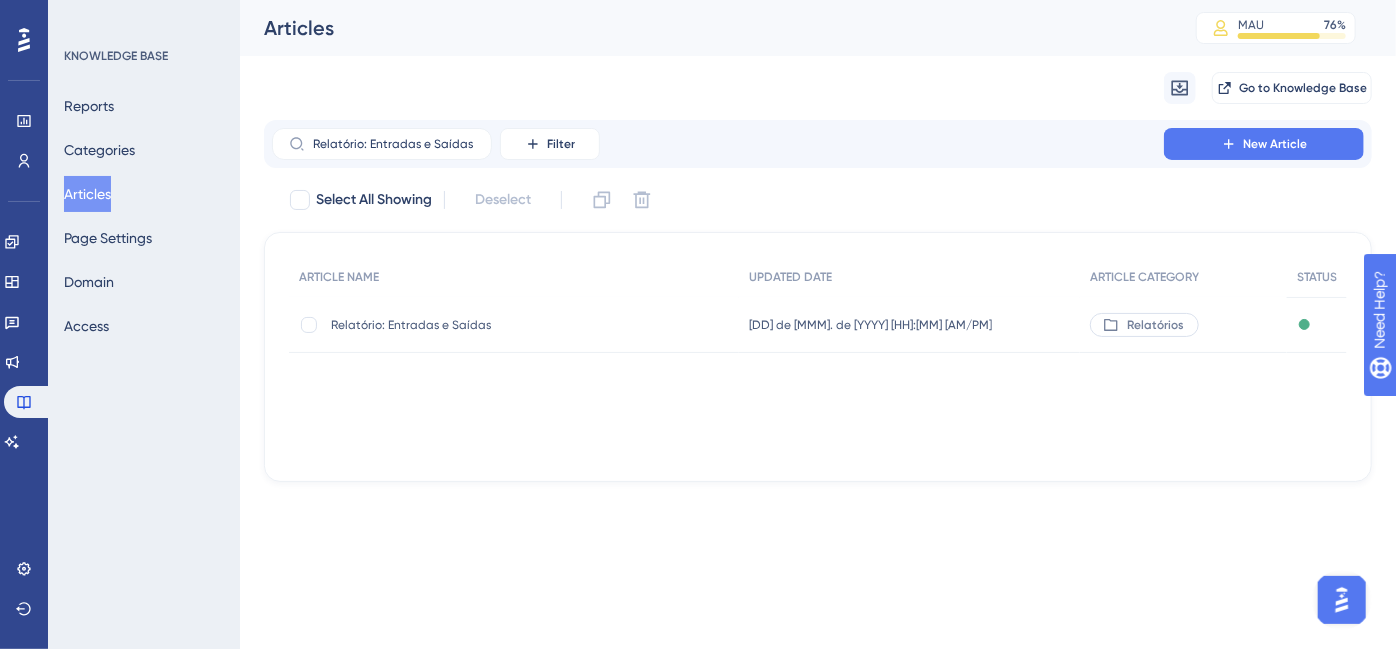 click on "Relatório: Entradas e Saídas Relatório: Entradas e Saídas" at bounding box center [491, 325] 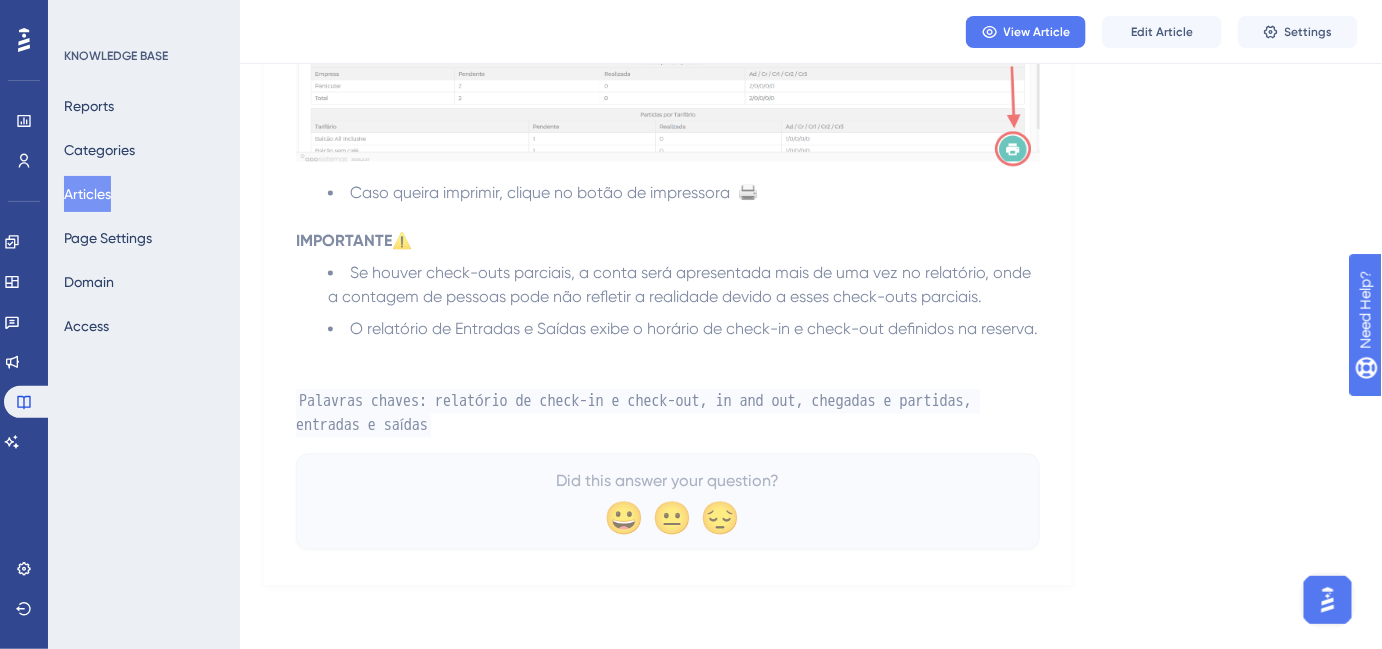 scroll, scrollTop: 1238, scrollLeft: 0, axis: vertical 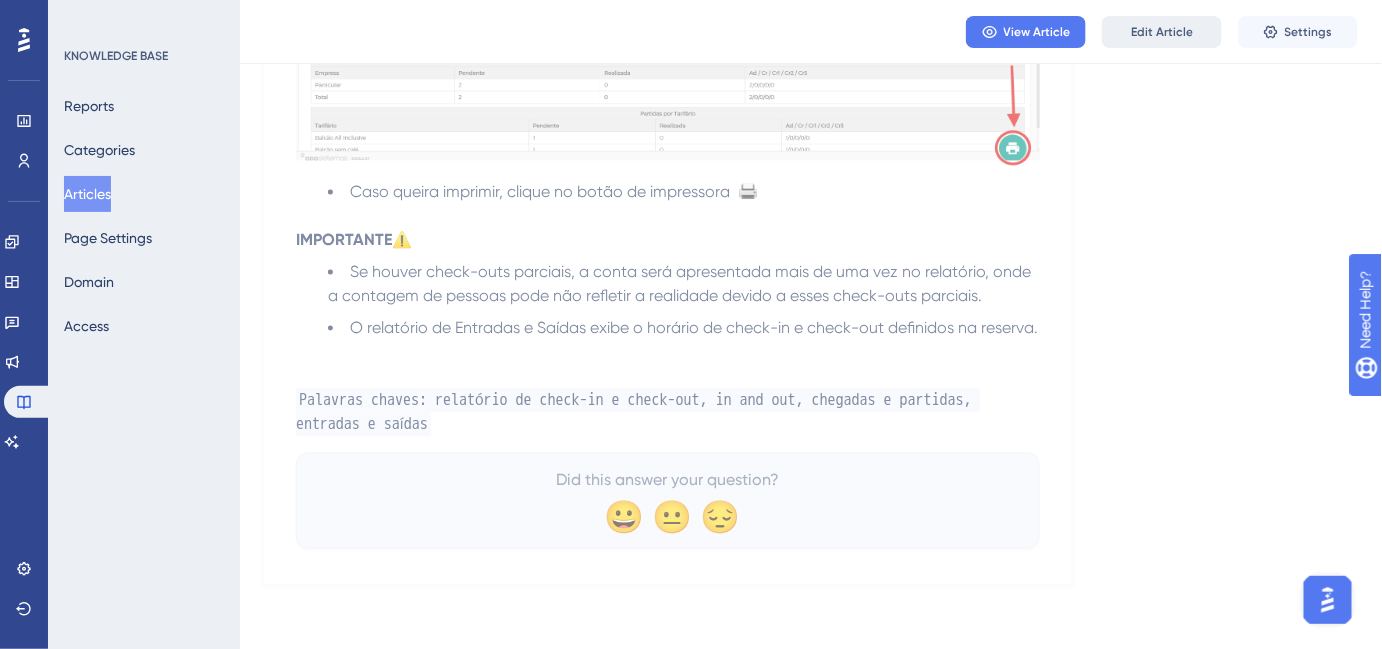 click on "Edit Article" at bounding box center (1162, 32) 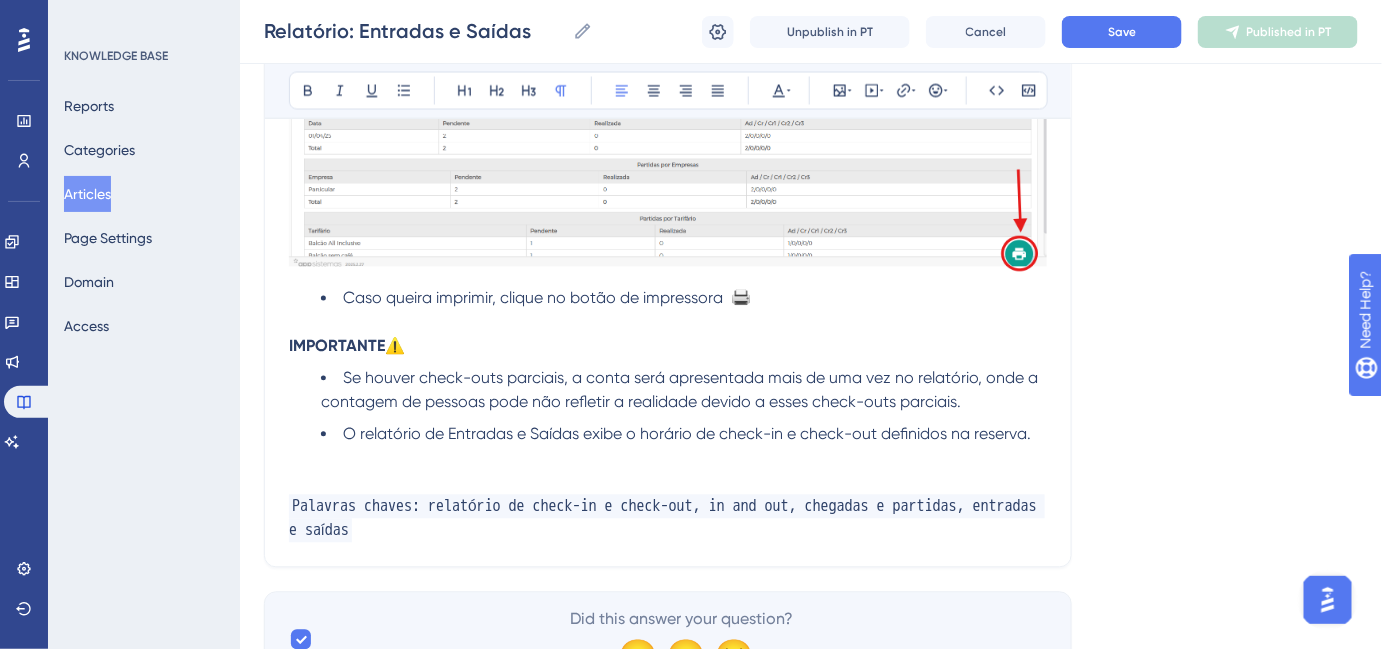 scroll, scrollTop: 1304, scrollLeft: 0, axis: vertical 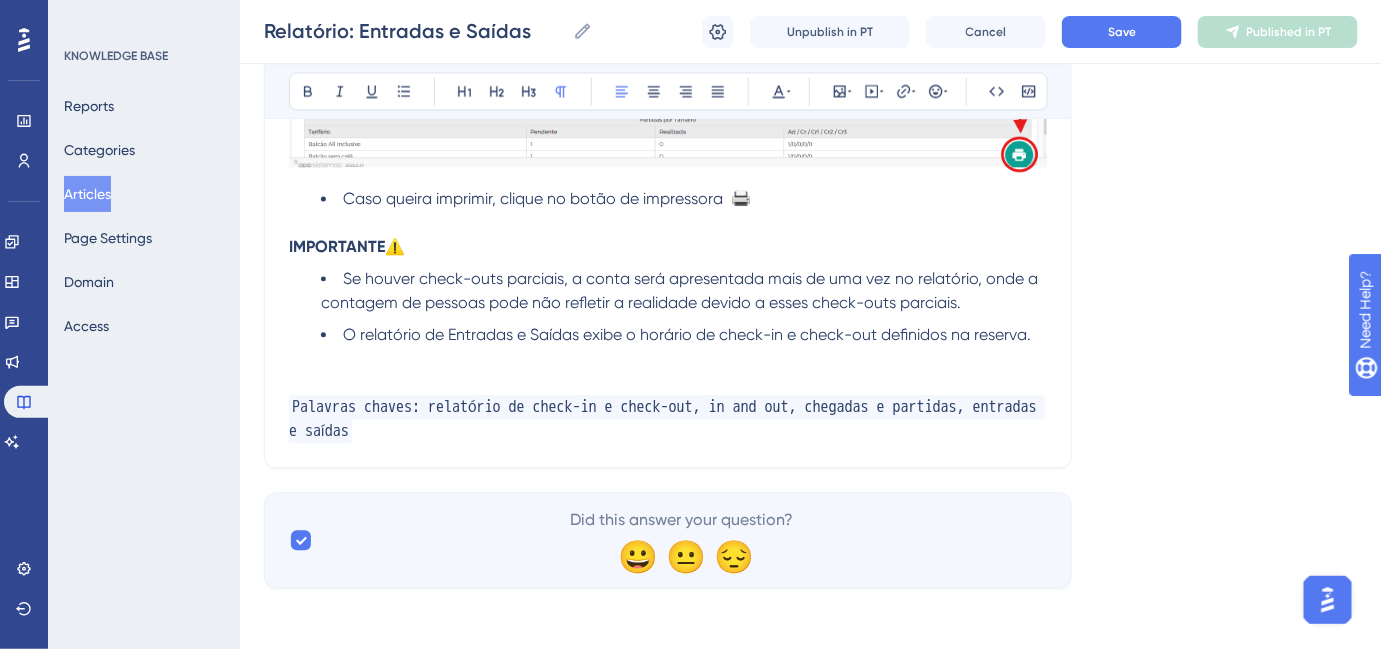 click on "Palavras chaves: relatório de check-in e check-out, in and out, chegadas e partidas, entradas e saídas" at bounding box center [668, 419] 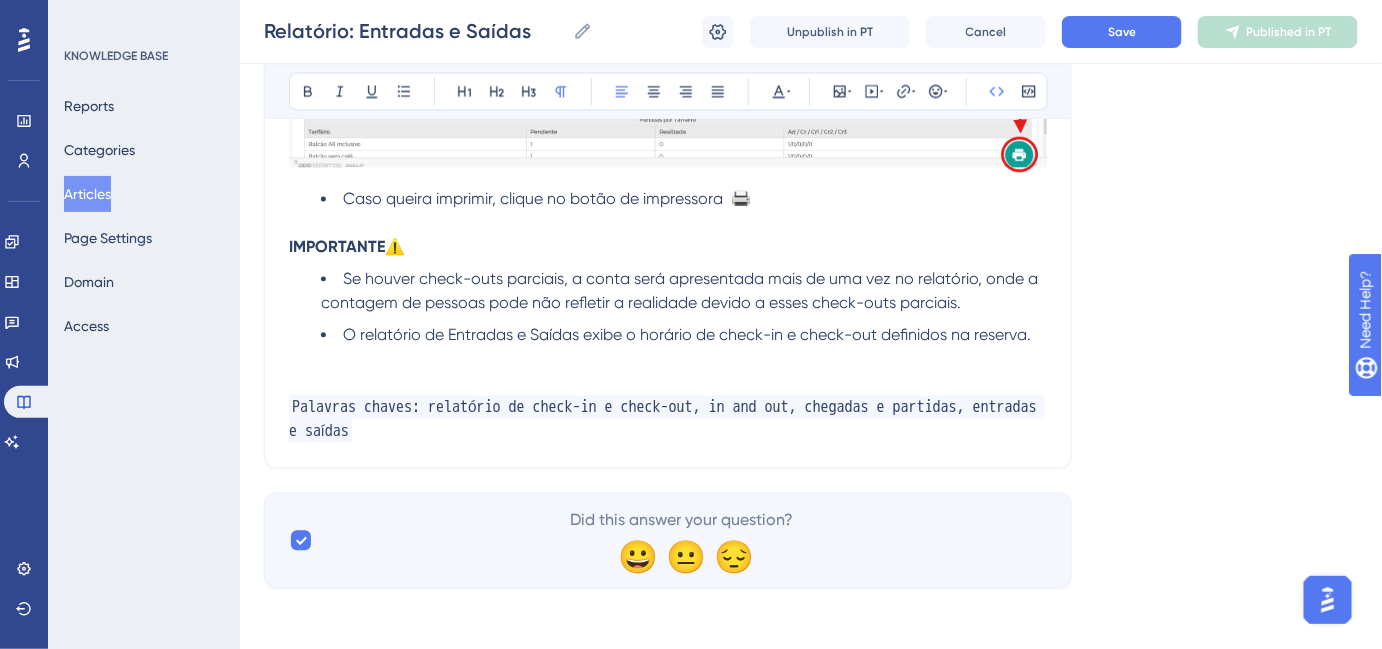 type 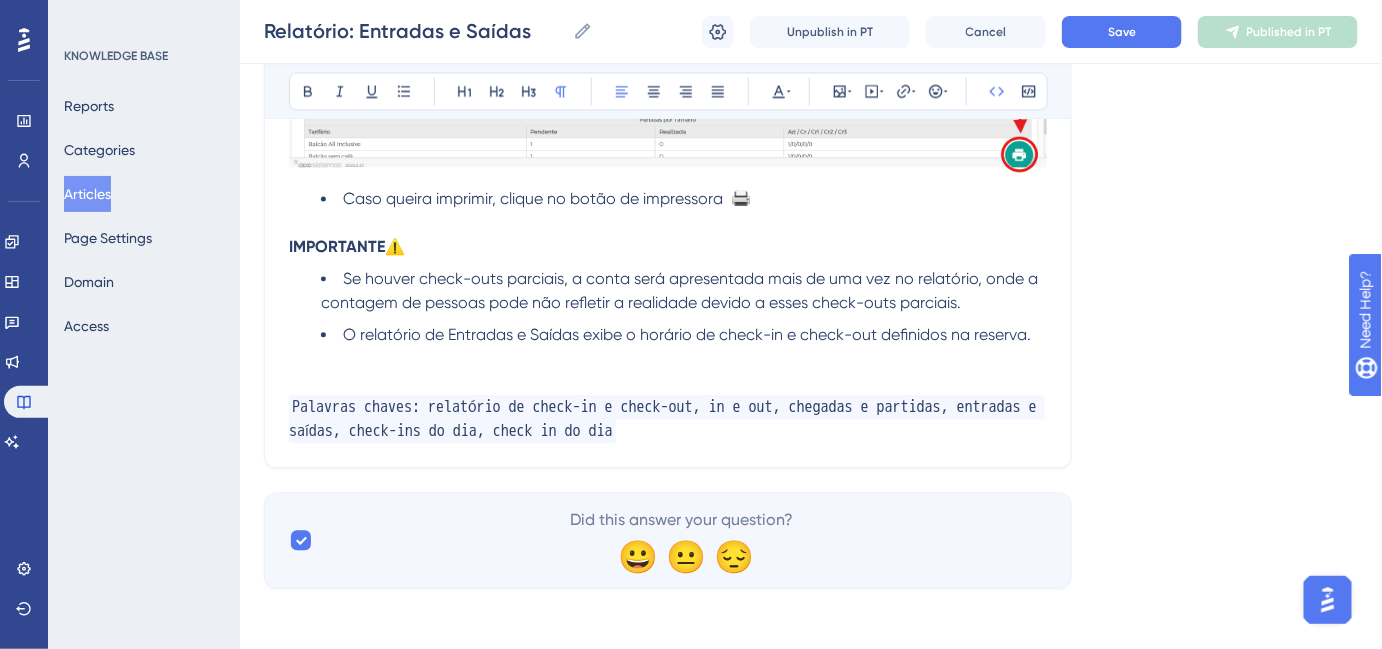 click on "Palavras chaves: relatório de check-in e check-out, in e out, chegadas e partidas, entradas e saídas, check-ins do dia, check in do dia" at bounding box center (667, 419) 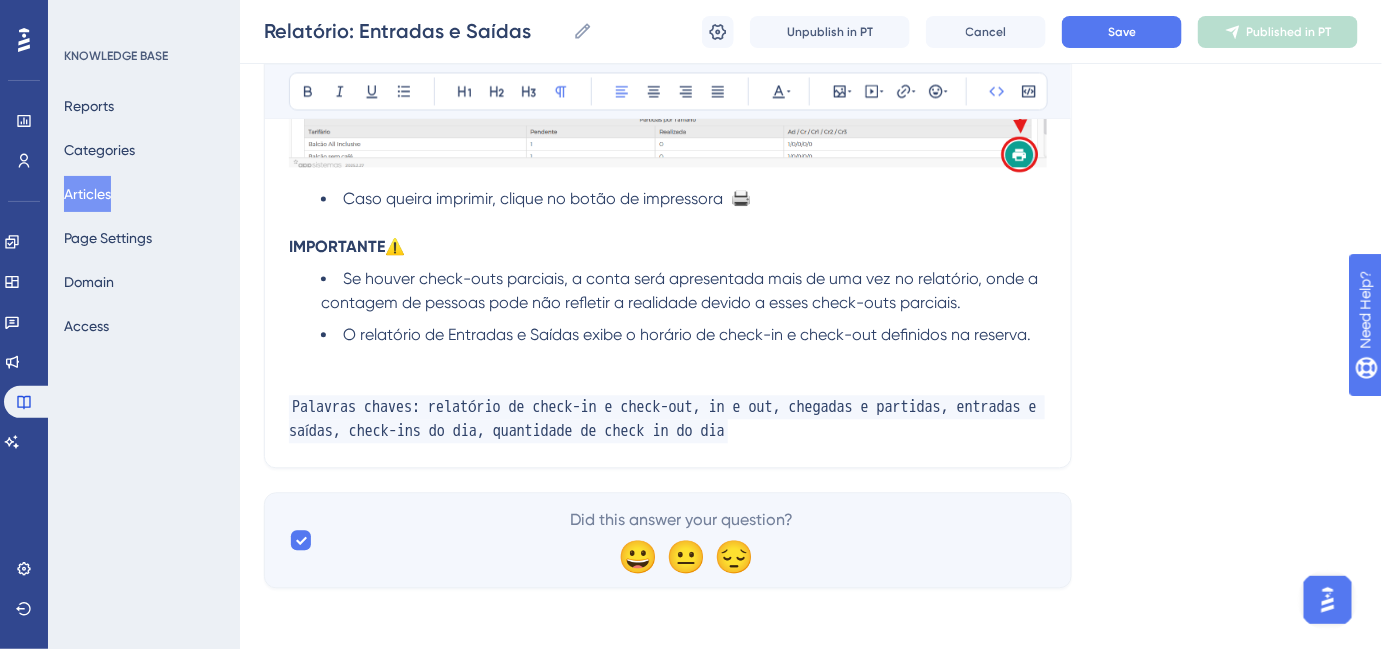 click on "Palavras chaves: relatório de check-in e check-out, in e out, chegadas e partidas, entradas e saídas, check-ins do dia, quantidade de check in do dia" at bounding box center (667, 419) 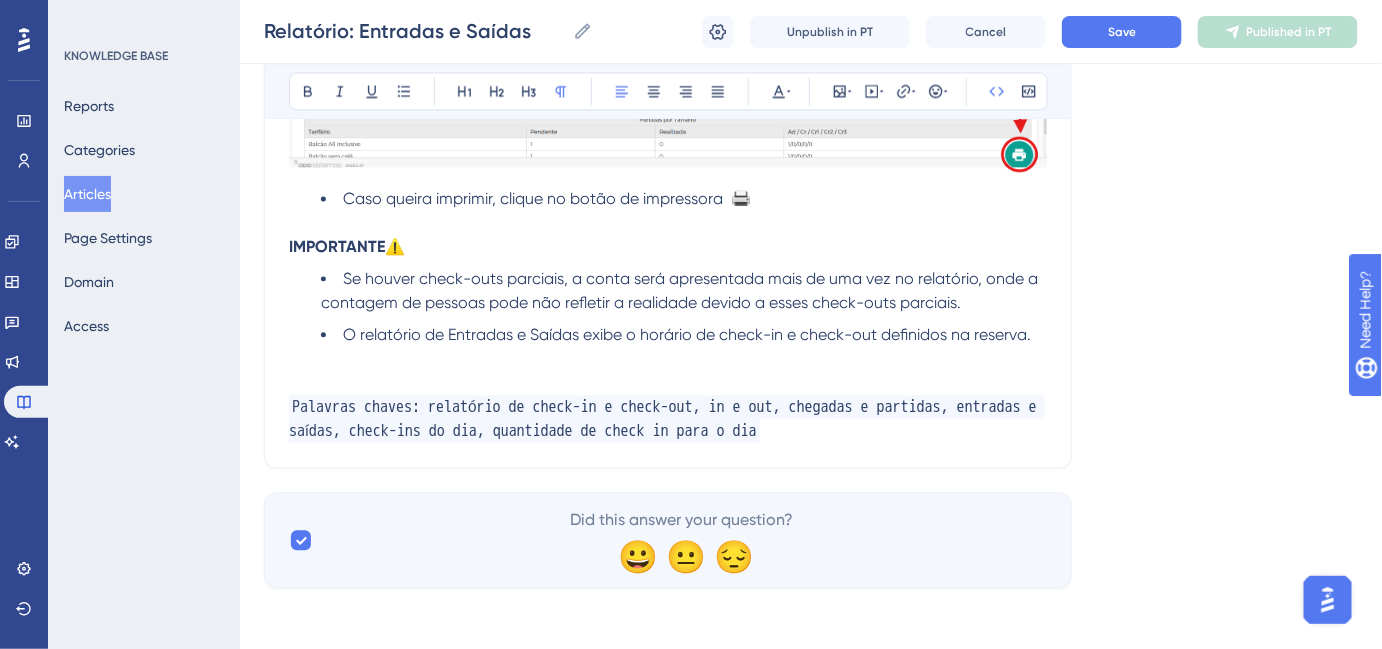 click on "Palavras chaves: relatório de check-in e check-out, in e out, chegadas e partidas, entradas e saídas, check-ins do dia, quantidade de check in para o dia" at bounding box center [668, 419] 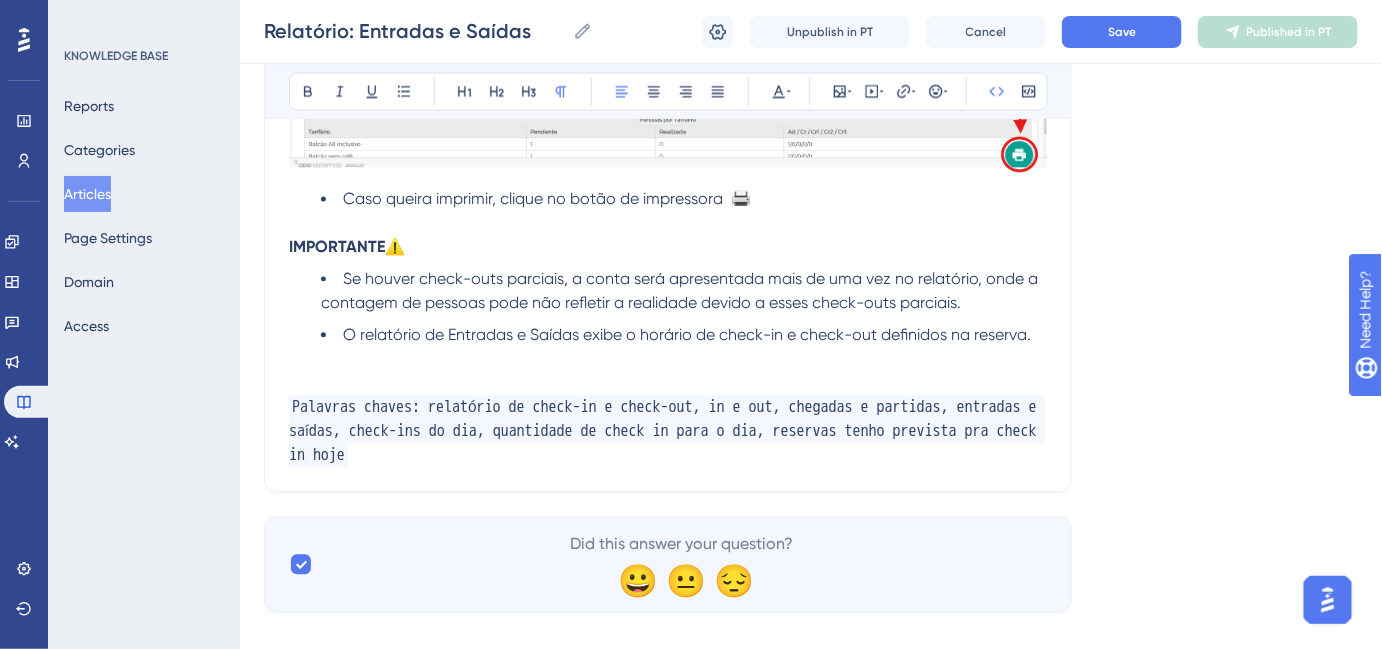 click on "Palavras chaves: relatório de check-in e check-out, in e out, chegadas e partidas, entradas e saídas, check-ins do dia, quantidade de check in para o dia, reservas tenho prevista pra check in hoje" at bounding box center (667, 431) 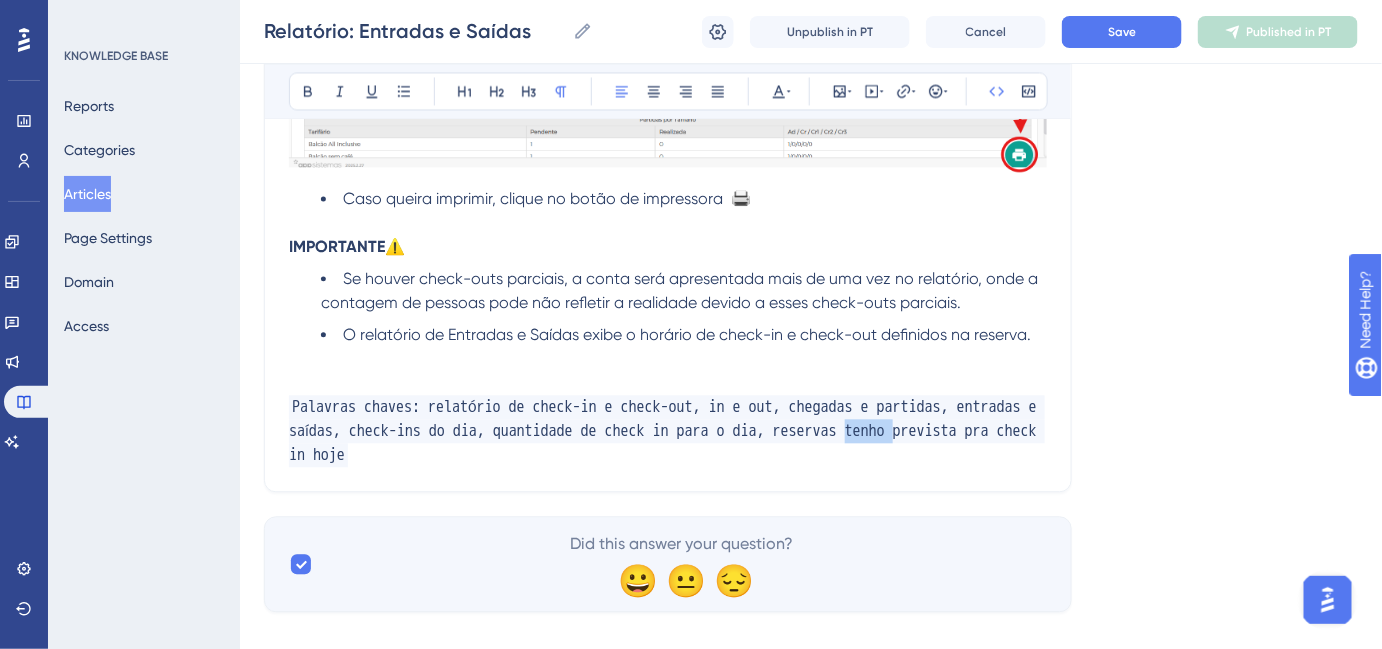 click on "Palavras chaves: relatório de check-in e check-out, in e out, chegadas e partidas, entradas e saídas, check-ins do dia, quantidade de check in para o dia, reservas tenho prevista pra check in hoje" at bounding box center (667, 431) 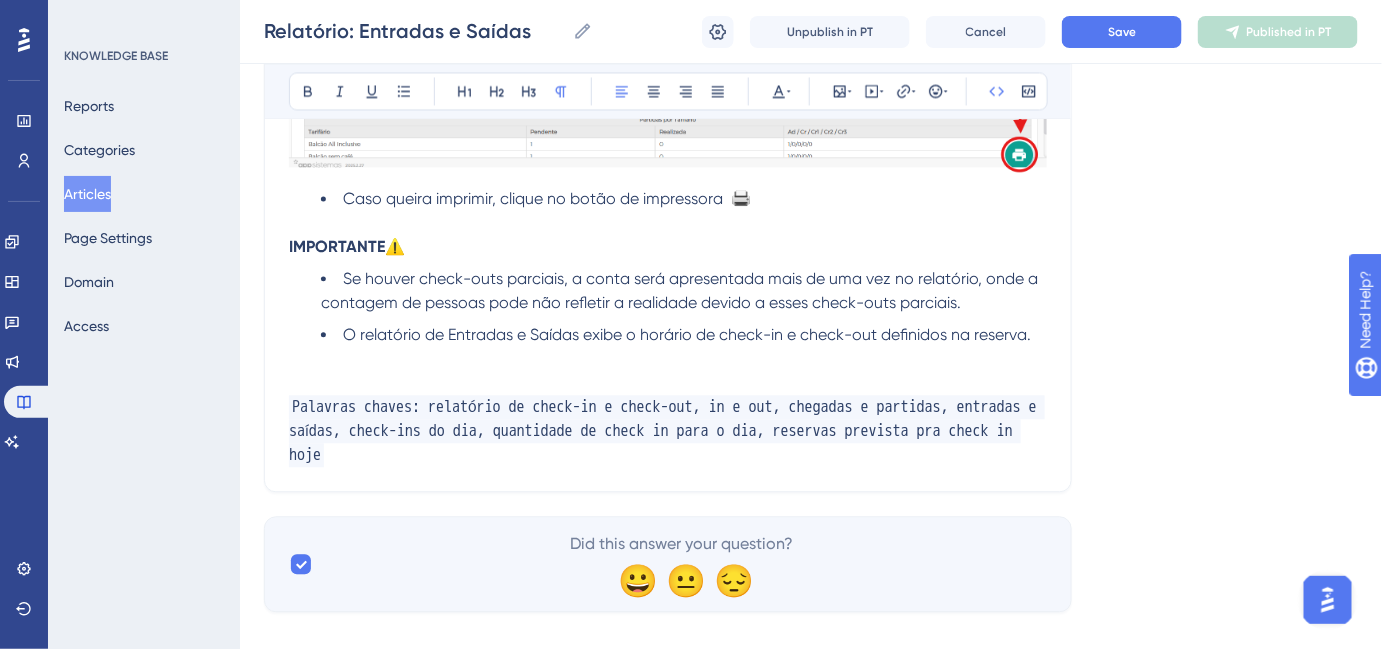 click on "Palavras chaves: relatório de check-in e check-out, in e out, chegadas e partidas, entradas e saídas, check-ins do dia, quantidade de check in para o dia, reservas prevista pra check in hoje" at bounding box center (667, 431) 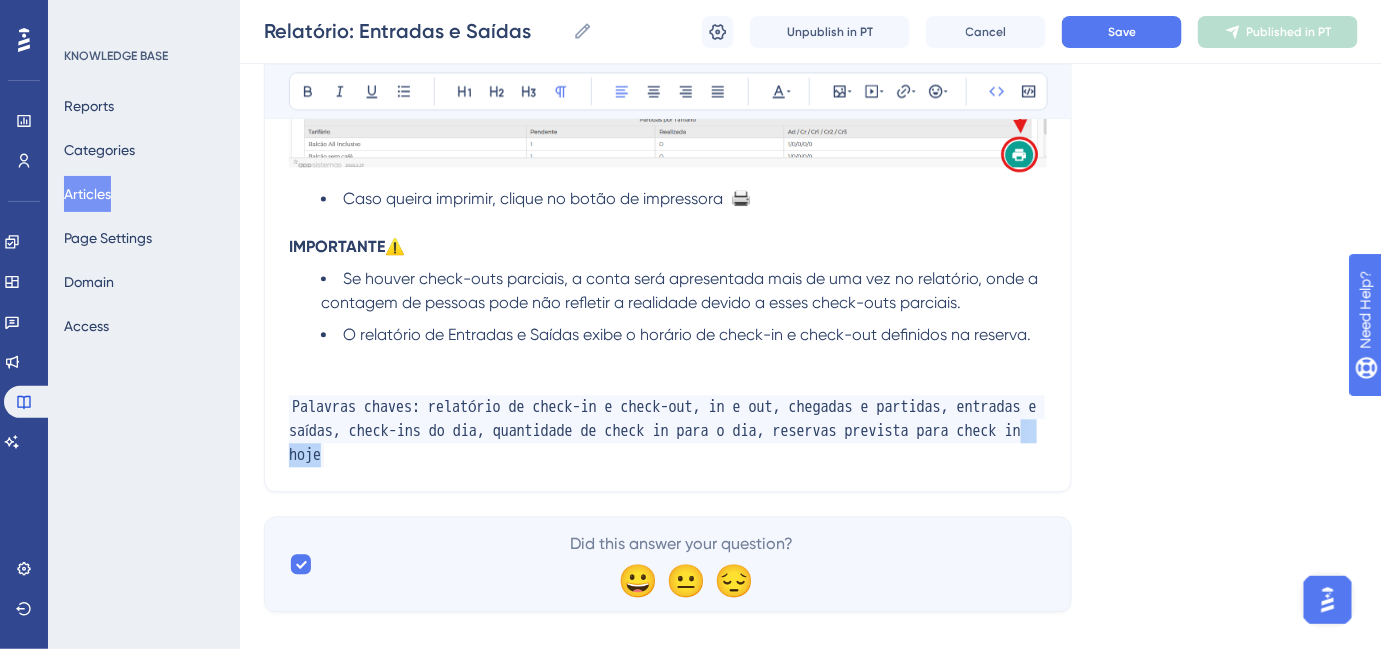 drag, startPoint x: 519, startPoint y: 452, endPoint x: 533, endPoint y: 455, distance: 14.3178215 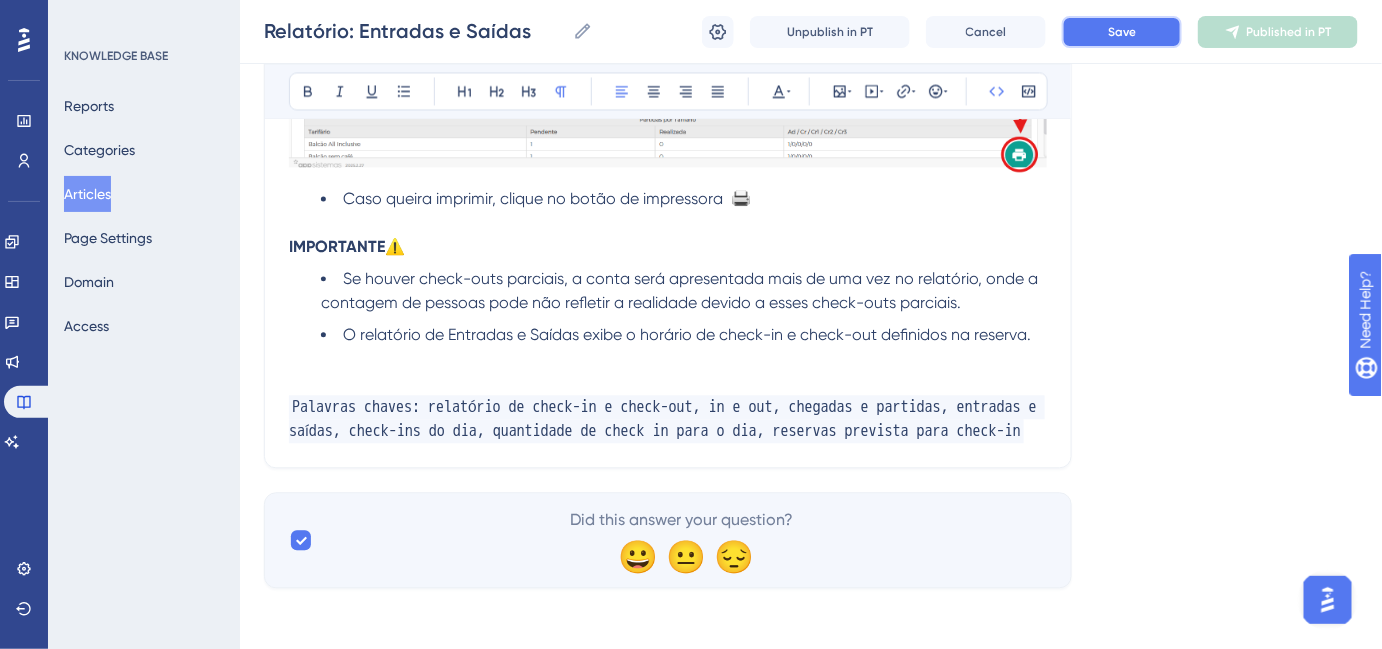 click on "Save" at bounding box center (1122, 32) 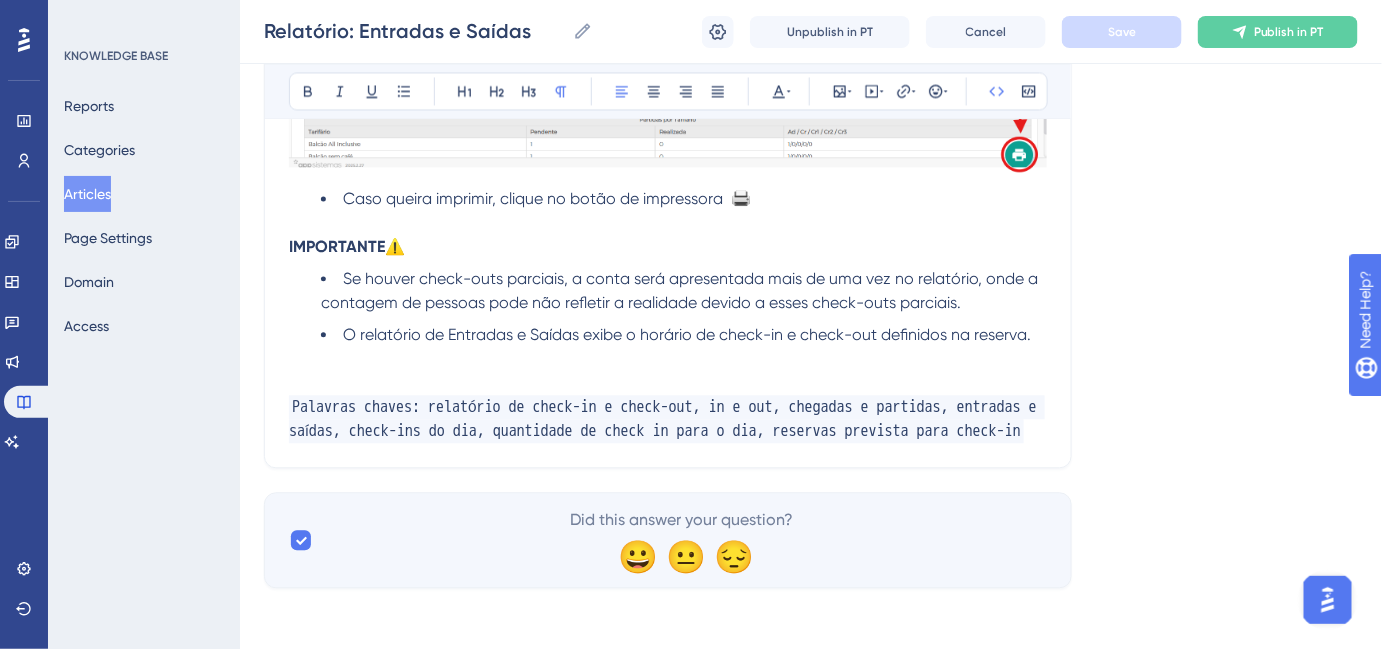 click on "Palavras chaves: relatório de check-in e check-out, in e out, chegadas e partidas, entradas e saídas, check-ins do dia, quantidade de check in para o dia, reservas prevista para check-in" at bounding box center [667, 419] 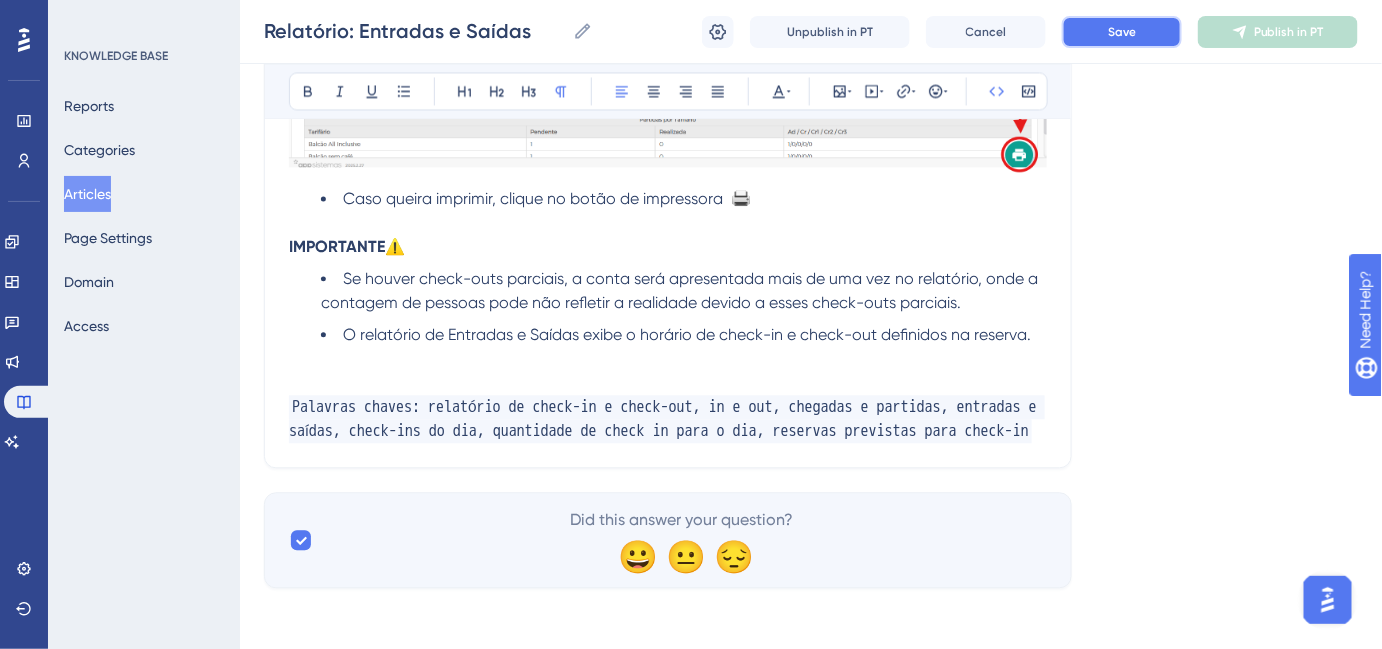 click on "Save" at bounding box center [1122, 32] 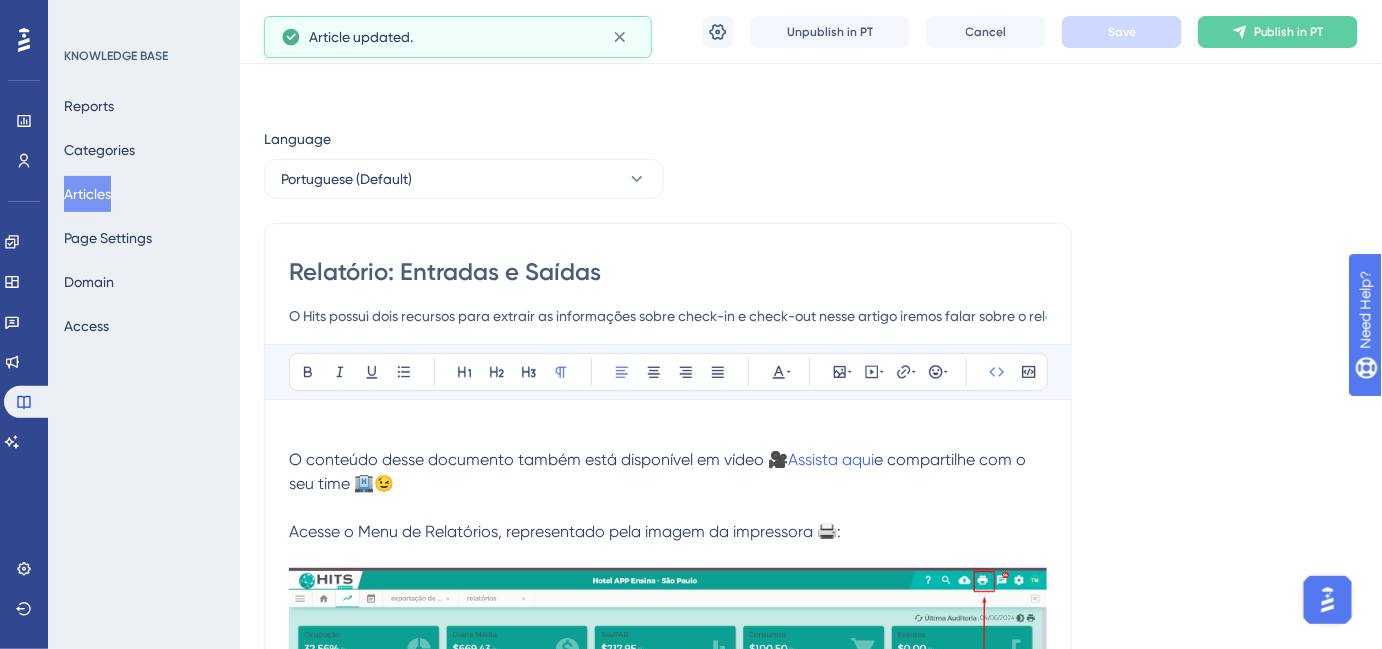 scroll, scrollTop: 0, scrollLeft: 0, axis: both 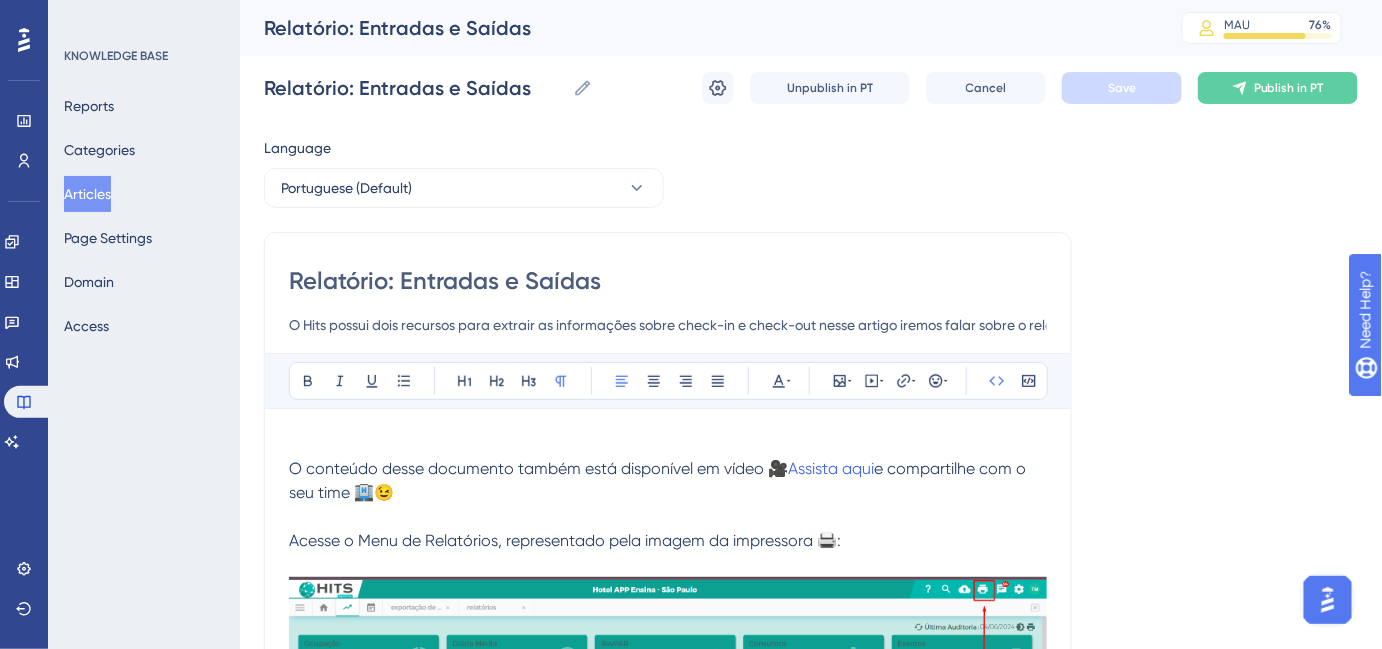 click on "O Hits possui dois recursos para extrair as informações sobre check-in e check-out nesse artigo iremos falar sobre o relatório chamado: Entradas e Saídas." at bounding box center (668, 325) 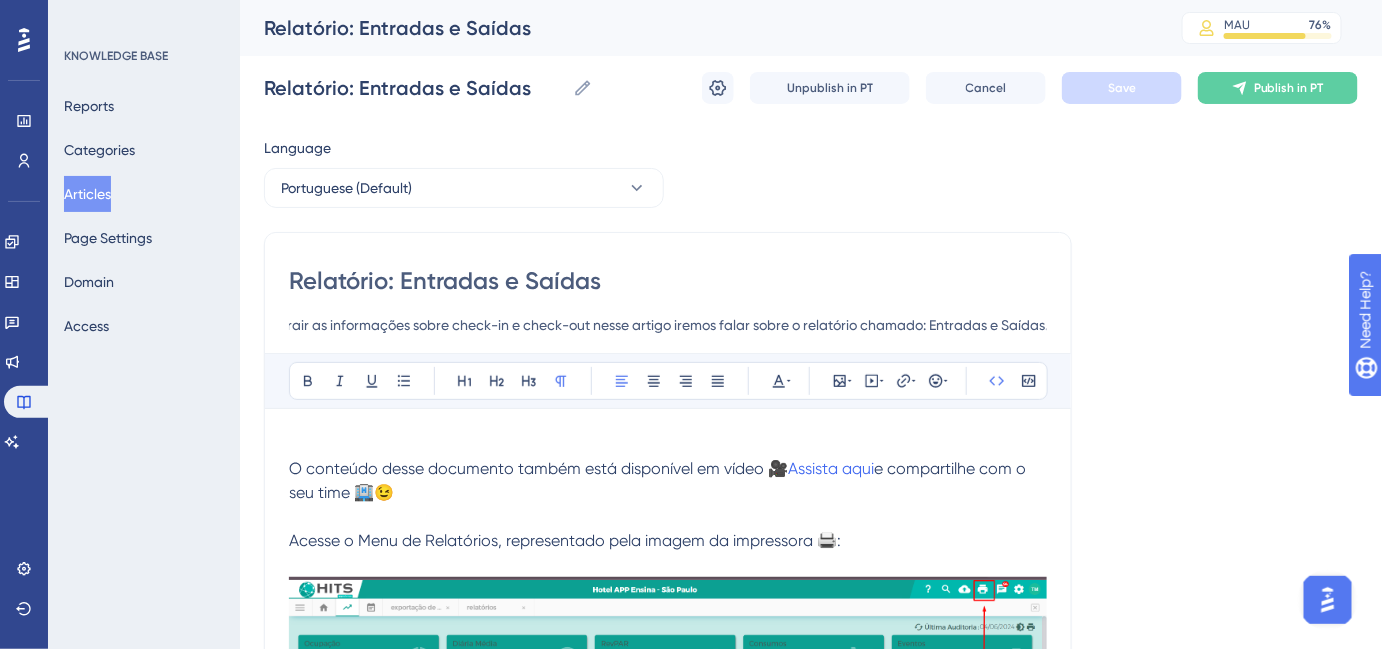 scroll, scrollTop: 0, scrollLeft: 234, axis: horizontal 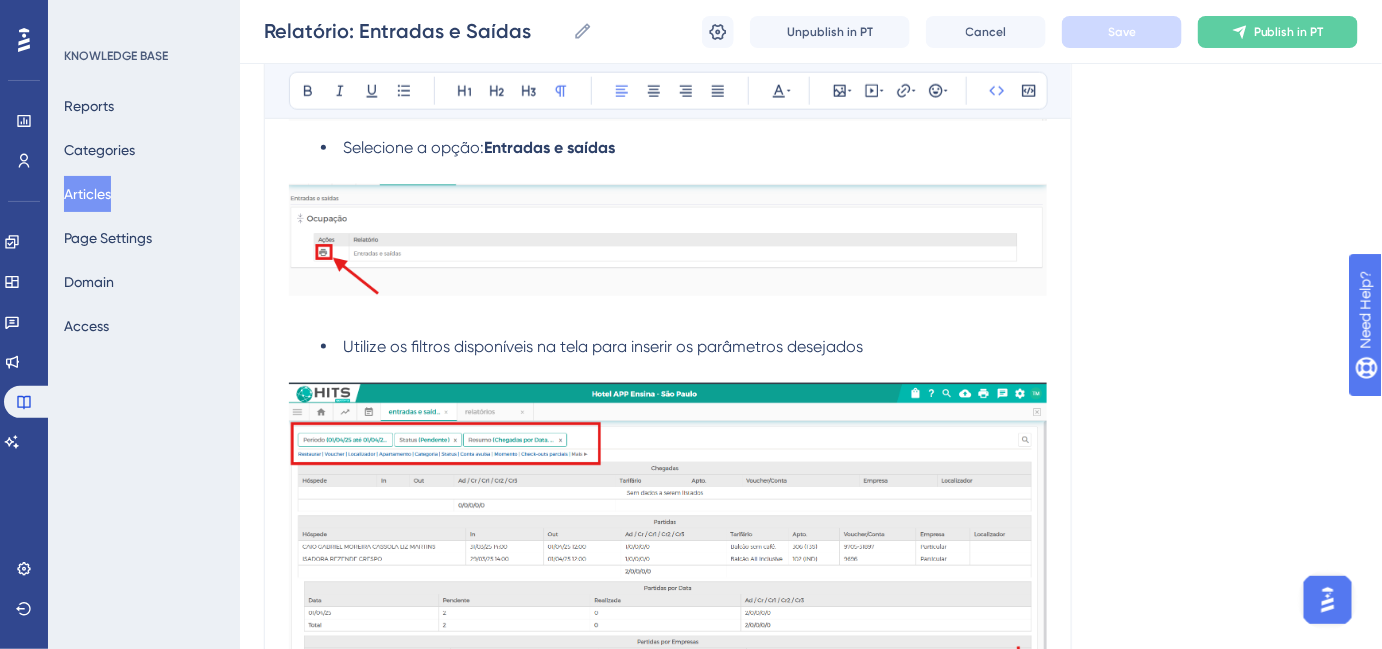 click at bounding box center (668, 315) 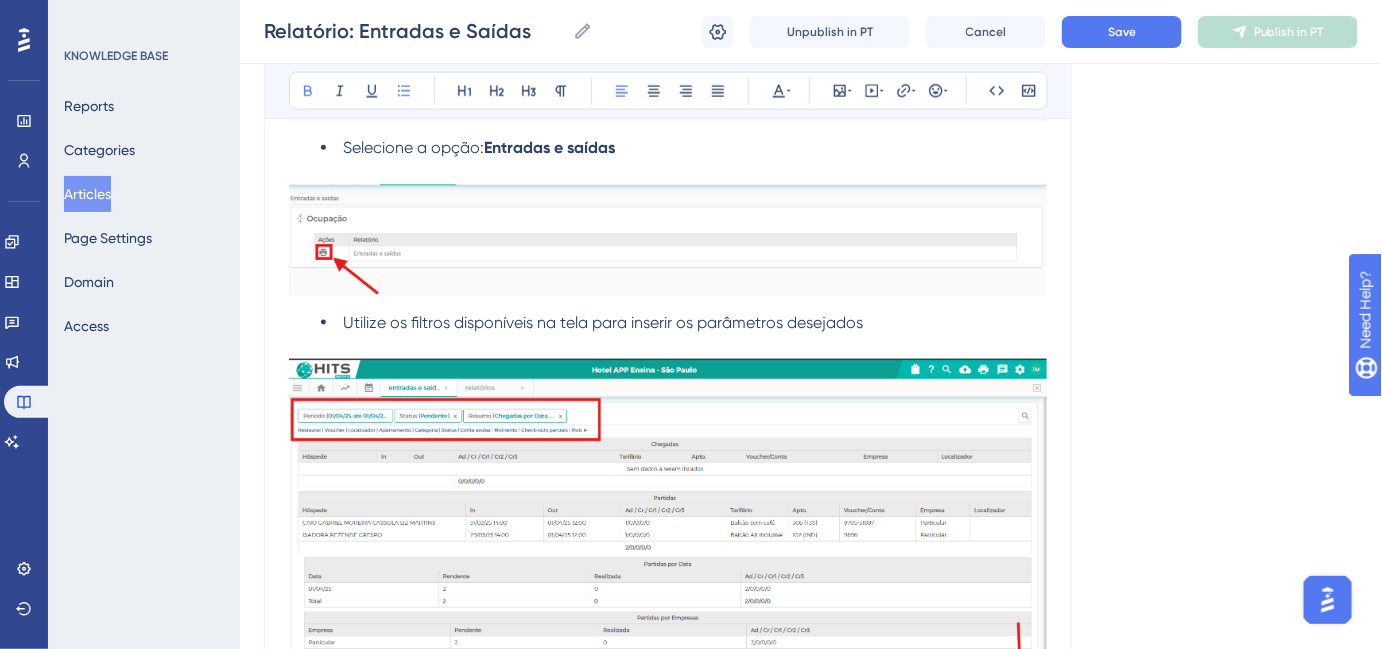 click at bounding box center (668, 347) 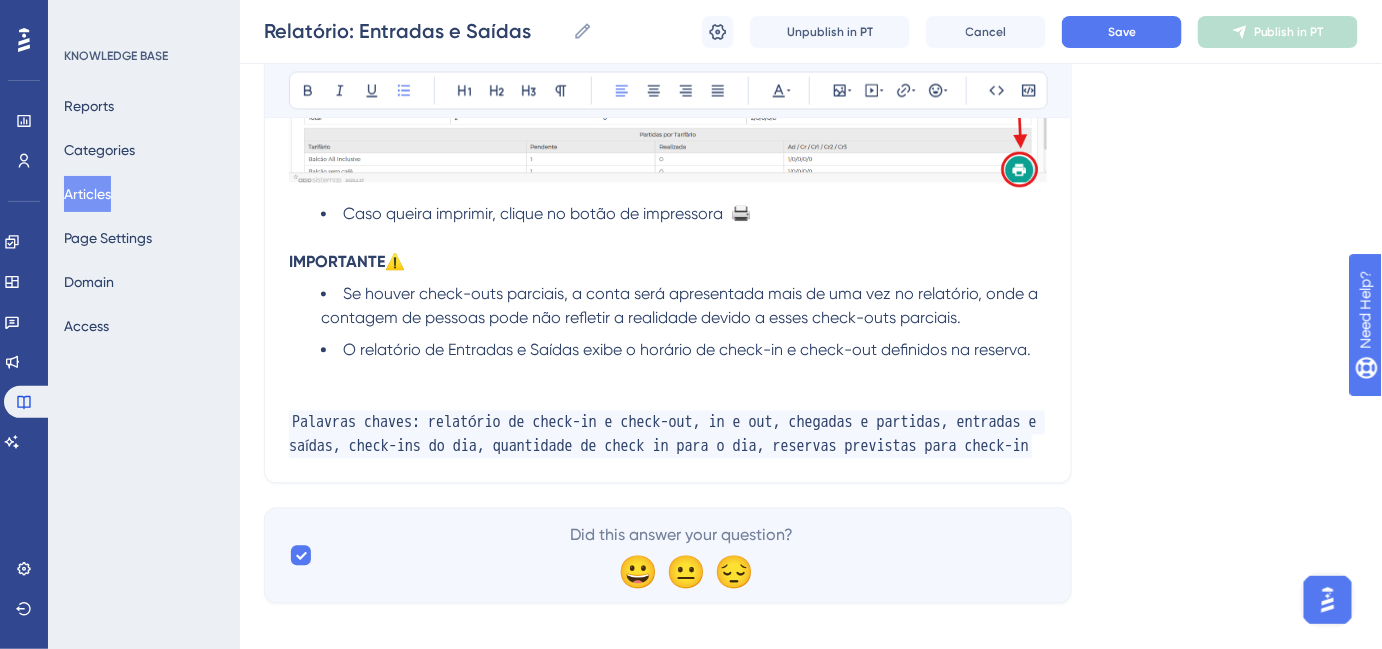 scroll, scrollTop: 1272, scrollLeft: 0, axis: vertical 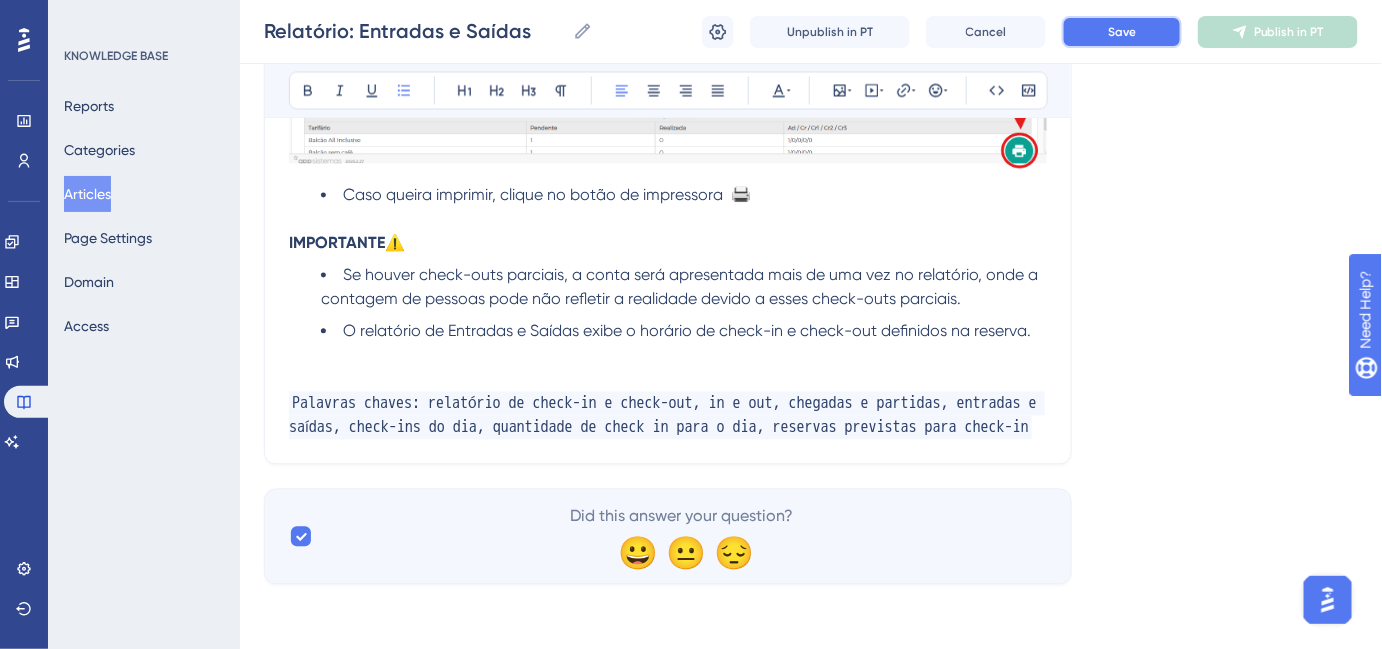 click on "Save" at bounding box center [1122, 32] 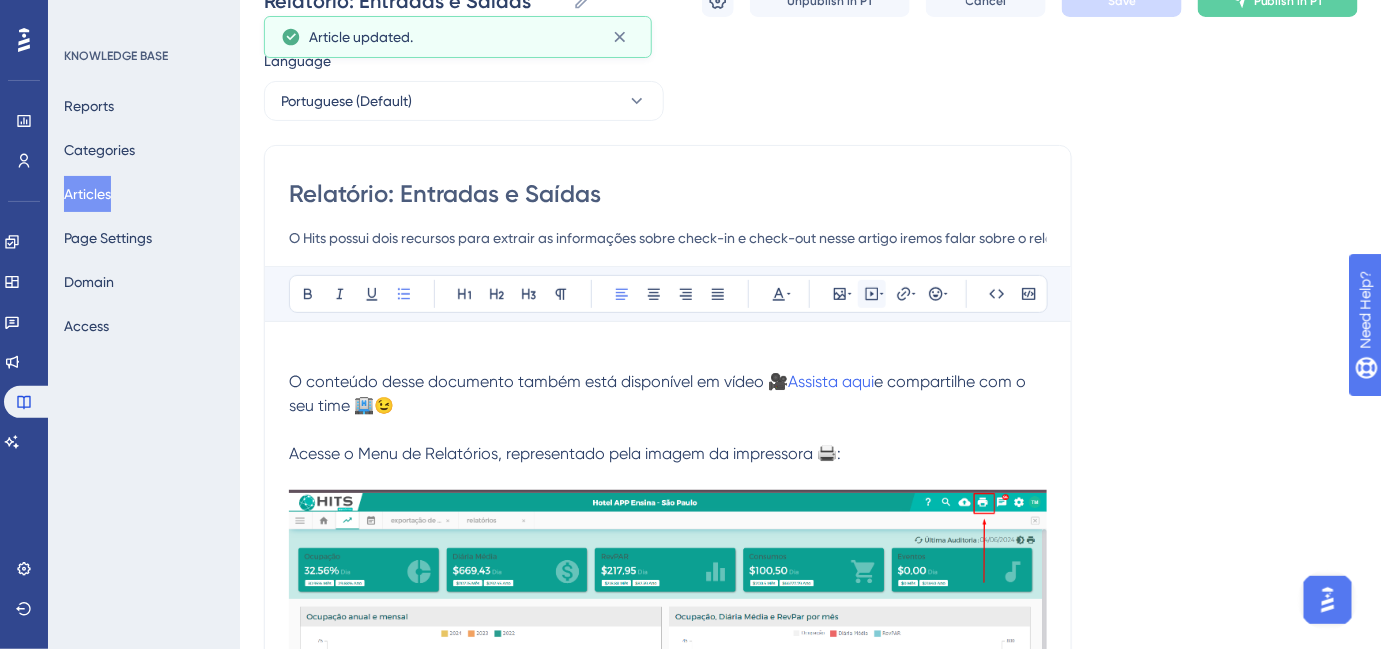 scroll, scrollTop: 0, scrollLeft: 0, axis: both 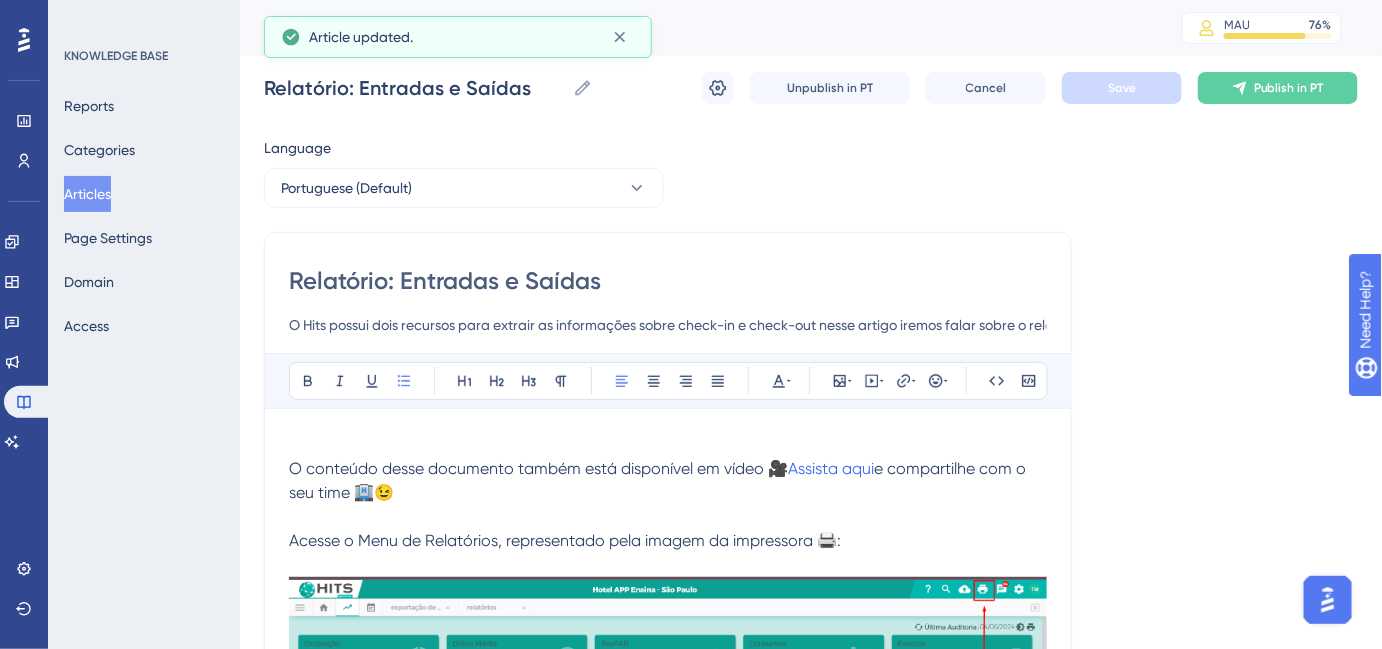 click on "O Hits possui dois recursos para extrair as informações sobre check-in e check-out nesse artigo iremos falar sobre o relatório chamado: Entradas e Saídas." at bounding box center [668, 325] 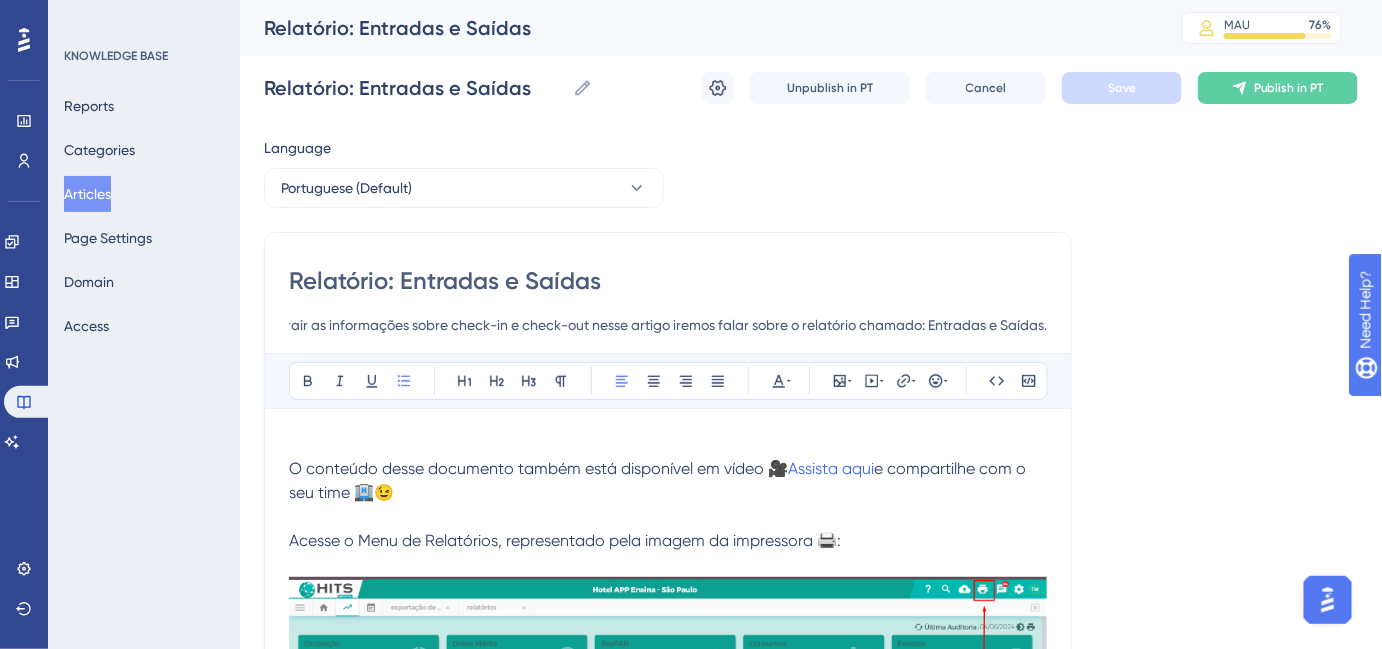 drag, startPoint x: 290, startPoint y: 324, endPoint x: 1137, endPoint y: 323, distance: 847.0006 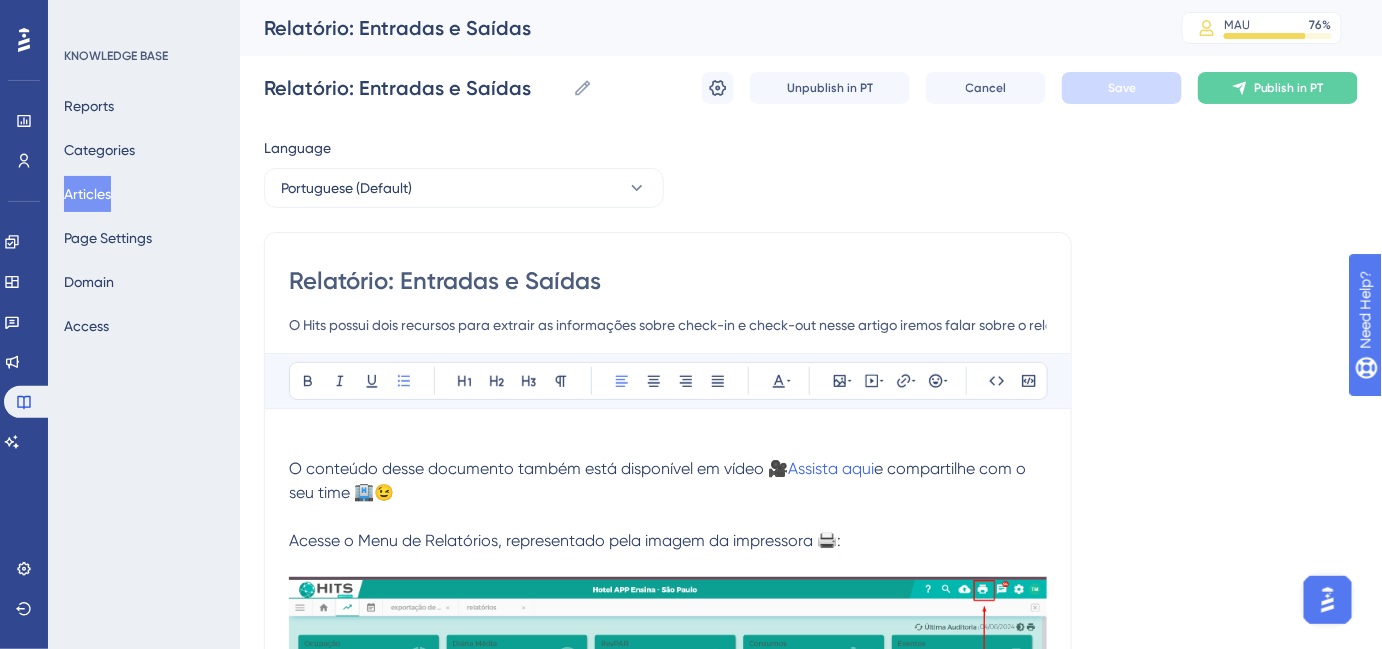 paste on "Neste artigo, vamos mostrar como utilizar o relatório Entradas e Saídas para extrair essas informações de forma prática e detalhada" 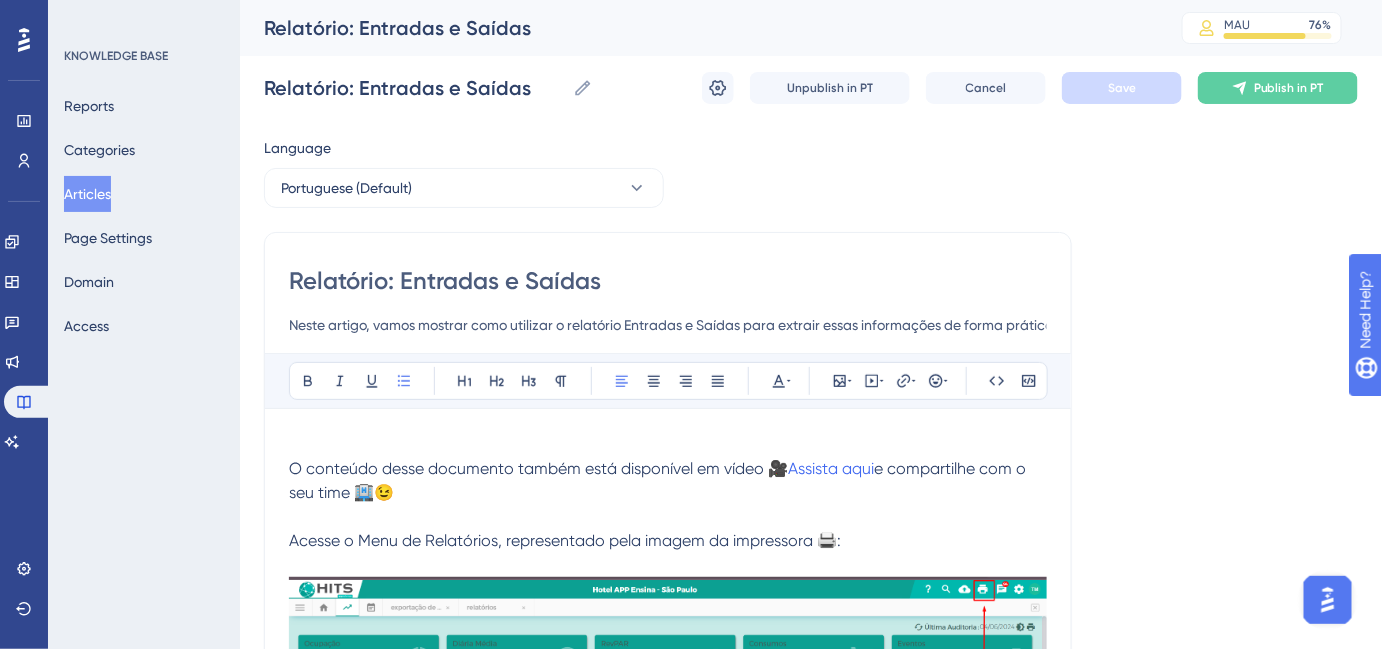 scroll, scrollTop: 0, scrollLeft: 96, axis: horizontal 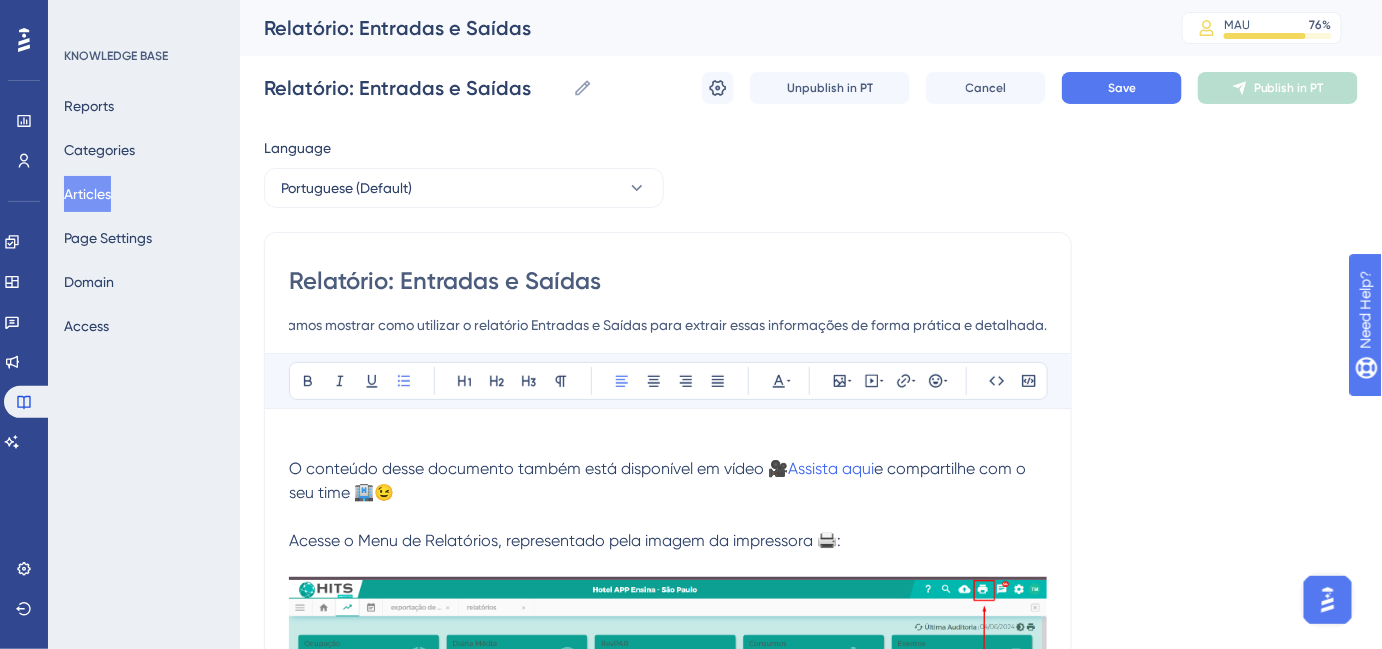 click on "Neste artigo, vamos mostrar como utilizar o relatório Entradas e Saídas para extrair essas informações de forma prática e detalhada." at bounding box center [668, 325] 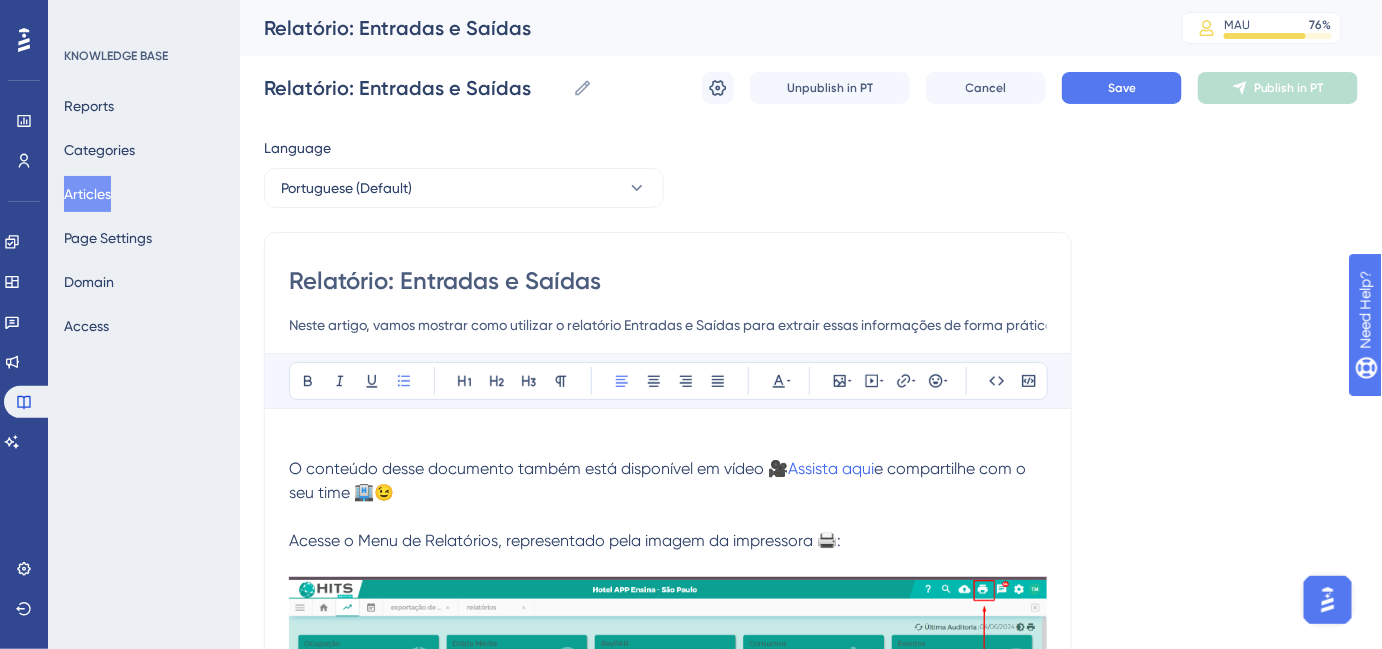 click on "Neste artigo, vamos mostrar como utilizar o relatório Entradas e Saídas para extrair essas informações de forma prática e detalhada." at bounding box center (668, 325) 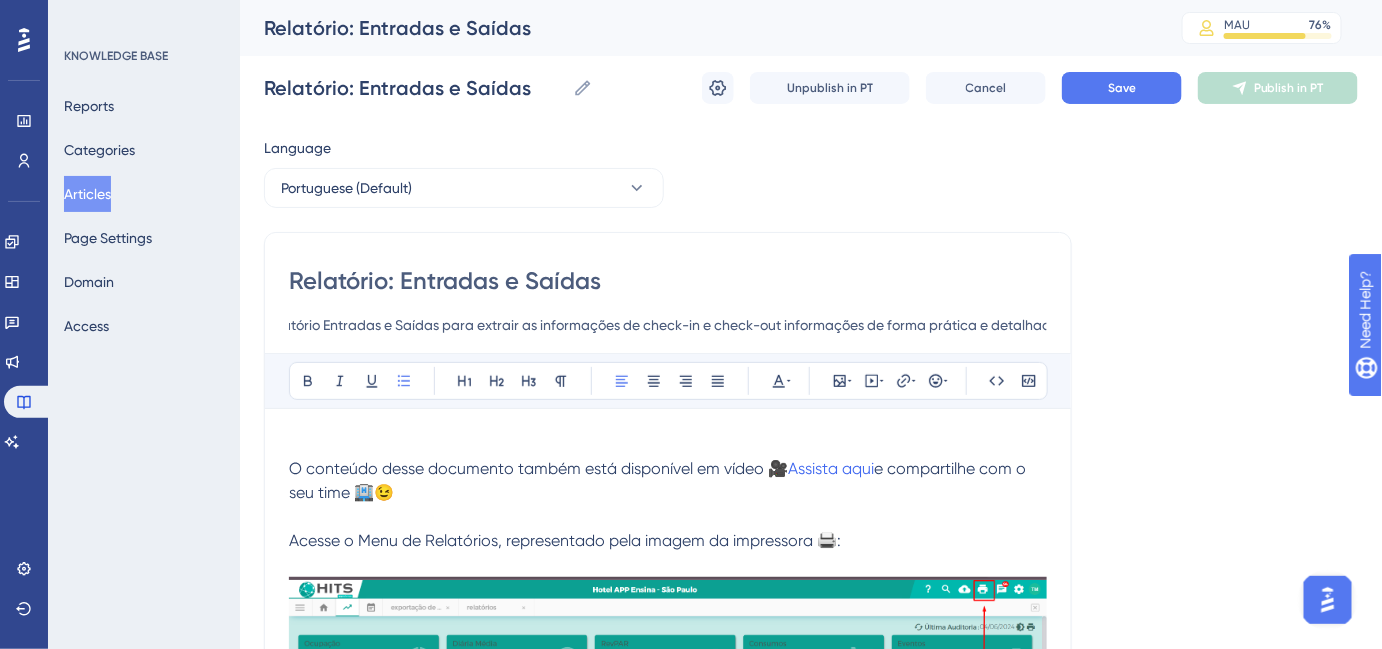 scroll, scrollTop: 0, scrollLeft: 321, axis: horizontal 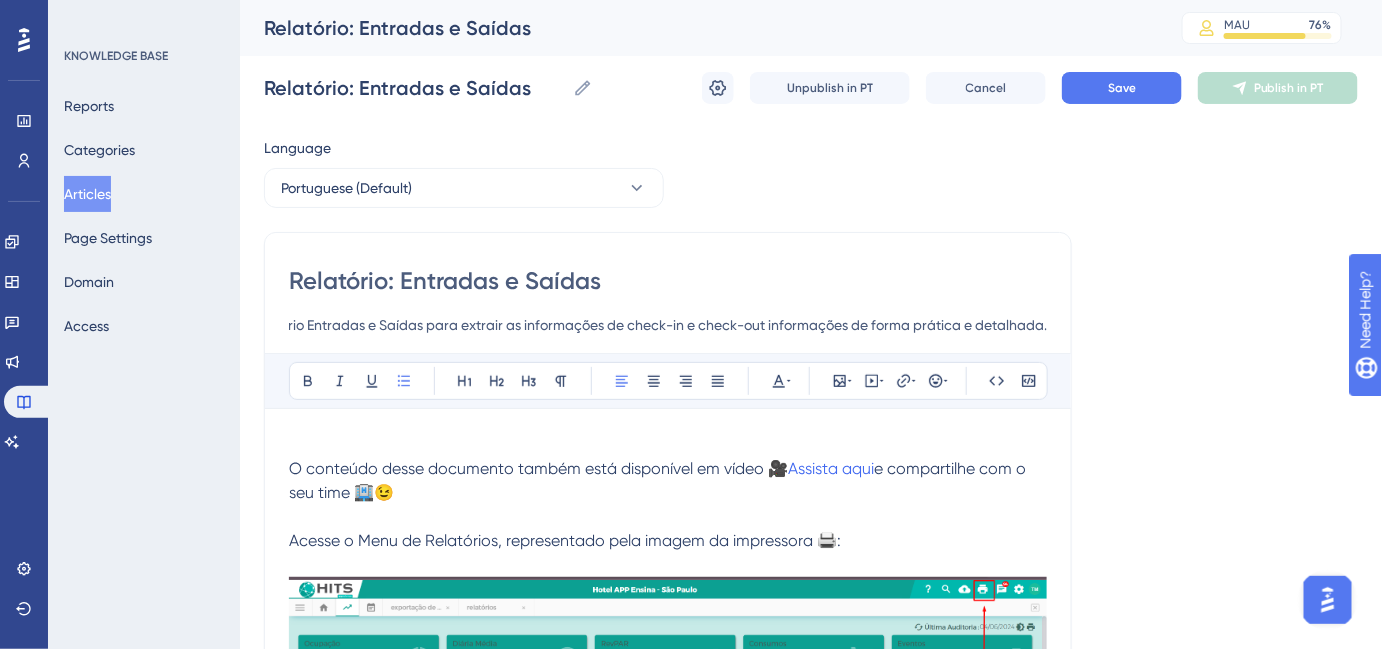 drag, startPoint x: 770, startPoint y: 321, endPoint x: 1050, endPoint y: 311, distance: 280.17853 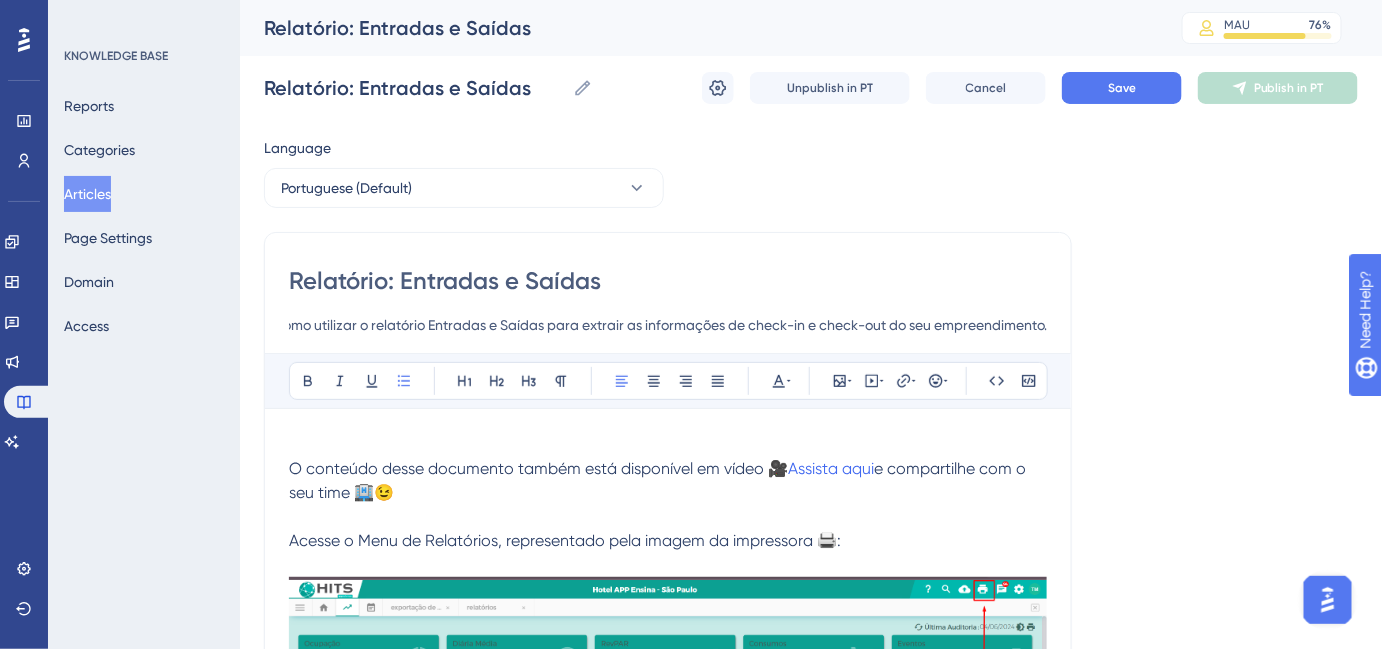scroll, scrollTop: 0, scrollLeft: 203, axis: horizontal 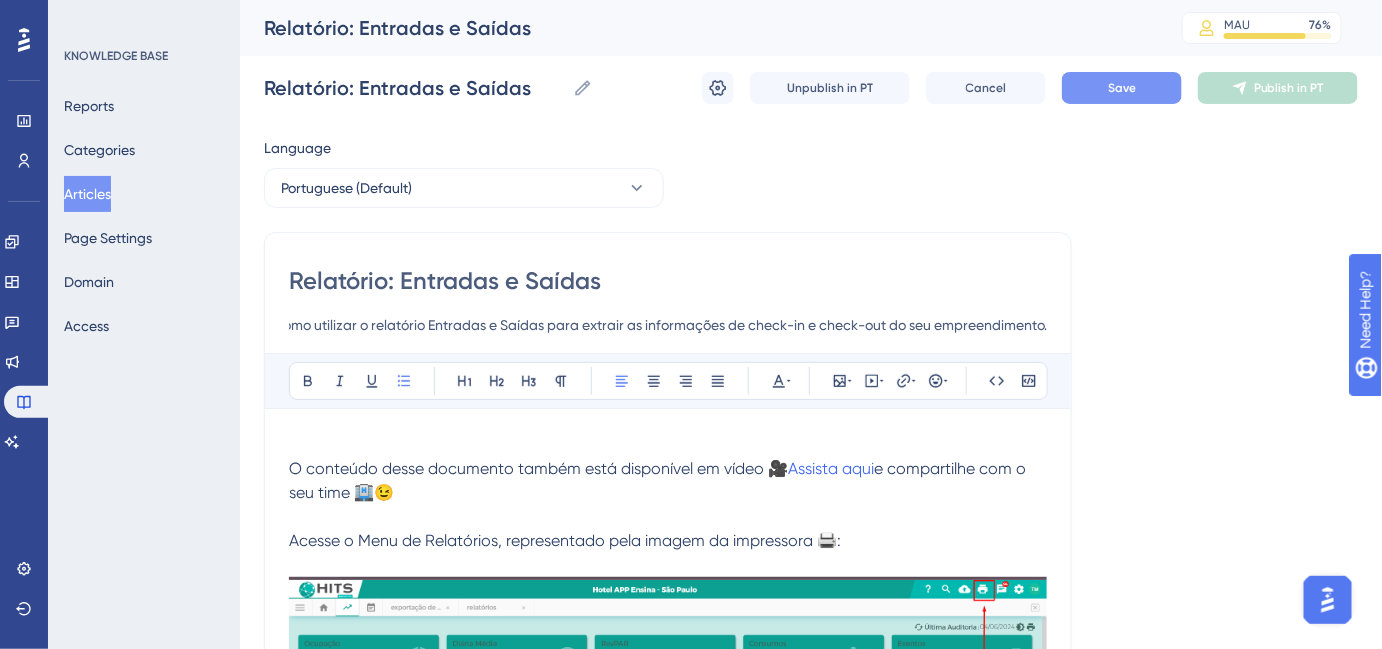 type on "Neste artigo, vamos mostrar como utilizar o relatório Entradas e Saídas para extrair as informações de check-in e check-out do seu empreendimento." 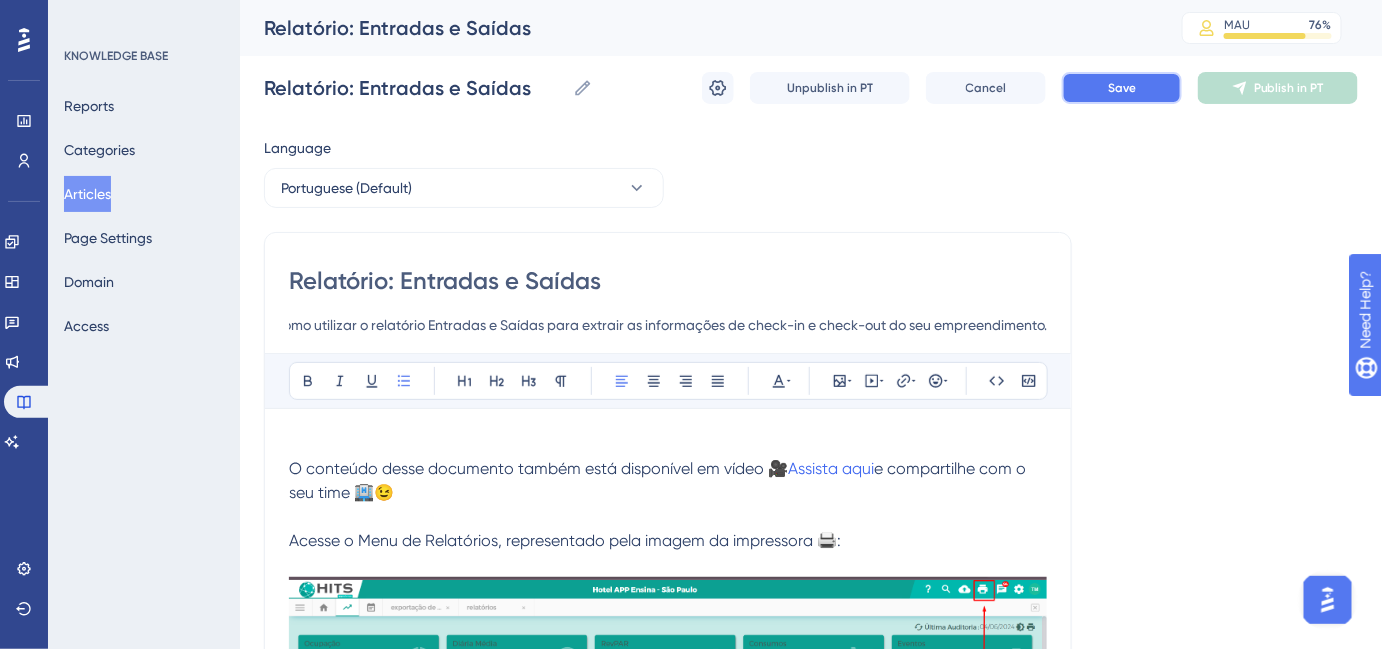 click on "Save" at bounding box center [1122, 88] 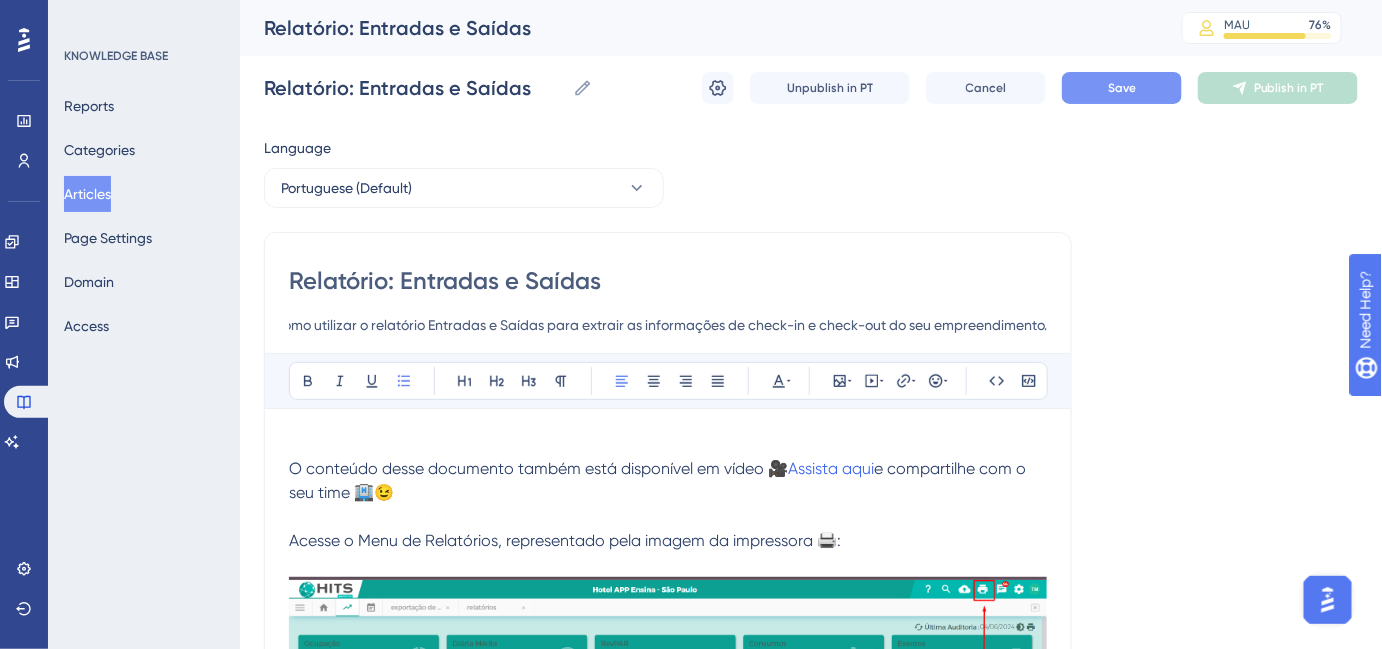 scroll, scrollTop: 0, scrollLeft: 0, axis: both 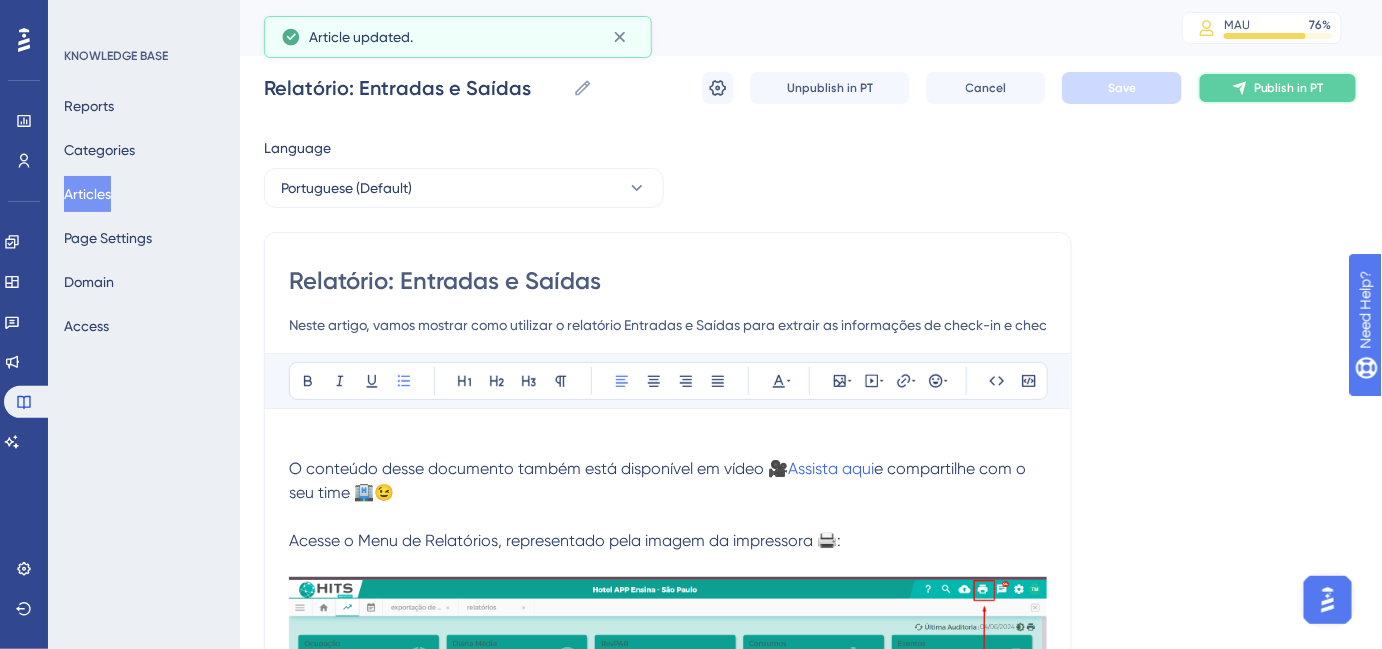click on "Publish in PT" at bounding box center (1278, 88) 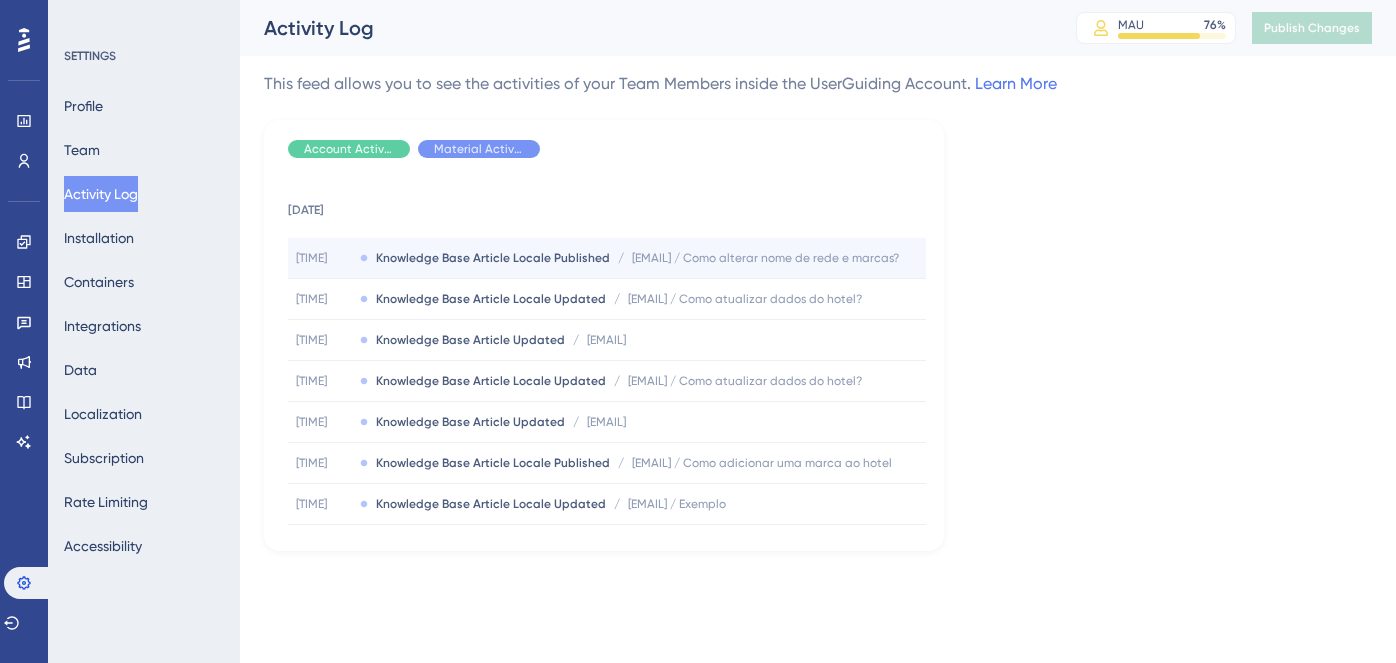 scroll, scrollTop: 0, scrollLeft: 0, axis: both 